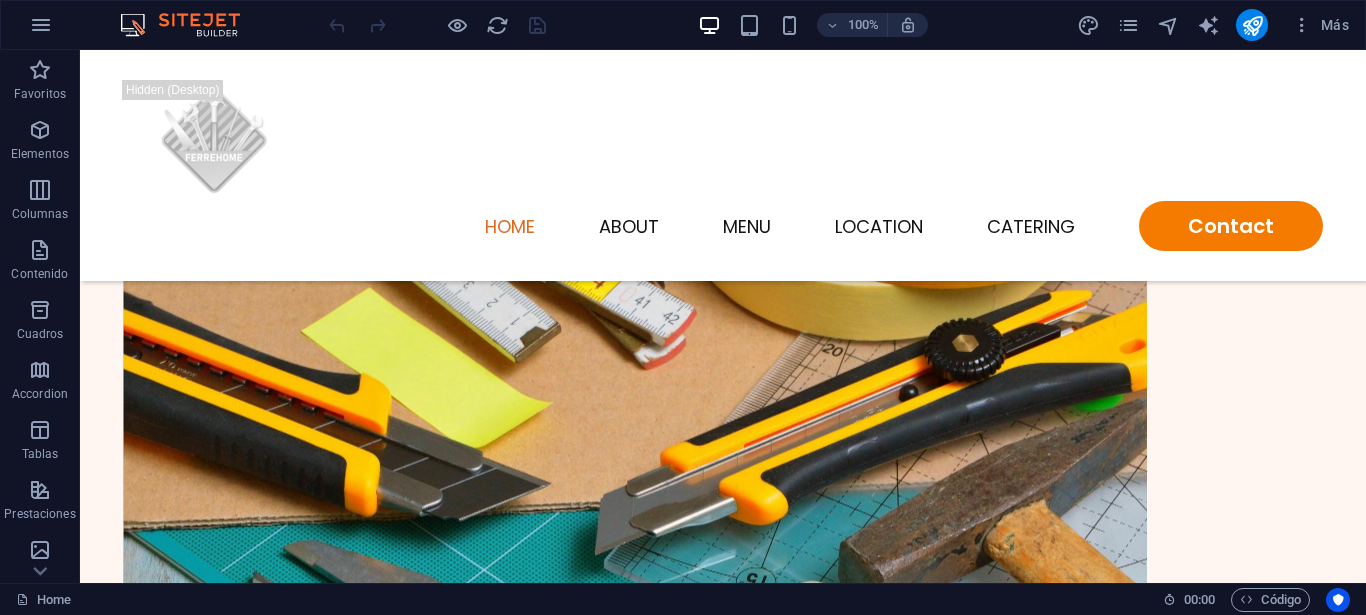scroll, scrollTop: 400, scrollLeft: 0, axis: vertical 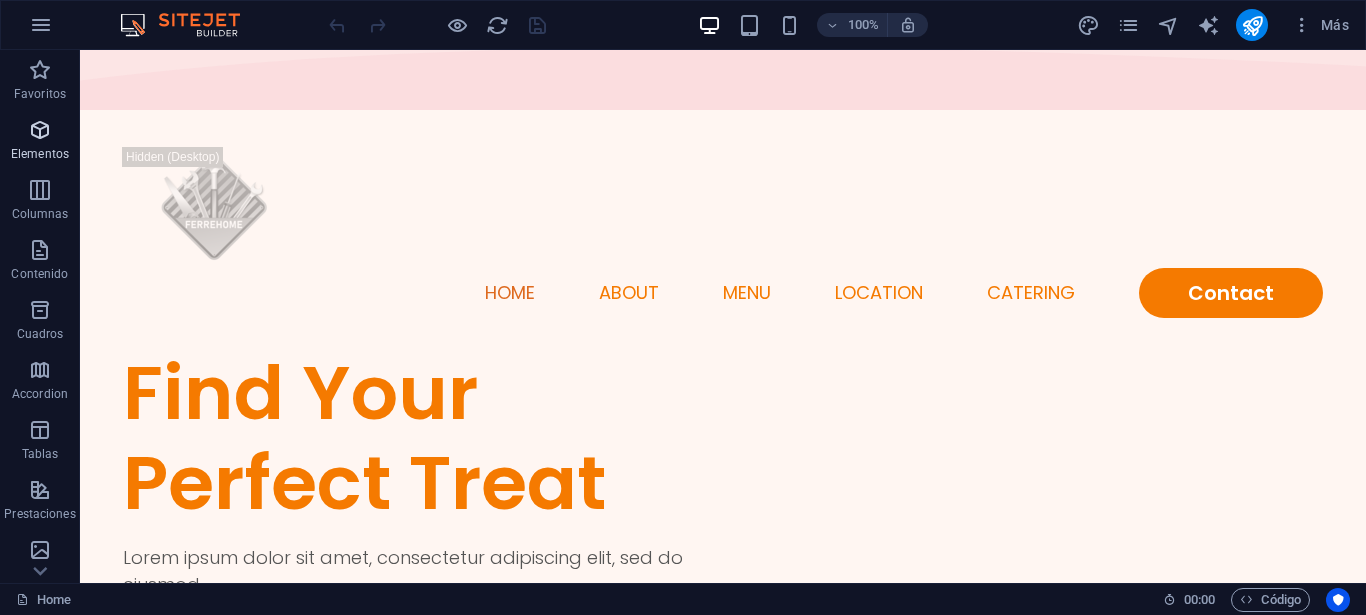 click at bounding box center (40, 130) 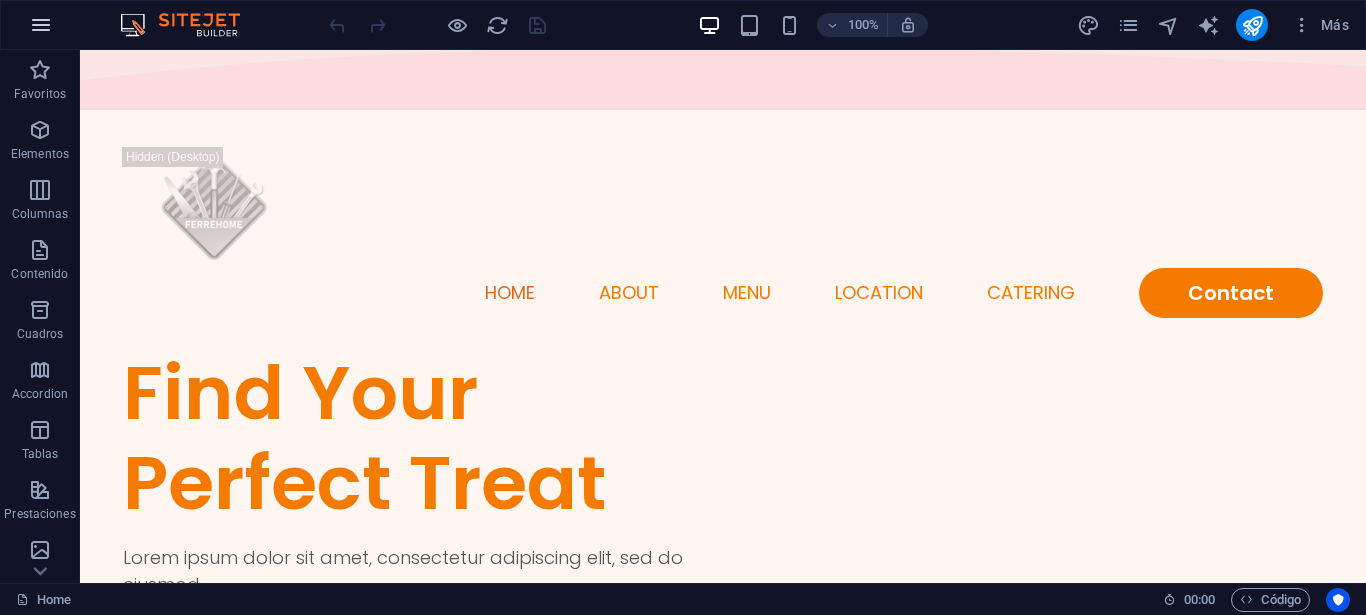 click at bounding box center [41, 25] 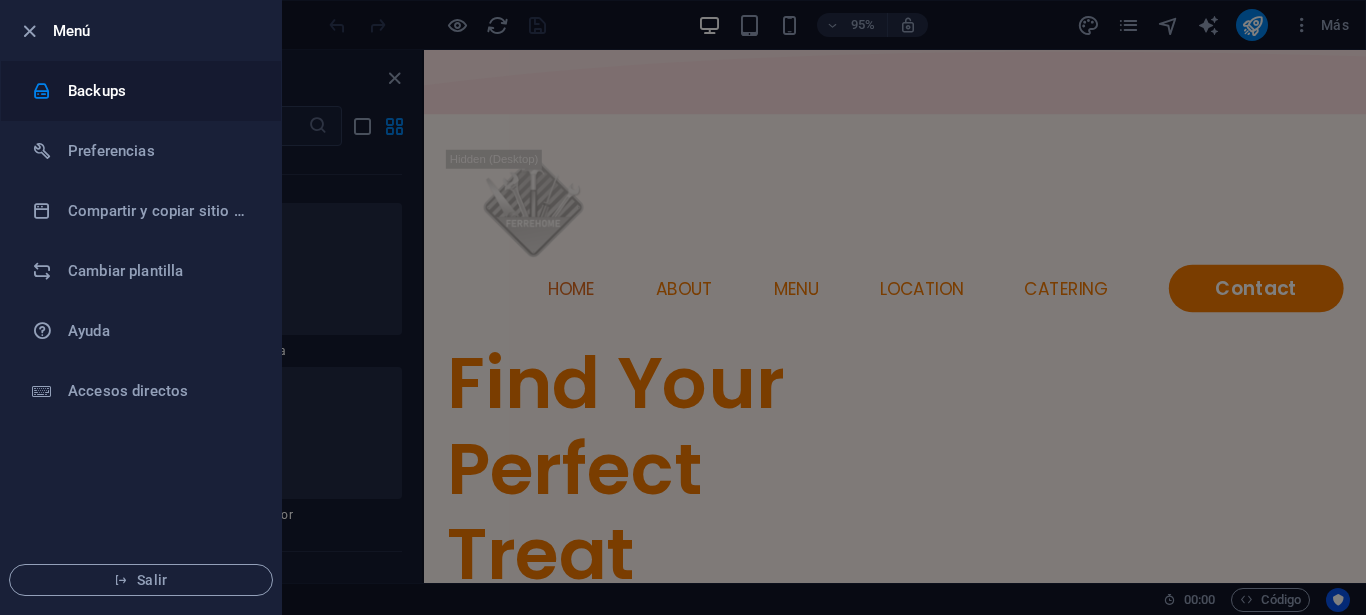 scroll, scrollTop: 377, scrollLeft: 0, axis: vertical 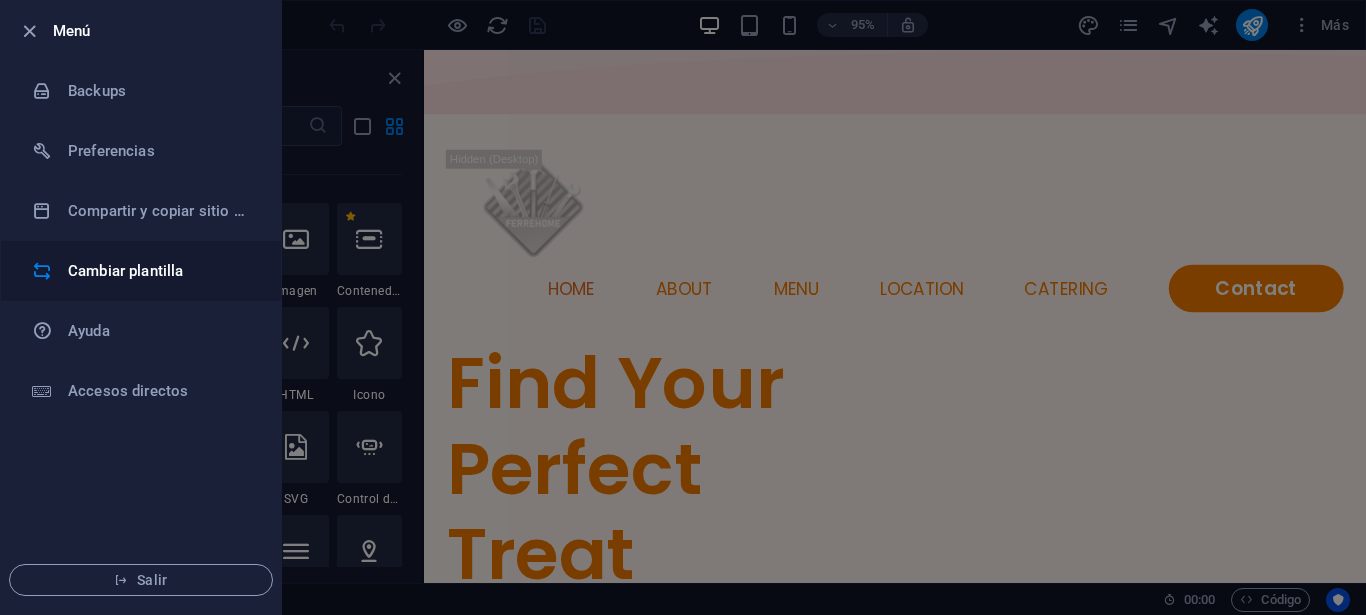 click on "Cambiar plantilla" at bounding box center [160, 271] 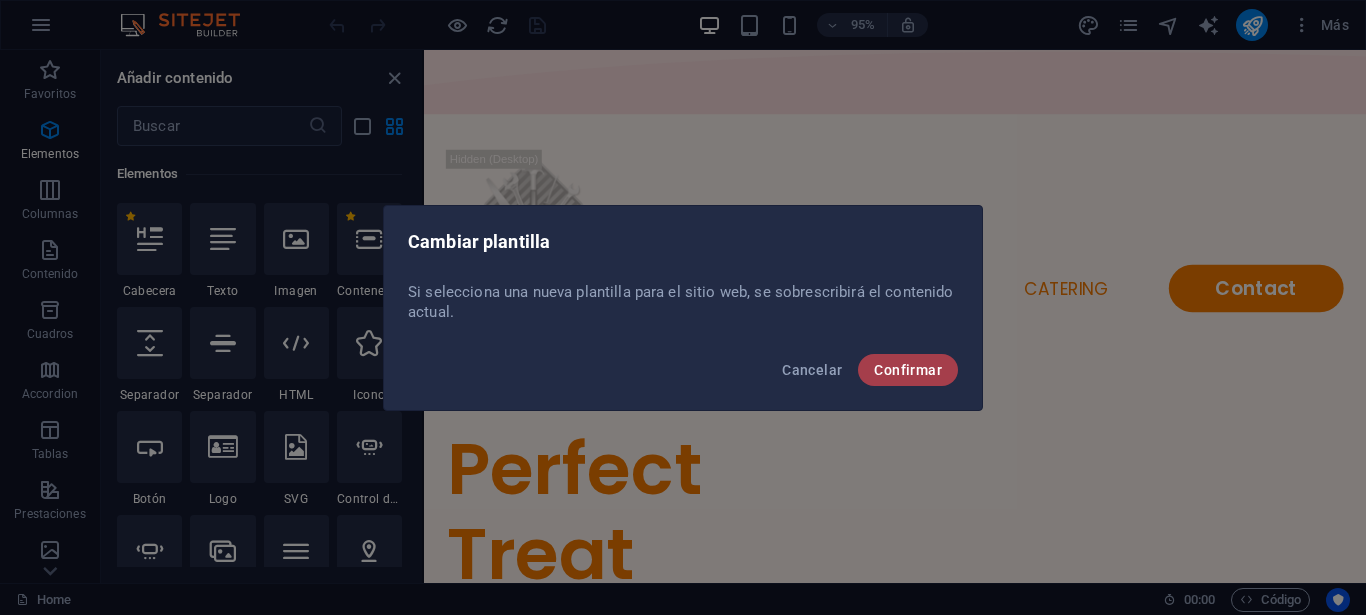 click on "Confirmar" at bounding box center [908, 370] 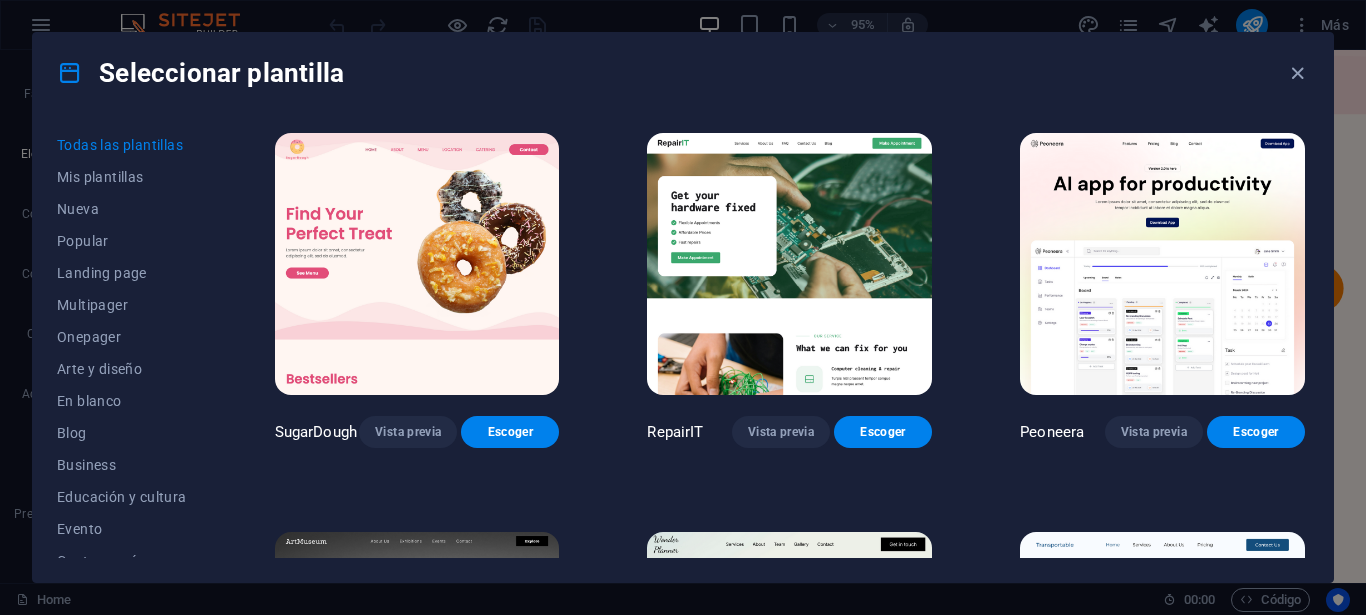 scroll, scrollTop: 257, scrollLeft: 0, axis: vertical 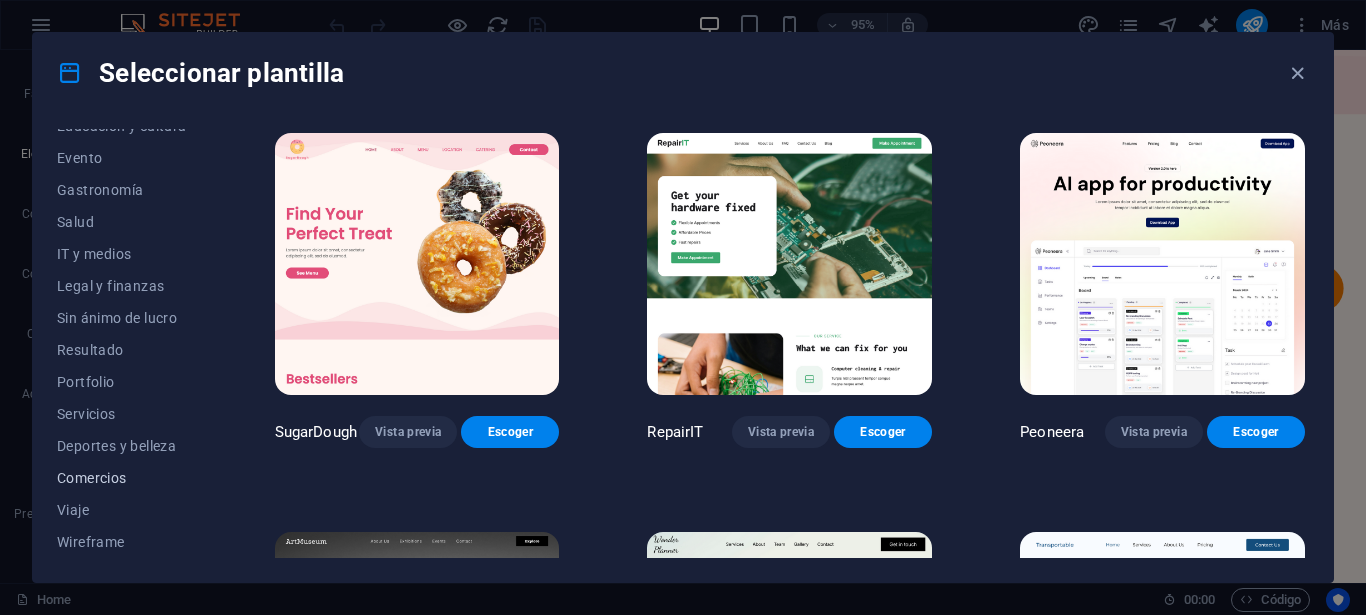 click on "Comercios" at bounding box center (122, 478) 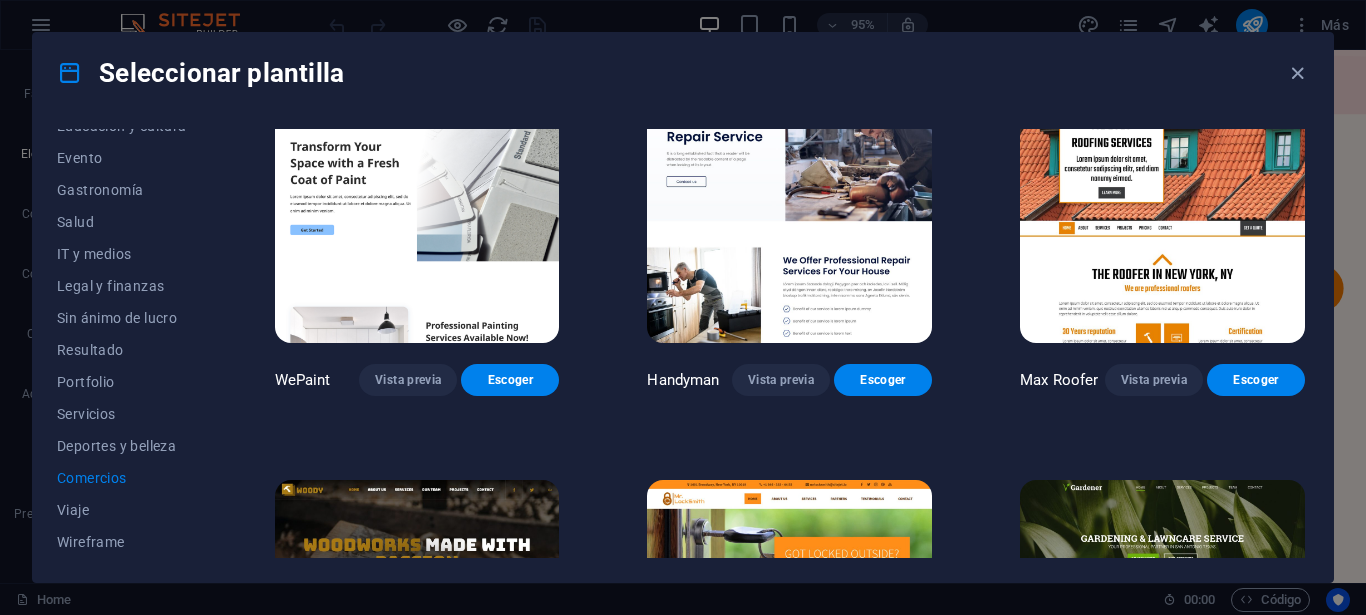 scroll, scrollTop: 0, scrollLeft: 0, axis: both 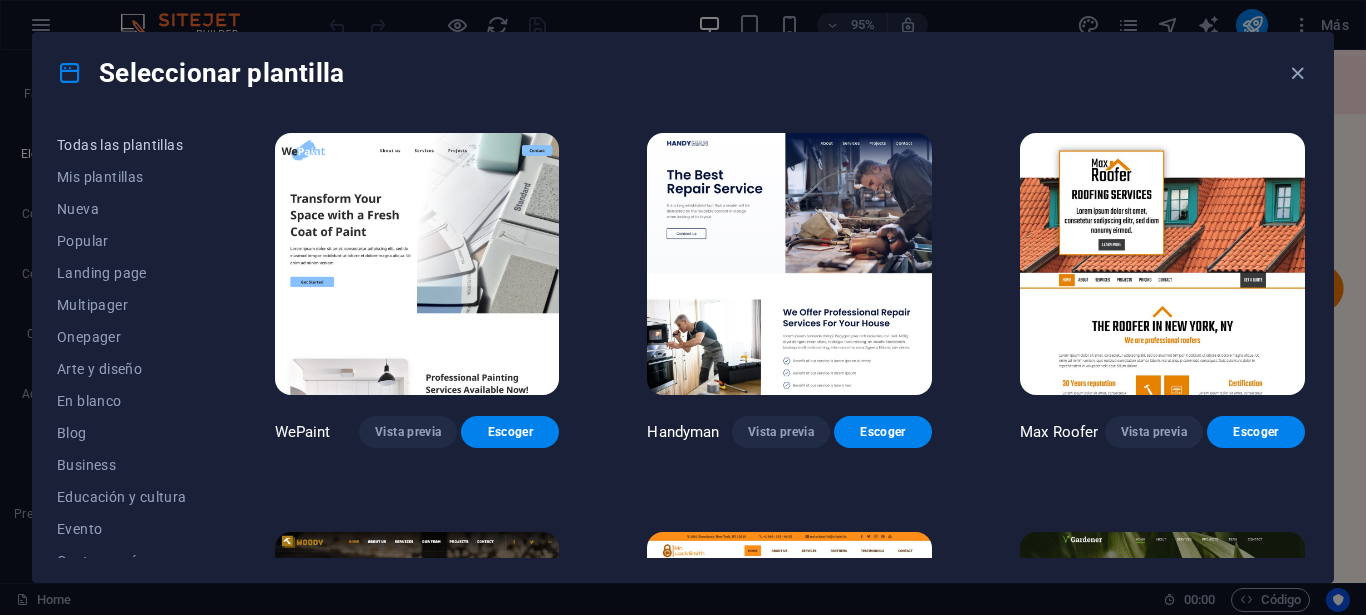 click on "Todas las plantillas" at bounding box center (122, 145) 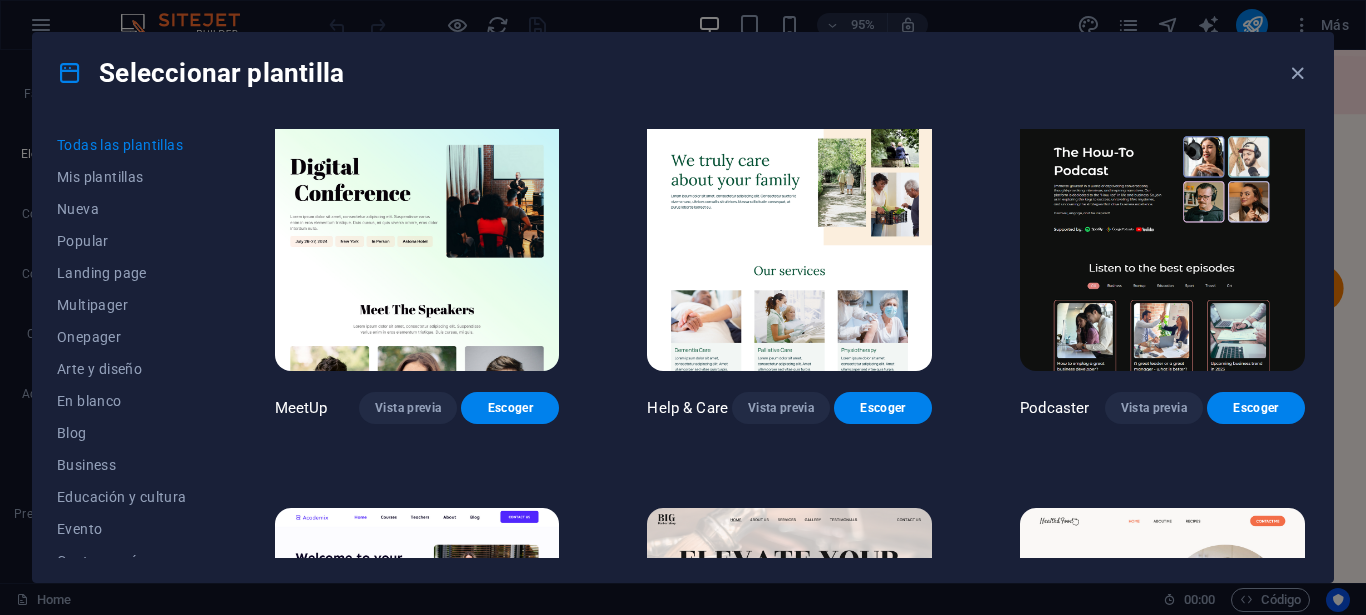 scroll, scrollTop: 1300, scrollLeft: 0, axis: vertical 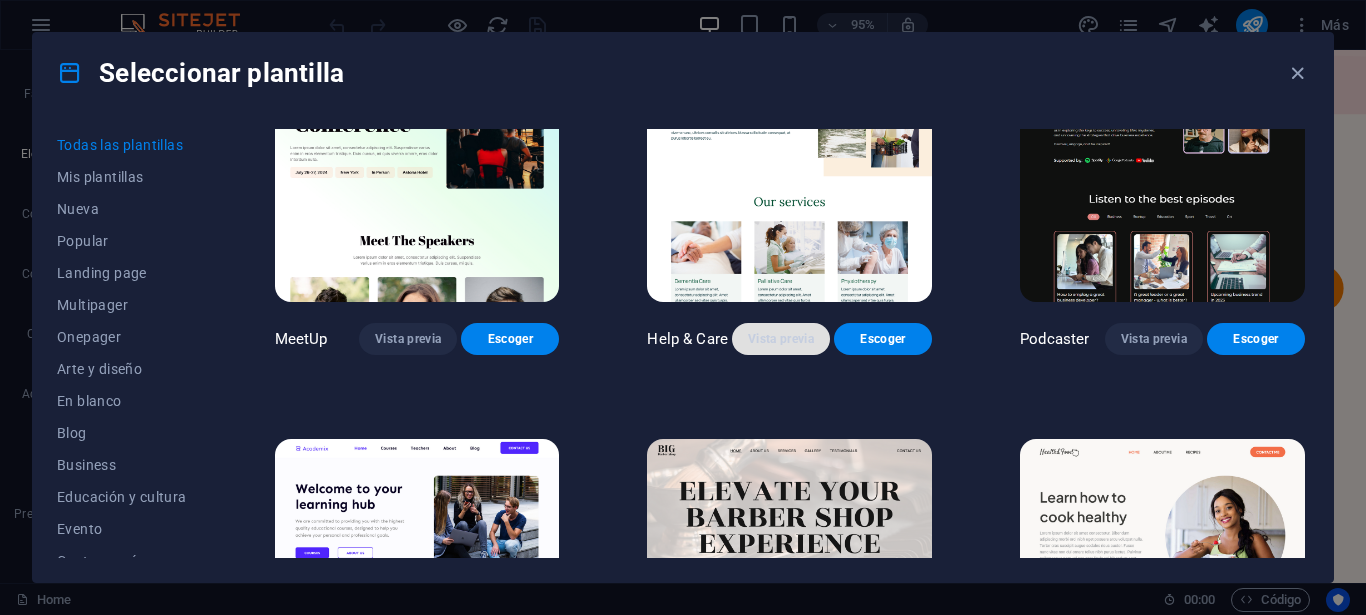 click on "Vista previa" at bounding box center [781, 339] 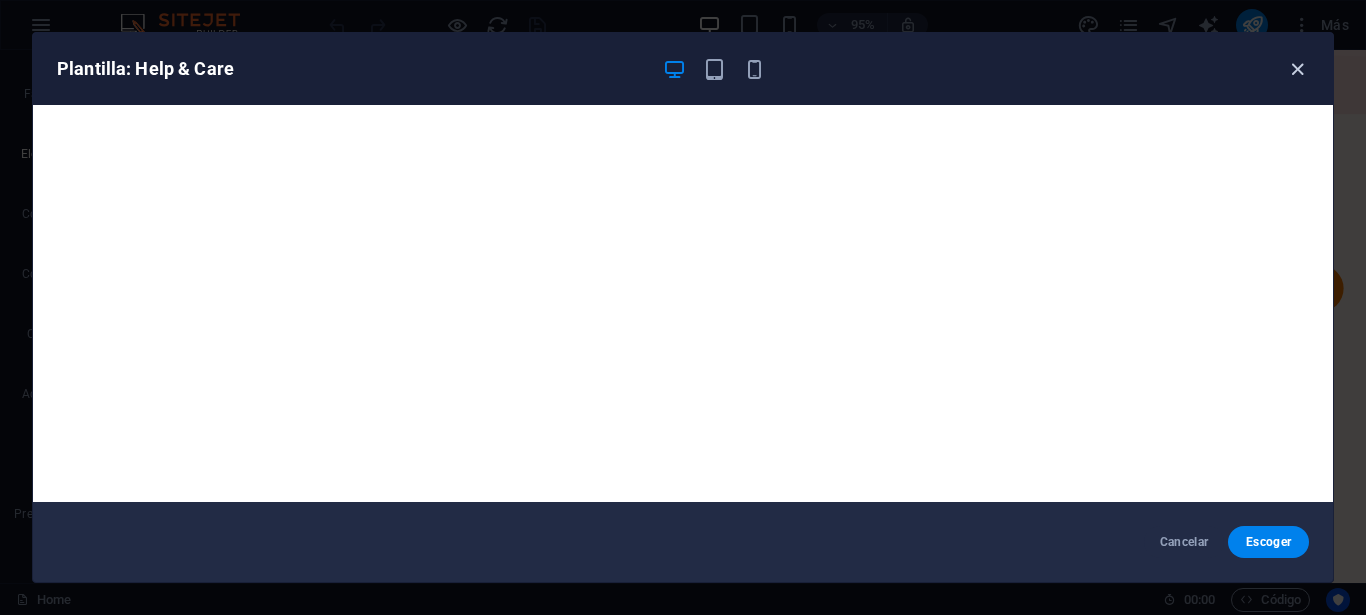 click at bounding box center [1297, 69] 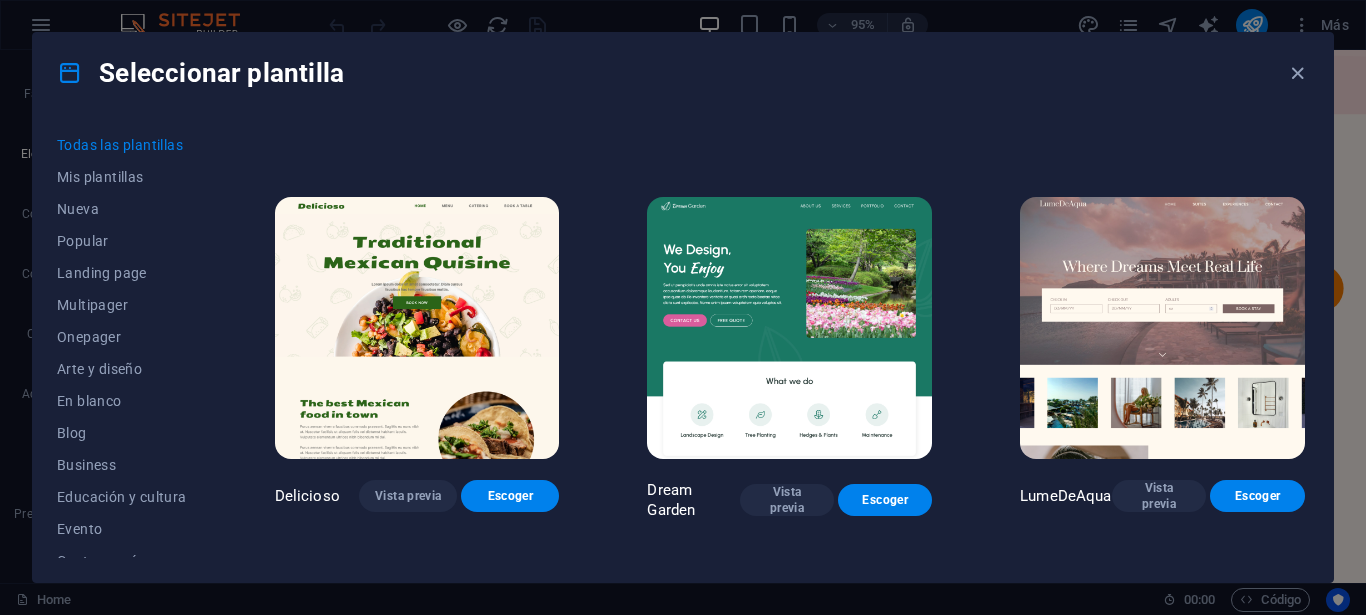 scroll, scrollTop: 2900, scrollLeft: 0, axis: vertical 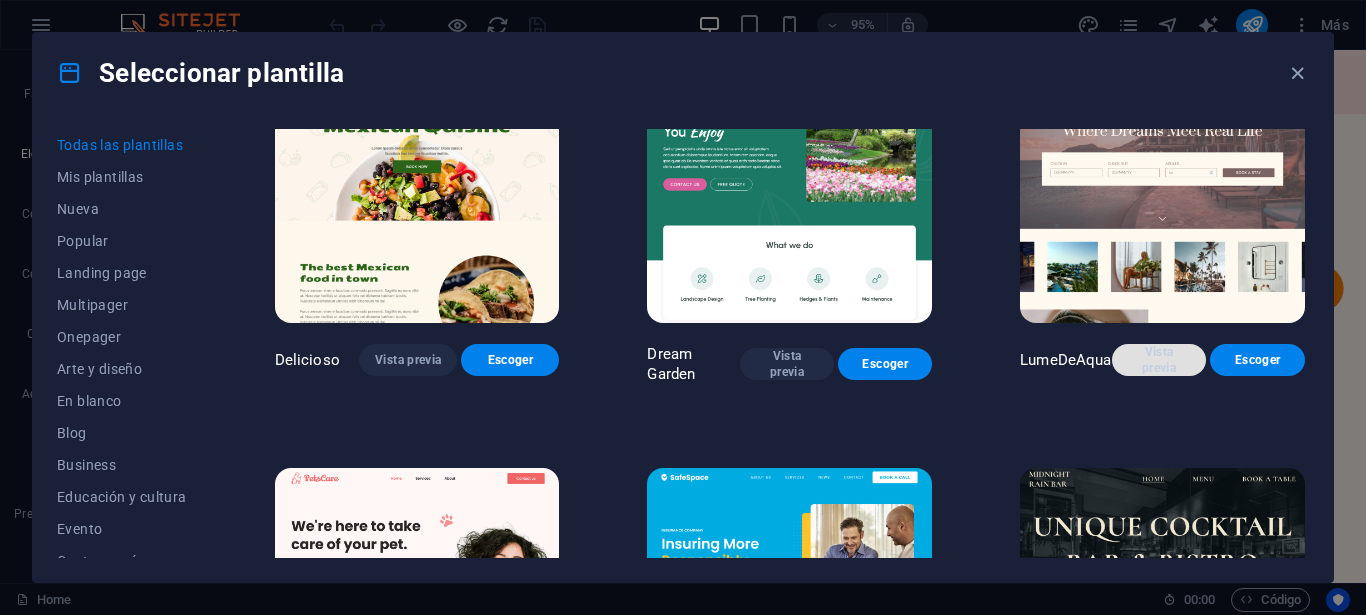click on "Vista previa" at bounding box center [1159, 360] 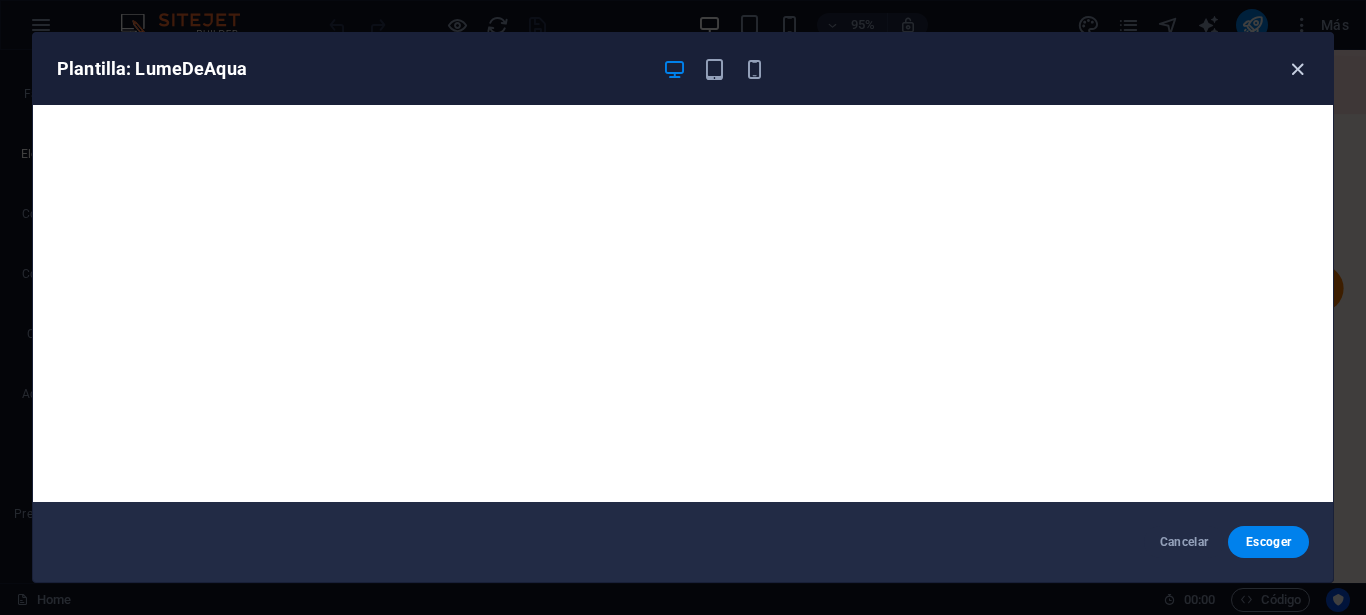 click at bounding box center [1297, 69] 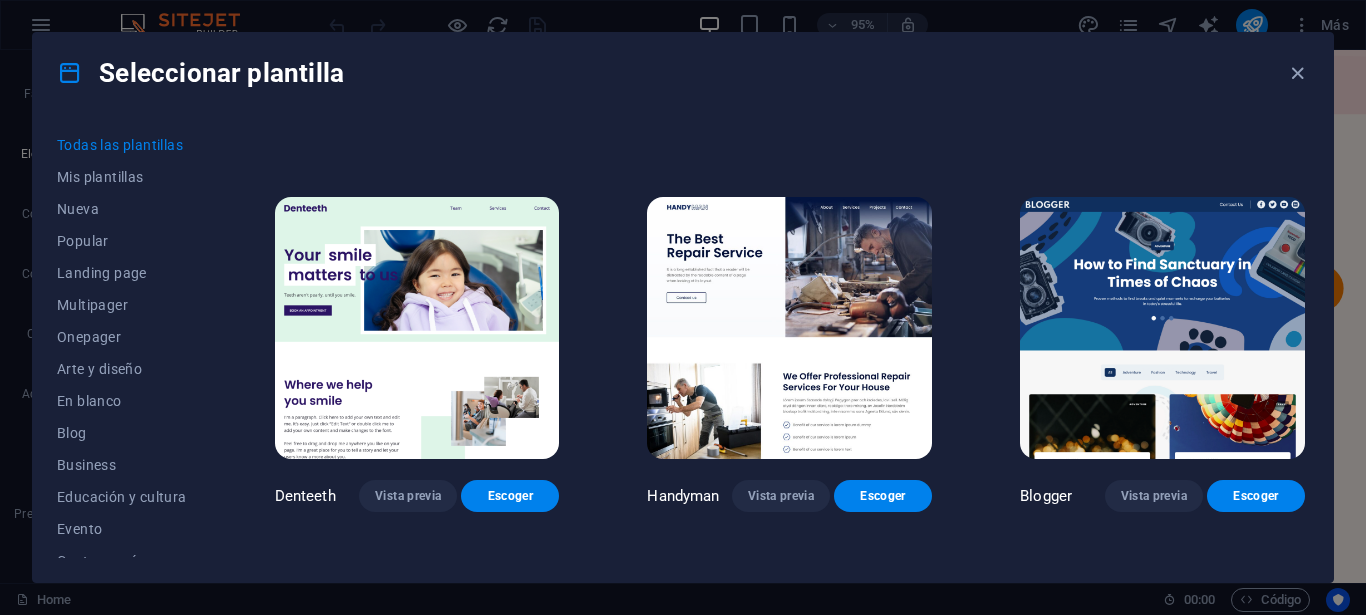 scroll, scrollTop: 5300, scrollLeft: 0, axis: vertical 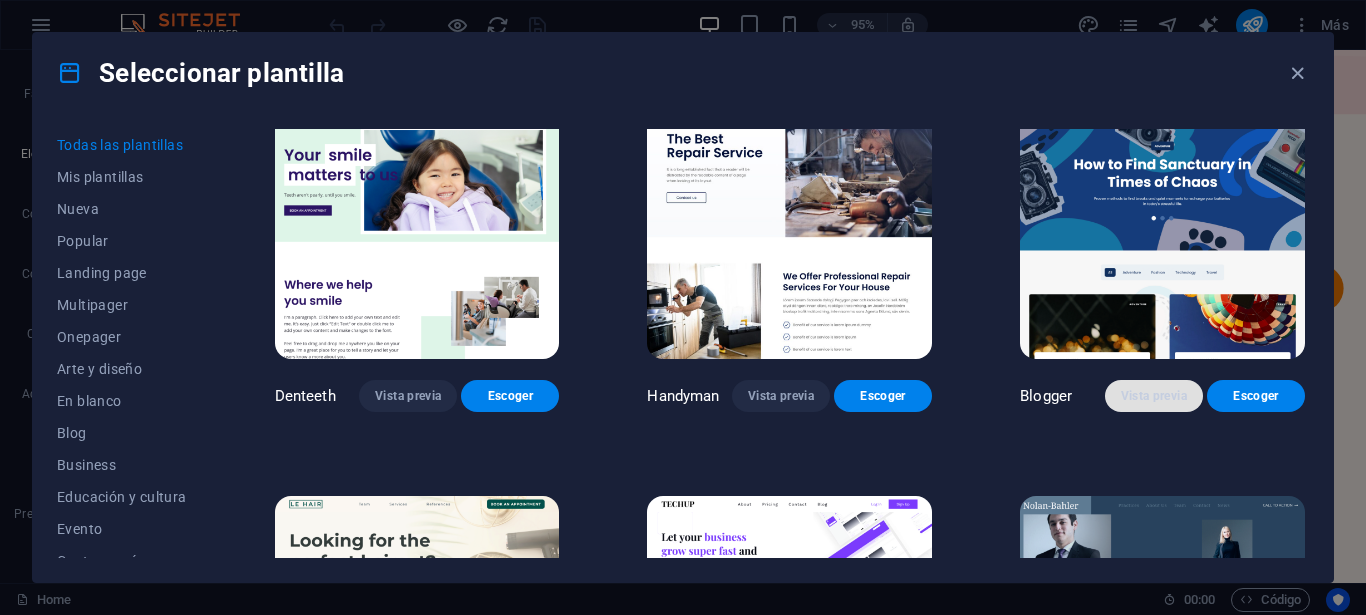 click on "Vista previa" at bounding box center [1154, 396] 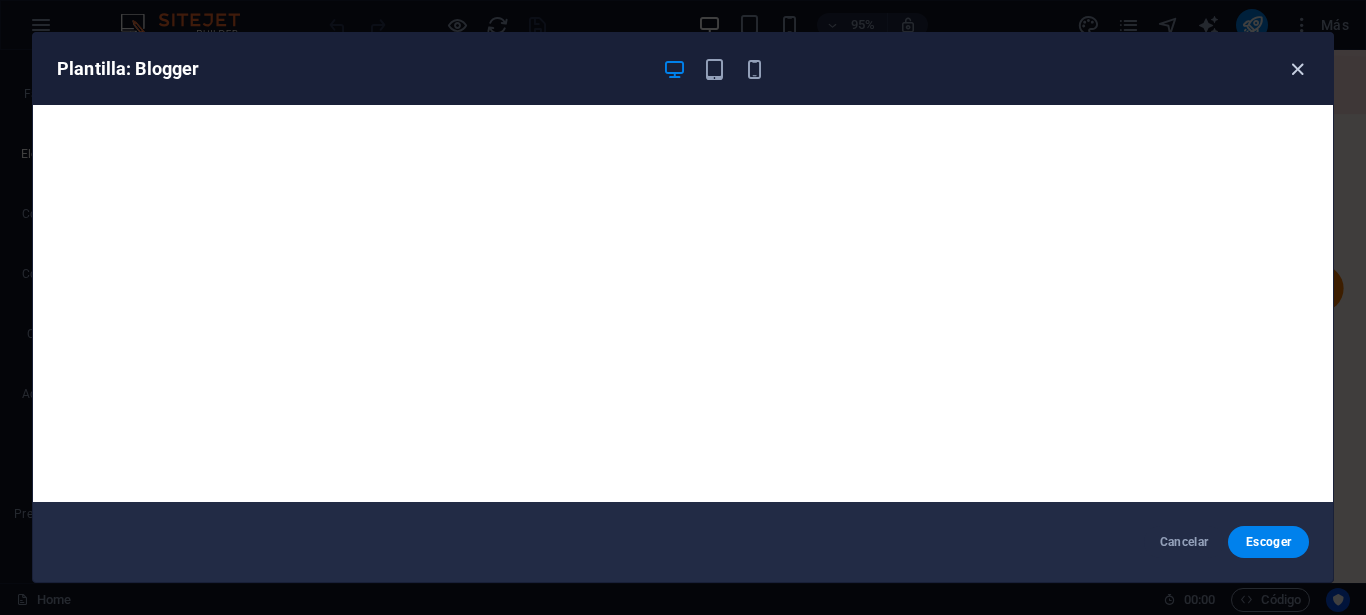 click at bounding box center [1297, 69] 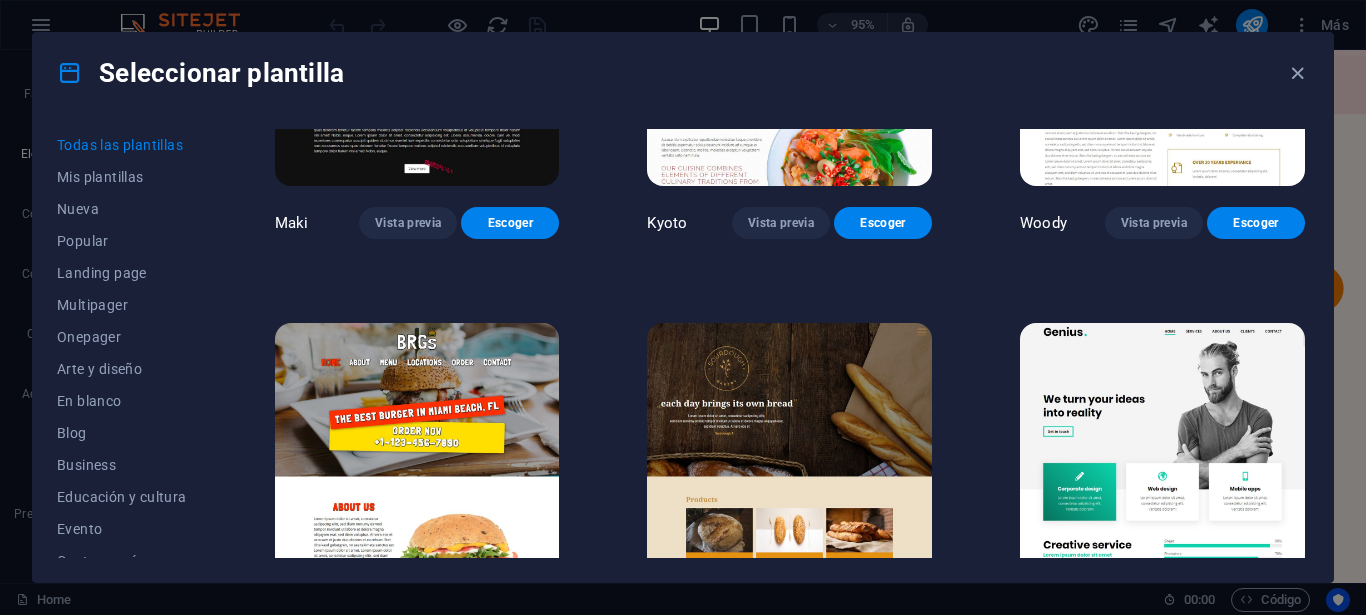 scroll, scrollTop: 9200, scrollLeft: 0, axis: vertical 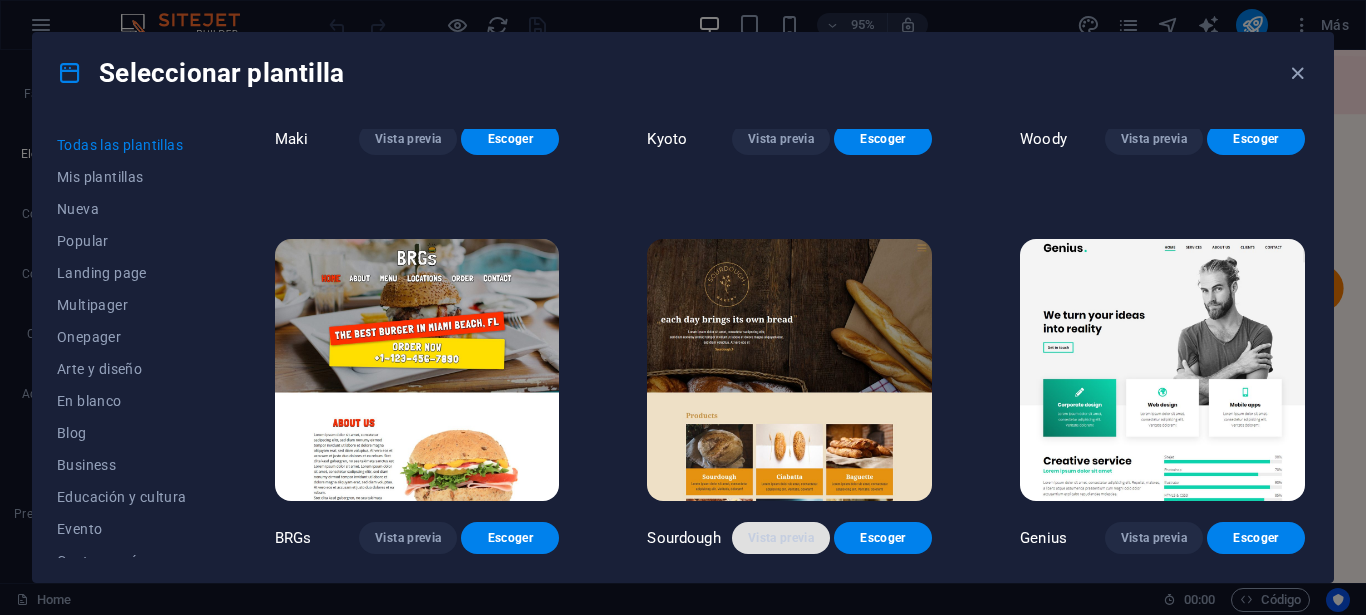 click on "Vista previa" at bounding box center [781, 538] 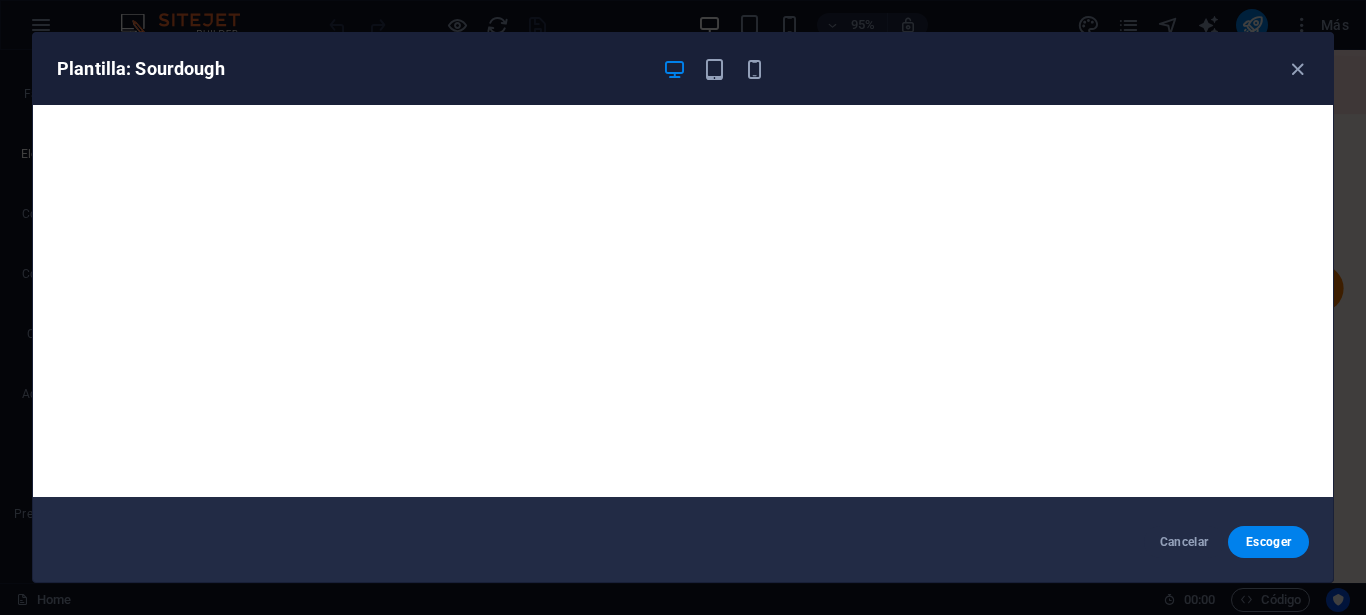 scroll, scrollTop: 0, scrollLeft: 0, axis: both 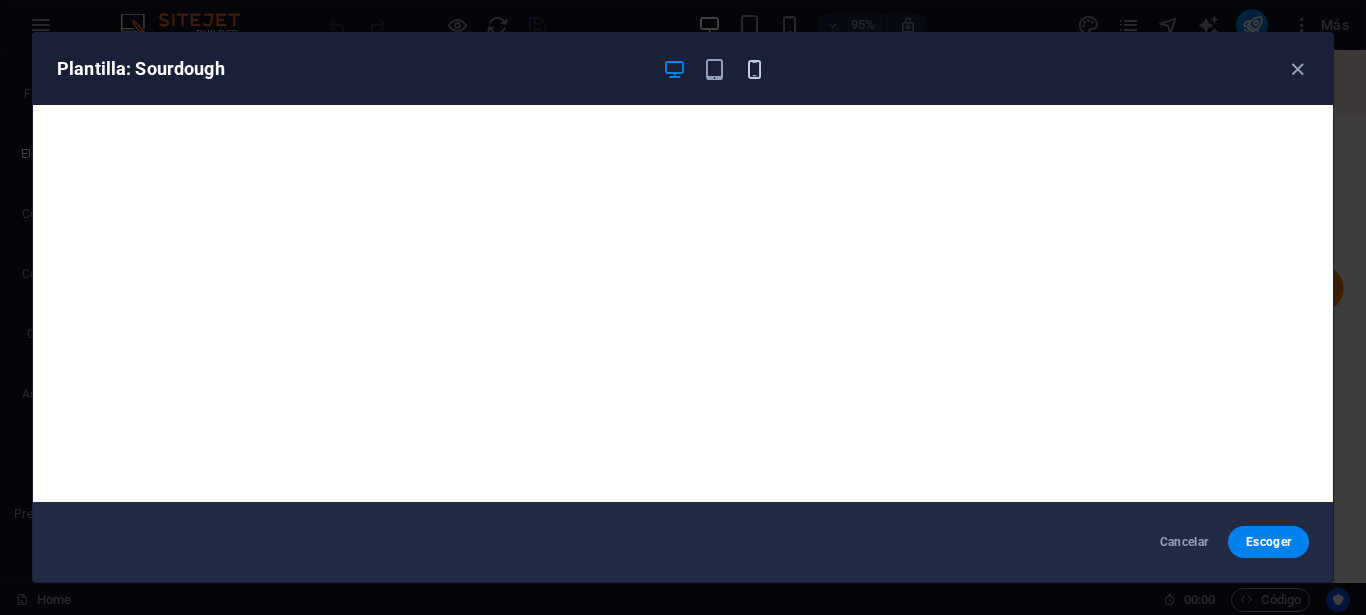 click at bounding box center (754, 69) 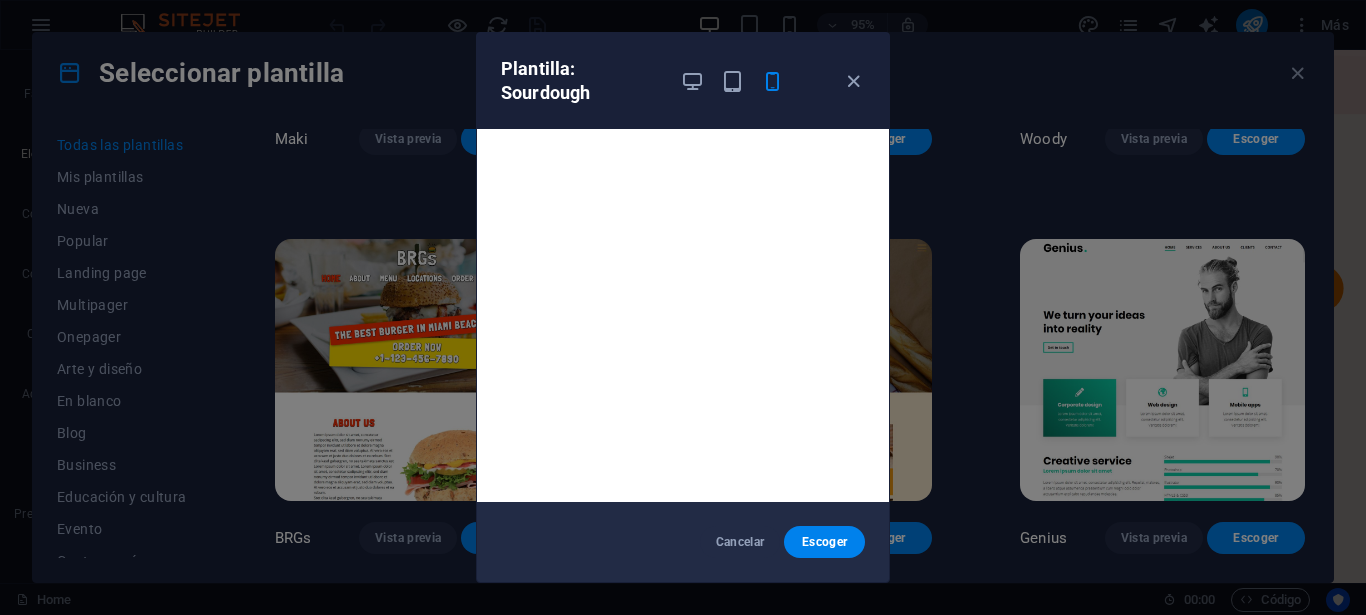 scroll, scrollTop: 5, scrollLeft: 0, axis: vertical 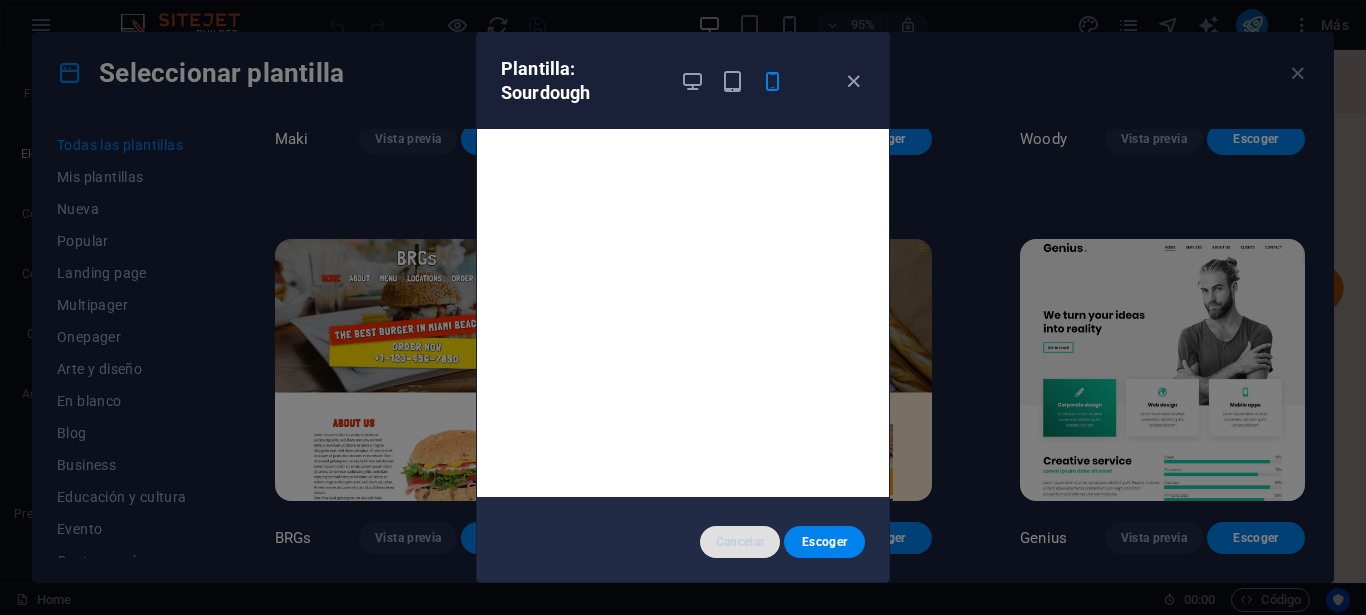click on "Cancelar" at bounding box center (740, 542) 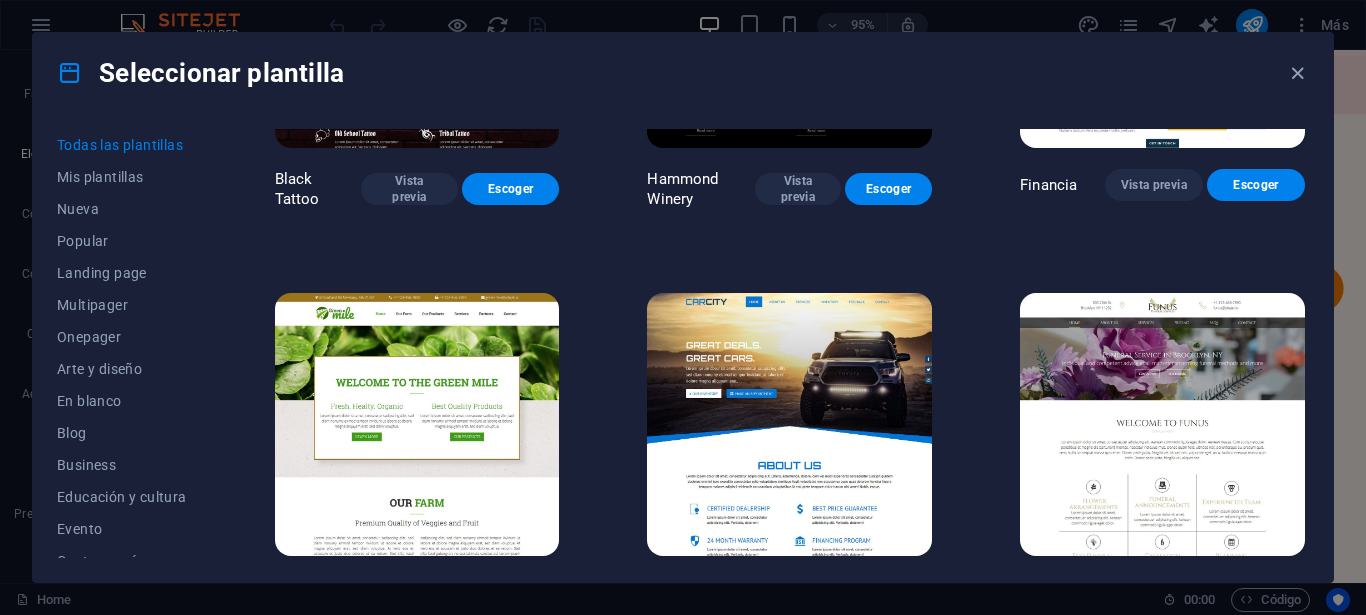 scroll, scrollTop: 11660, scrollLeft: 0, axis: vertical 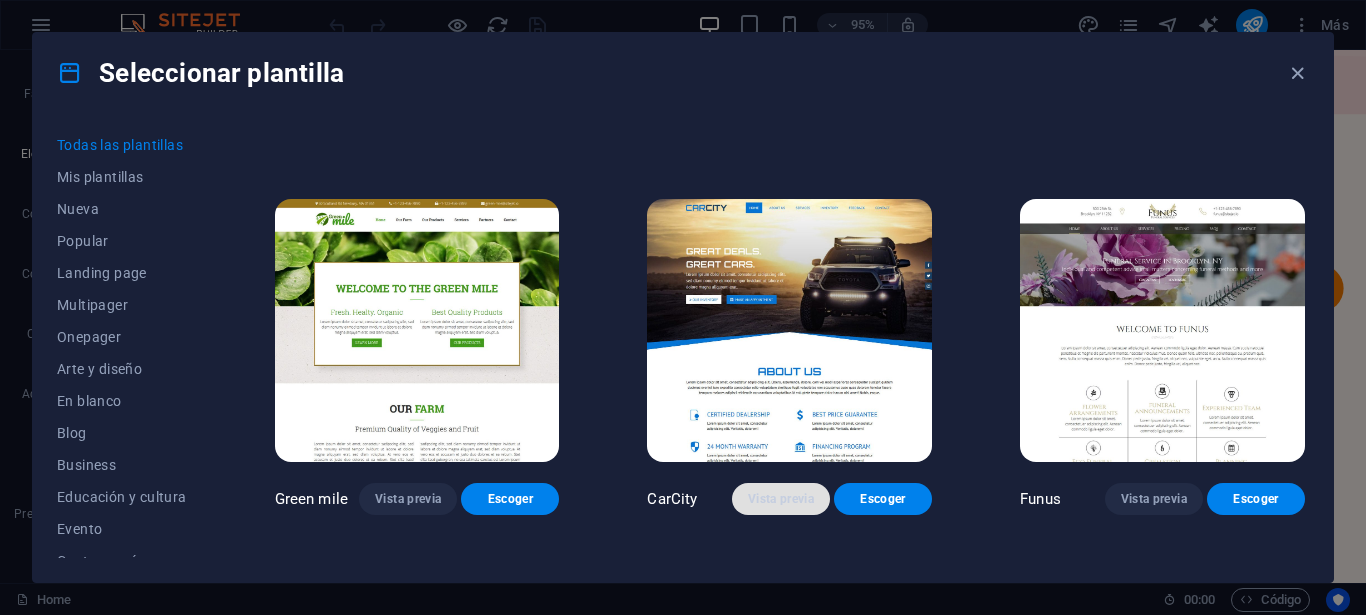 click on "Vista previa" at bounding box center (781, 499) 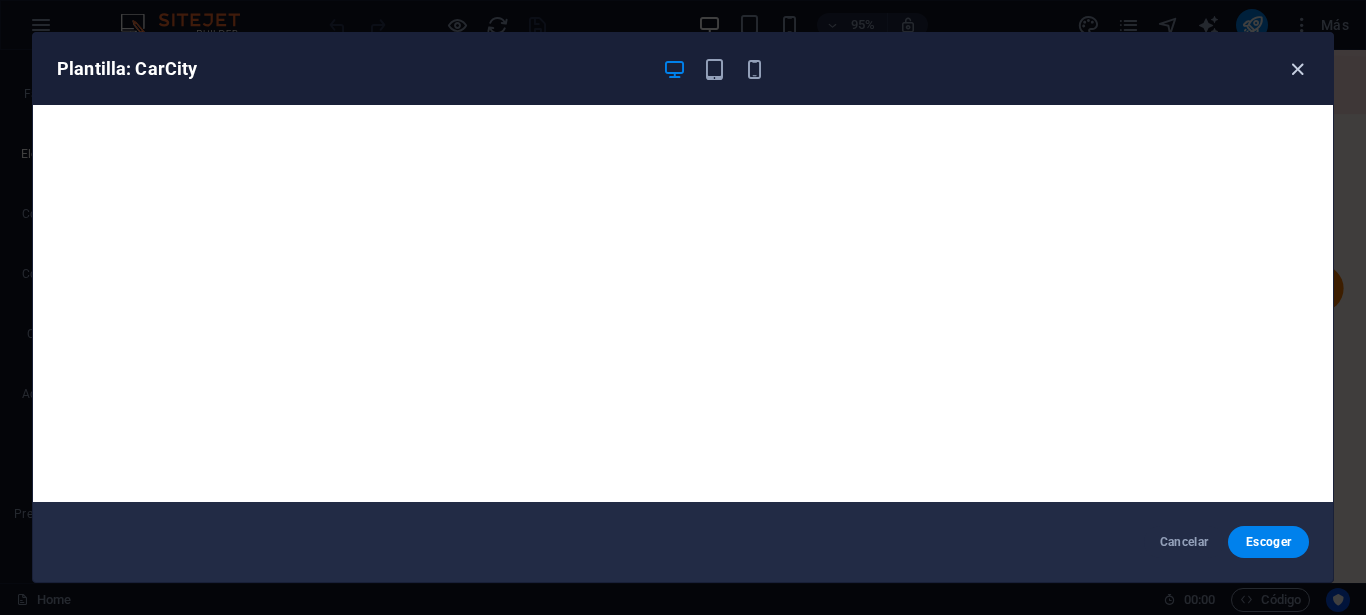 click at bounding box center [1297, 69] 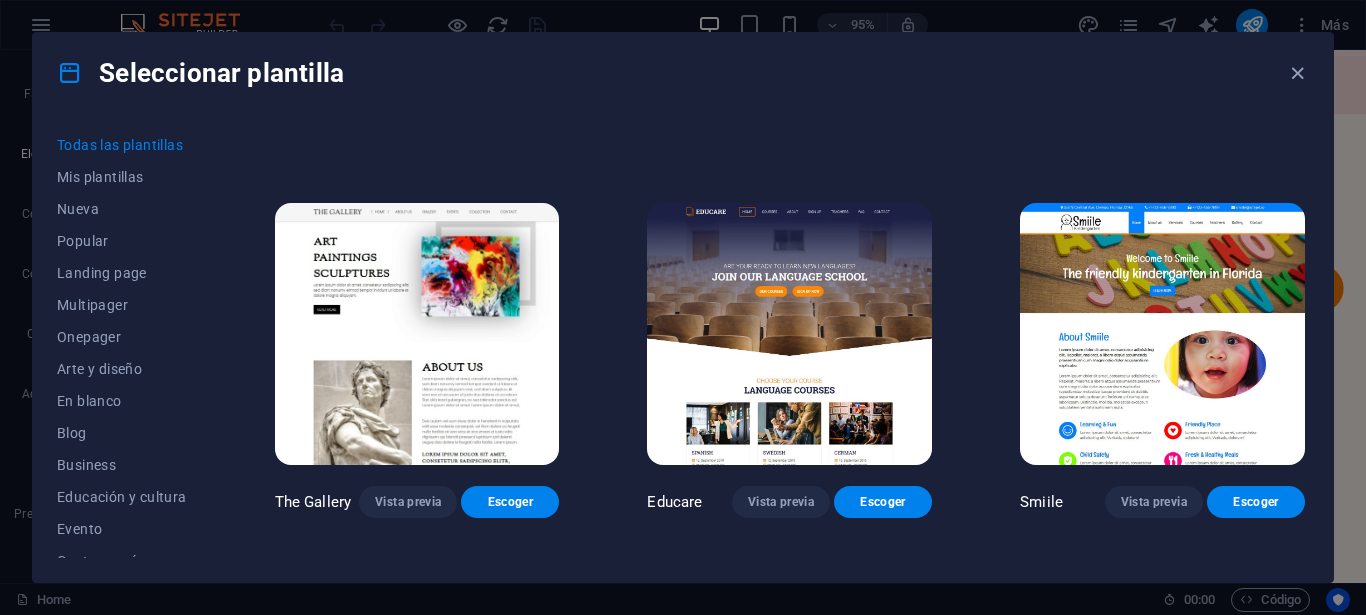 scroll, scrollTop: 12060, scrollLeft: 0, axis: vertical 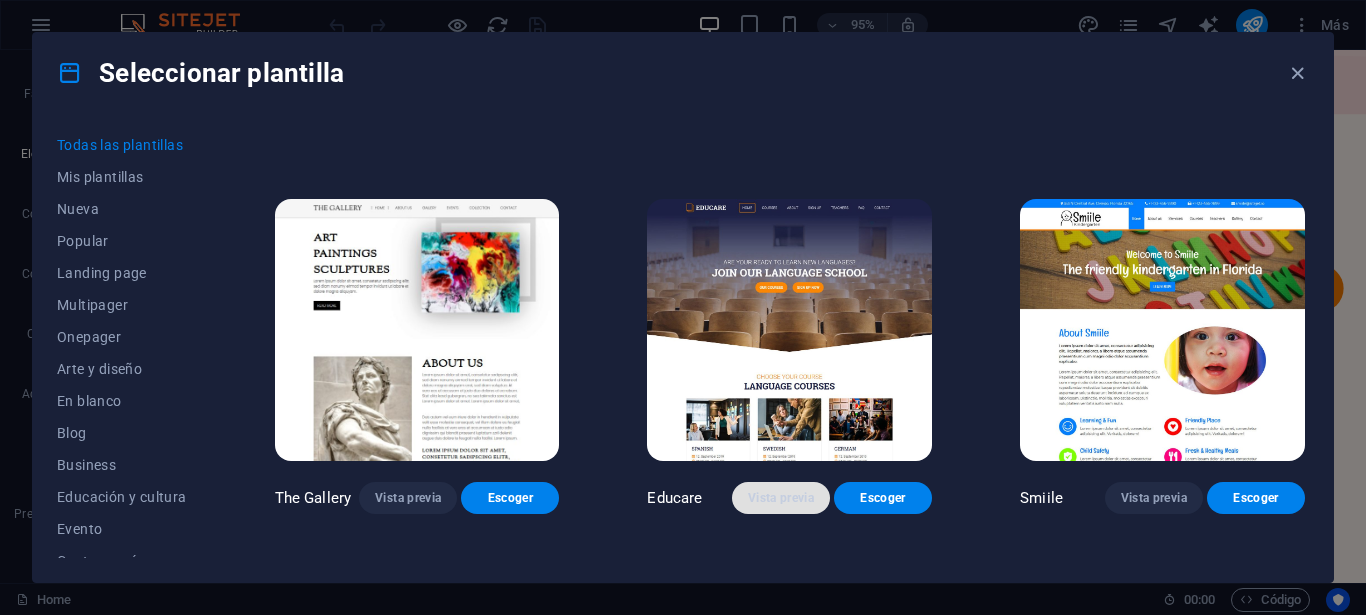 click on "Vista previa" at bounding box center (781, 498) 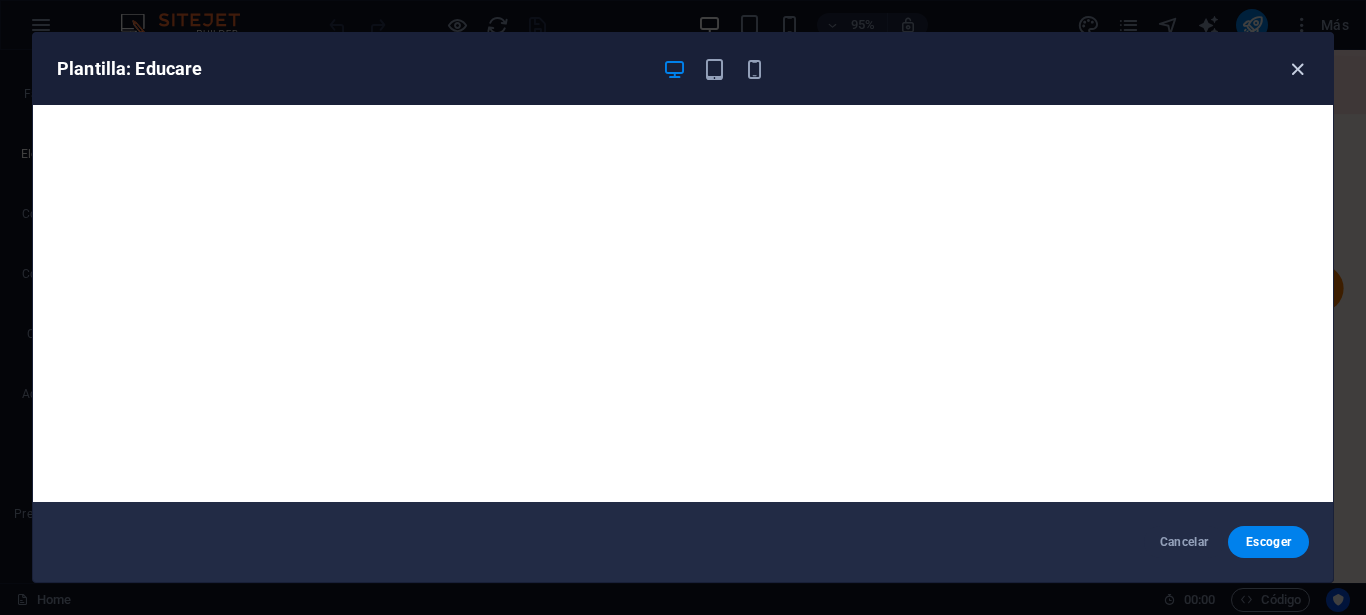 click at bounding box center [1297, 69] 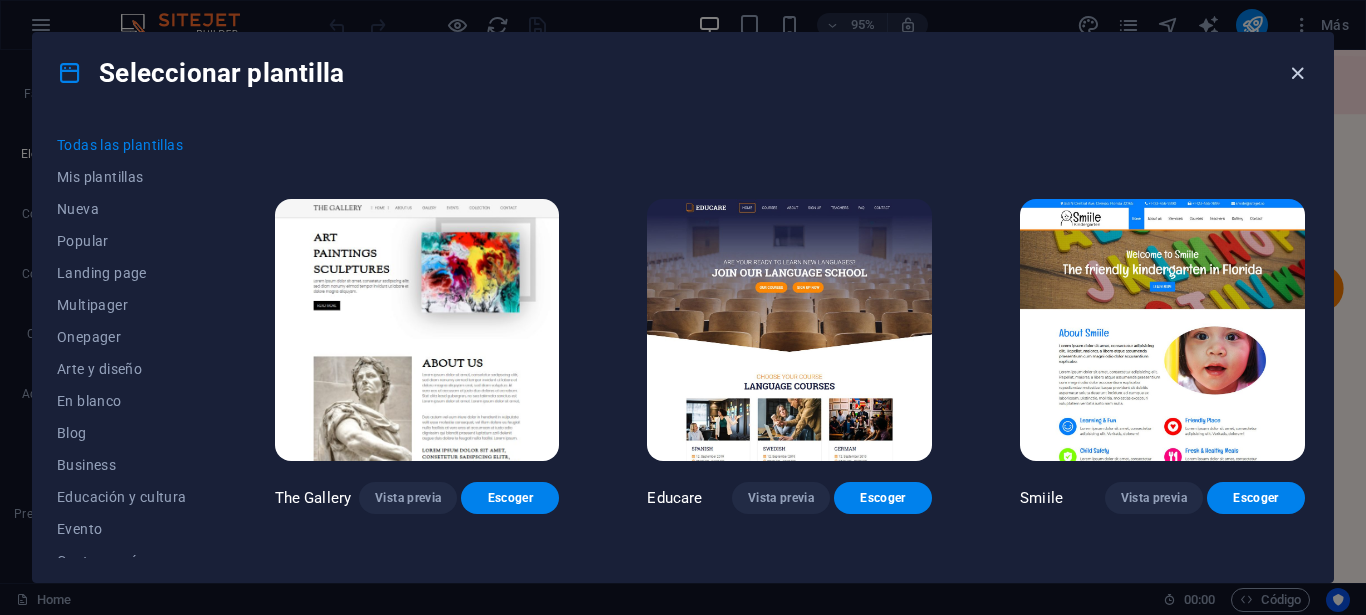 click at bounding box center (1297, 73) 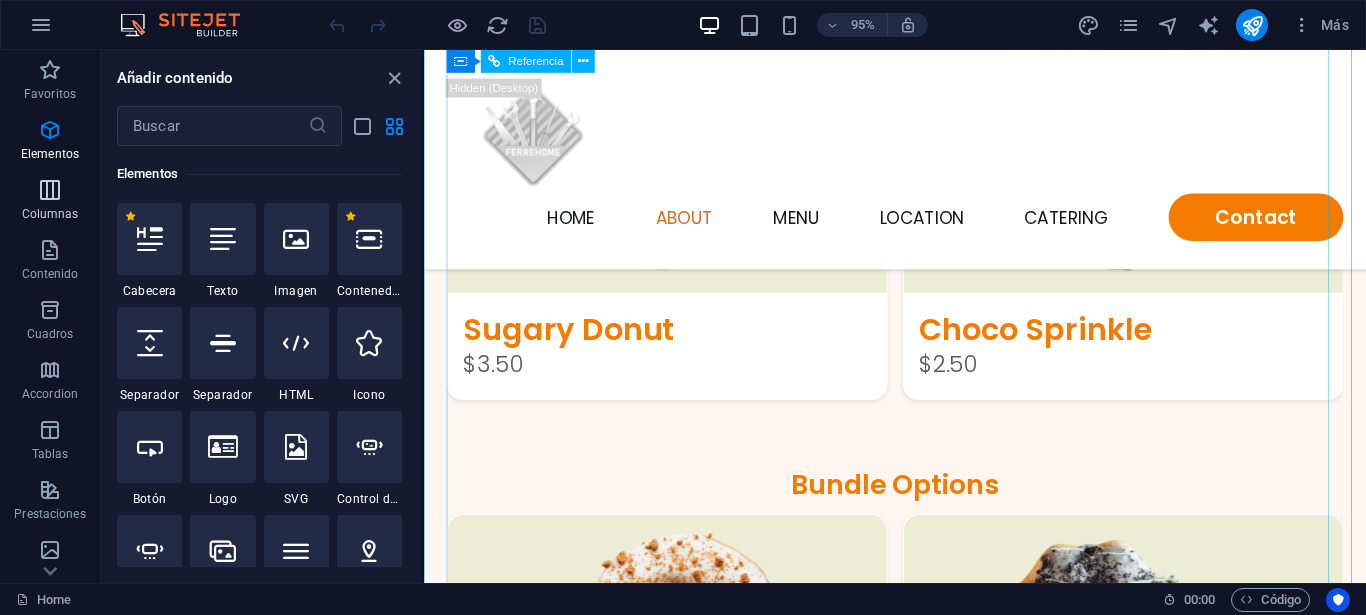 scroll, scrollTop: 2300, scrollLeft: 0, axis: vertical 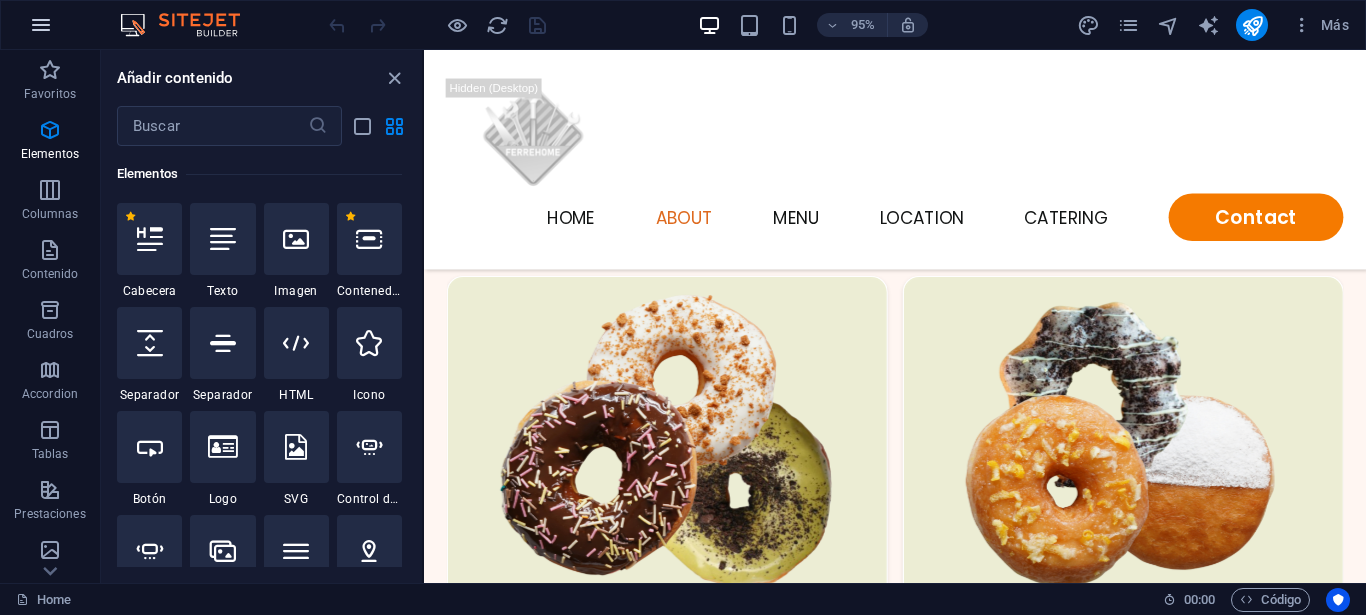 click at bounding box center (41, 25) 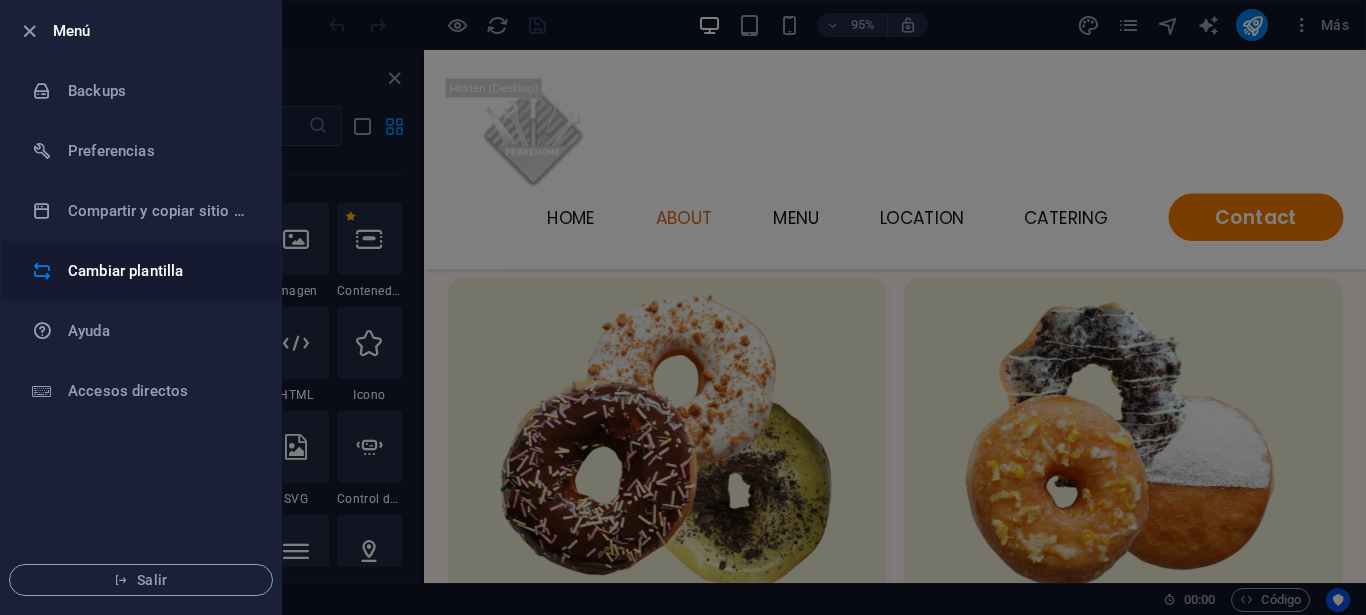 click on "Cambiar plantilla" at bounding box center [160, 271] 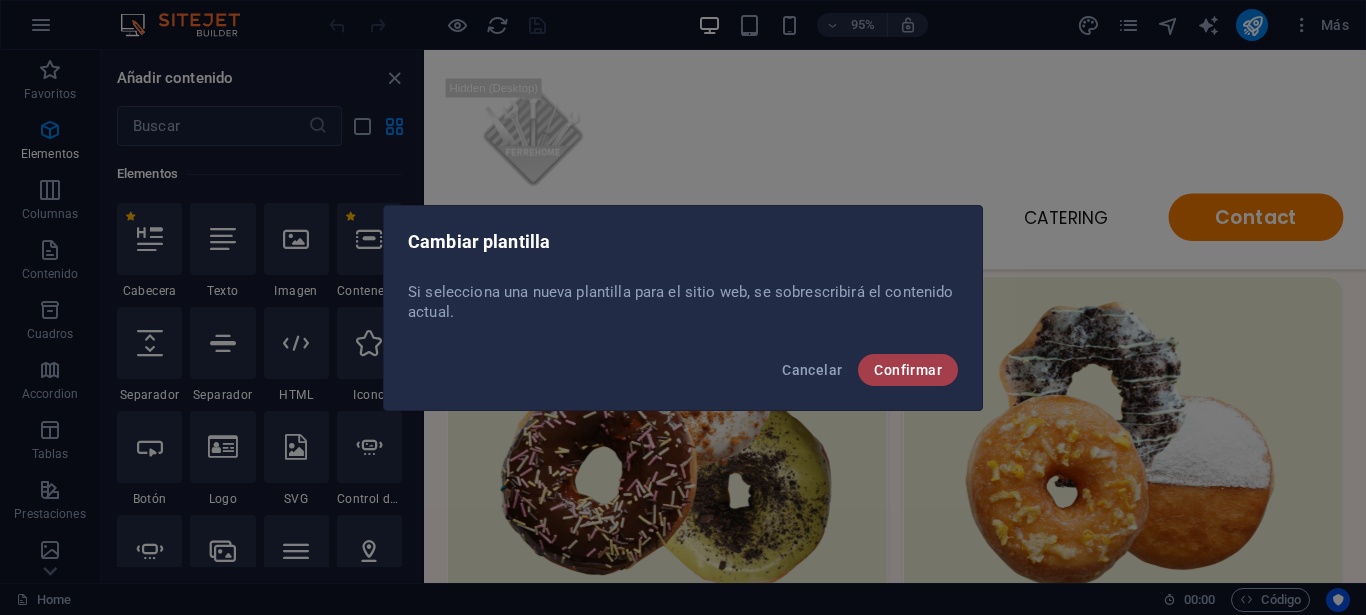 click on "Confirmar" at bounding box center (908, 370) 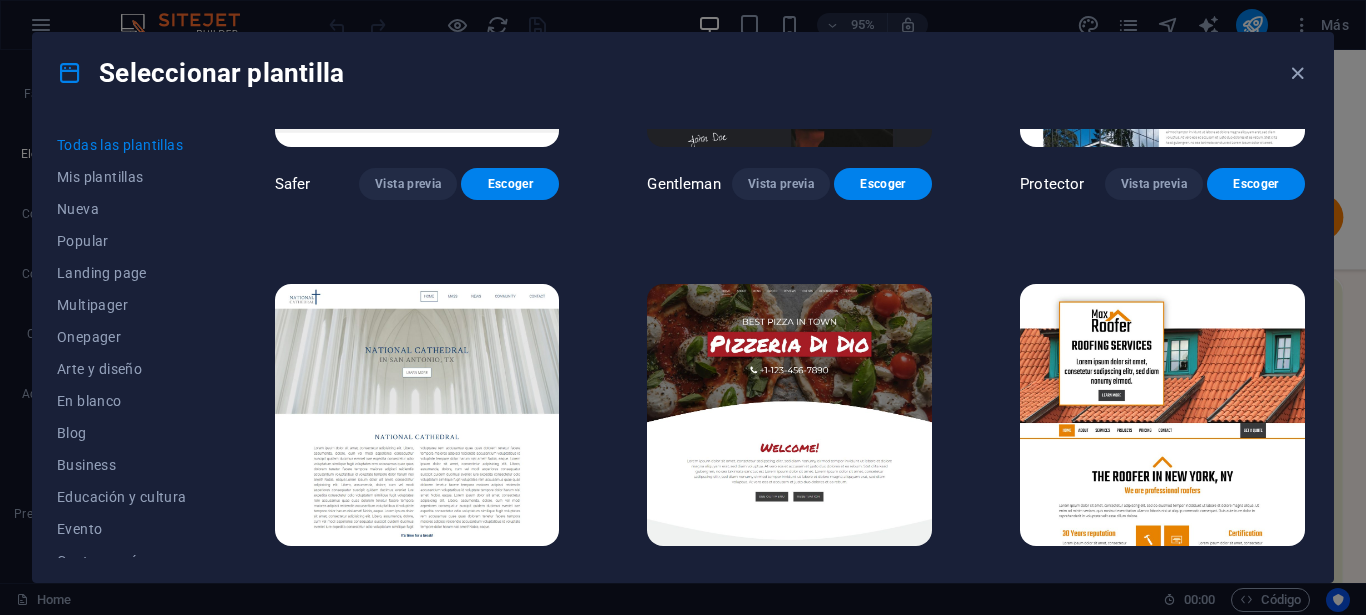 scroll, scrollTop: 8000, scrollLeft: 0, axis: vertical 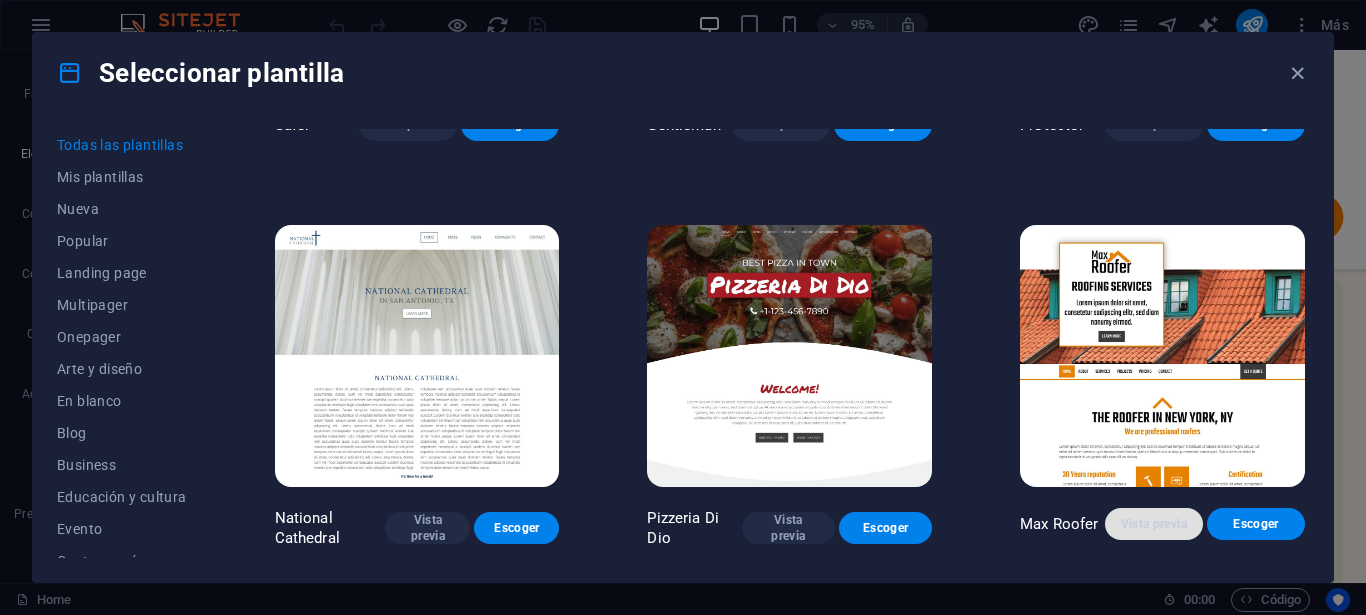 click on "Vista previa" at bounding box center [1154, 524] 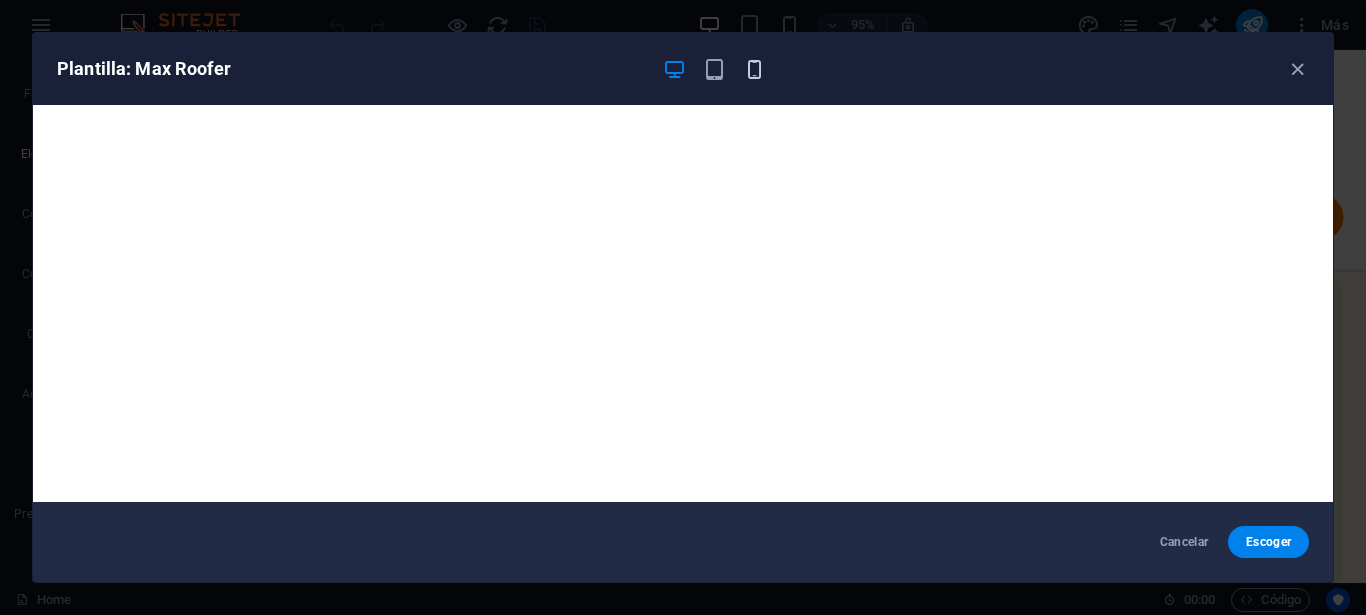 click at bounding box center [754, 69] 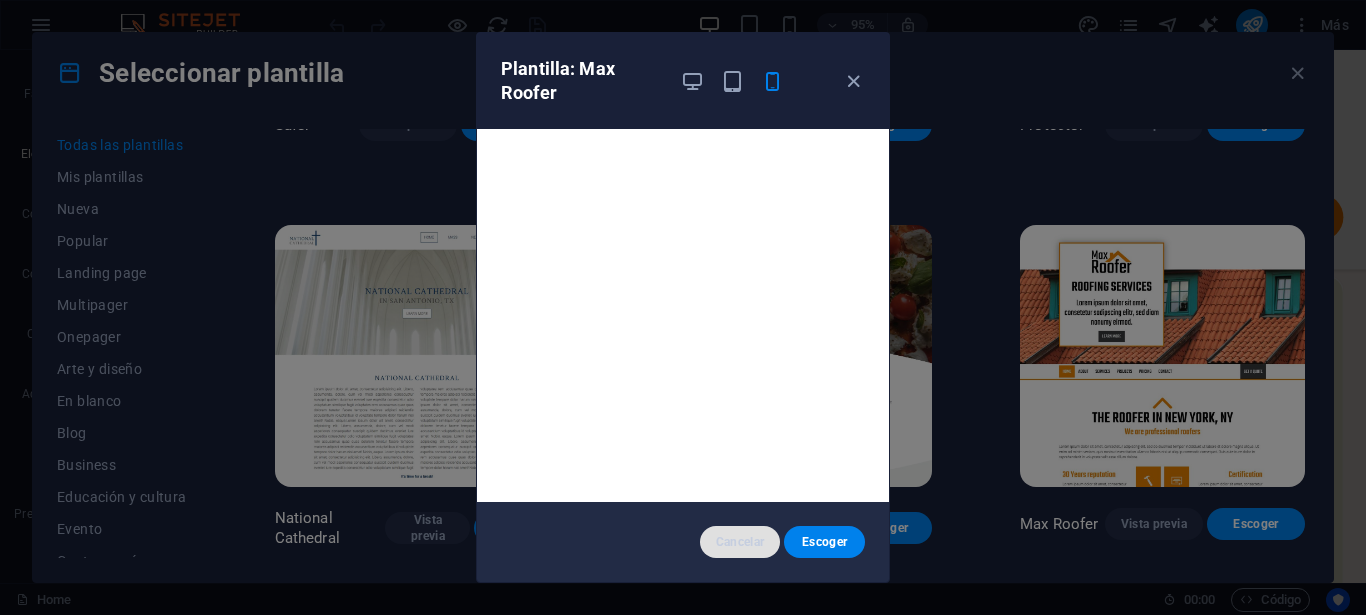 click on "Cancelar" at bounding box center [740, 542] 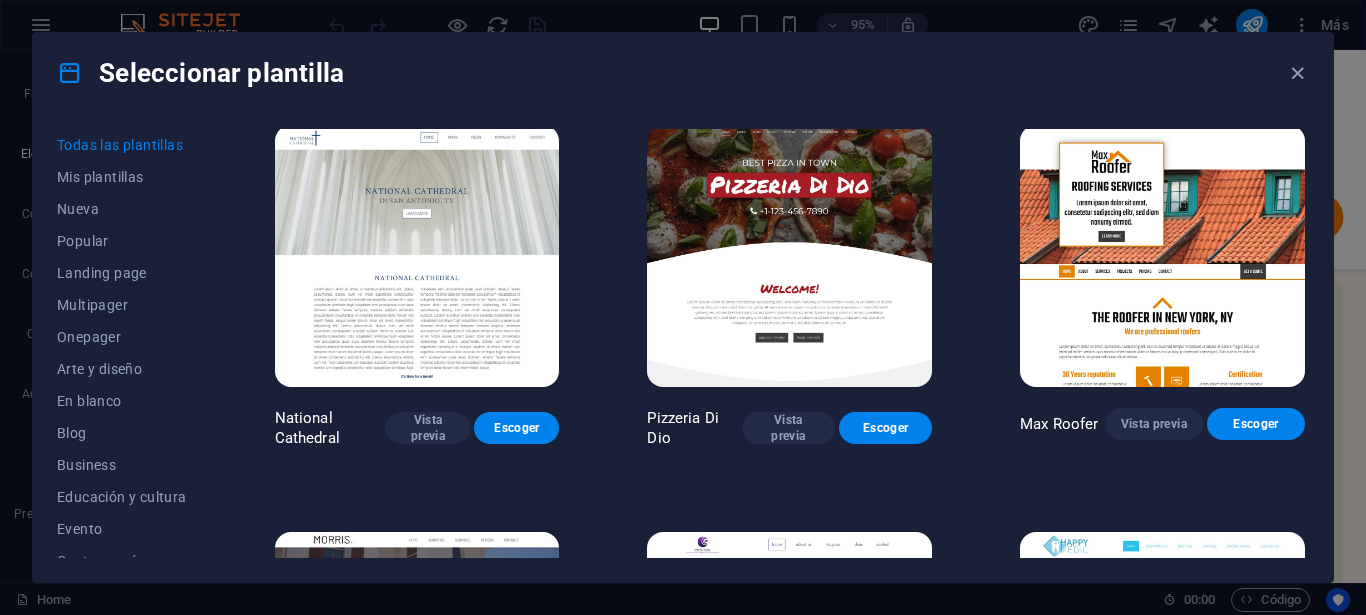 scroll, scrollTop: 8000, scrollLeft: 0, axis: vertical 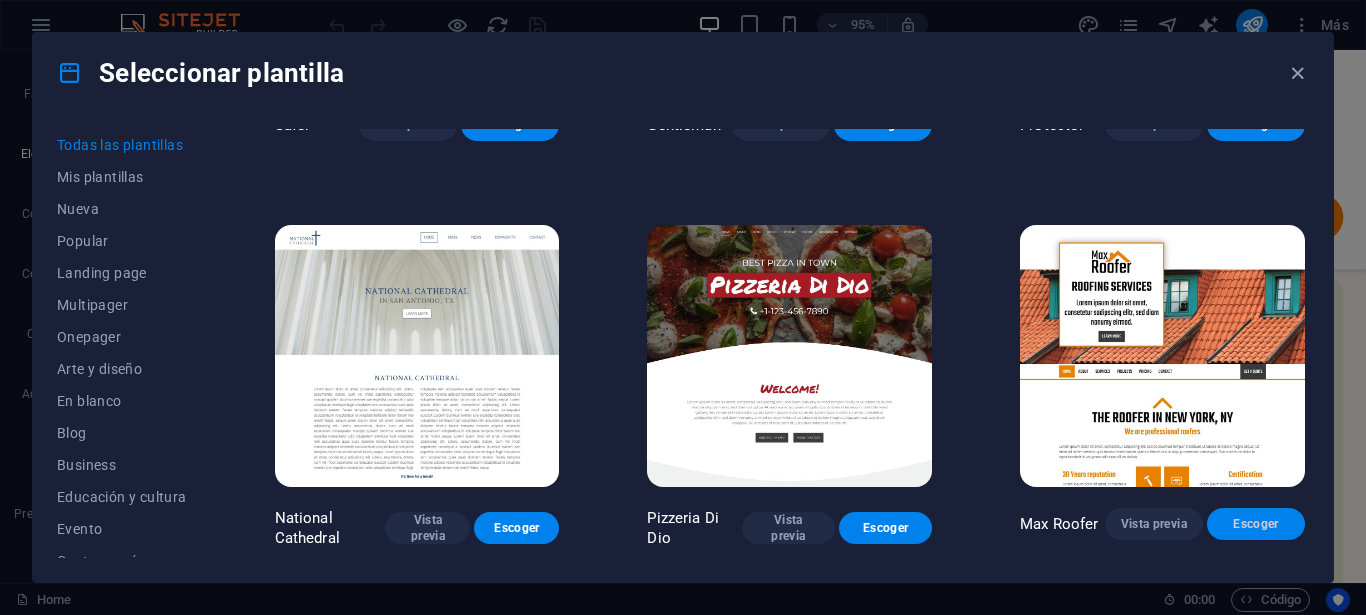click on "Escoger" at bounding box center [1256, 524] 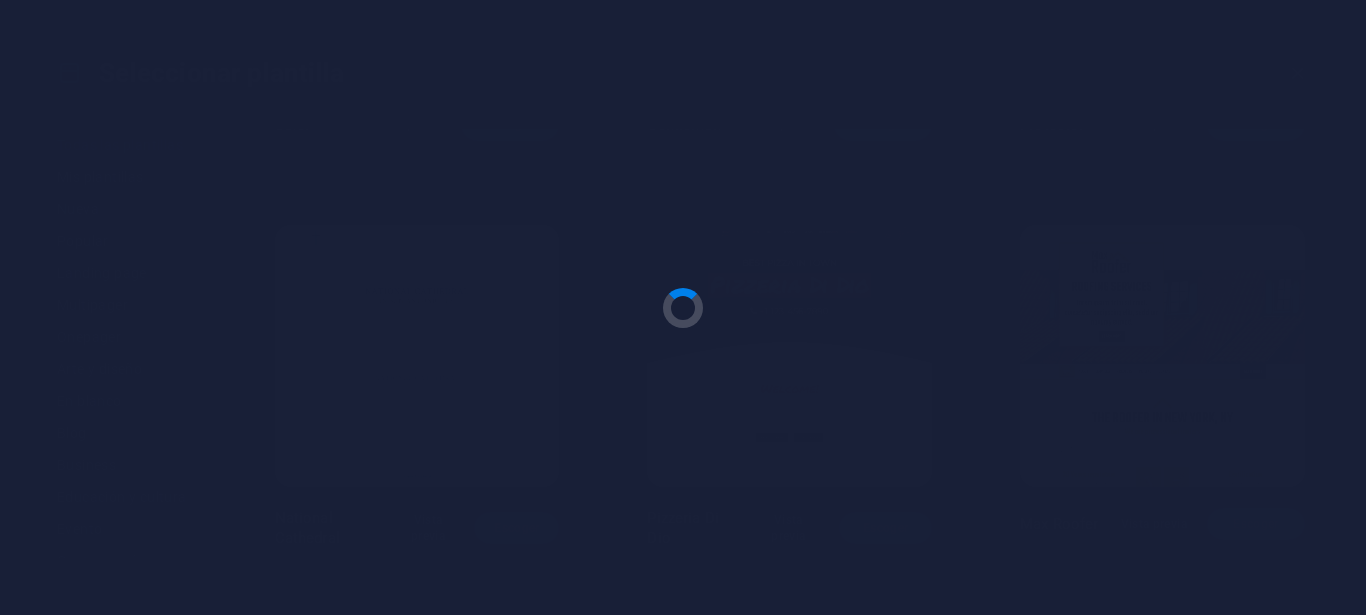scroll, scrollTop: 2473, scrollLeft: 0, axis: vertical 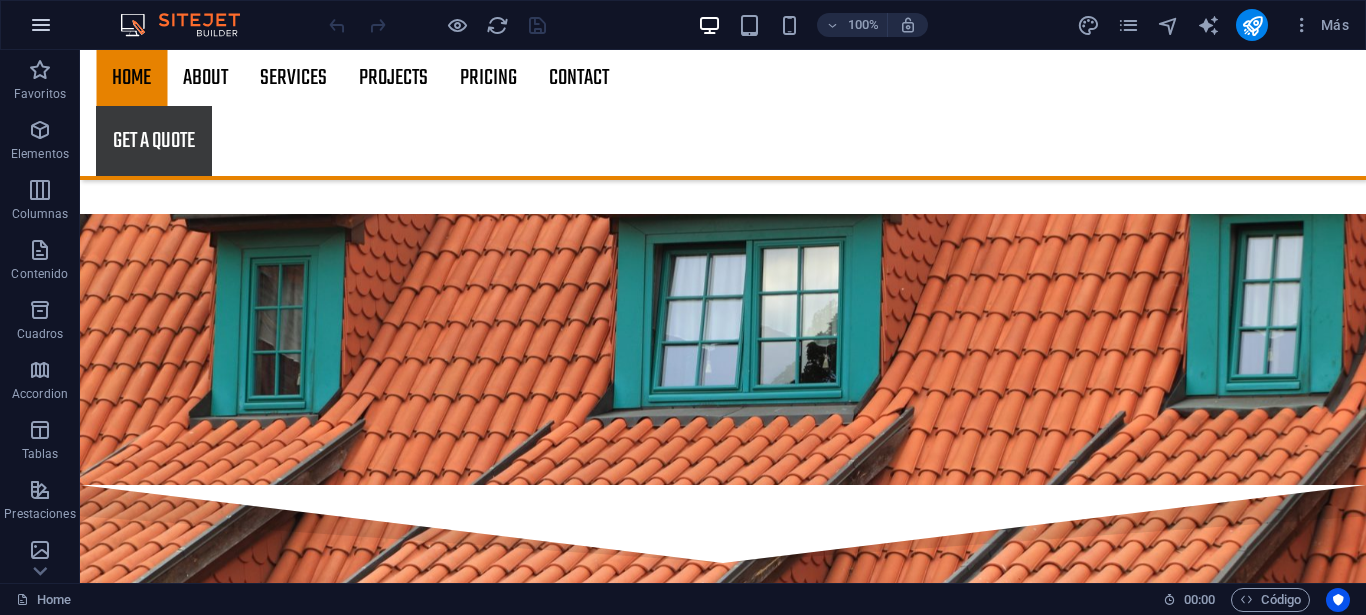 click at bounding box center [41, 25] 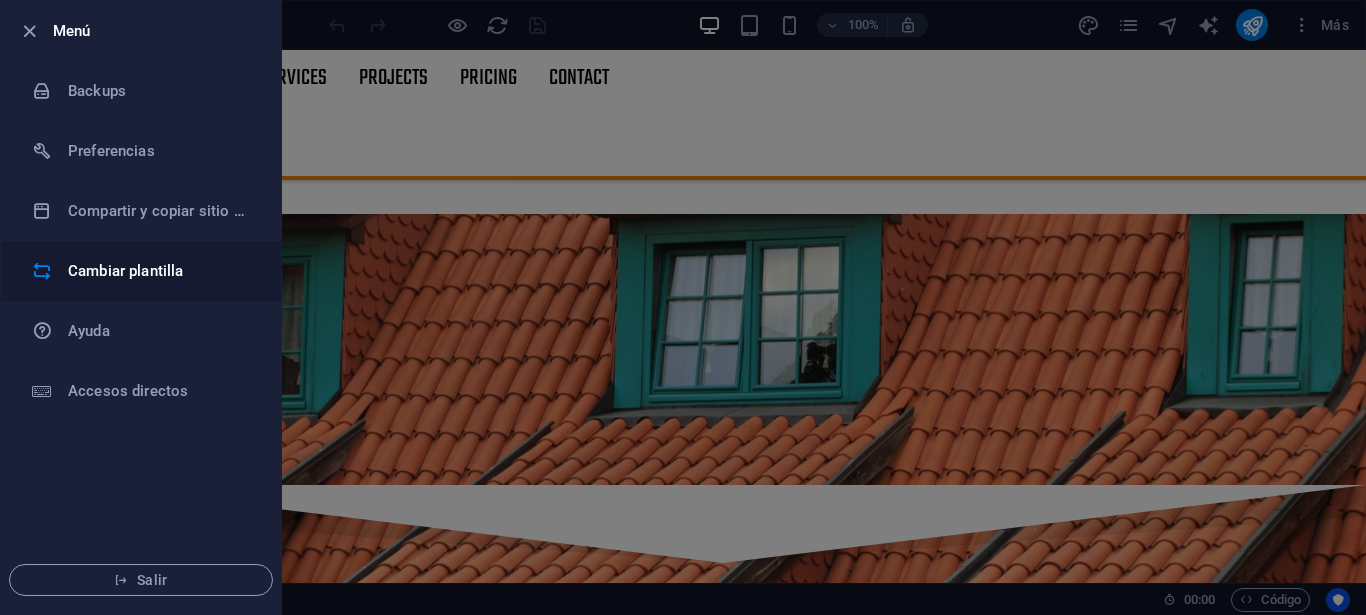 click on "Cambiar plantilla" at bounding box center [160, 271] 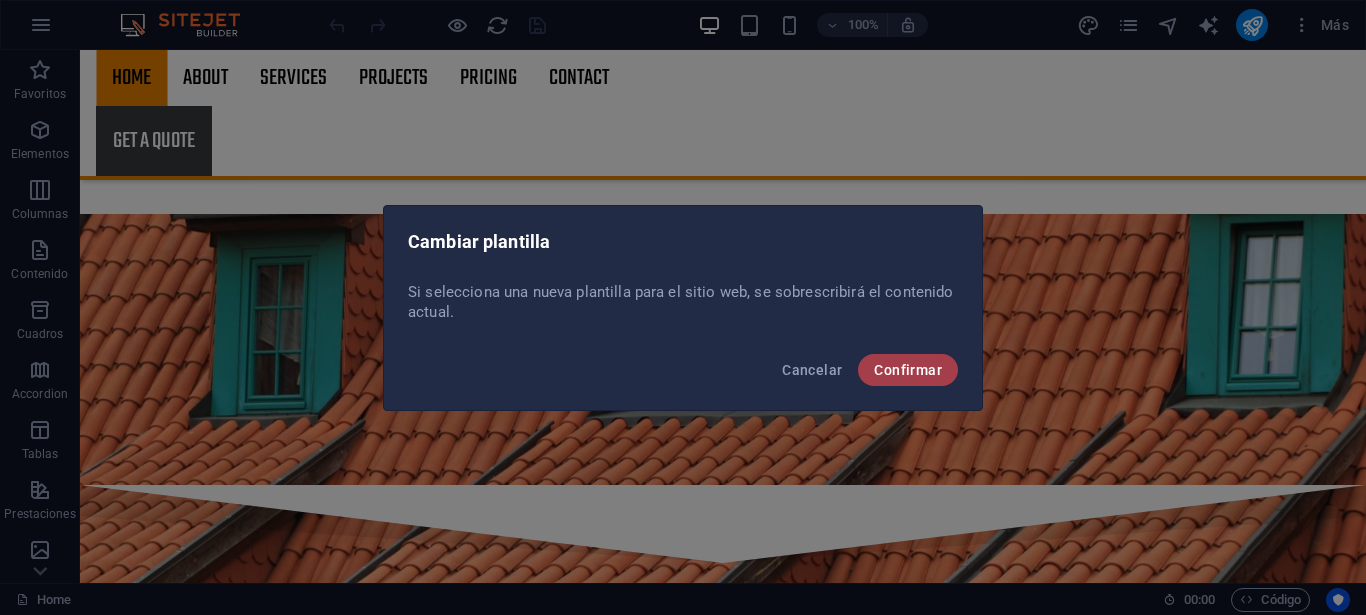 click on "Confirmar" at bounding box center [908, 370] 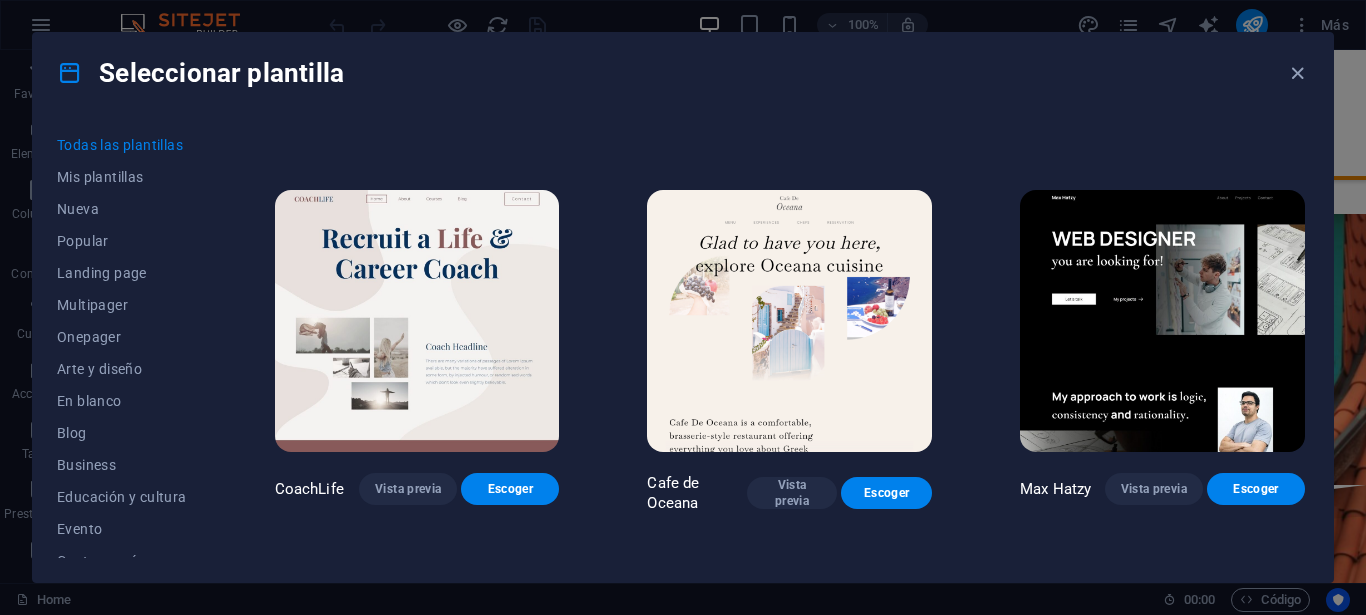 scroll, scrollTop: 4500, scrollLeft: 0, axis: vertical 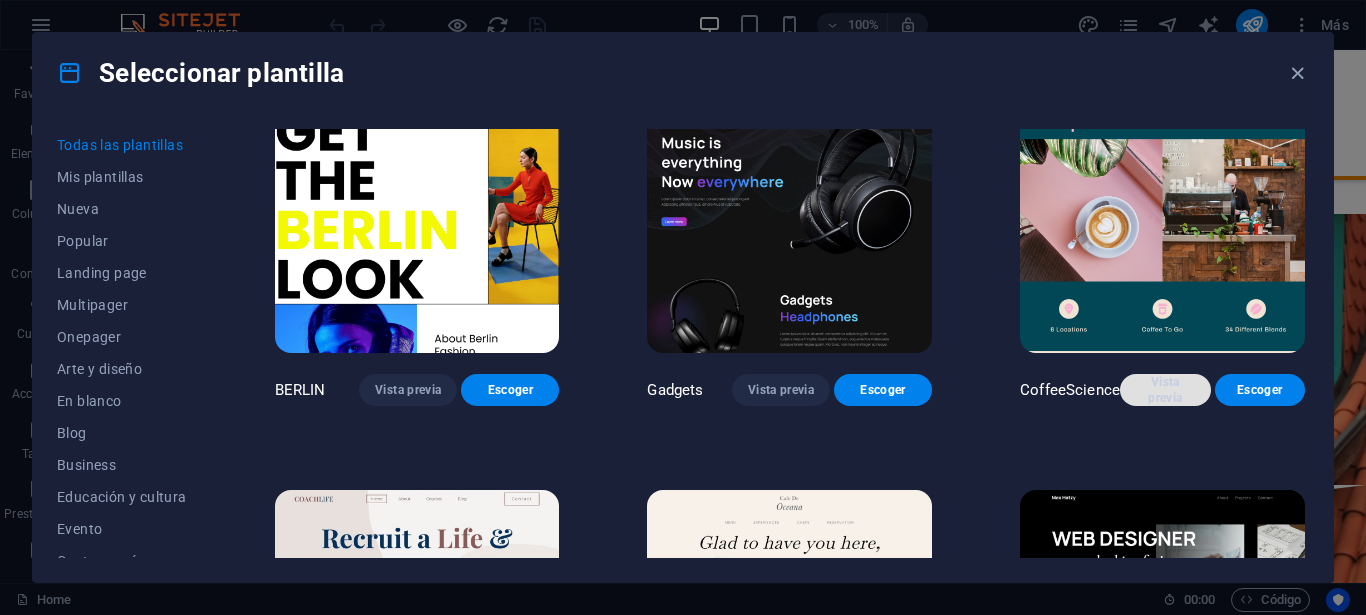 click on "Vista previa" at bounding box center [1165, 390] 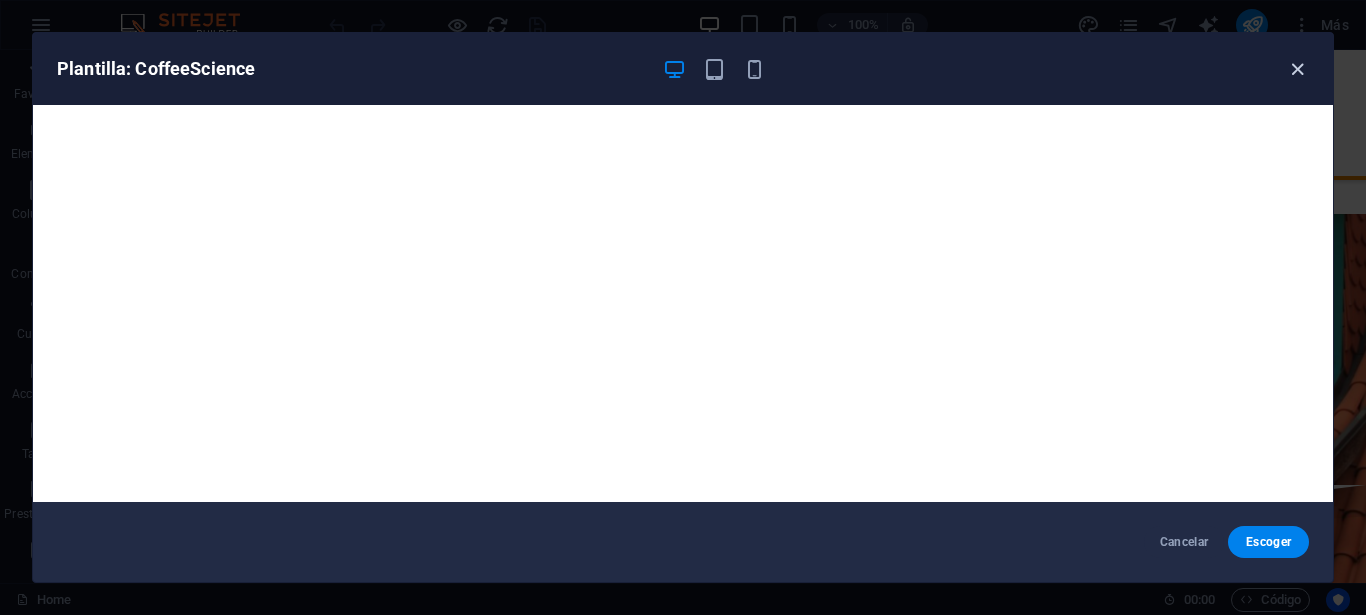 click at bounding box center (1297, 69) 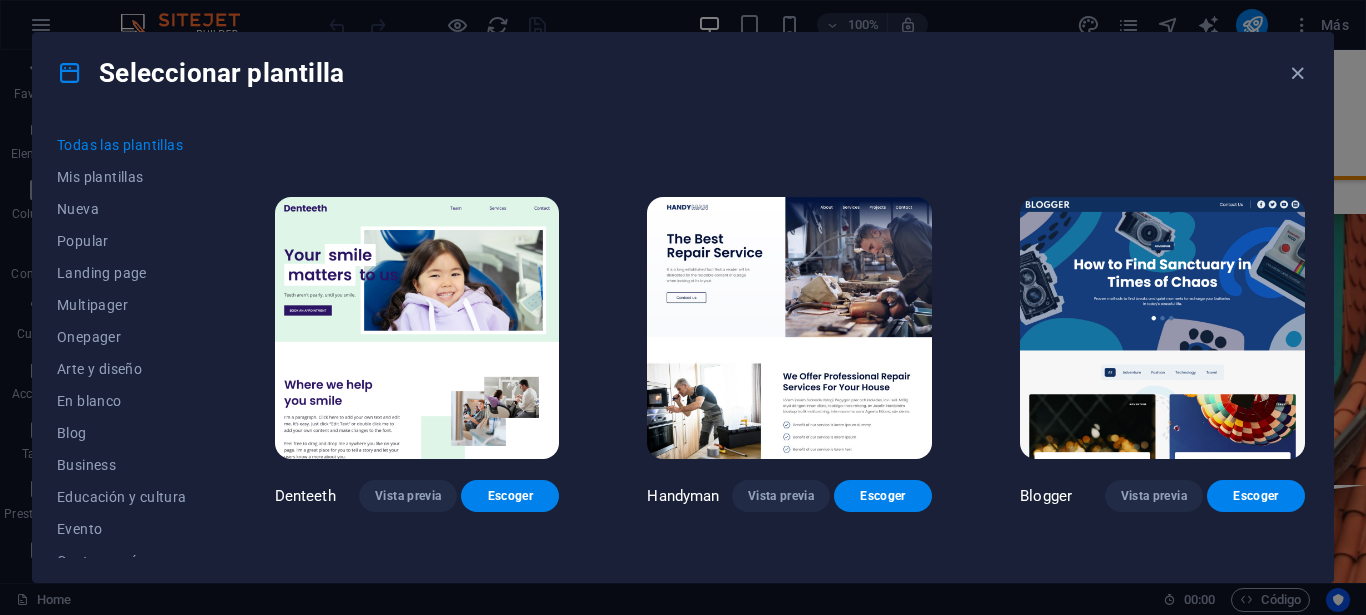 scroll, scrollTop: 5600, scrollLeft: 0, axis: vertical 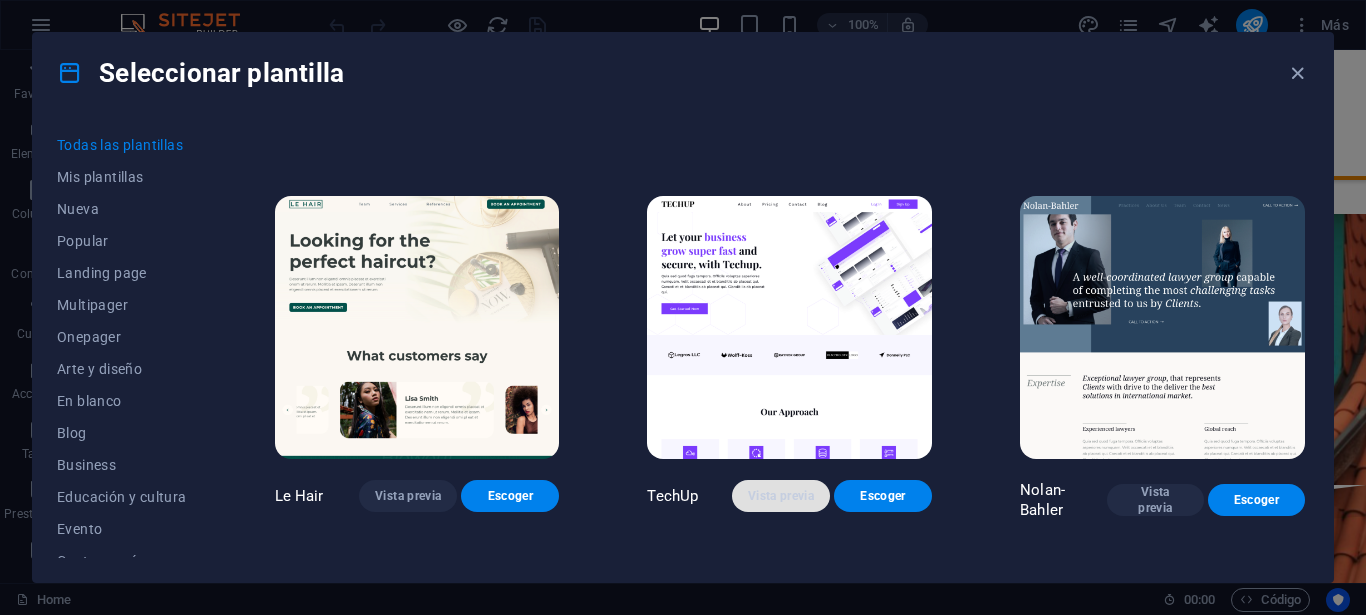 click on "Vista previa" at bounding box center [781, 496] 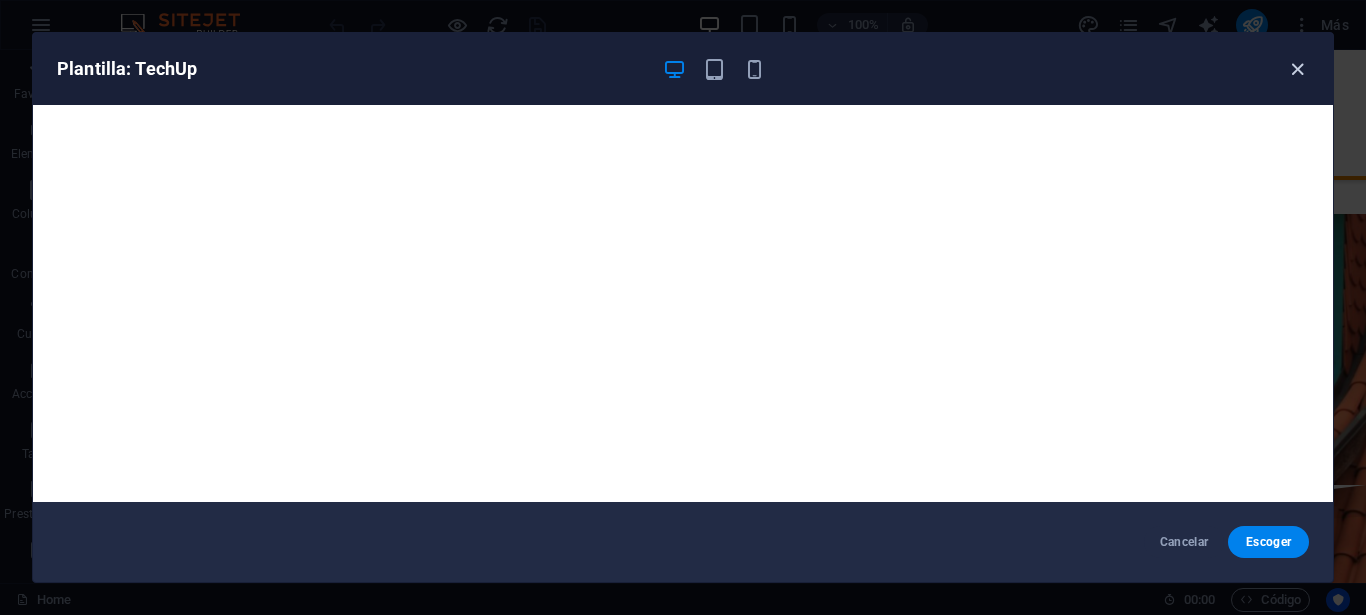 click at bounding box center (1297, 69) 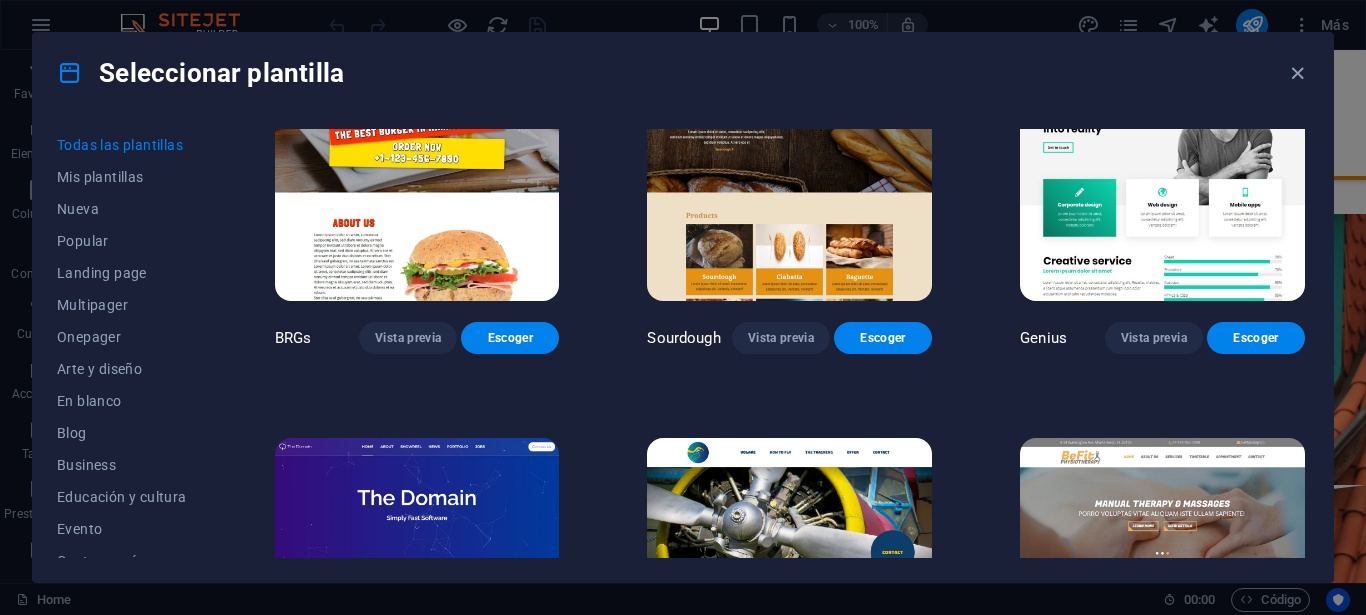 scroll, scrollTop: 9200, scrollLeft: 0, axis: vertical 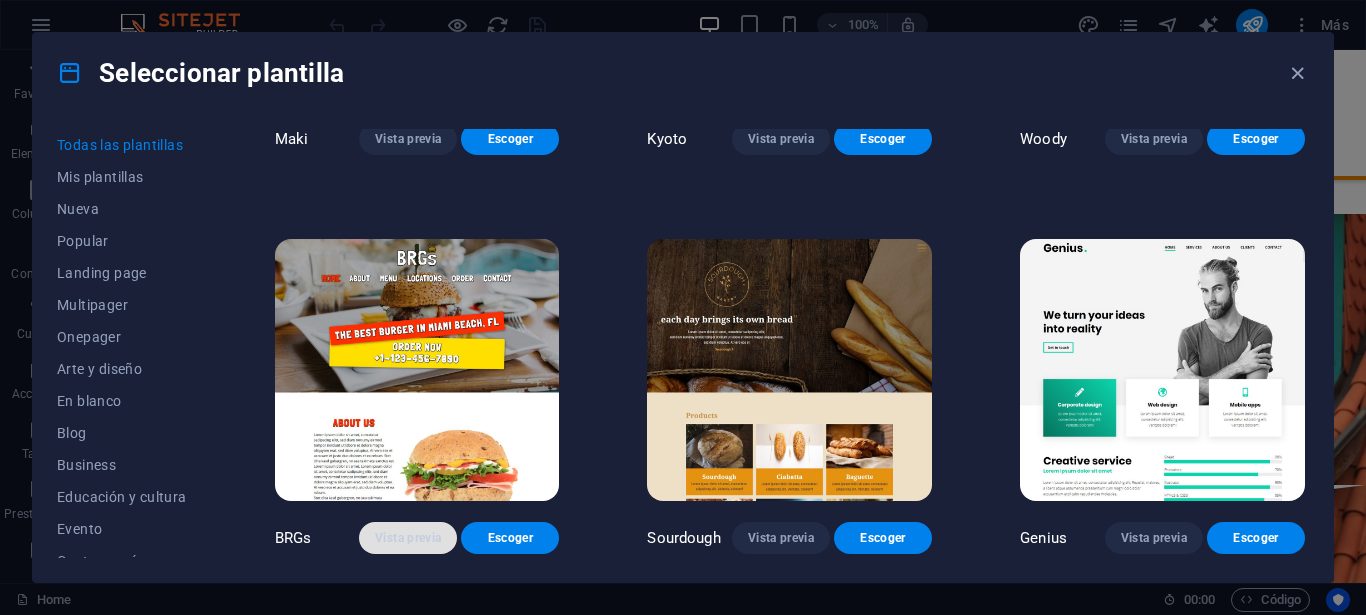 click on "Vista previa" at bounding box center (408, 538) 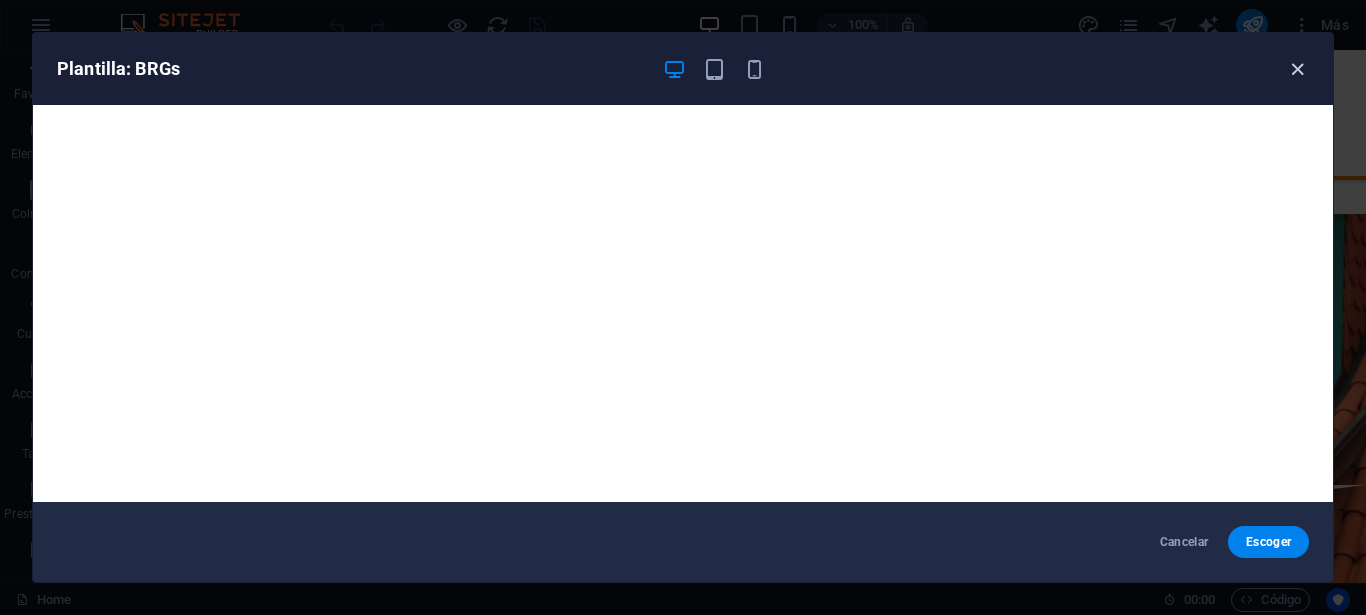 click at bounding box center (1297, 69) 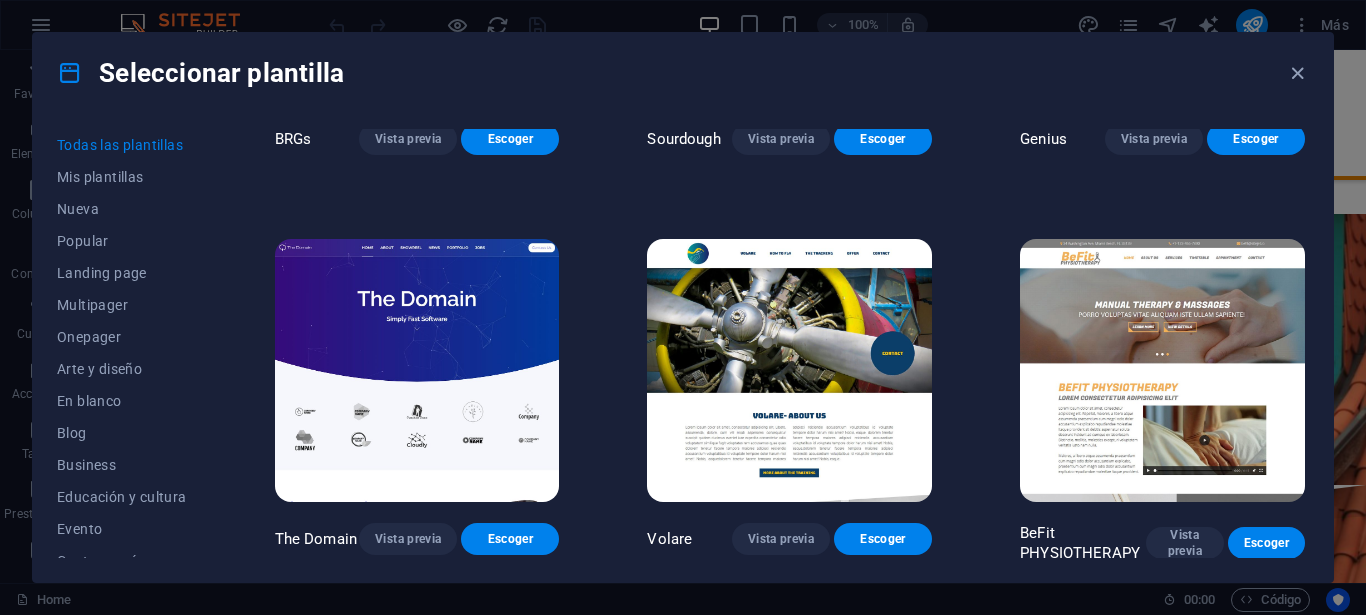 scroll, scrollTop: 9600, scrollLeft: 0, axis: vertical 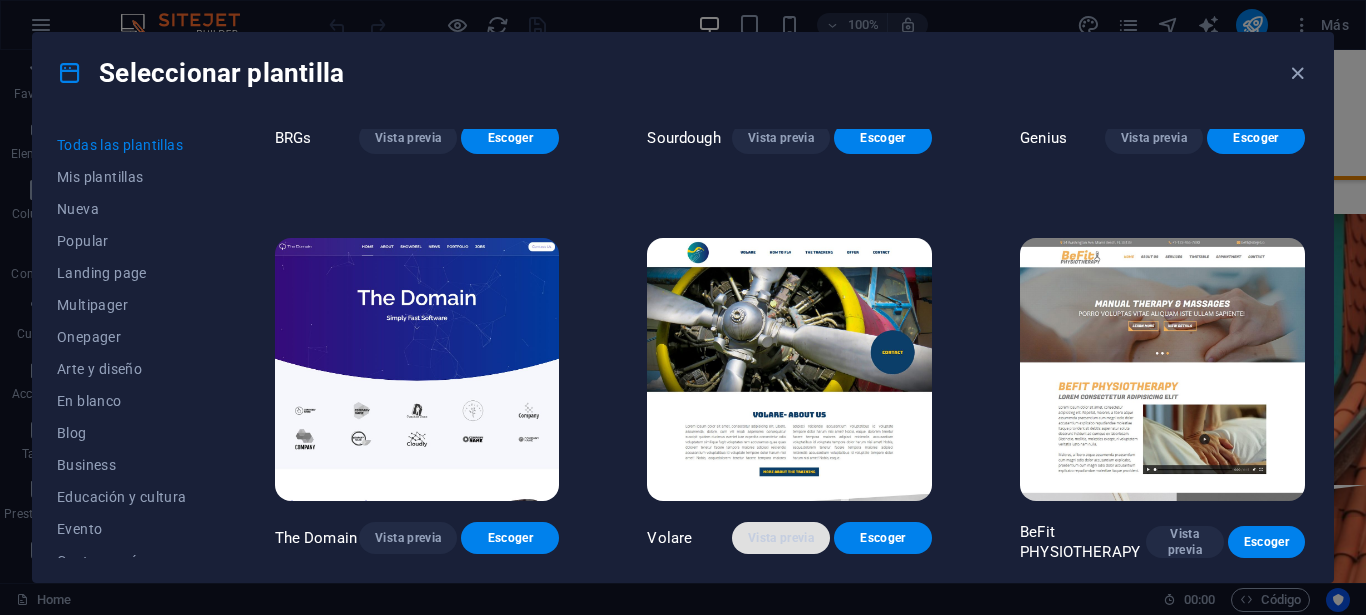 click on "Vista previa" at bounding box center (781, 538) 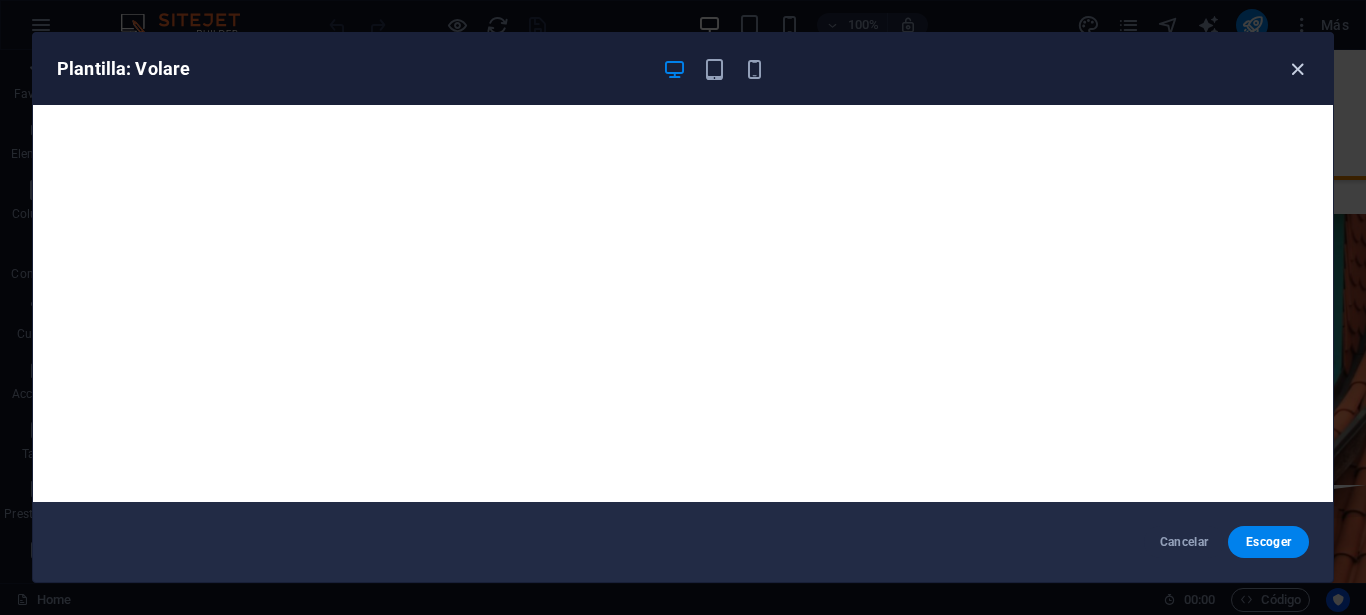 click at bounding box center (1297, 69) 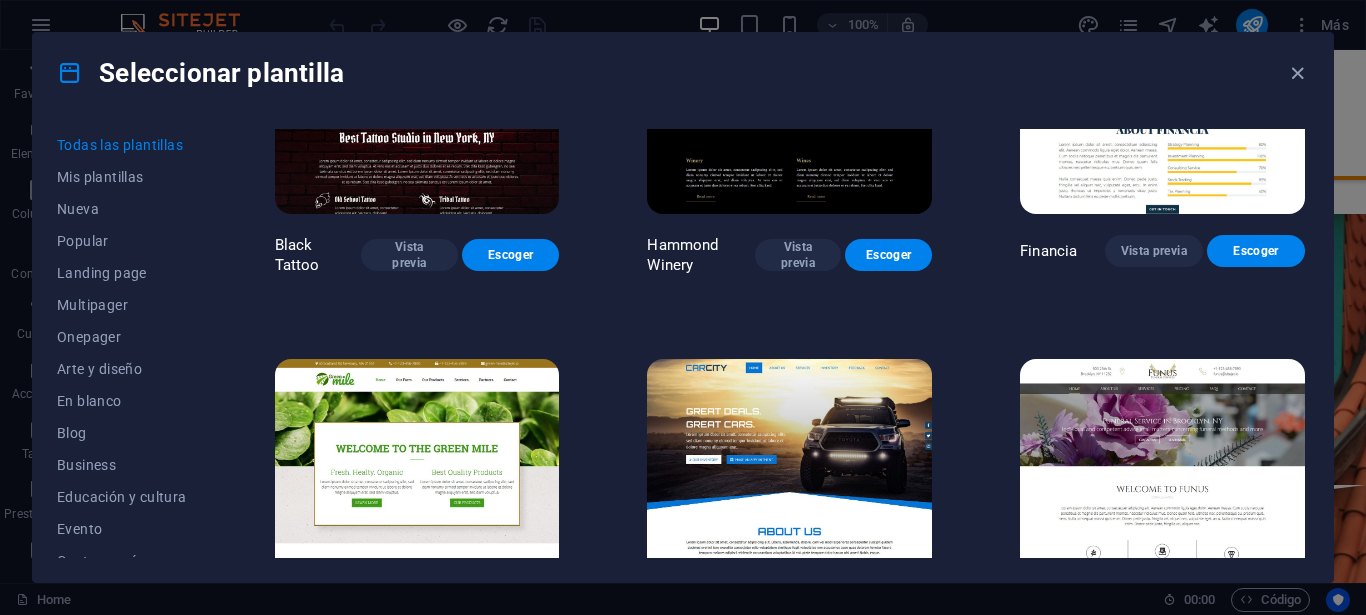 scroll, scrollTop: 11600, scrollLeft: 0, axis: vertical 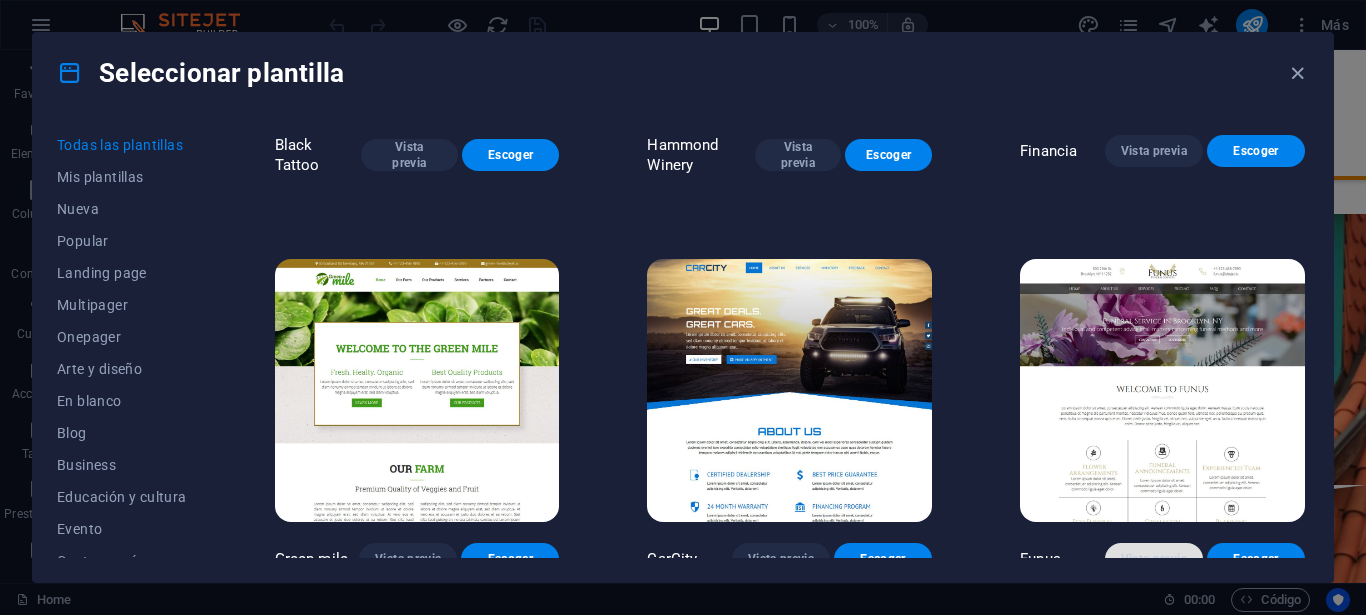 click on "Vista previa" at bounding box center [1154, 559] 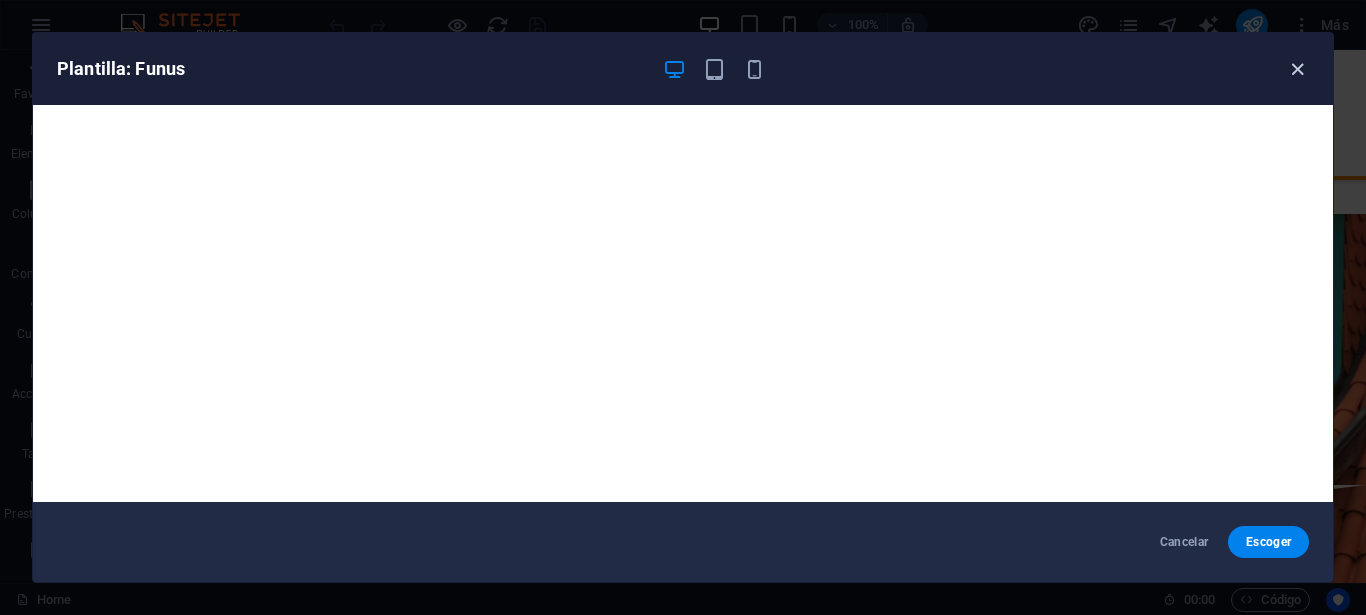 click at bounding box center (1297, 69) 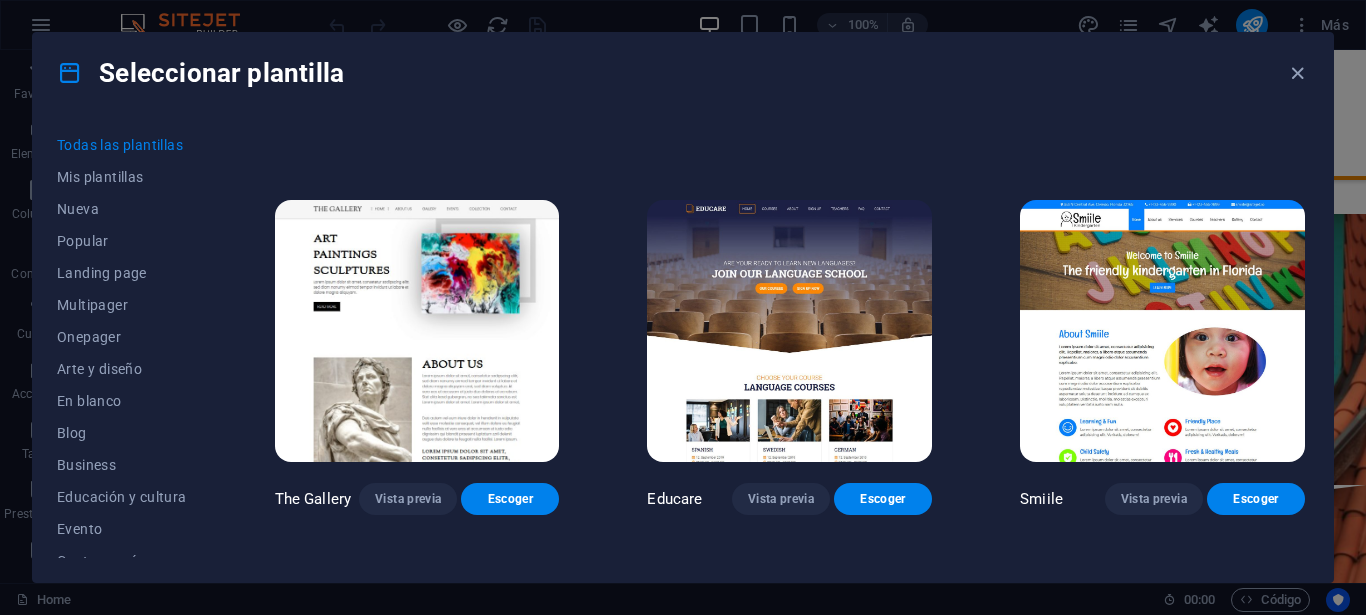 scroll, scrollTop: 12100, scrollLeft: 0, axis: vertical 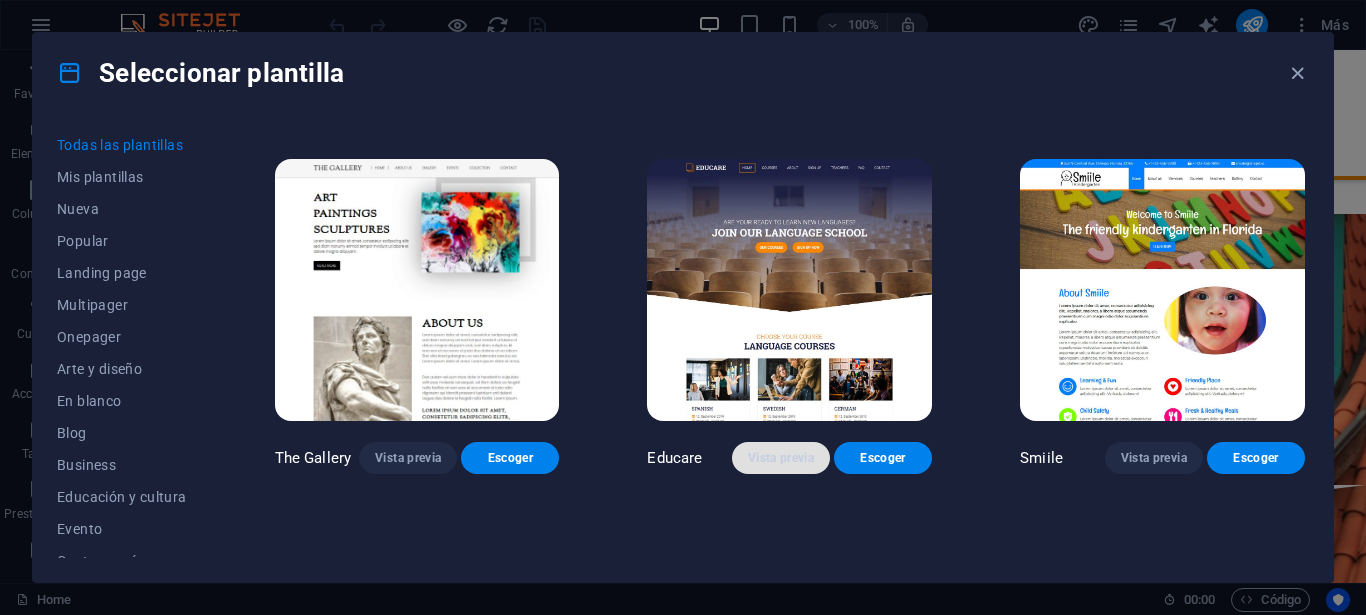 click on "Vista previa" at bounding box center (781, 458) 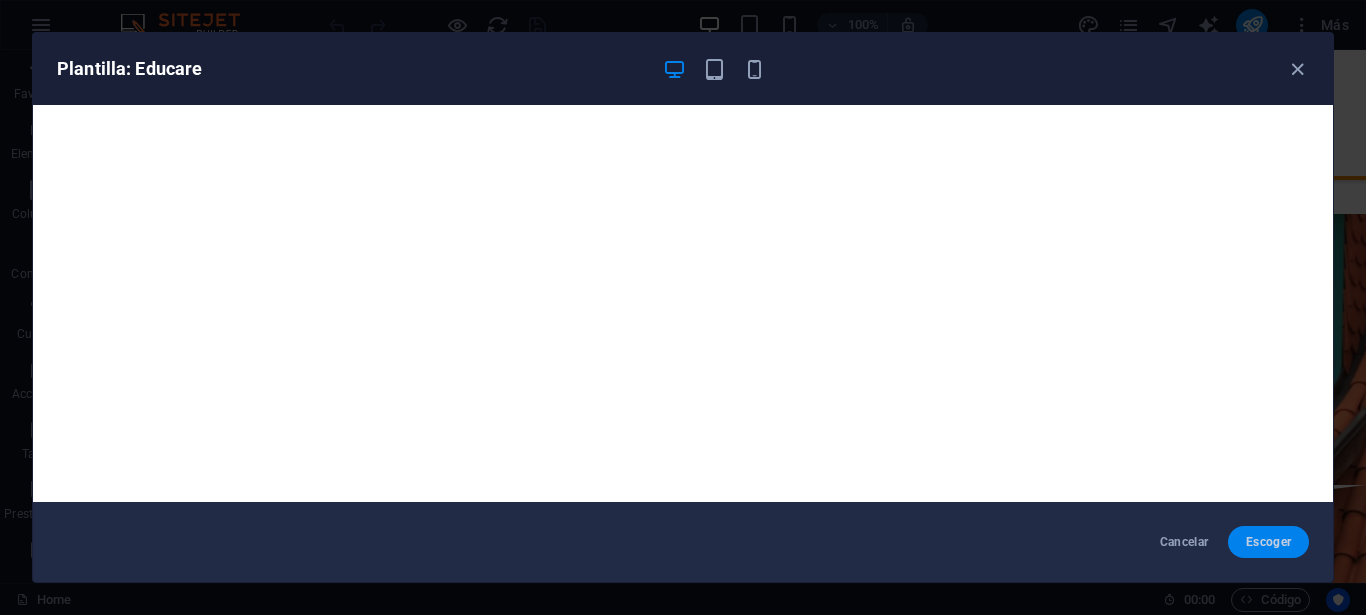 click on "Escoger" at bounding box center [1268, 542] 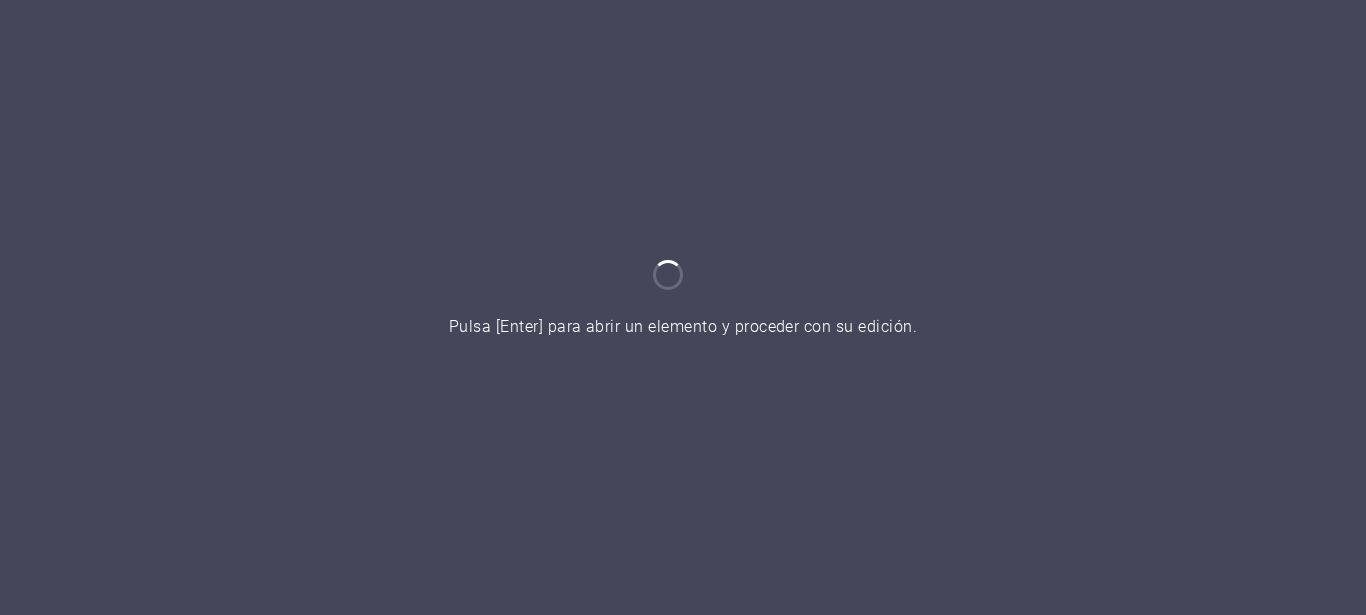 scroll, scrollTop: 0, scrollLeft: 0, axis: both 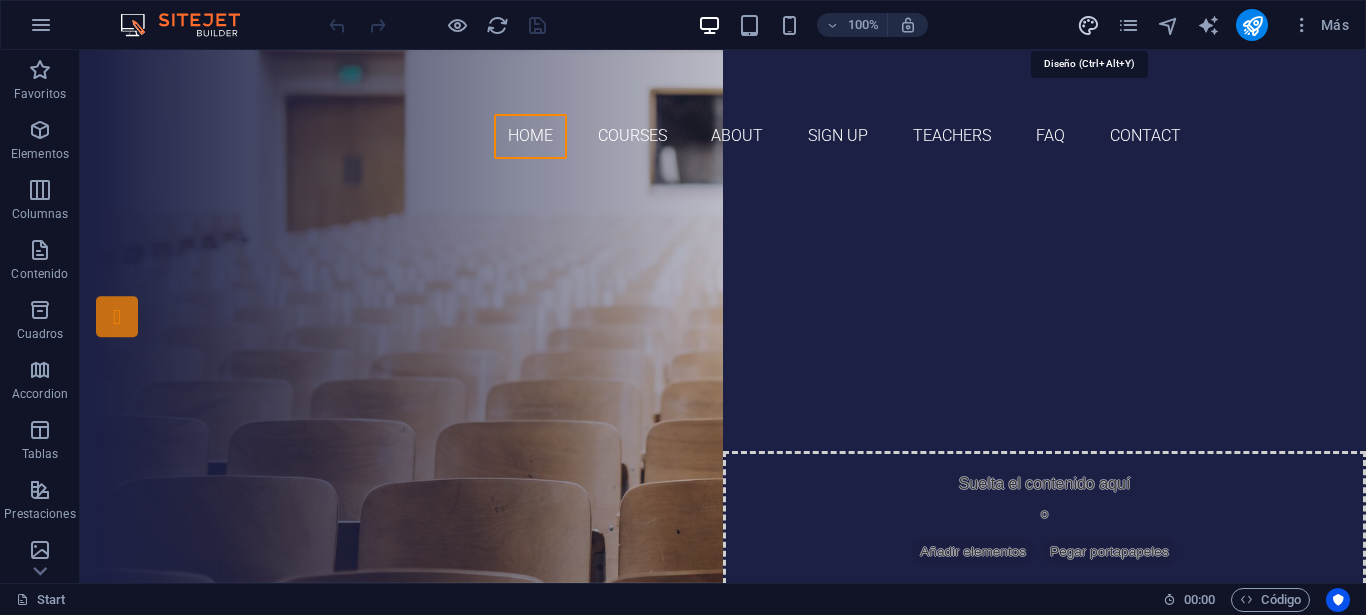 click at bounding box center [1088, 25] 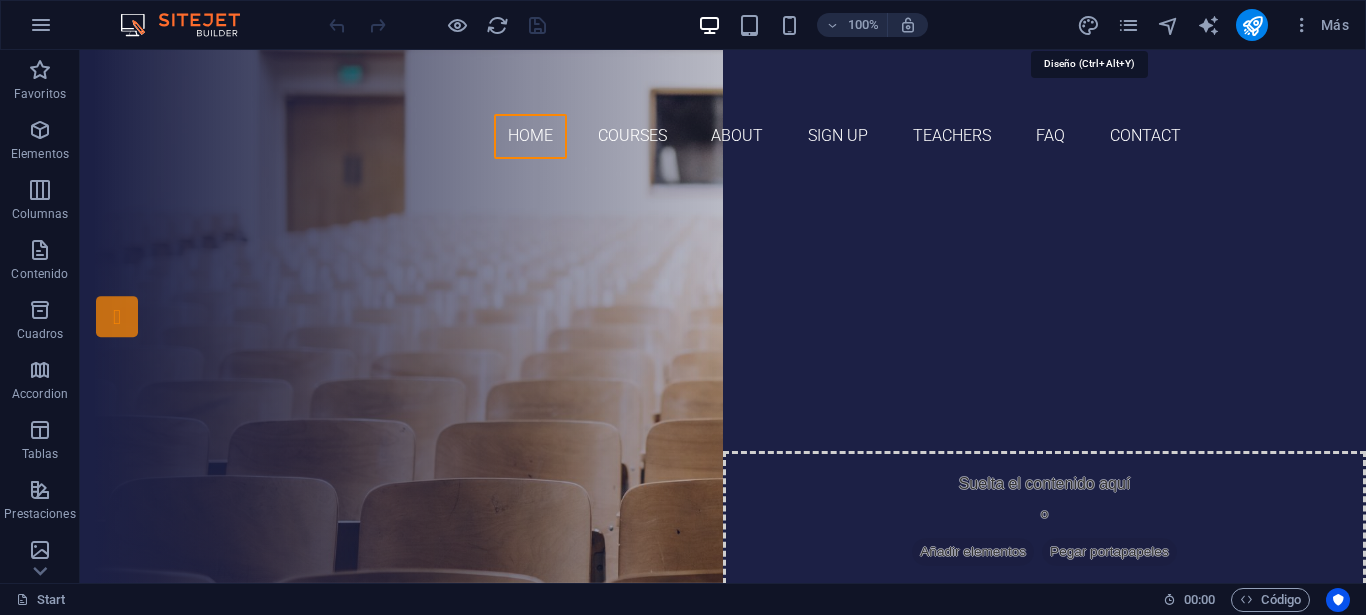 select on "px" 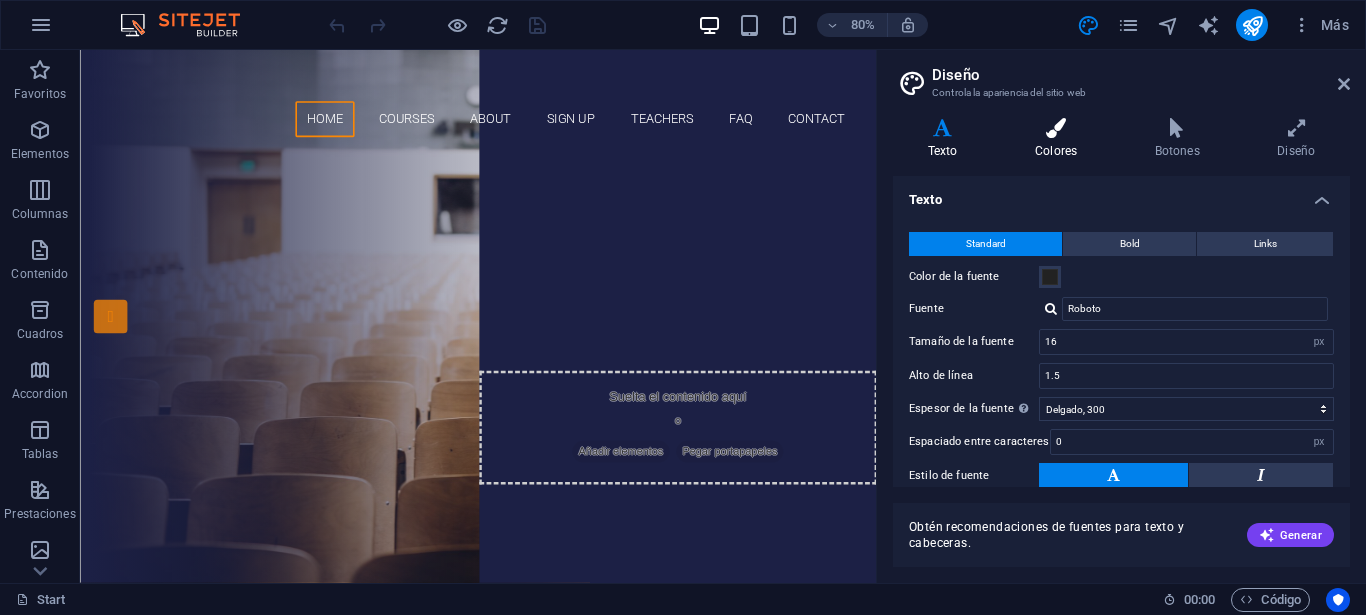 click at bounding box center [1056, 128] 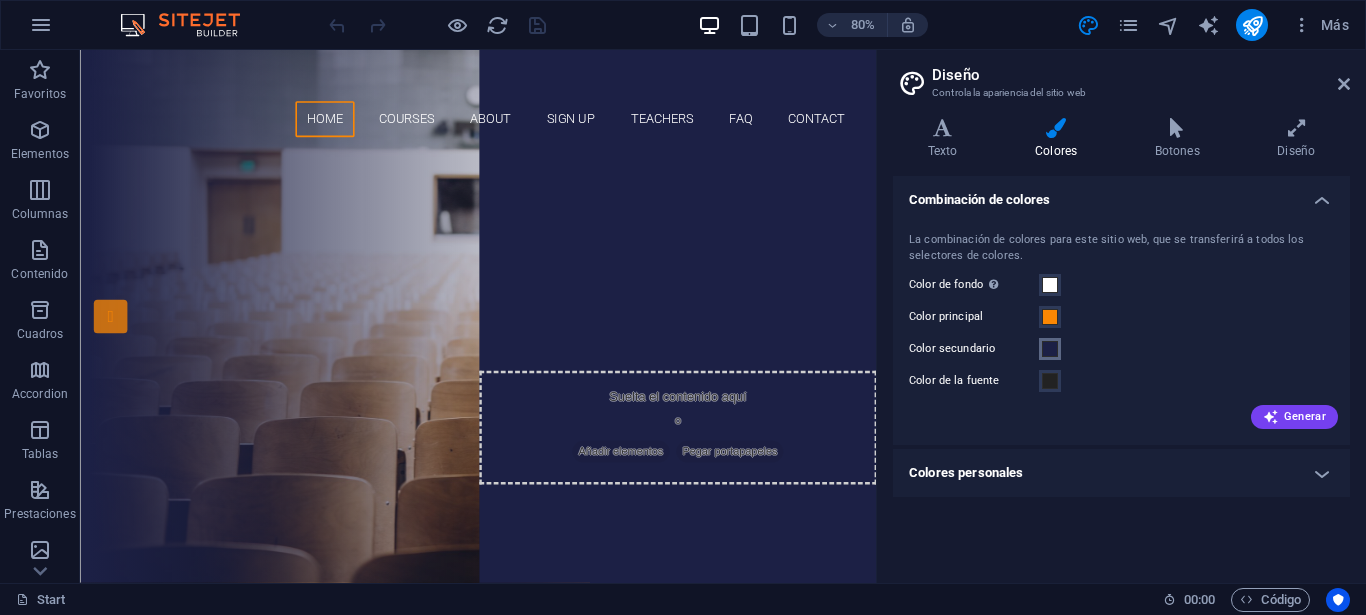 click at bounding box center [1050, 349] 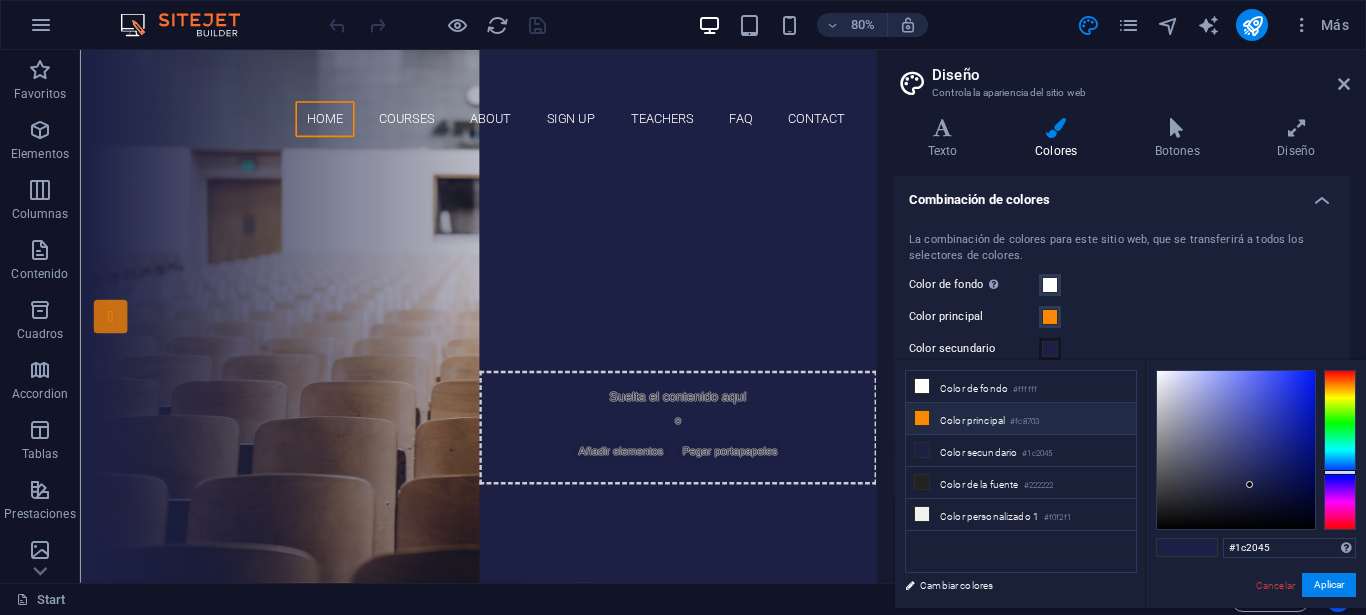 click on "Color principal
#fc8703" at bounding box center (1021, 419) 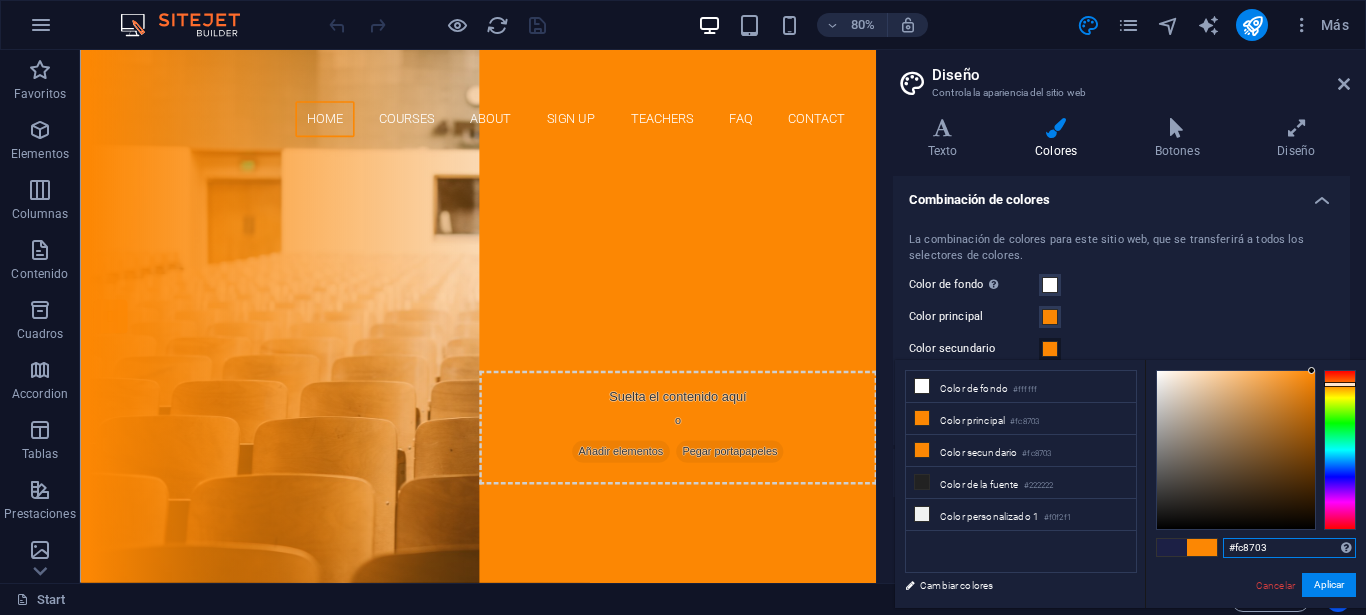 drag, startPoint x: 1290, startPoint y: 554, endPoint x: 1206, endPoint y: 560, distance: 84.21401 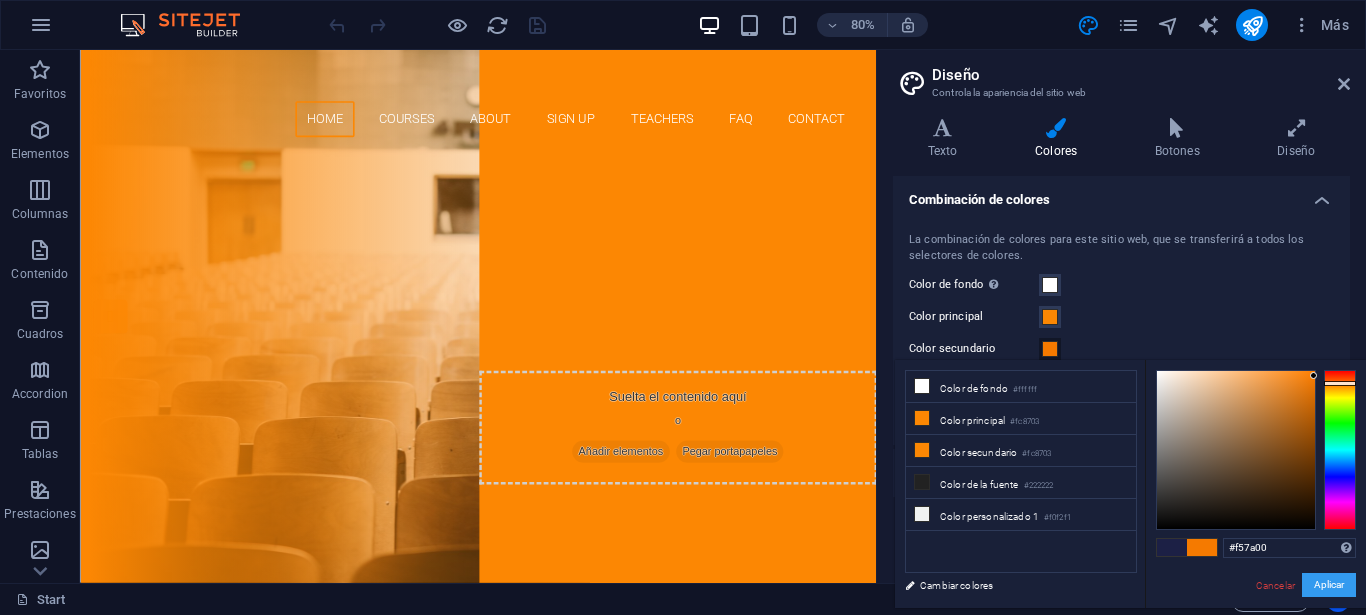 click on "Aplicar" at bounding box center [1329, 585] 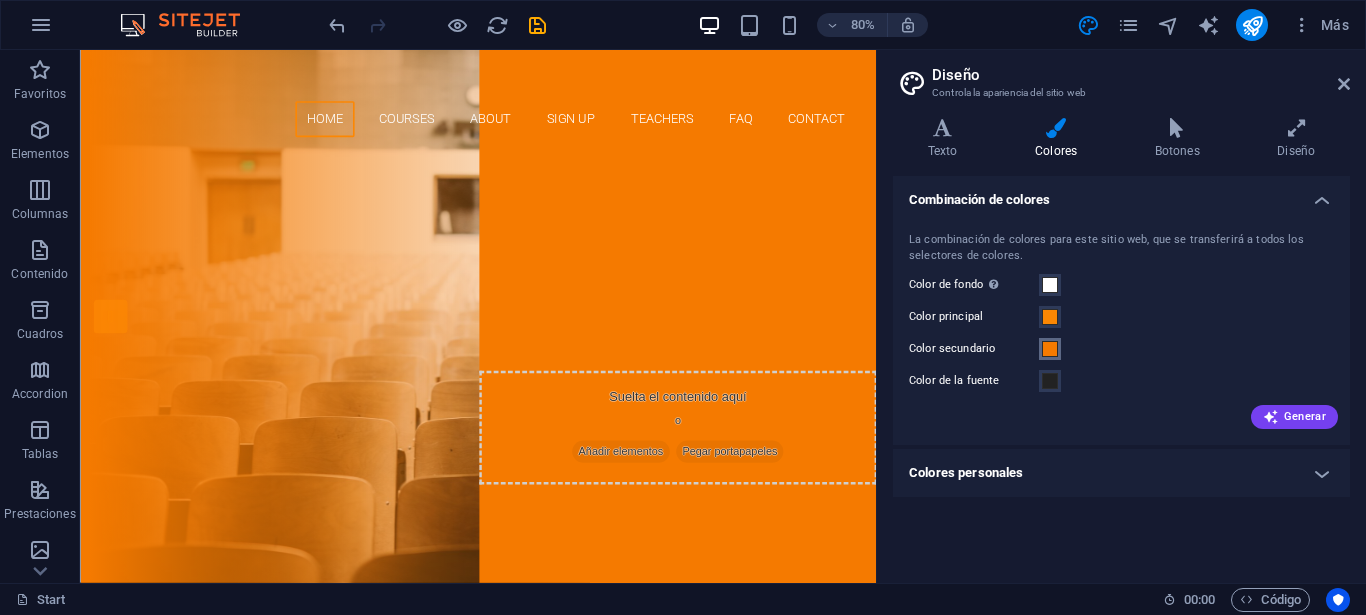 click at bounding box center [1050, 349] 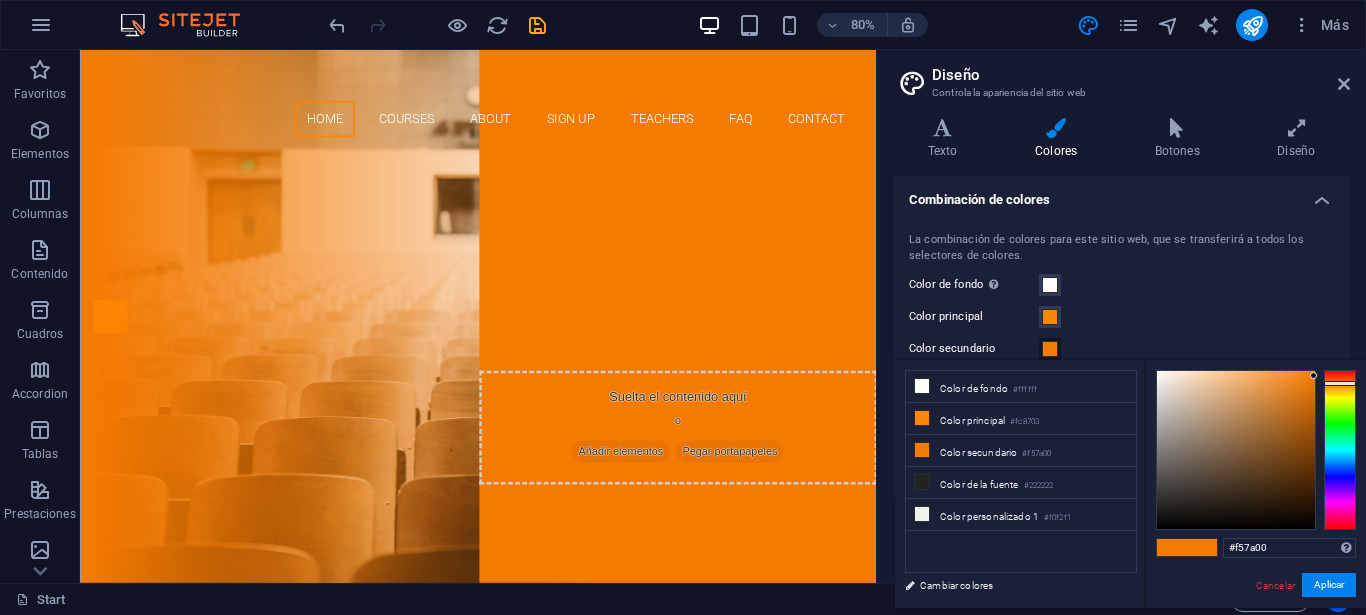 type on "#f4f500" 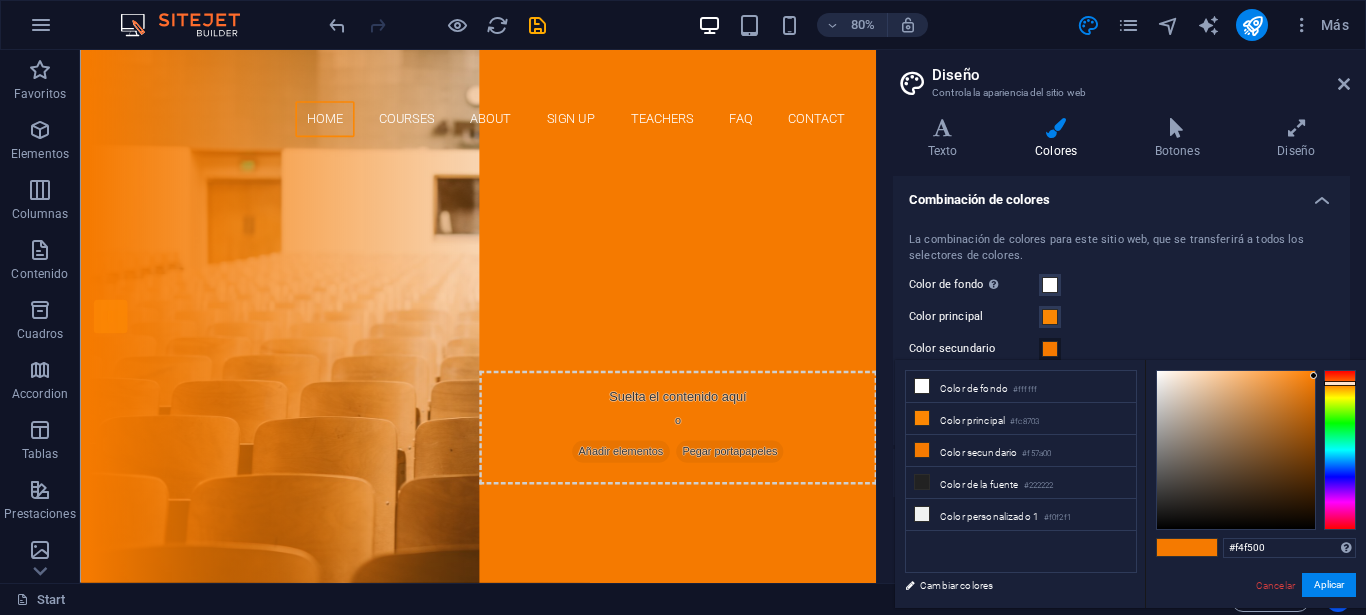 click at bounding box center (1340, 450) 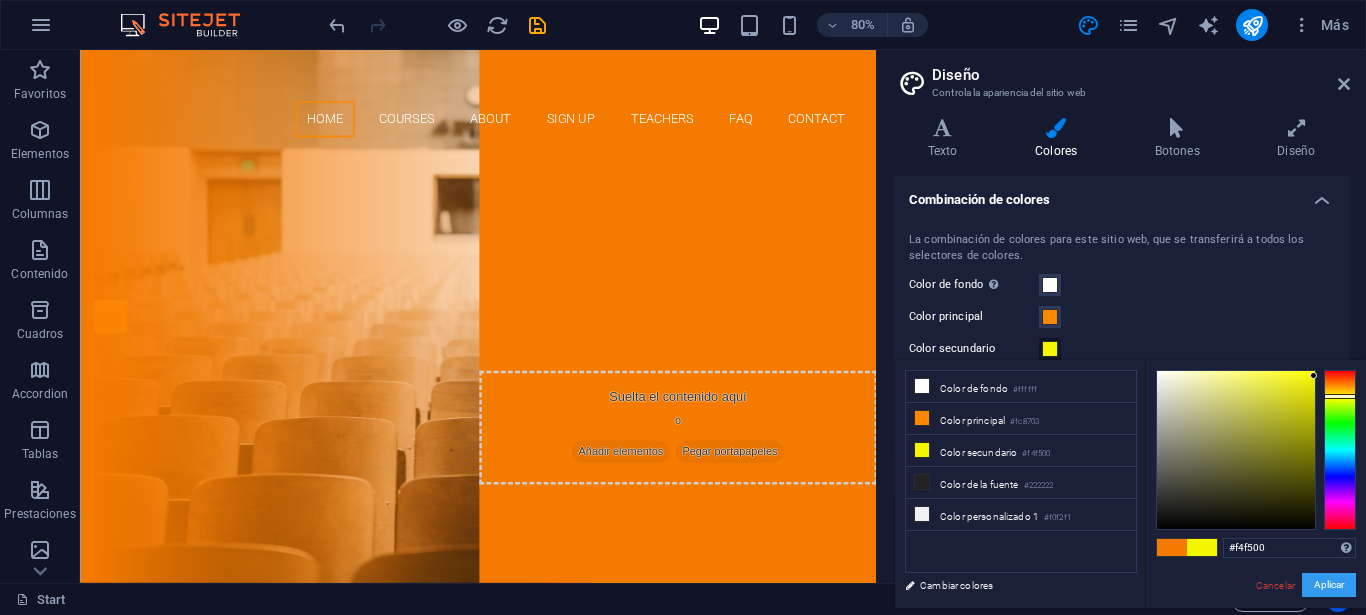 click on "Aplicar" at bounding box center [1329, 585] 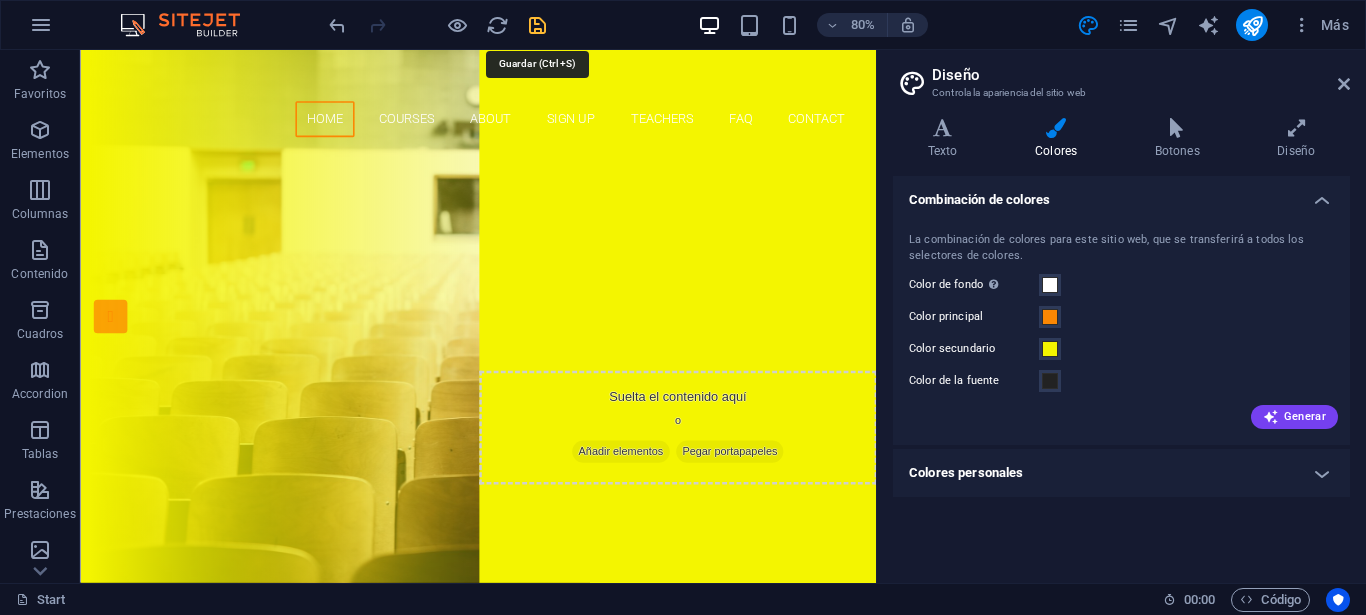 click at bounding box center (537, 25) 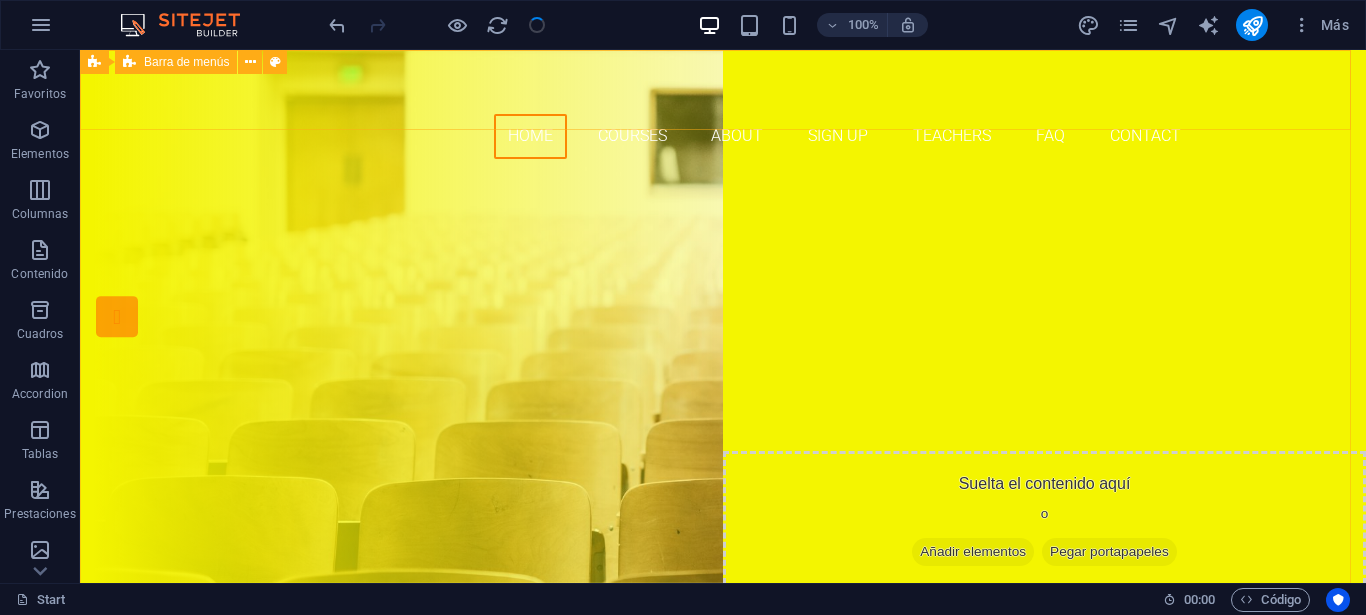 click on "Barra de menús" at bounding box center (186, 62) 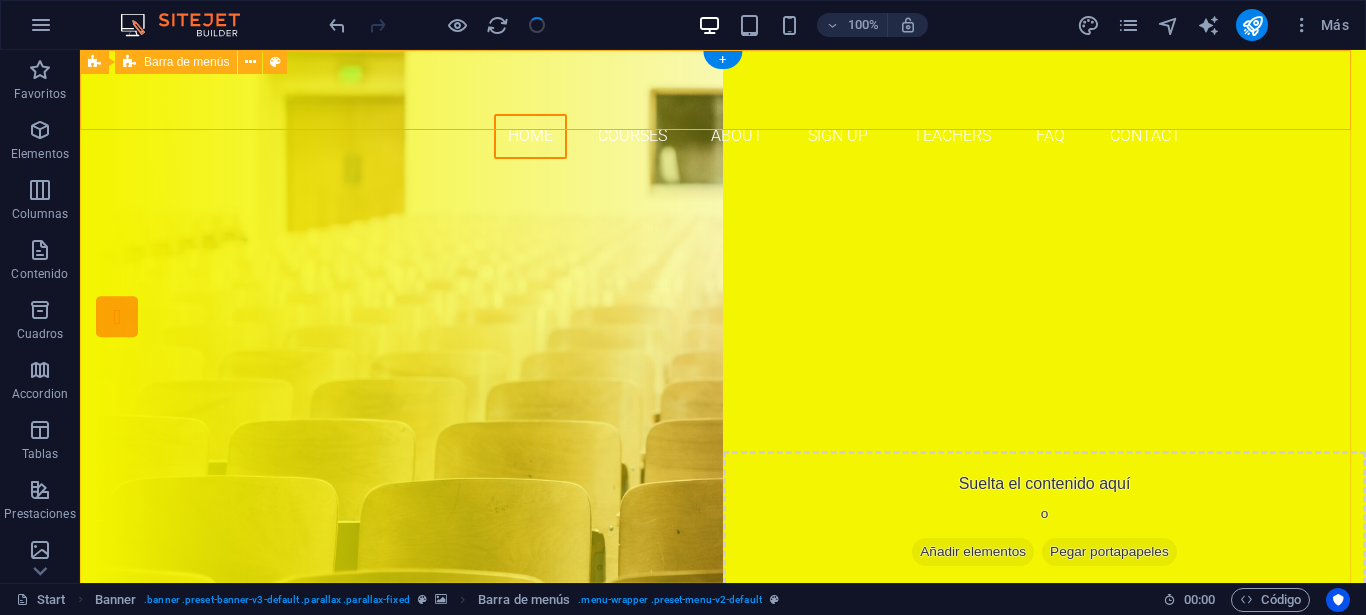 click on "Home Courses About Sign up Teachers FAQ Contact" at bounding box center [723, 112] 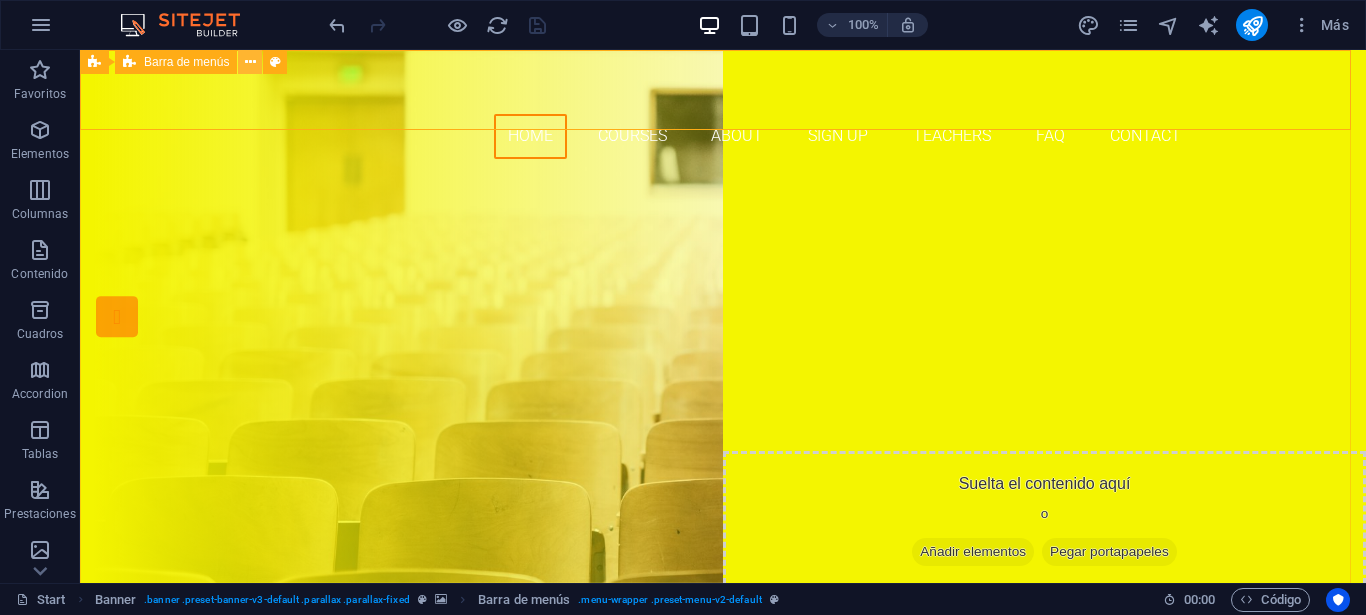 click at bounding box center [250, 62] 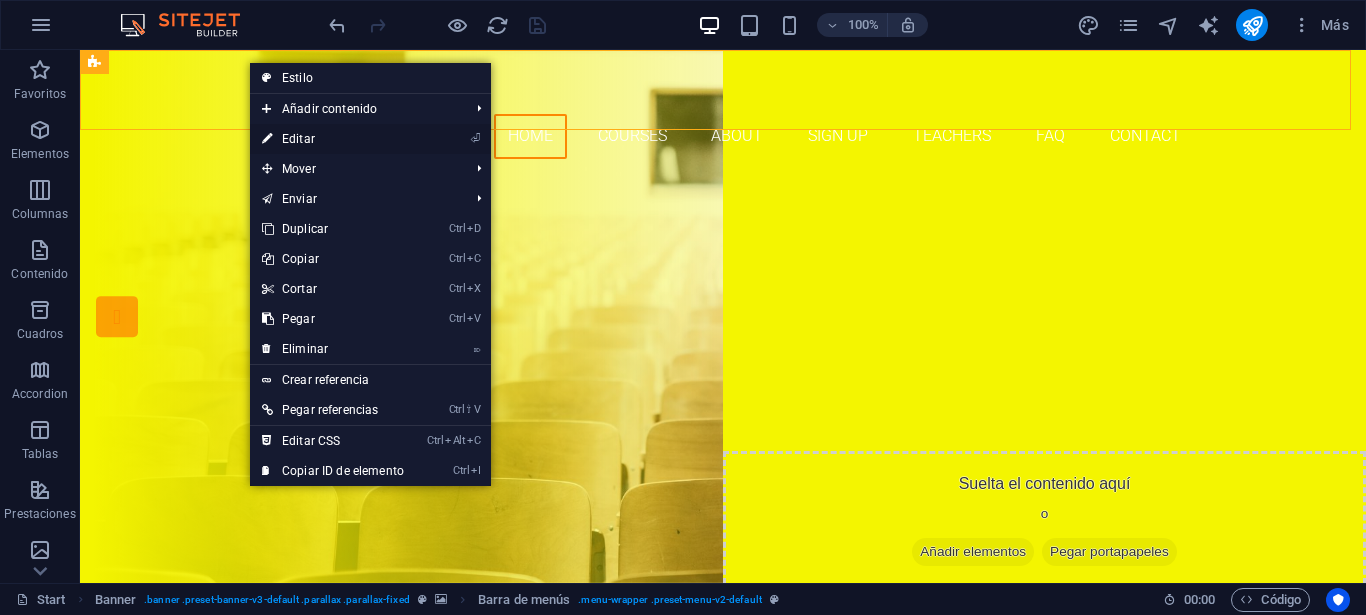 click on "⏎  Editar" at bounding box center (333, 139) 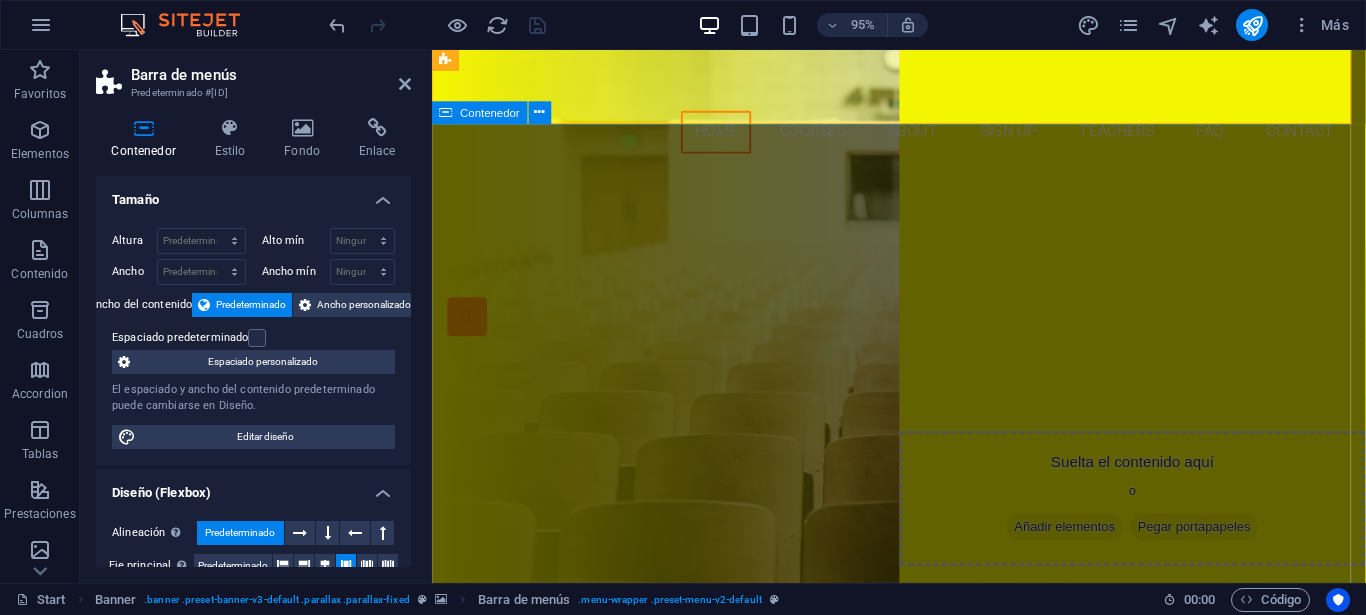 scroll, scrollTop: 100, scrollLeft: 0, axis: vertical 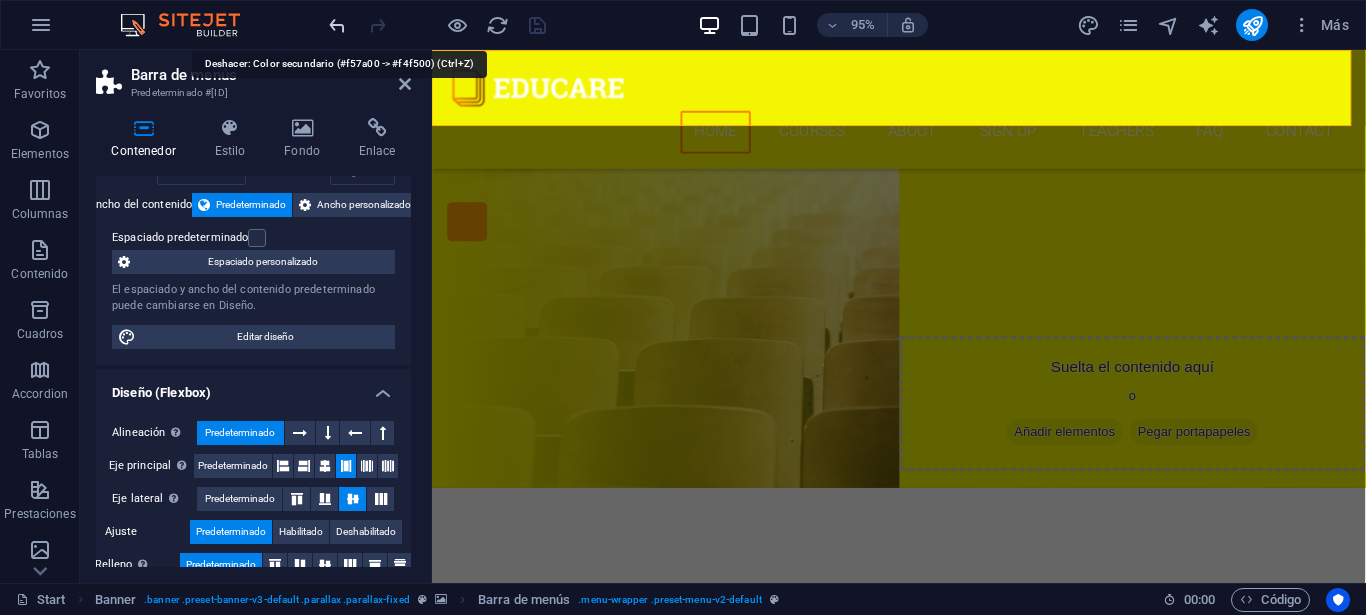 click at bounding box center (337, 25) 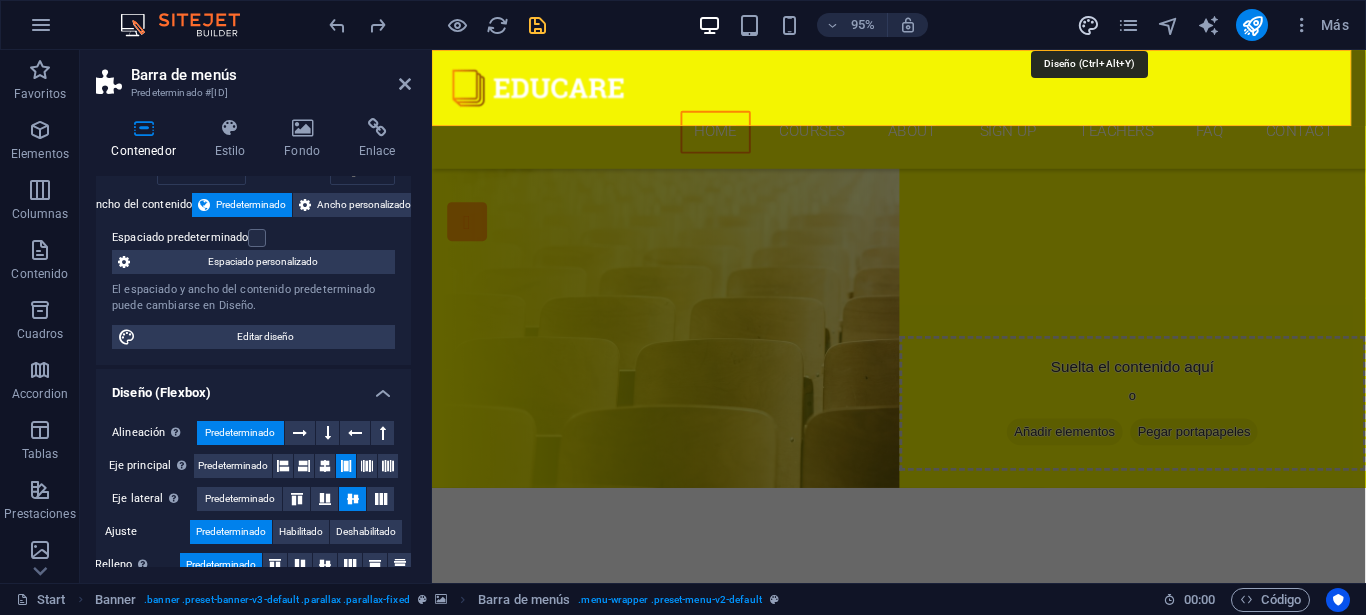 click at bounding box center (1088, 25) 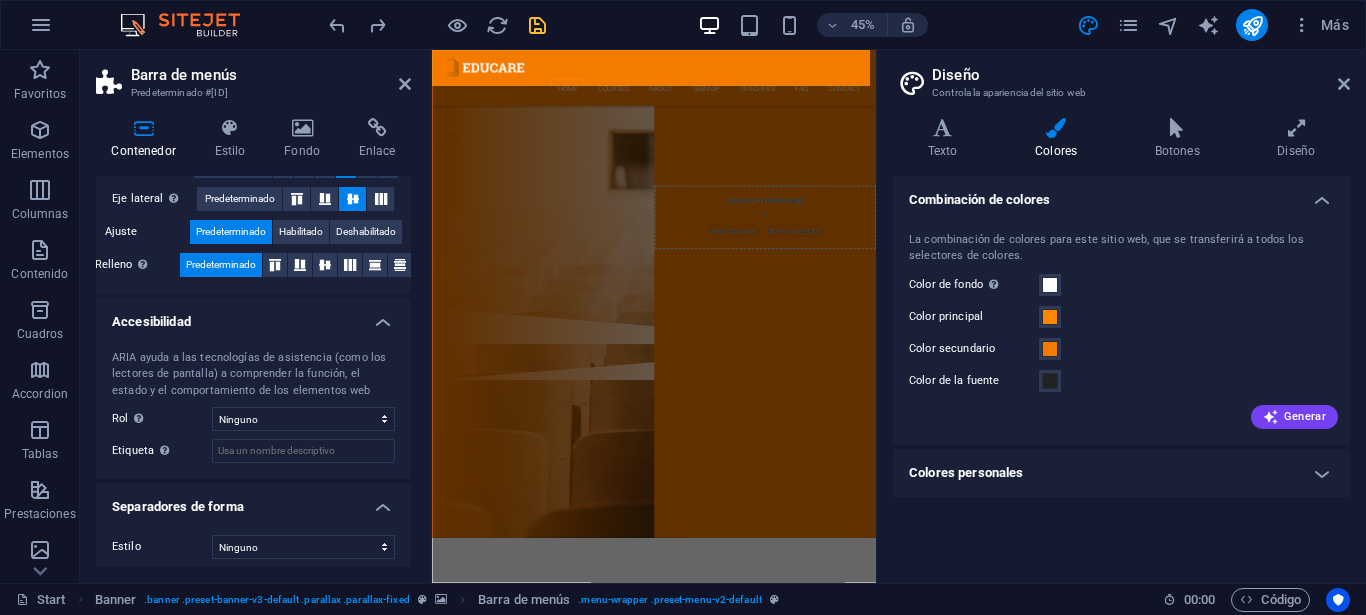 scroll, scrollTop: 408, scrollLeft: 0, axis: vertical 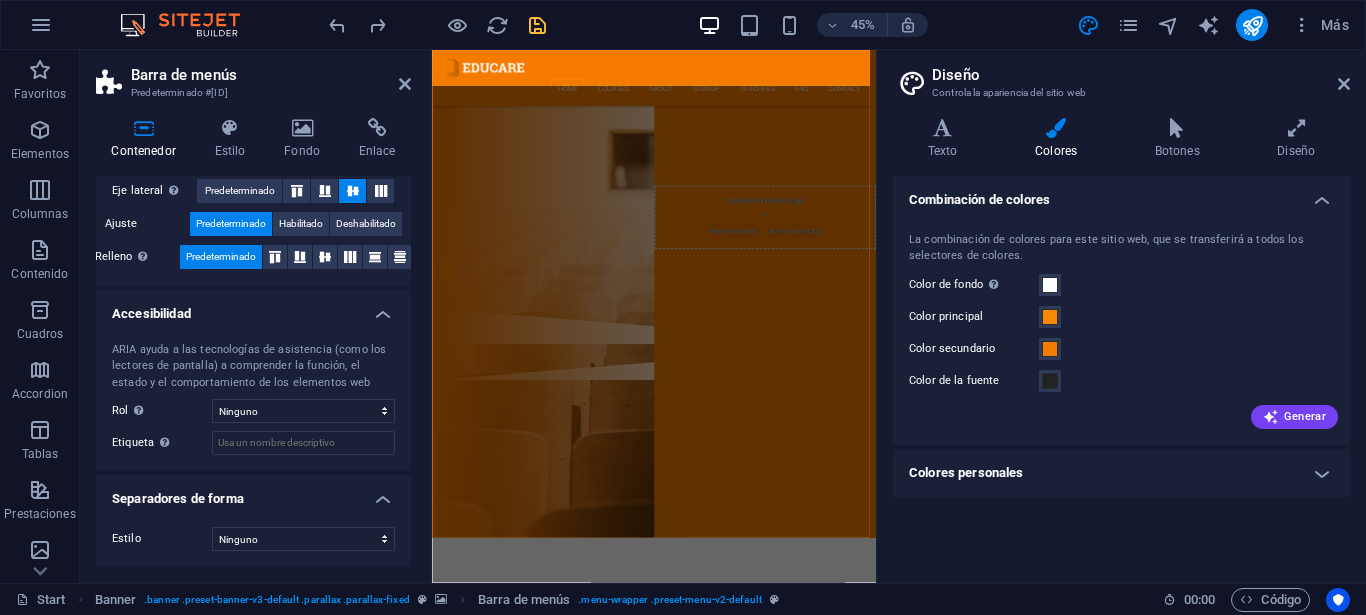 click on "Home Courses About Sign up Teachers FAQ Contact" at bounding box center [925, 112] 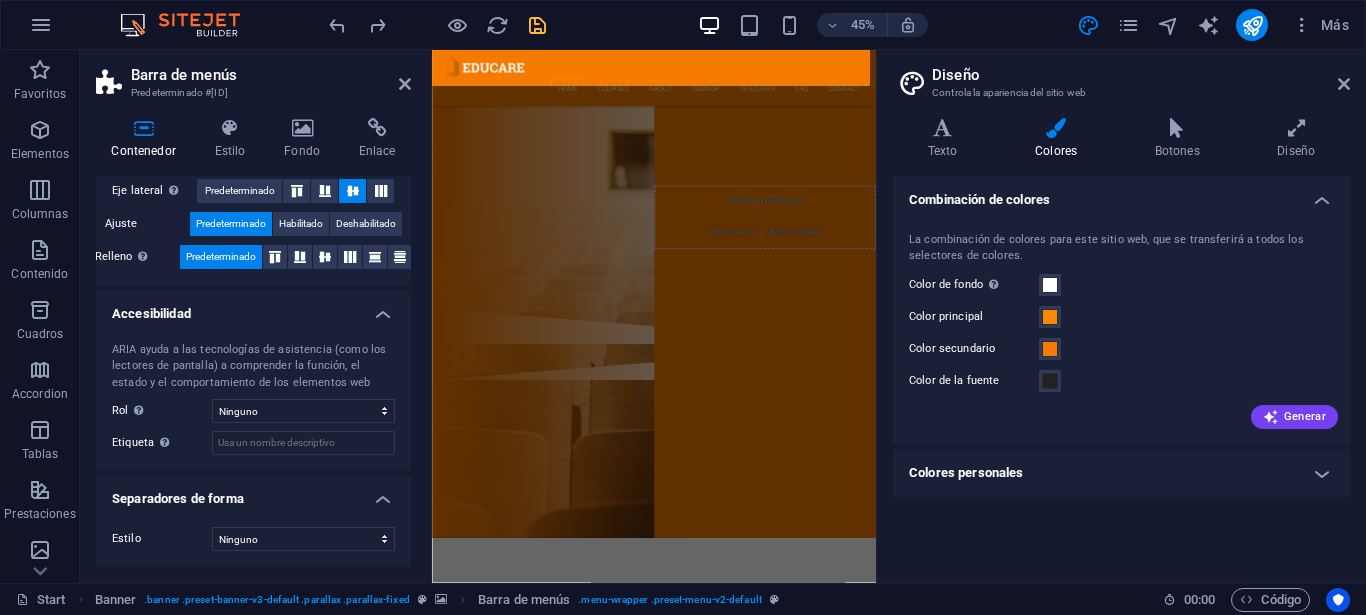 click on "Barra de menús Predeterminado #[ID]" at bounding box center [253, 76] 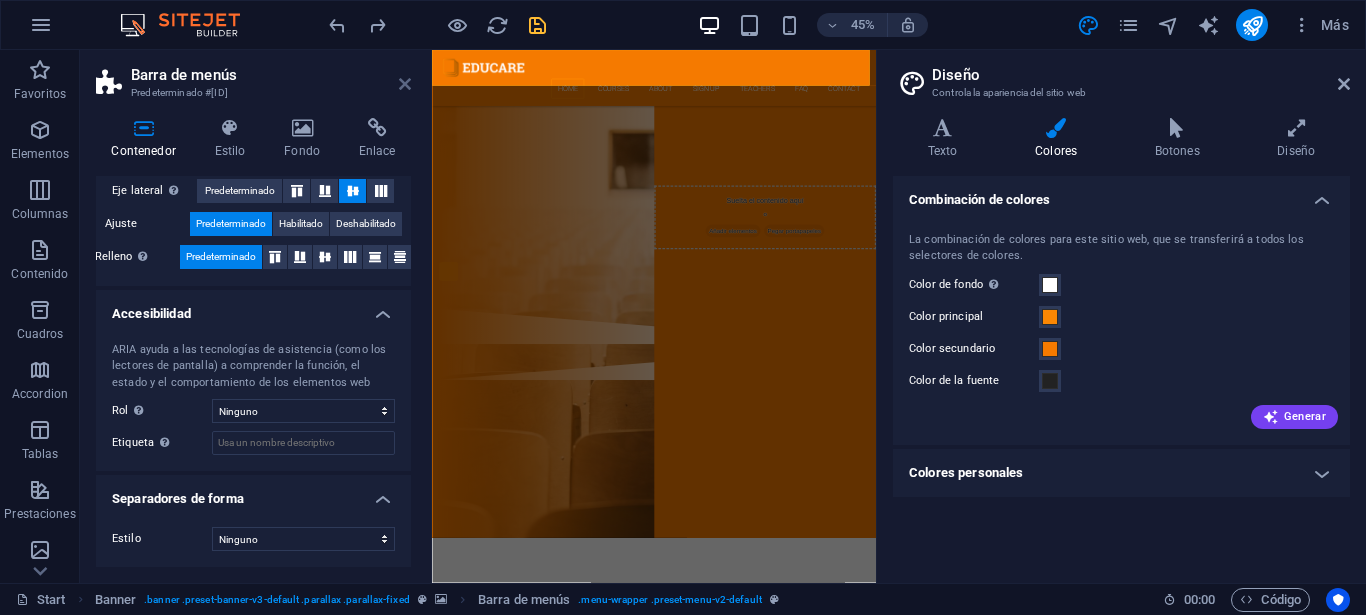 click at bounding box center (405, 84) 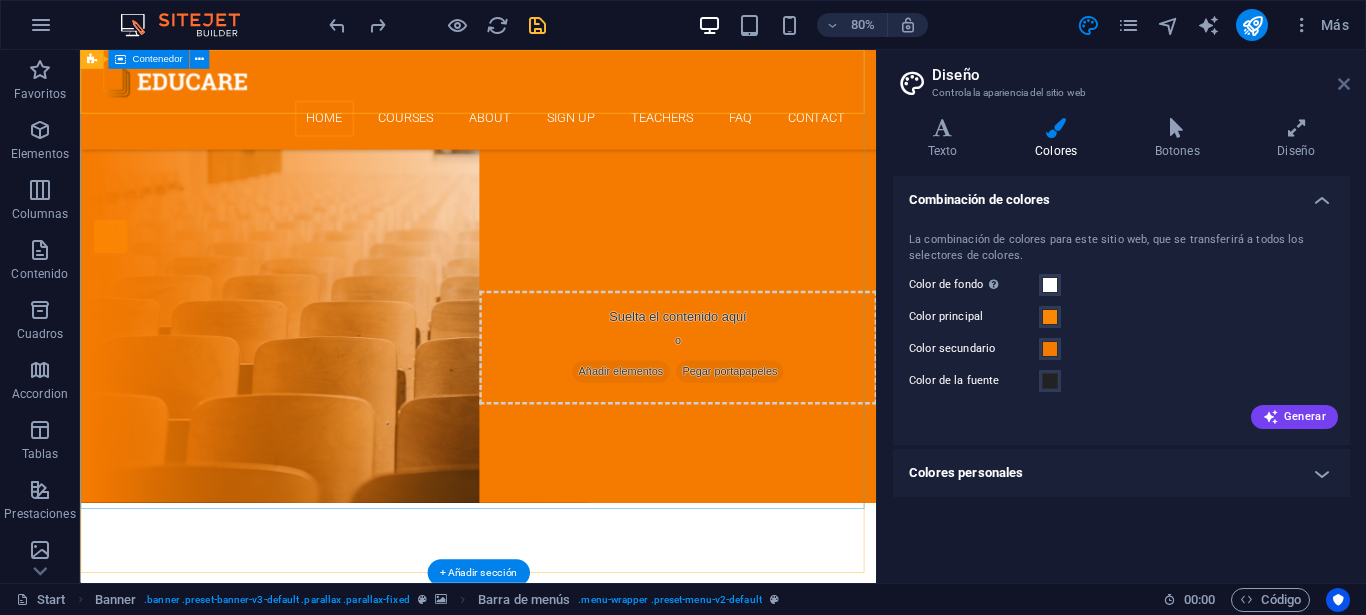 click at bounding box center (1344, 84) 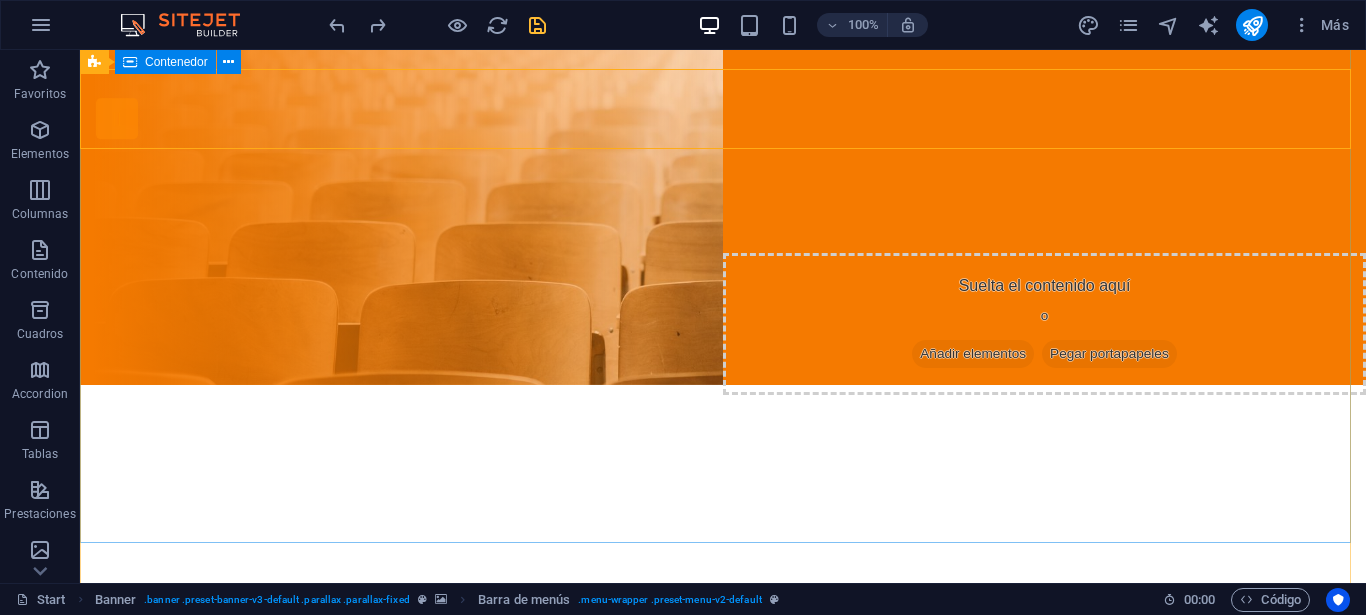 scroll, scrollTop: 0, scrollLeft: 0, axis: both 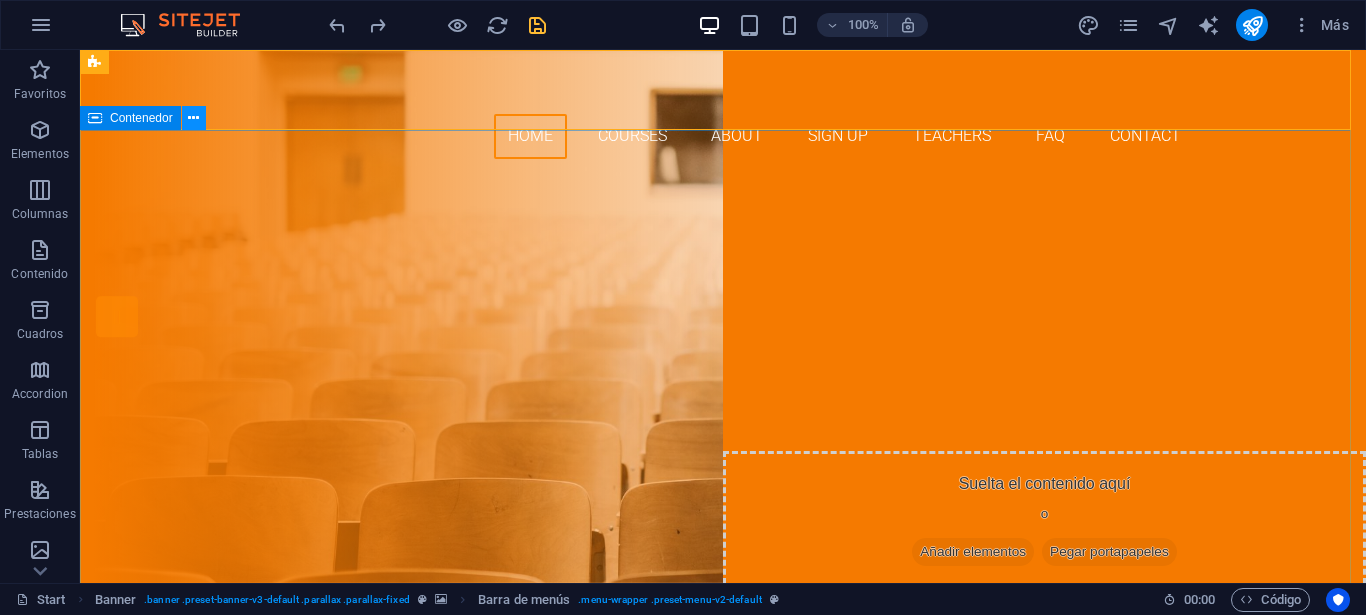 click at bounding box center [193, 118] 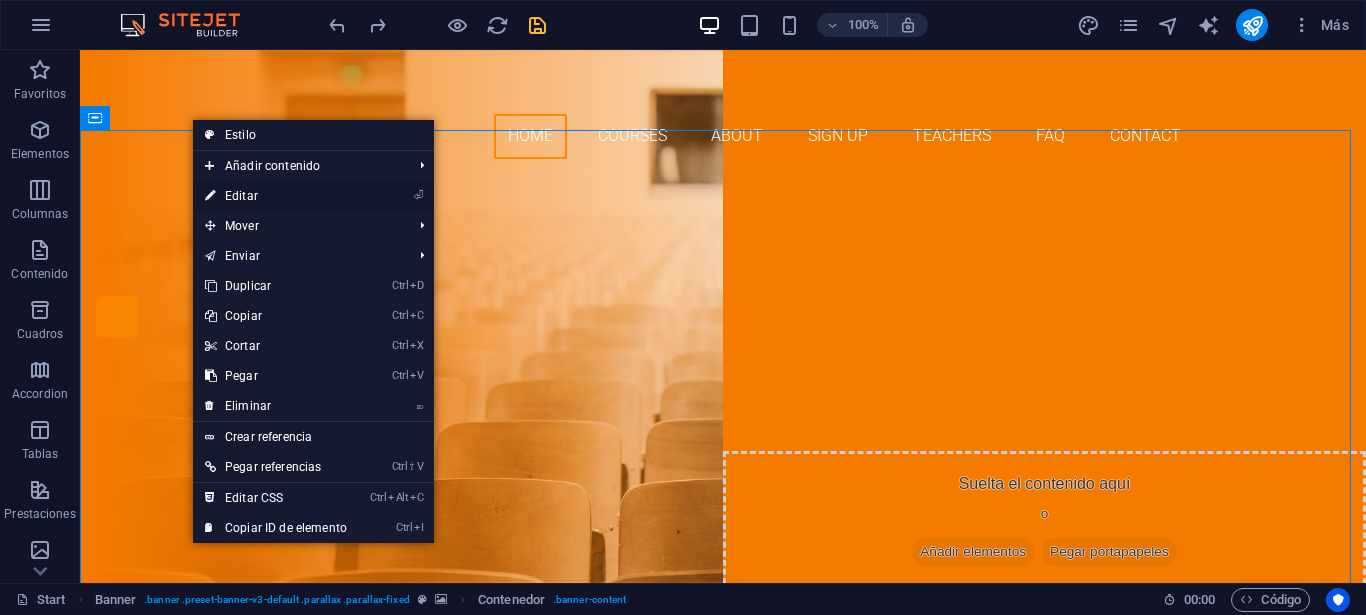click on "⏎  Editar" at bounding box center (276, 196) 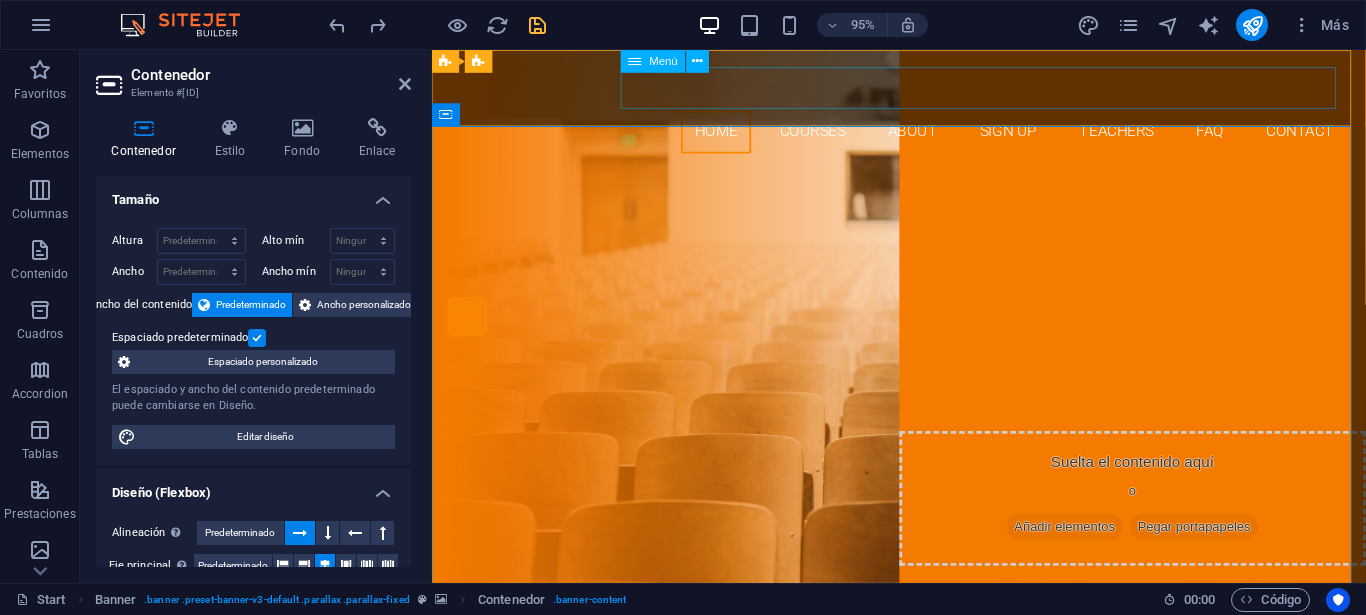 click on "Home Courses About Sign up Teachers FAQ Contact" at bounding box center [924, 136] 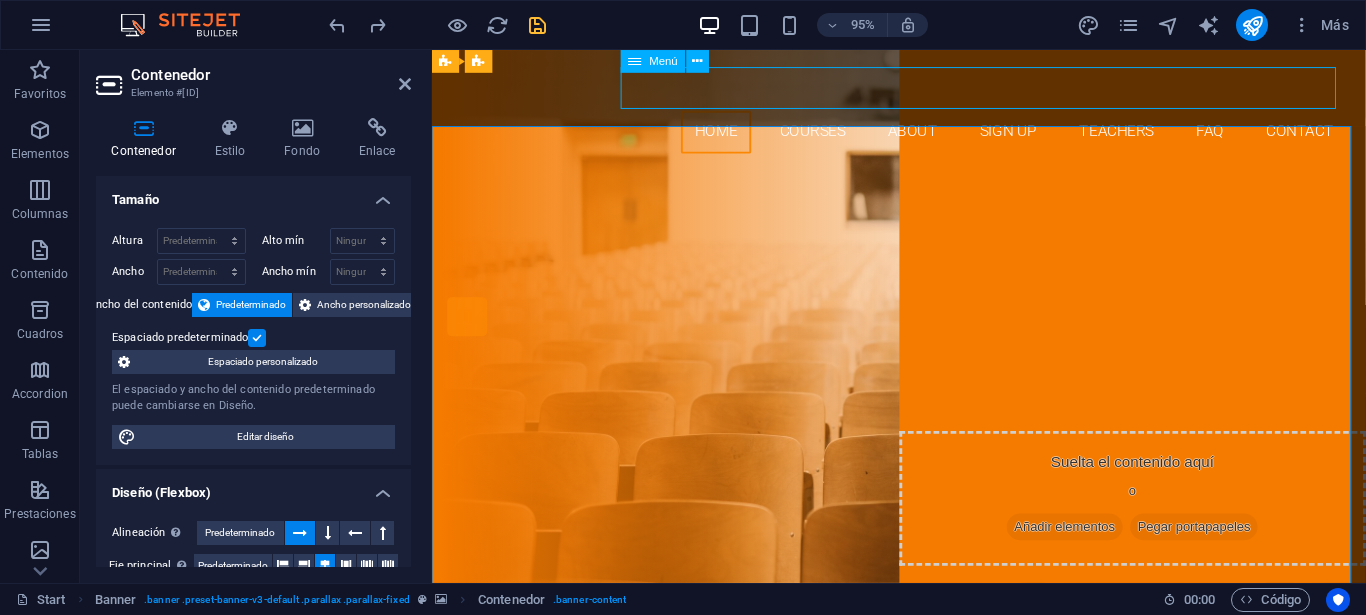 click on "Home Courses About Sign up Teachers FAQ Contact" at bounding box center [924, 136] 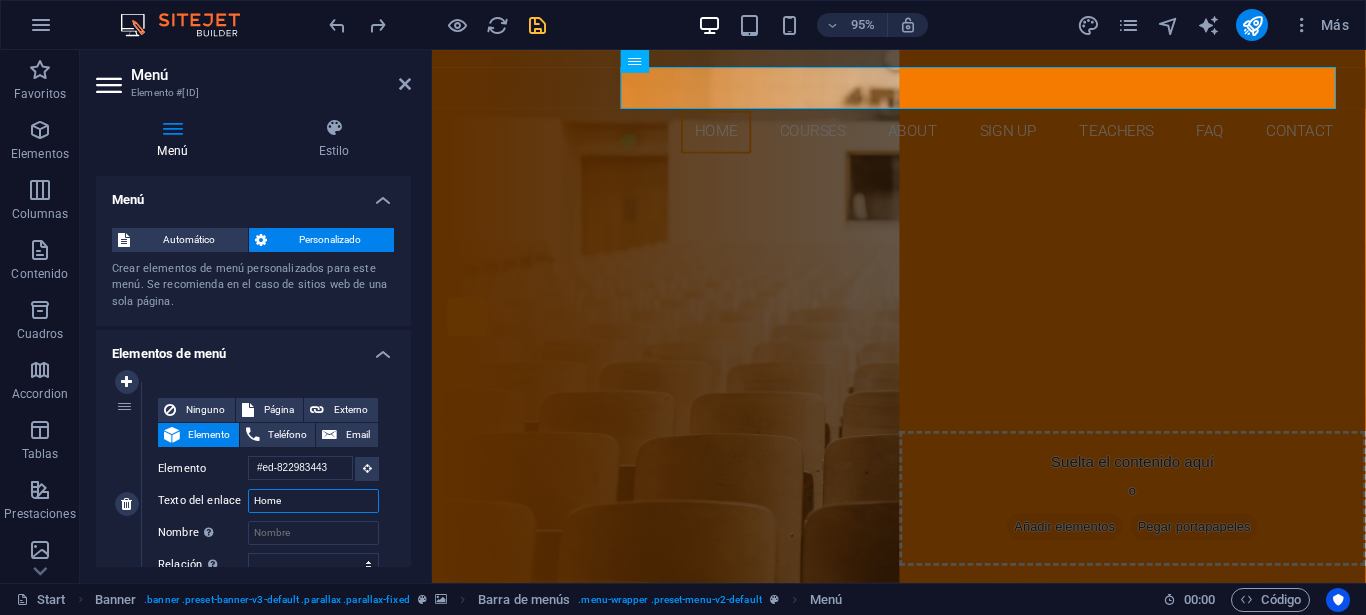 drag, startPoint x: 309, startPoint y: 507, endPoint x: 201, endPoint y: 511, distance: 108.07405 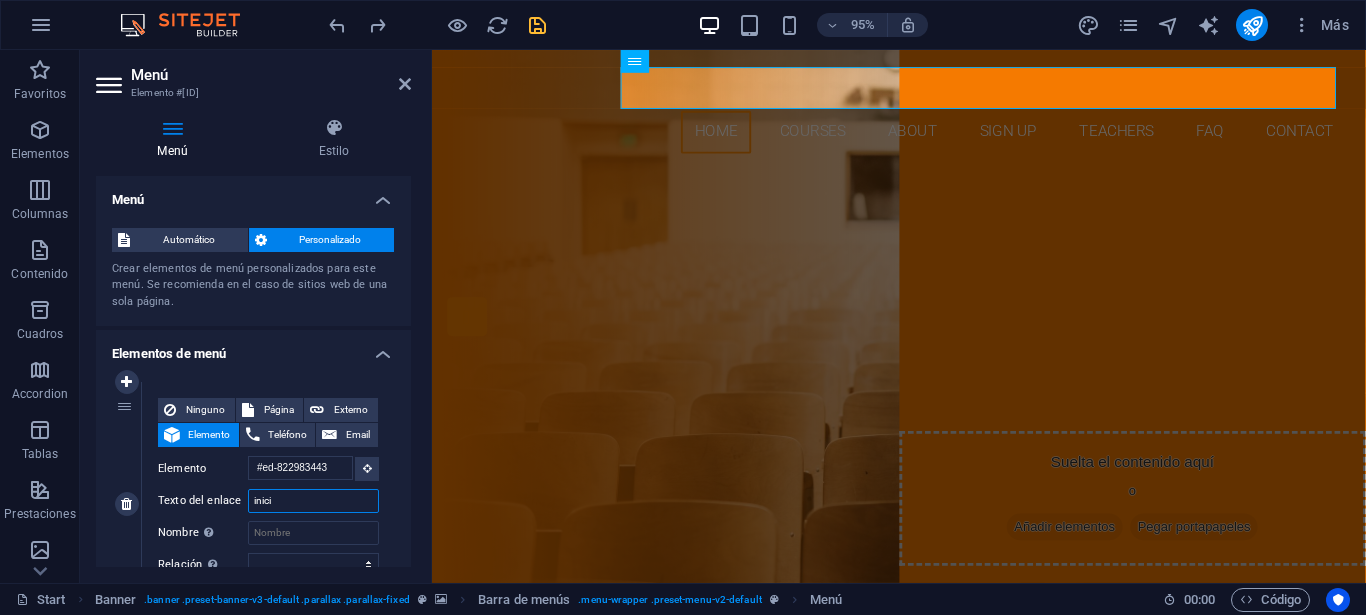 type on "inicio" 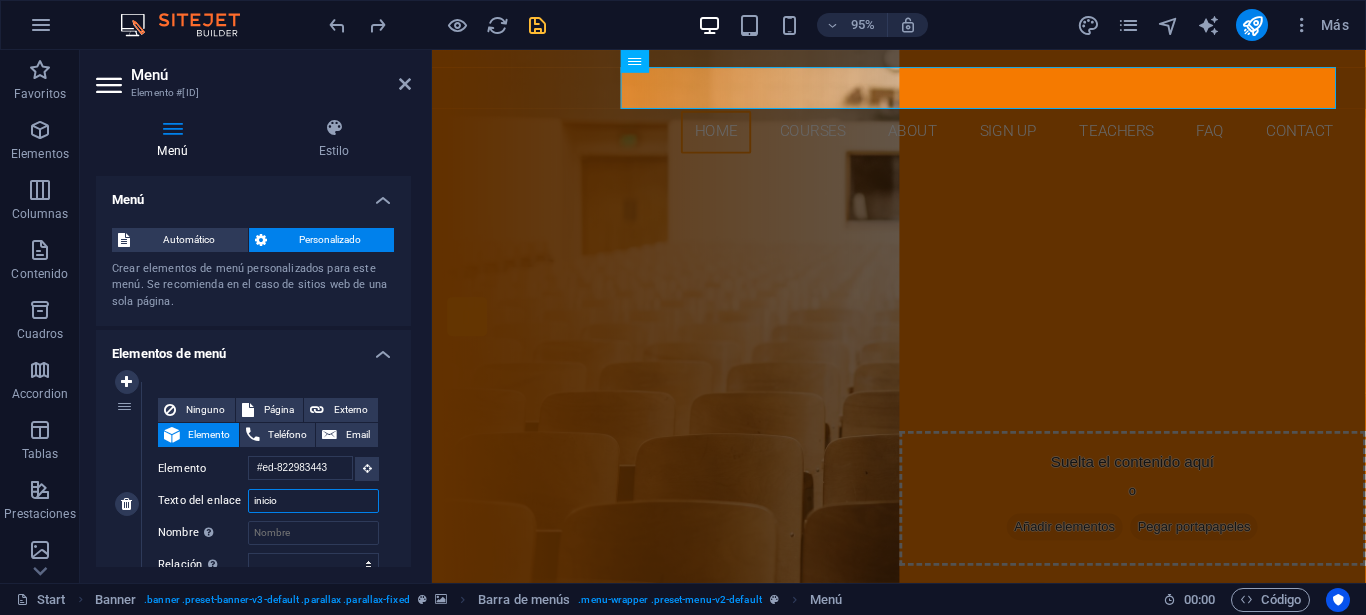 select 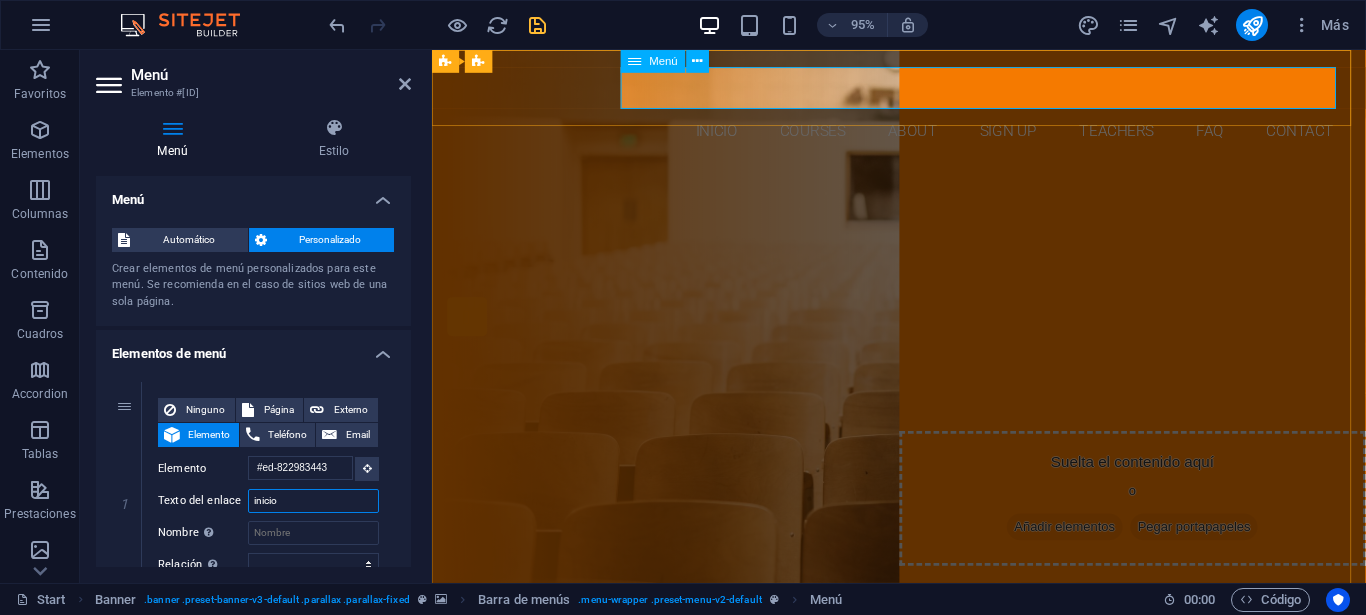 type on "inicio" 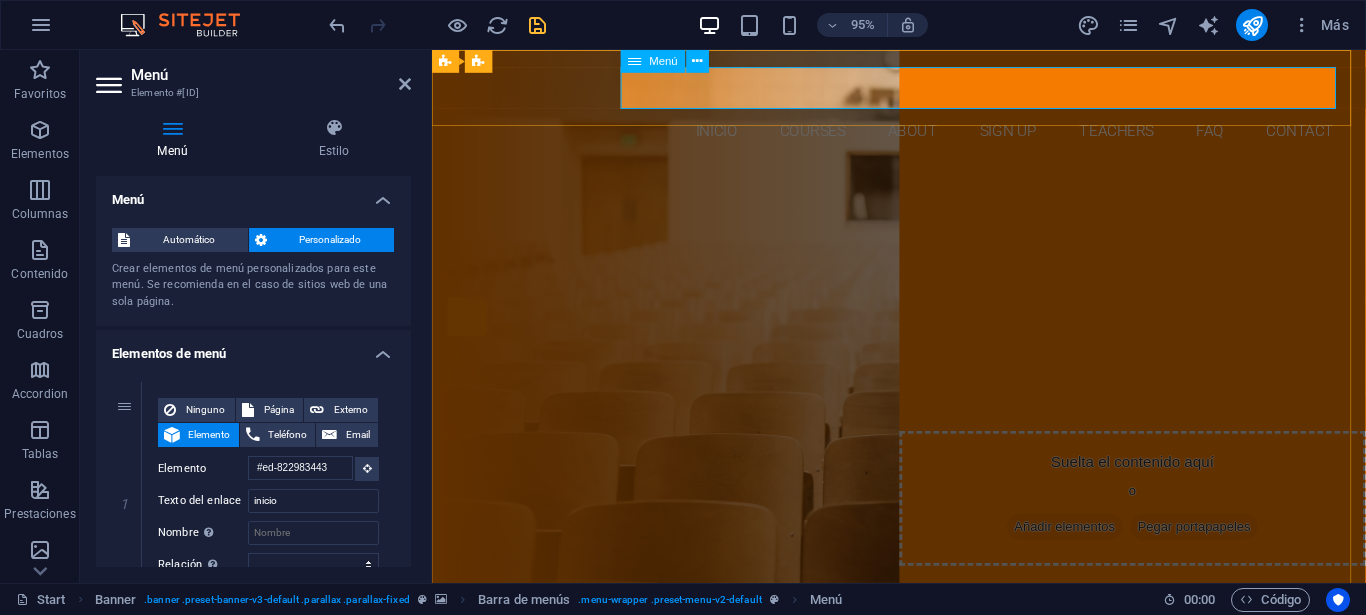 click on "inicio Courses About Sign up Teachers FAQ Contact" at bounding box center [924, 136] 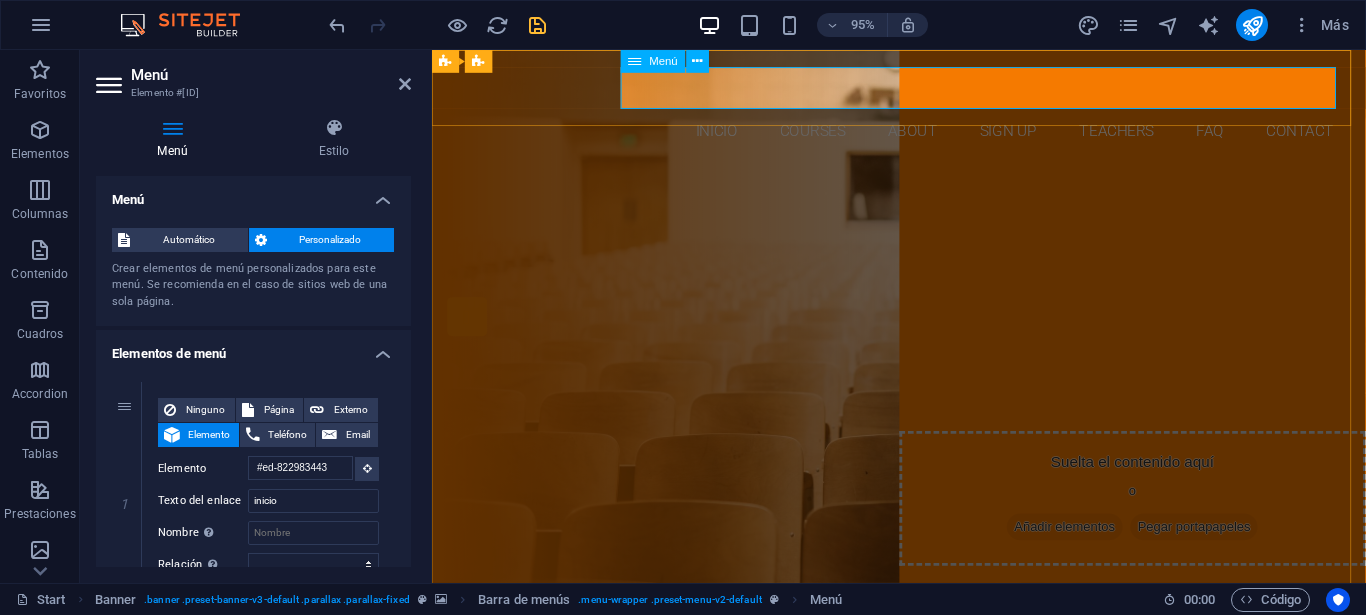 click on "inicio Courses About Sign up Teachers FAQ Contact" at bounding box center [924, 136] 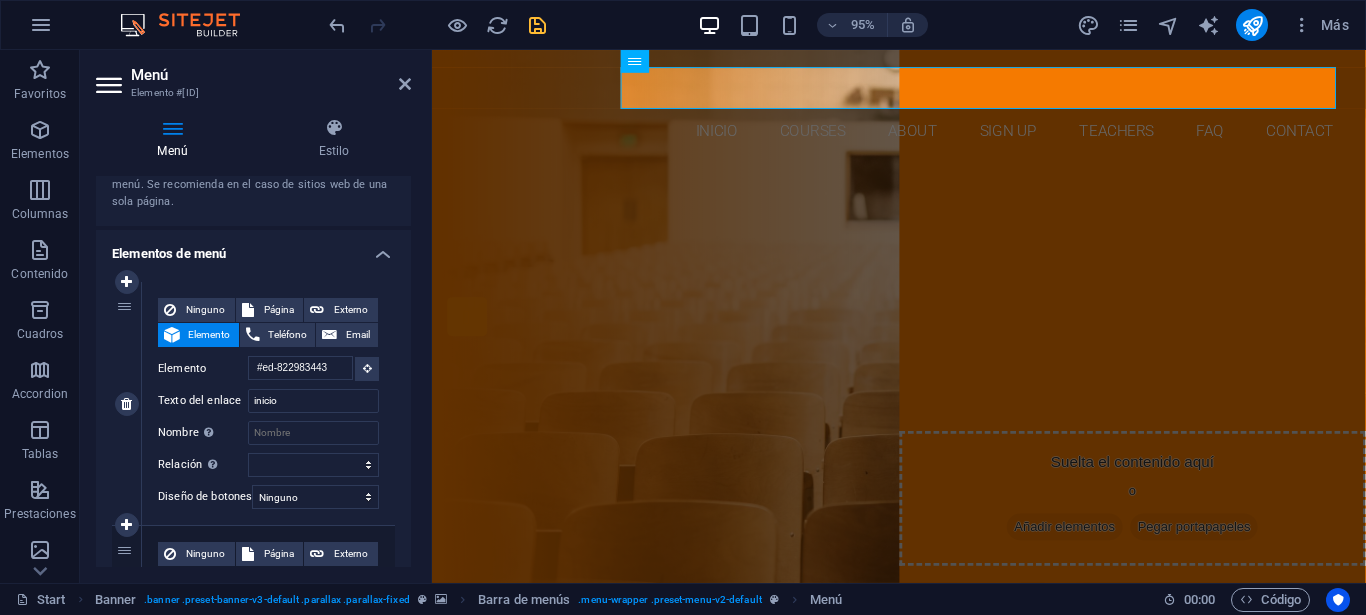 scroll, scrollTop: 300, scrollLeft: 0, axis: vertical 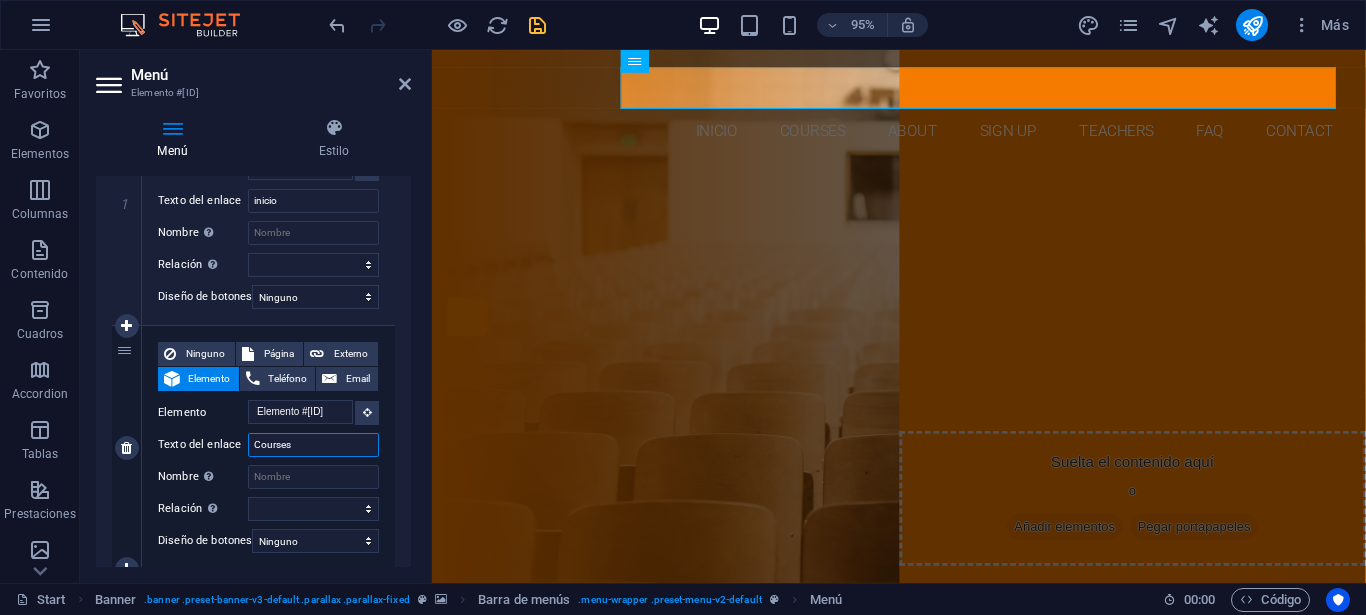 drag, startPoint x: 308, startPoint y: 450, endPoint x: 195, endPoint y: 450, distance: 113 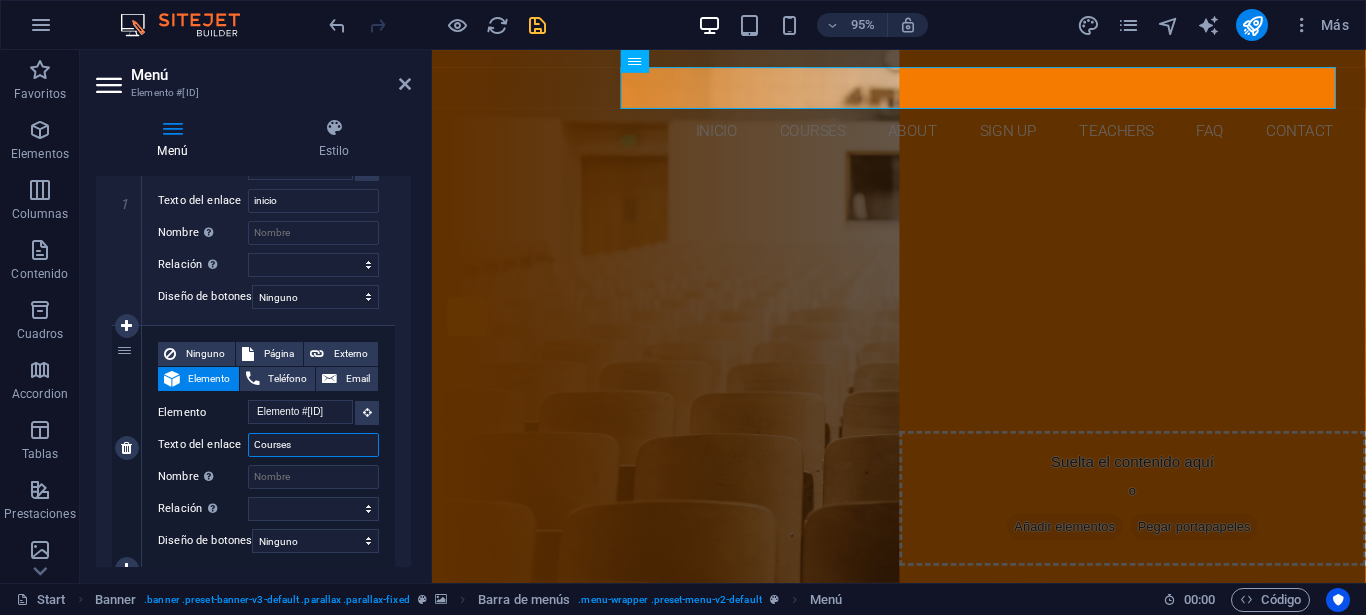 type on "C" 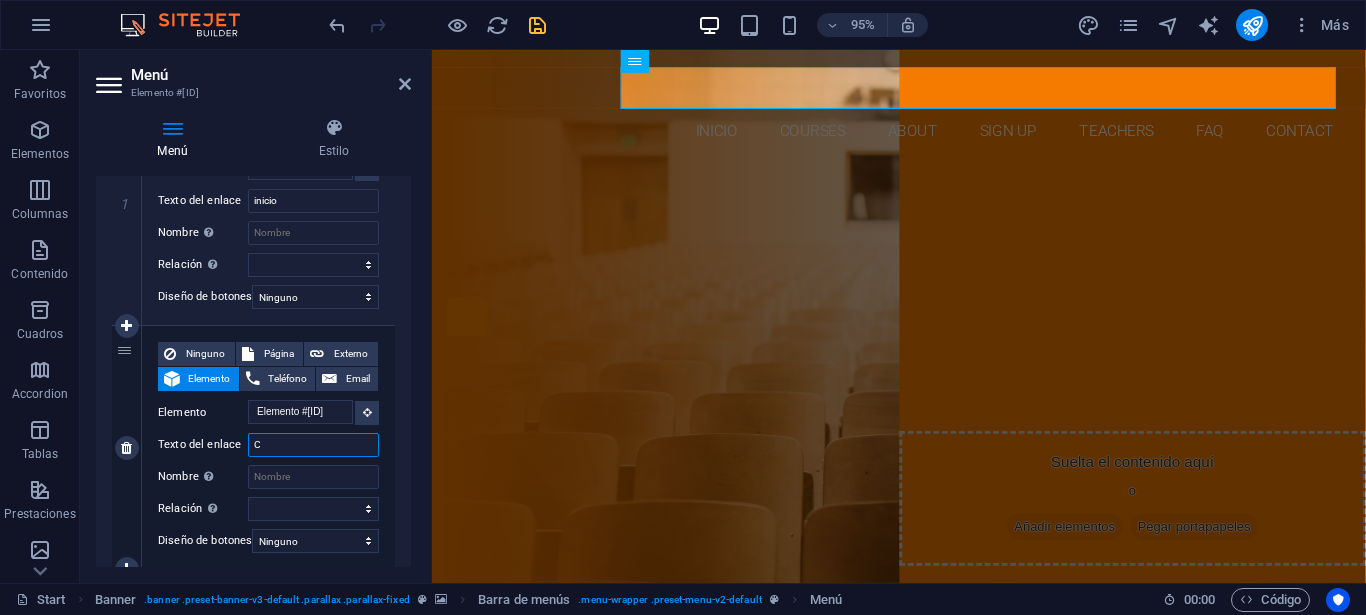 select 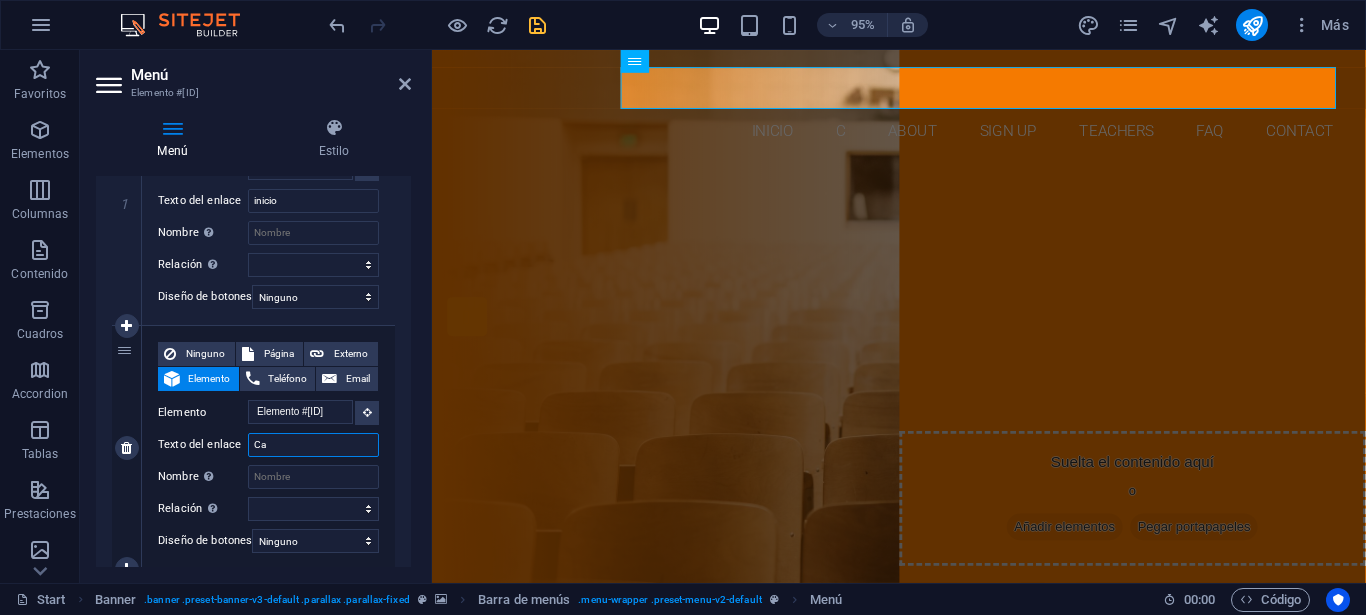 type on "Cat" 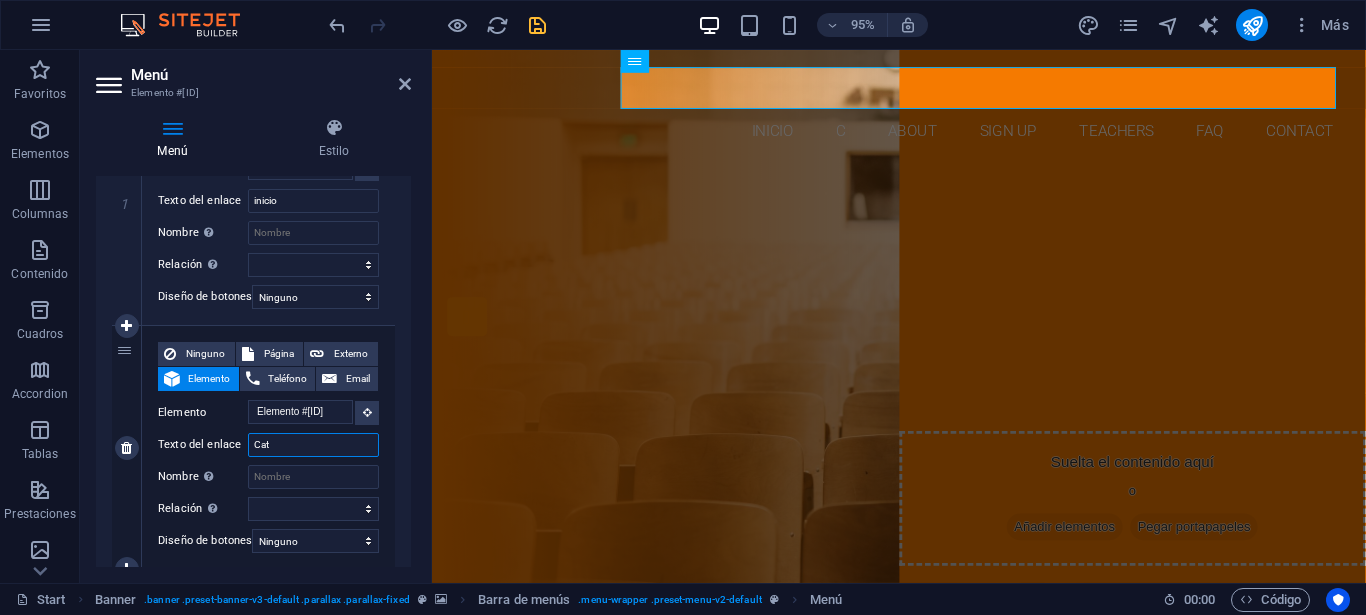 select 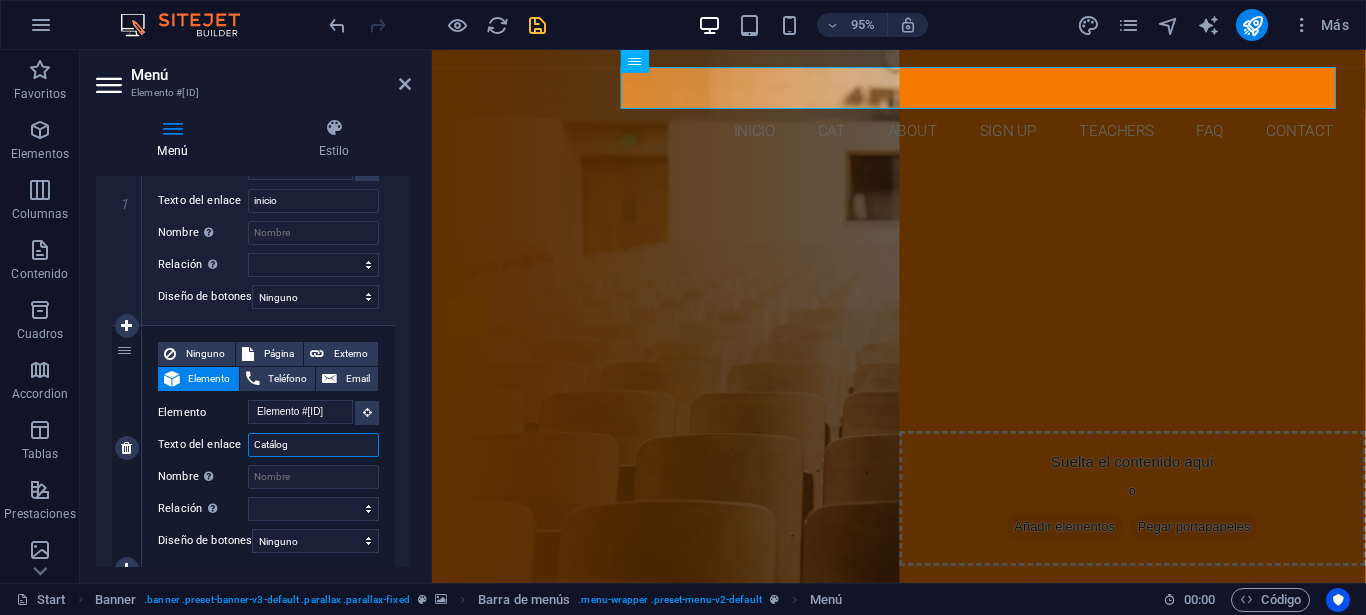 type on "Catálogo" 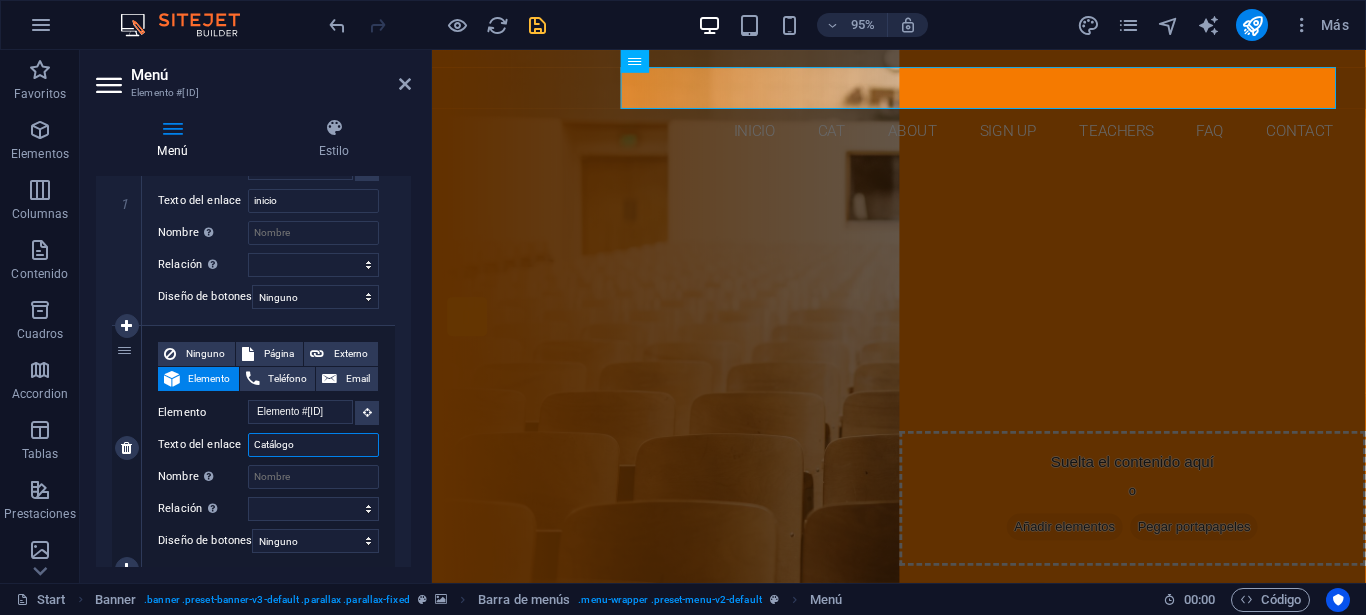 select 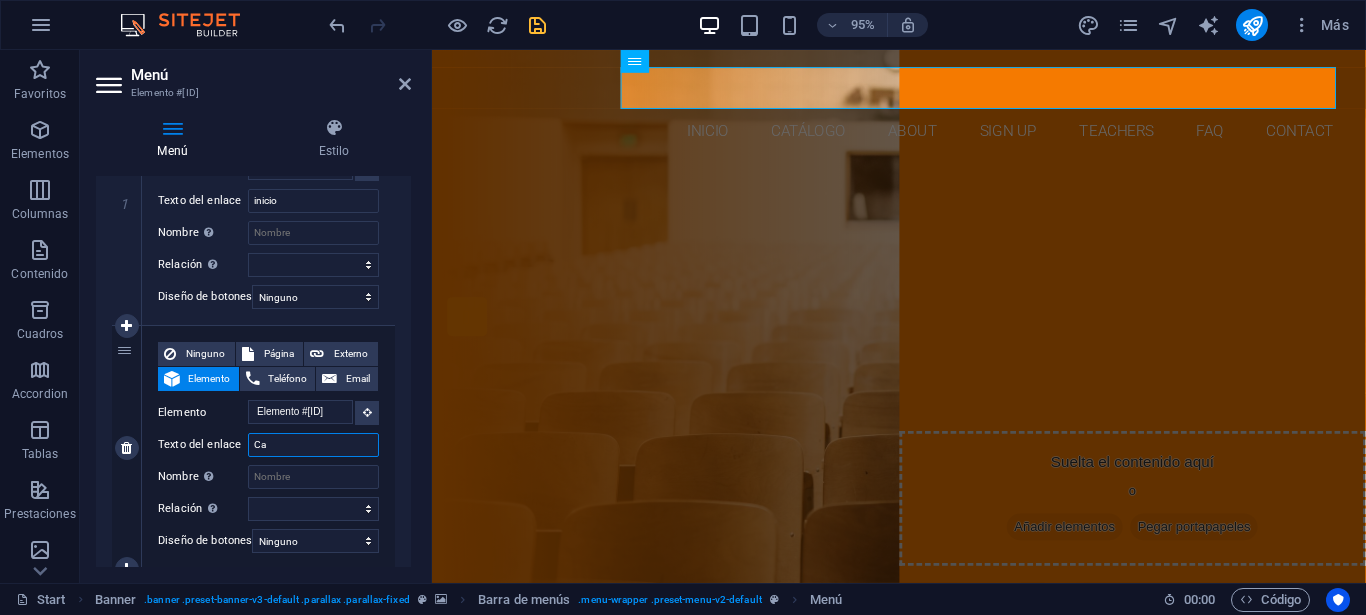 type on "C" 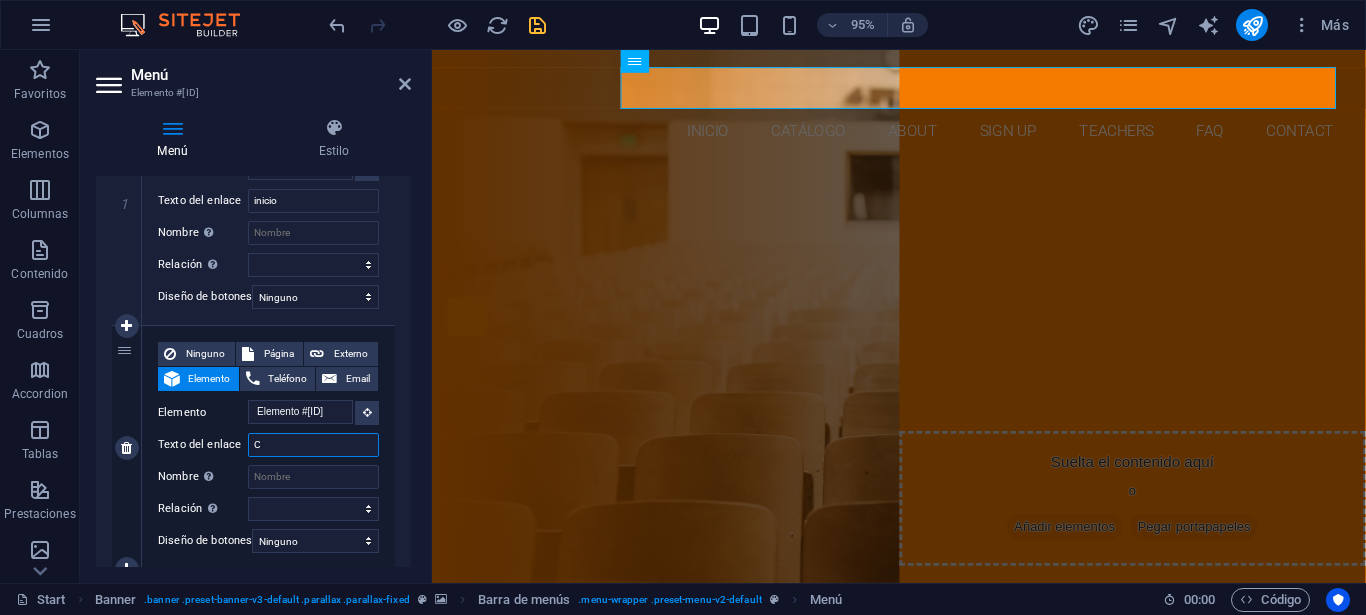 type 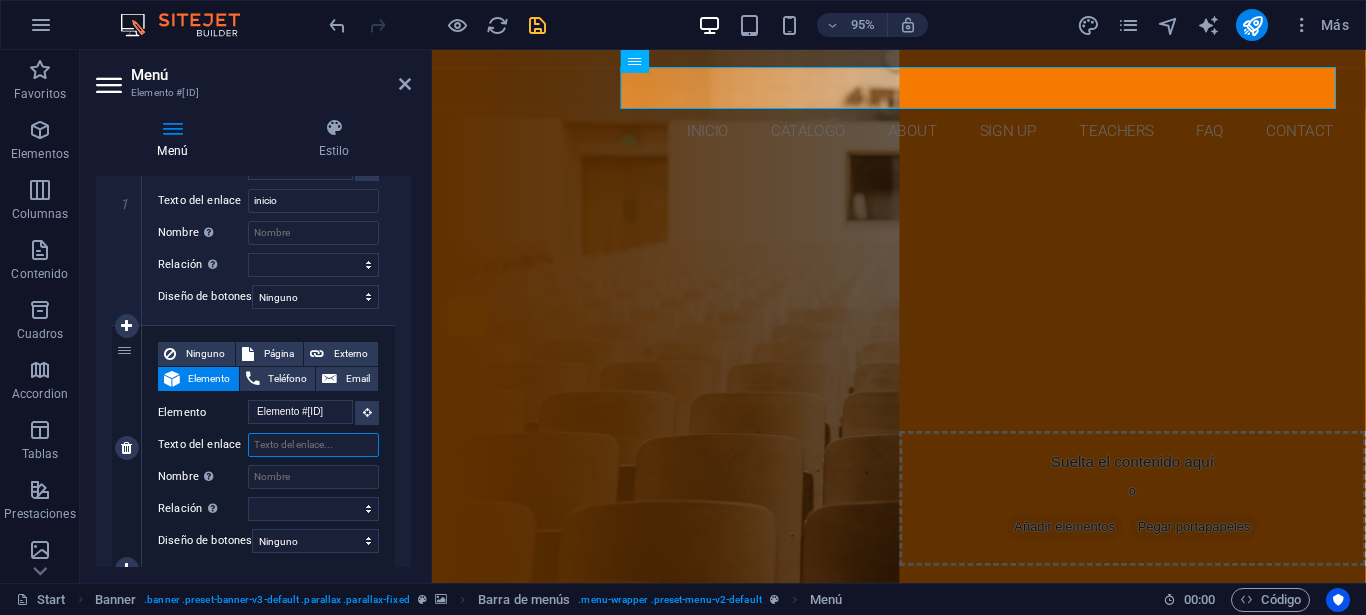 select 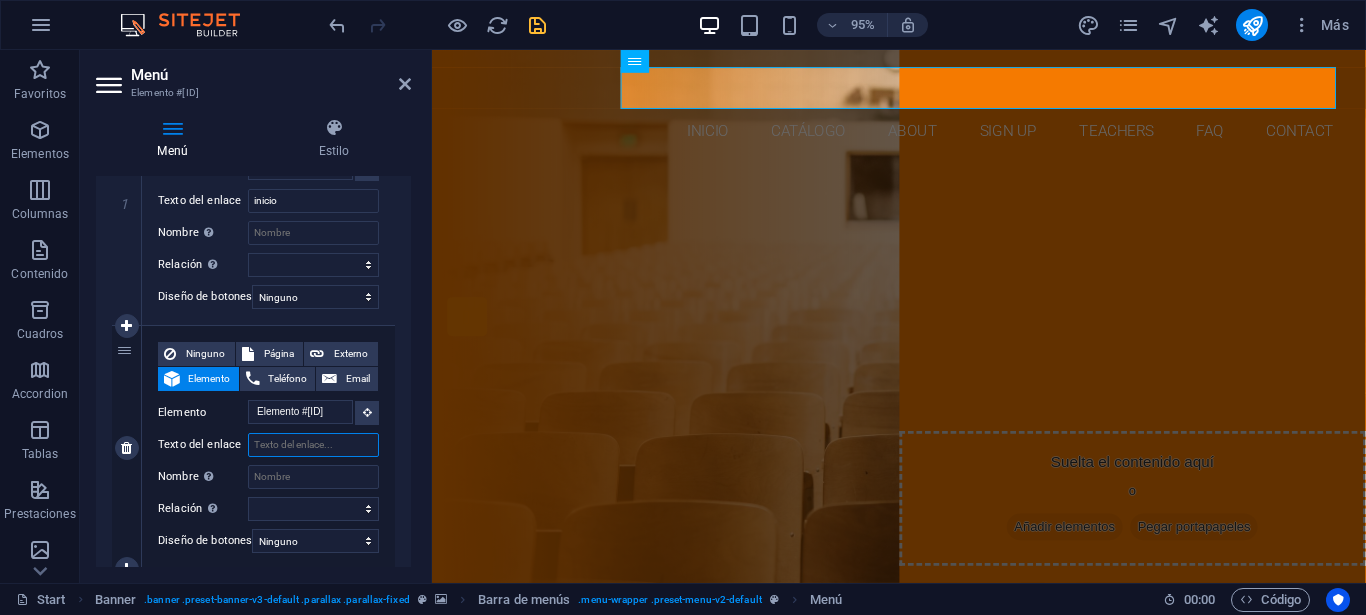 select 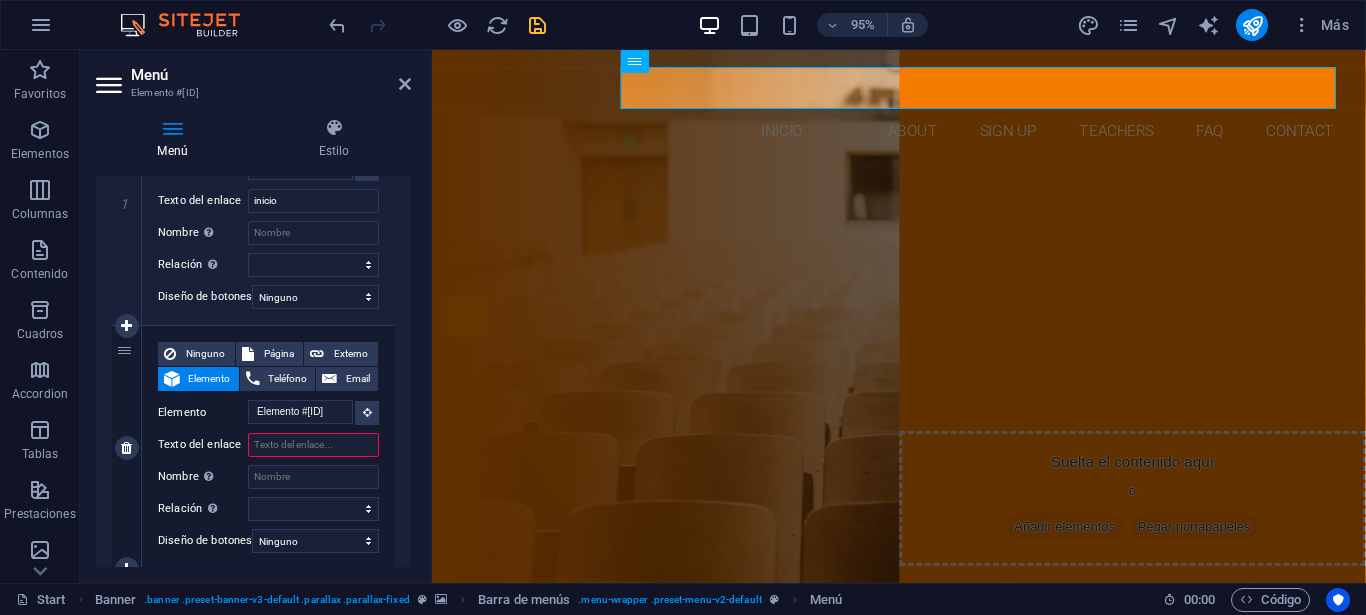 type on "p" 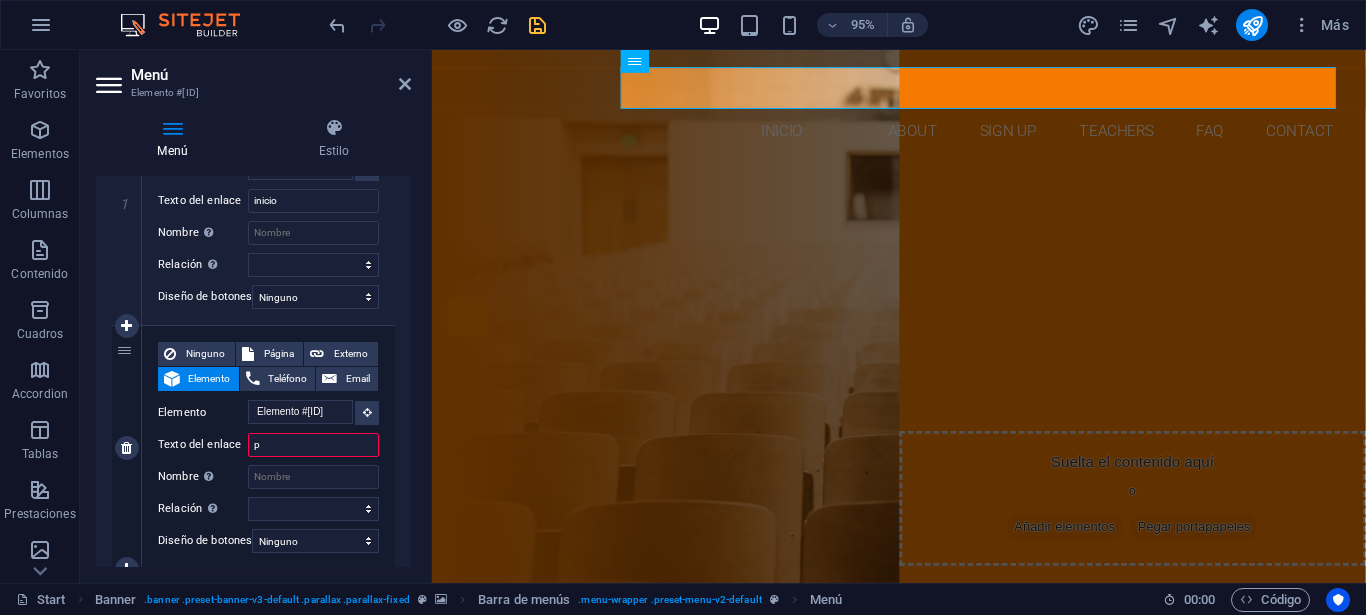 select 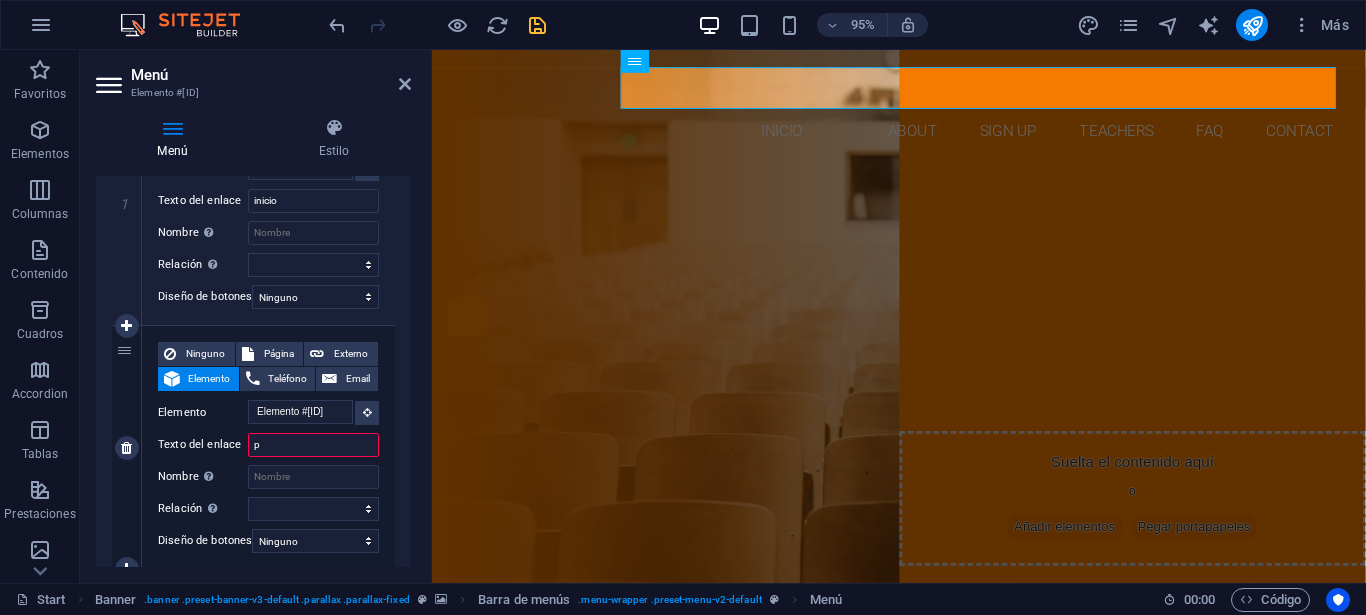 select 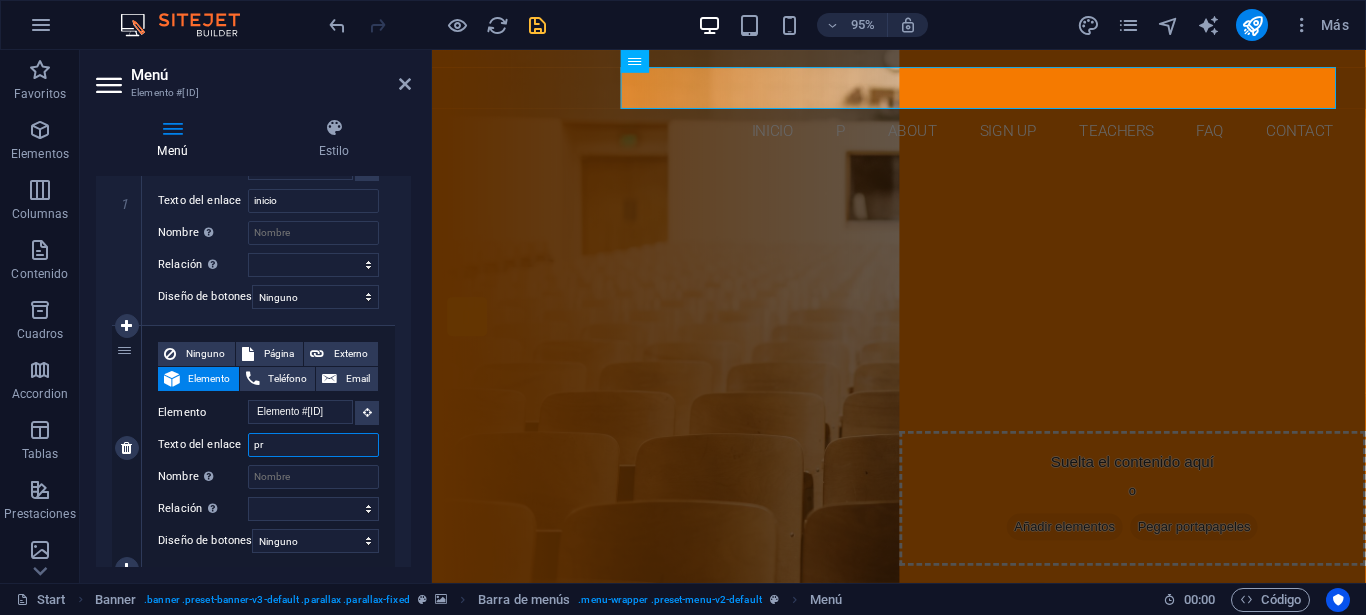 type on "pro" 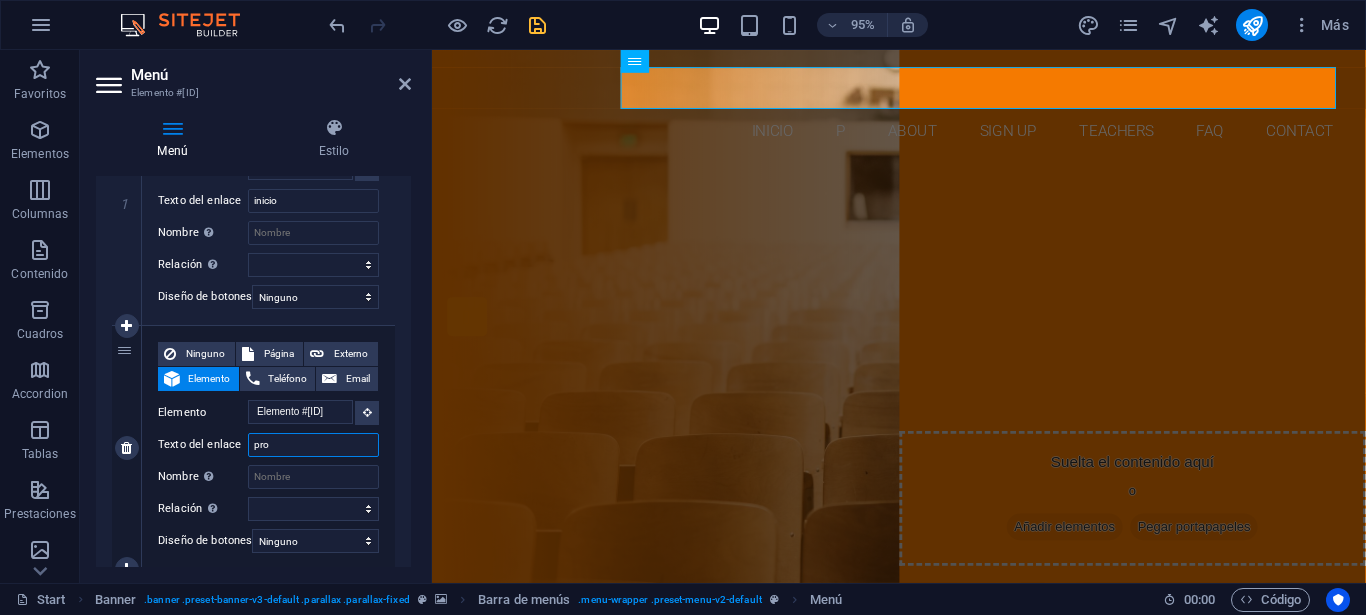 select 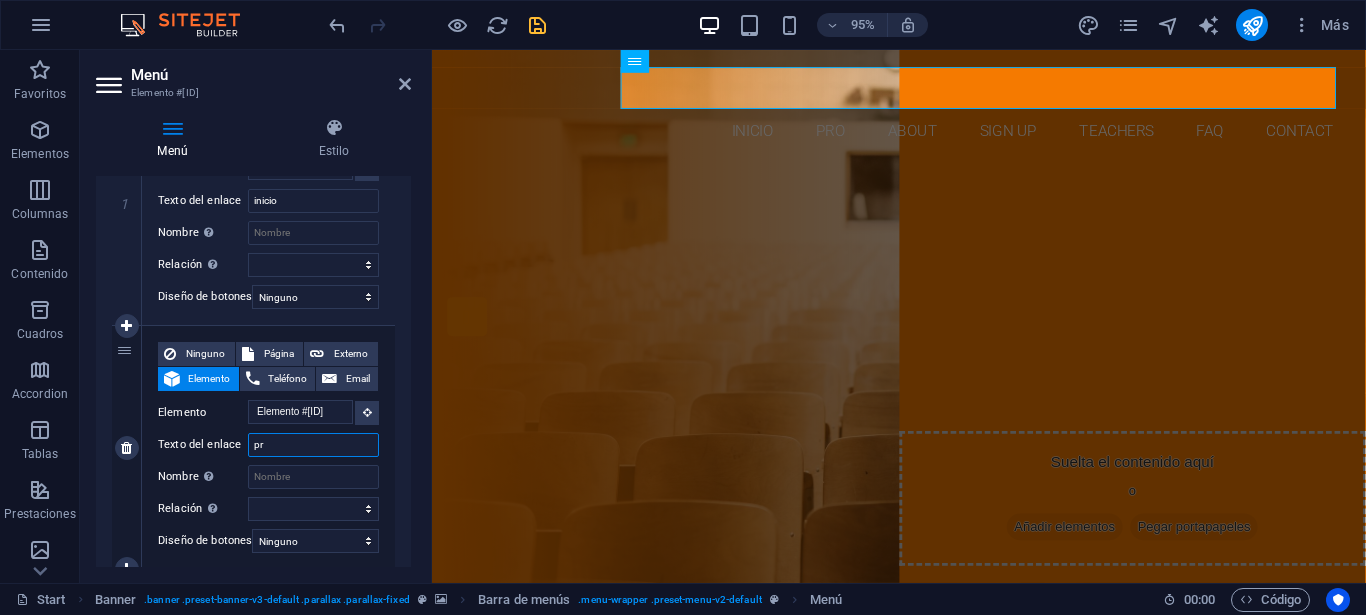 type on "p" 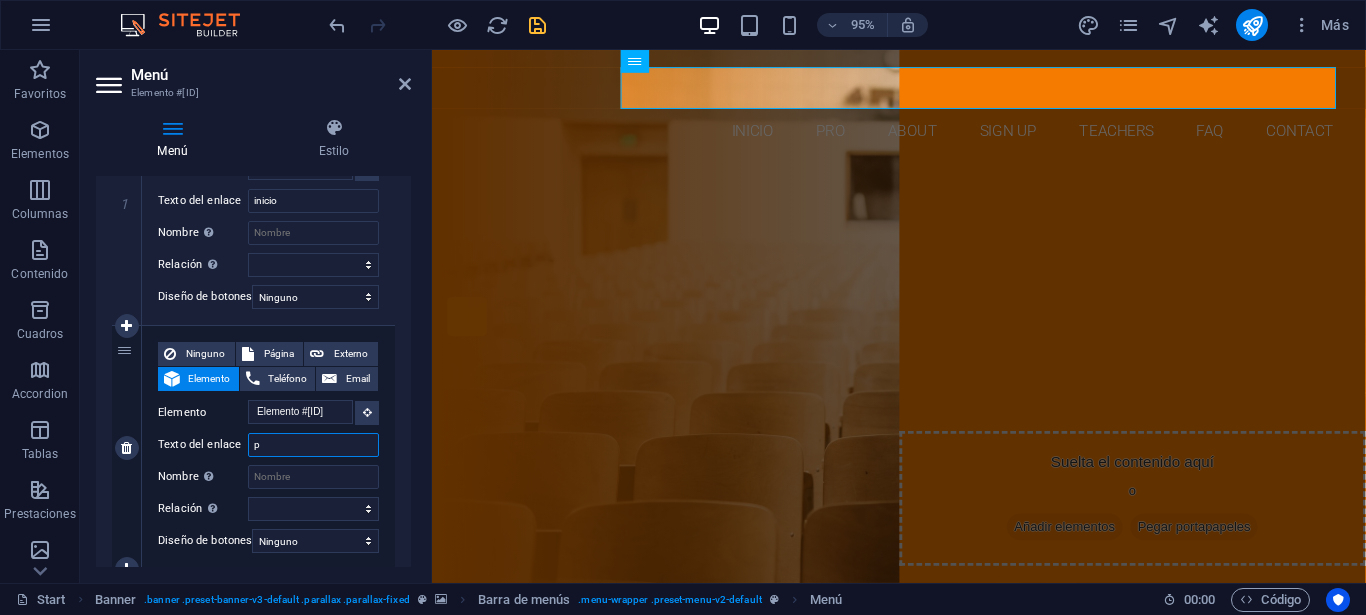 type 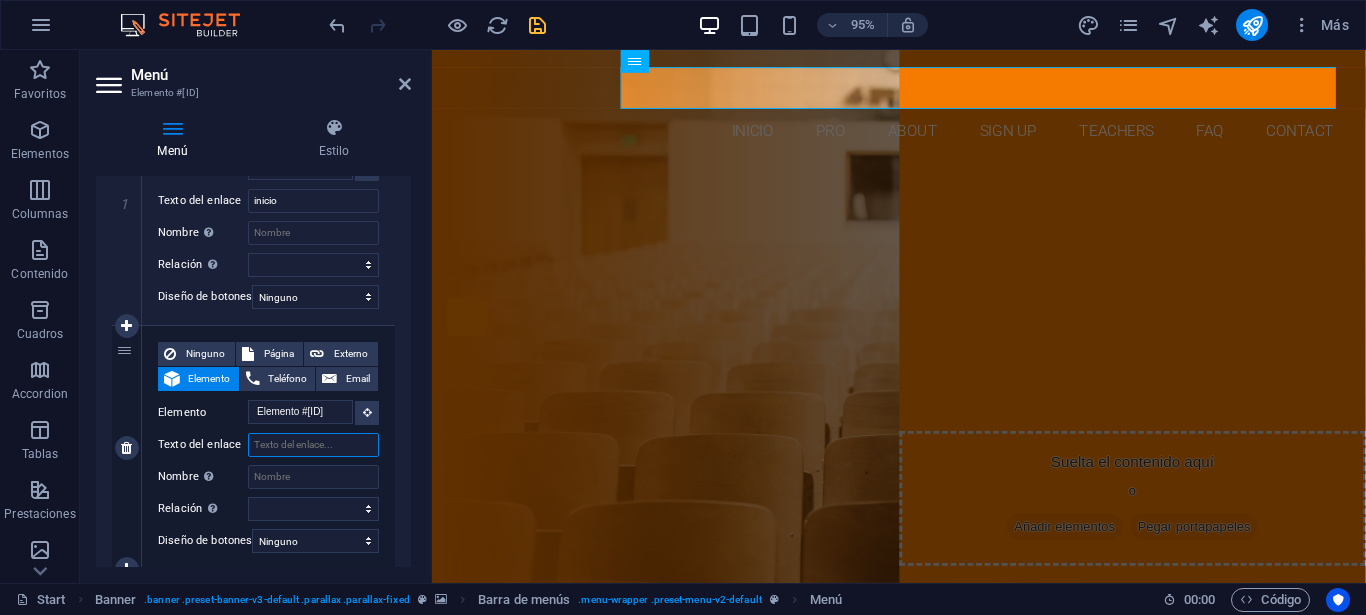 select 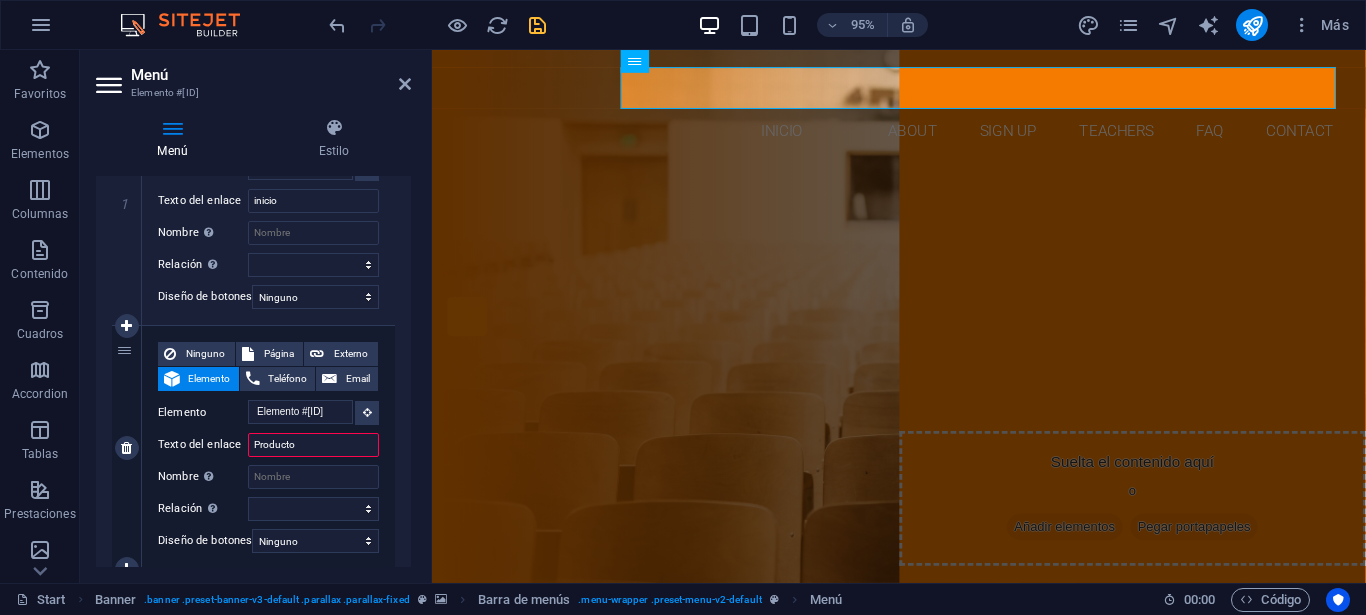 type on "Productos" 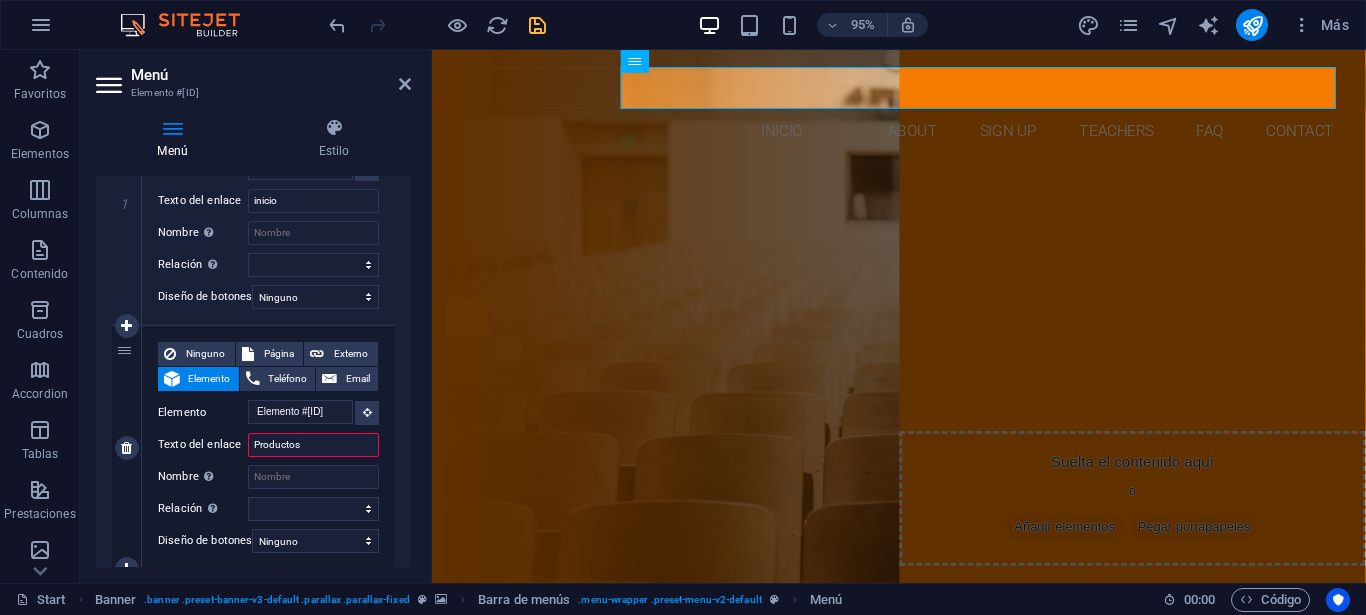 select 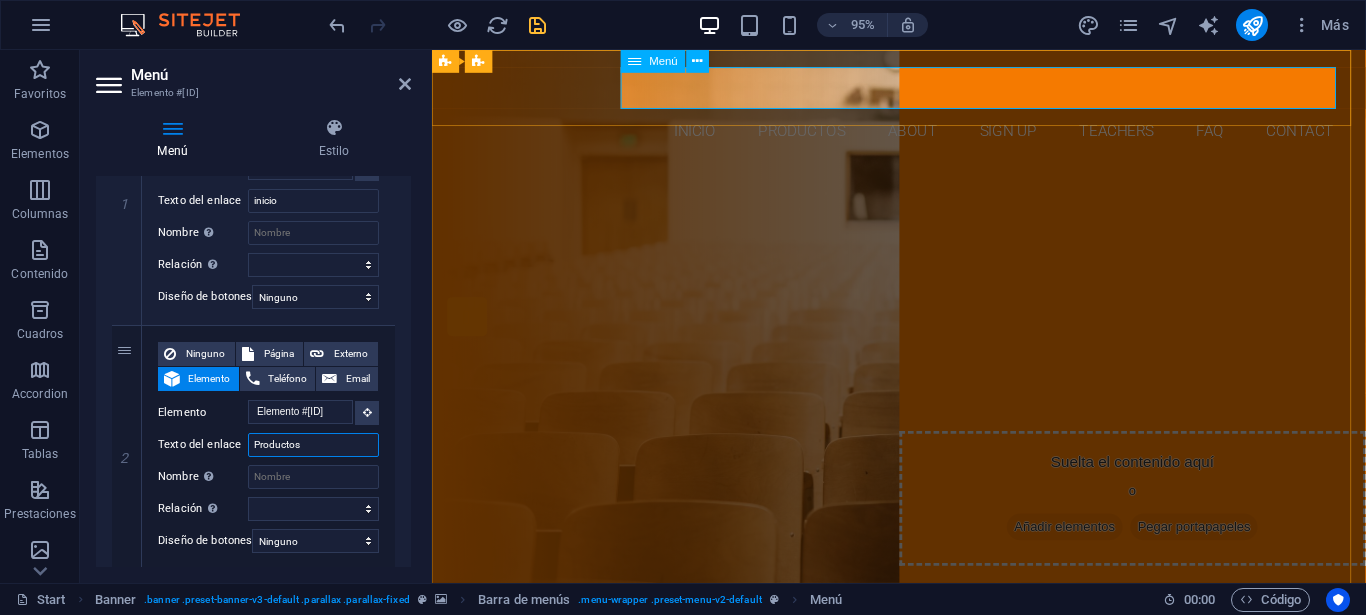 type on "Productos" 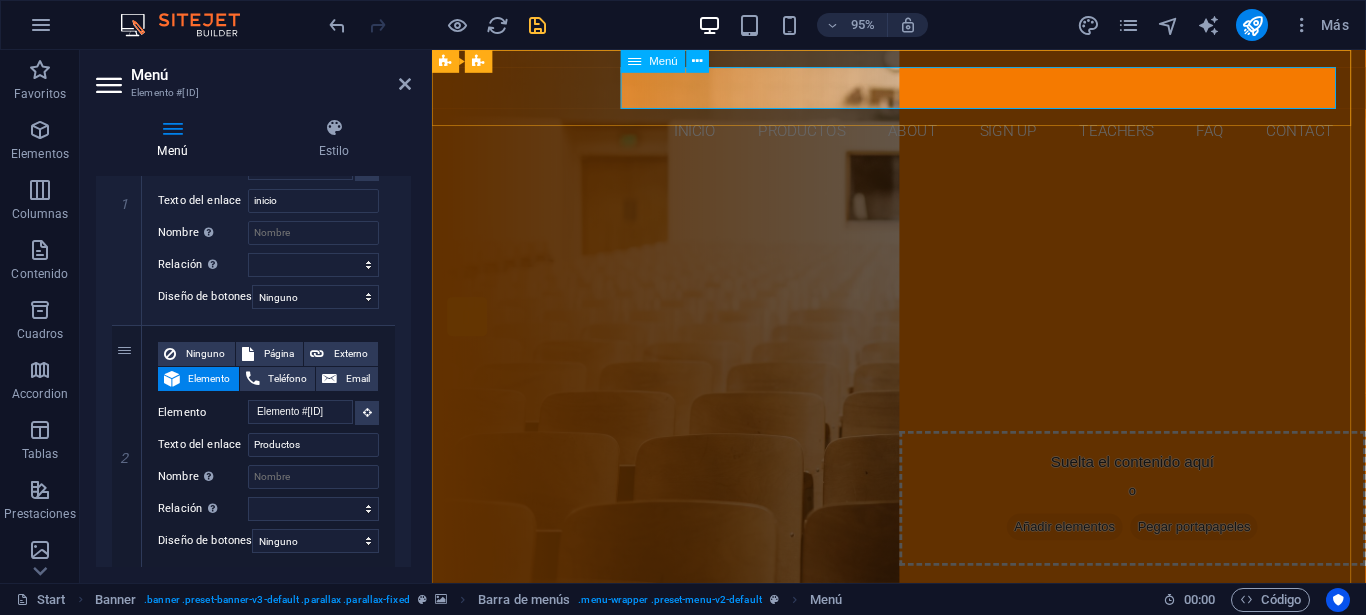 click on "inicio Productos About Sign up Teachers FAQ Contact" at bounding box center [924, 136] 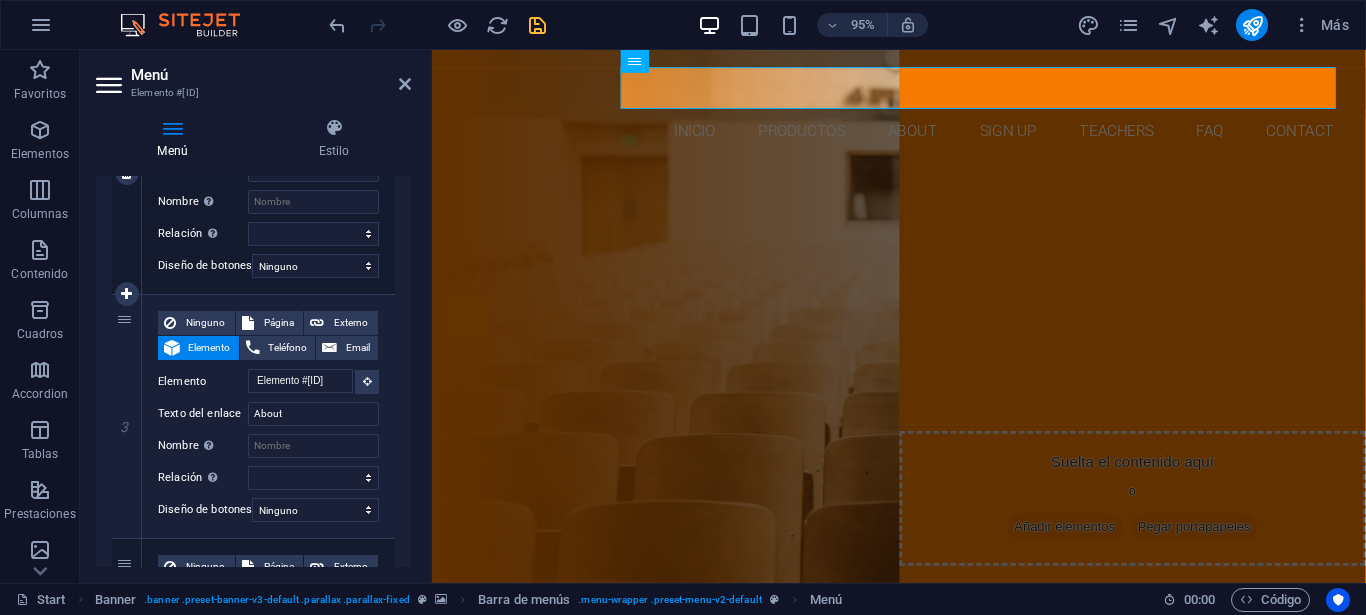 scroll, scrollTop: 600, scrollLeft: 0, axis: vertical 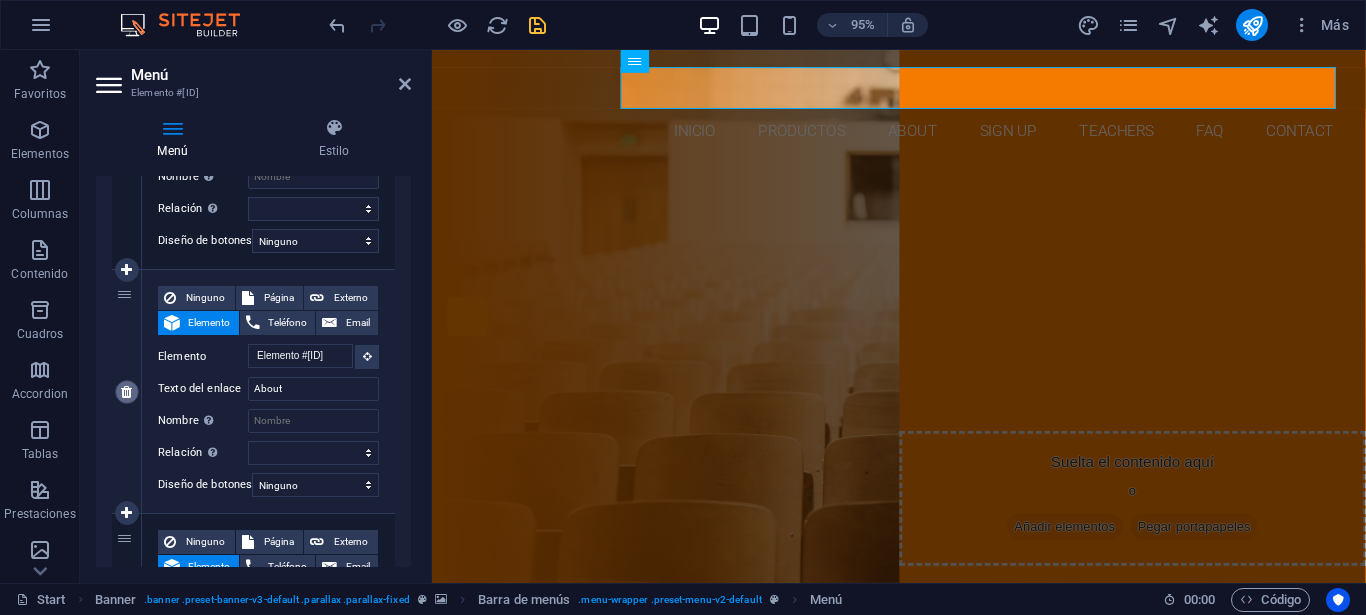 click at bounding box center (126, 392) 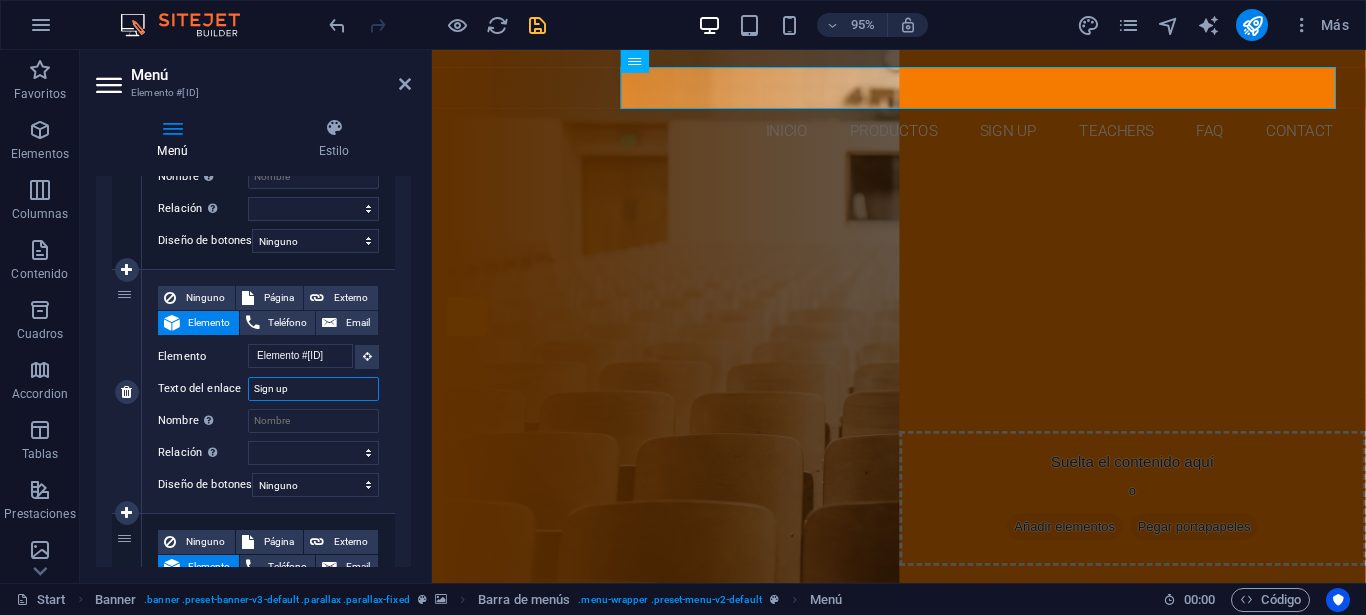 drag, startPoint x: 295, startPoint y: 392, endPoint x: 234, endPoint y: 394, distance: 61.03278 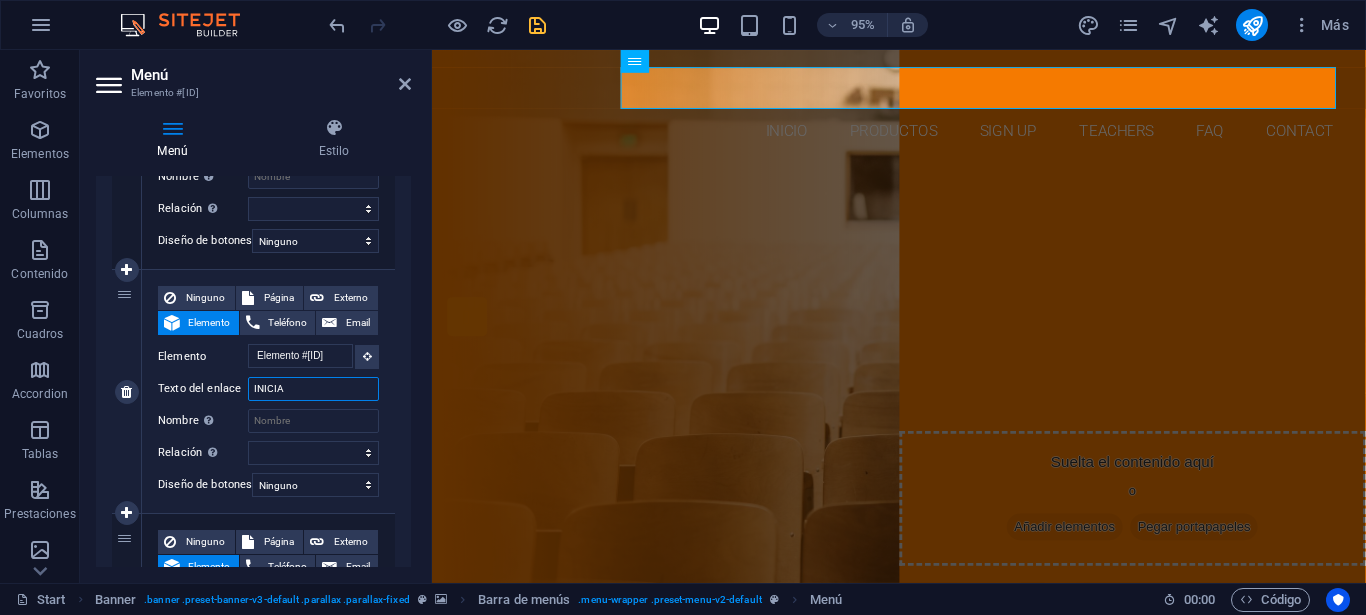 type on "INICIA" 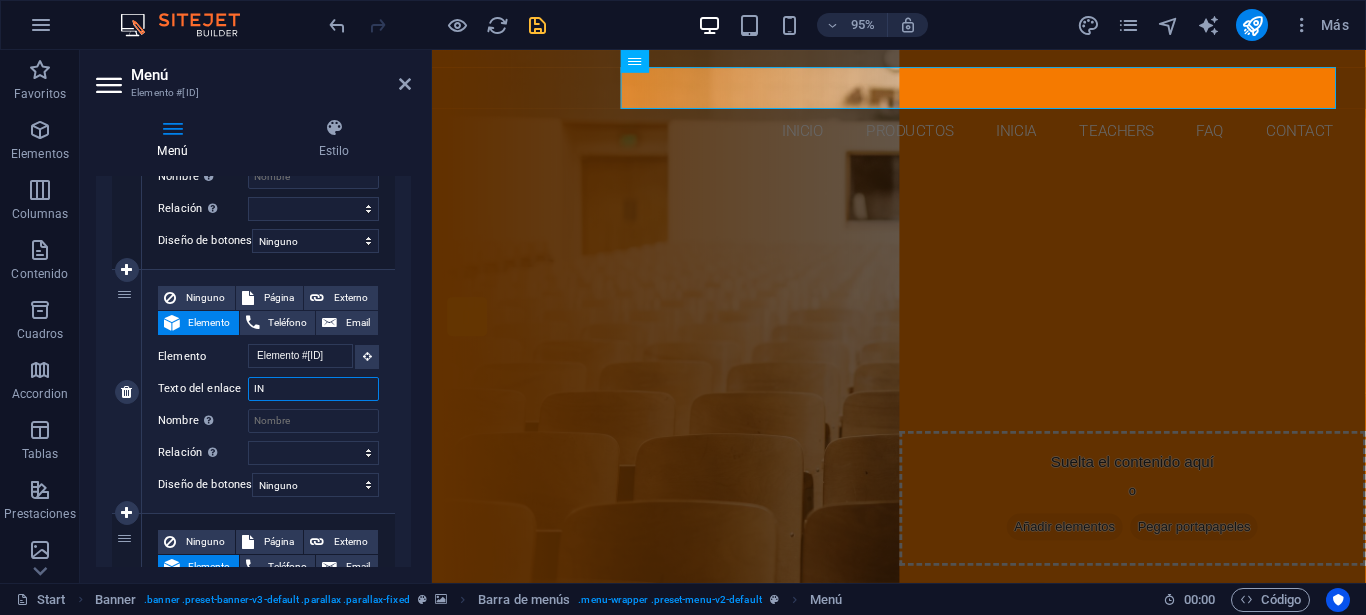type on "I" 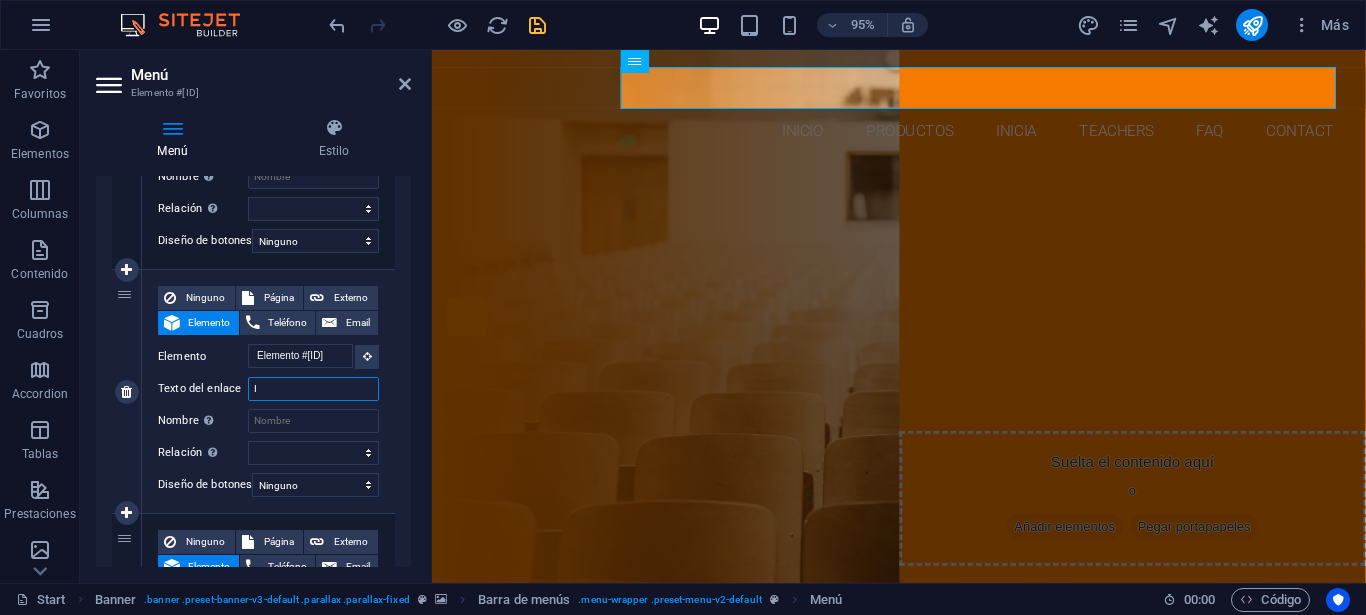 select 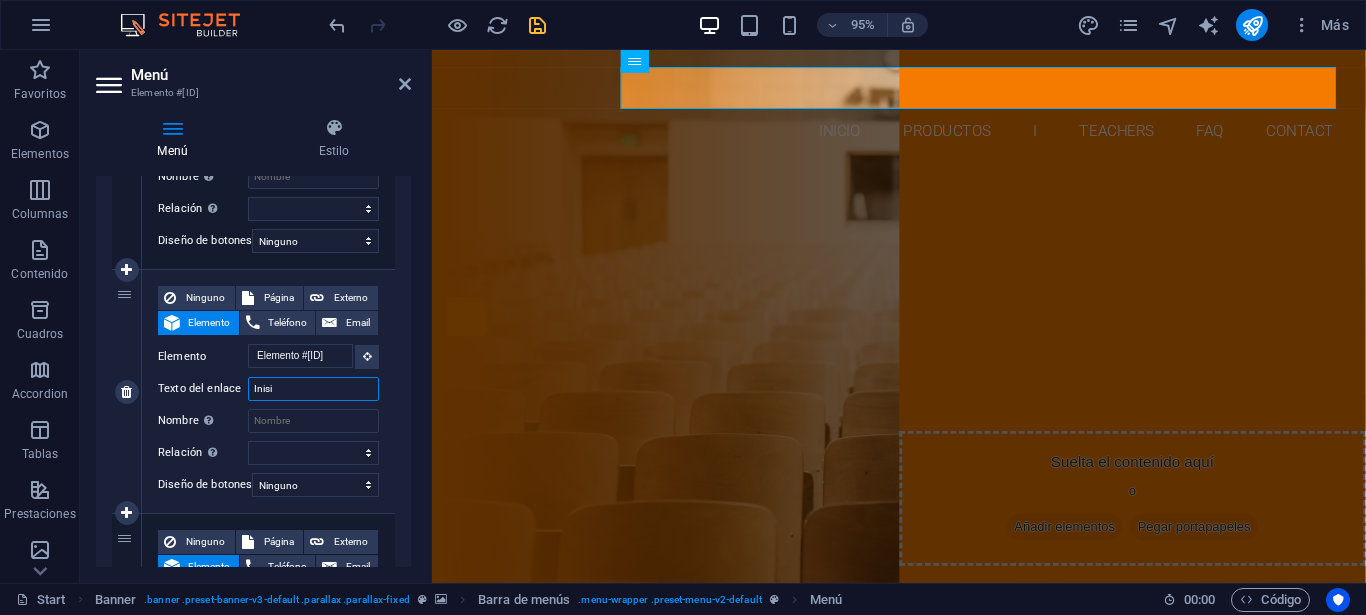 type on "Inisia" 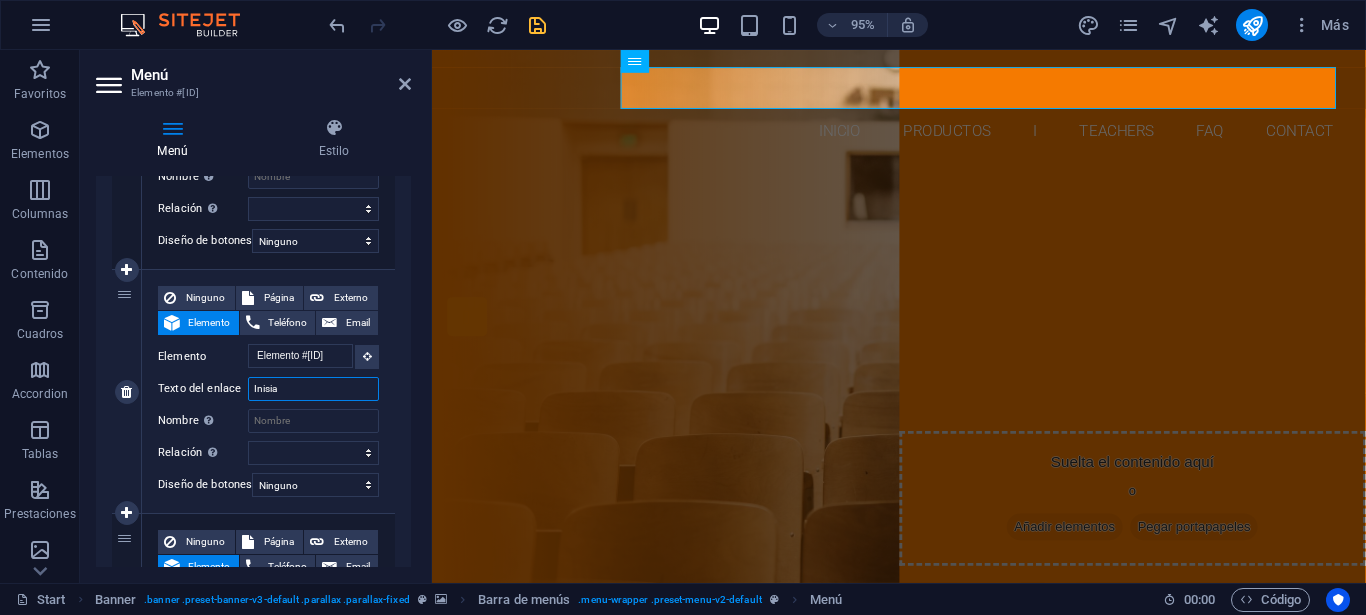 select 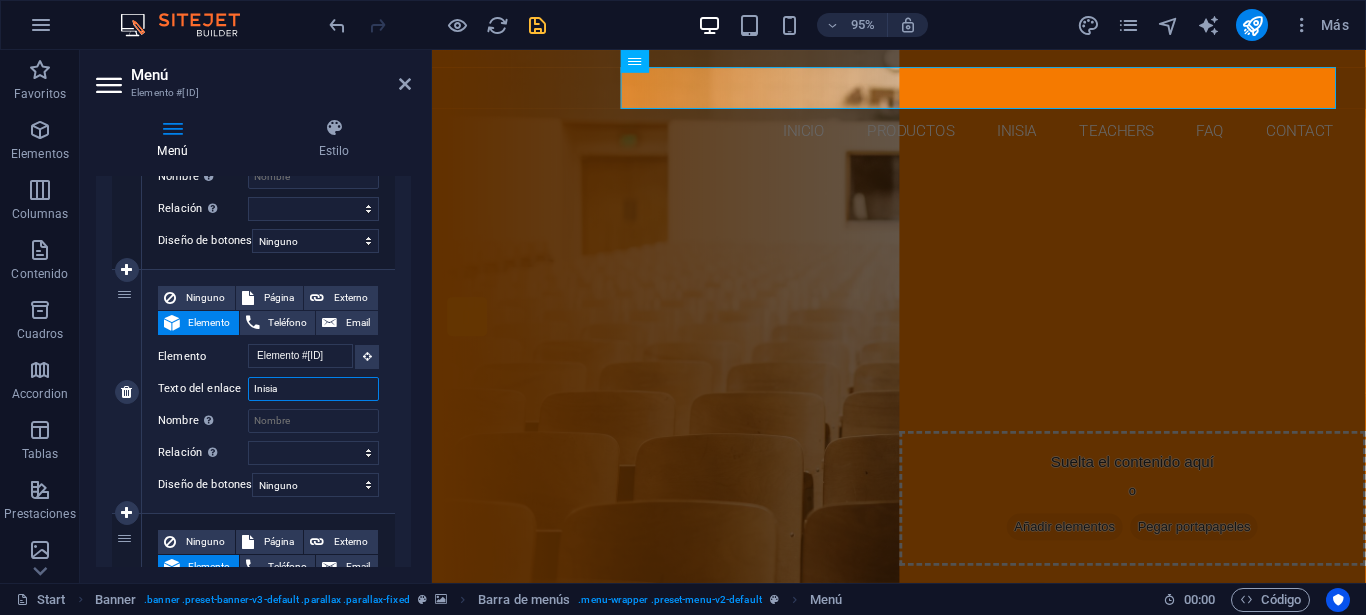 type on "Inisi" 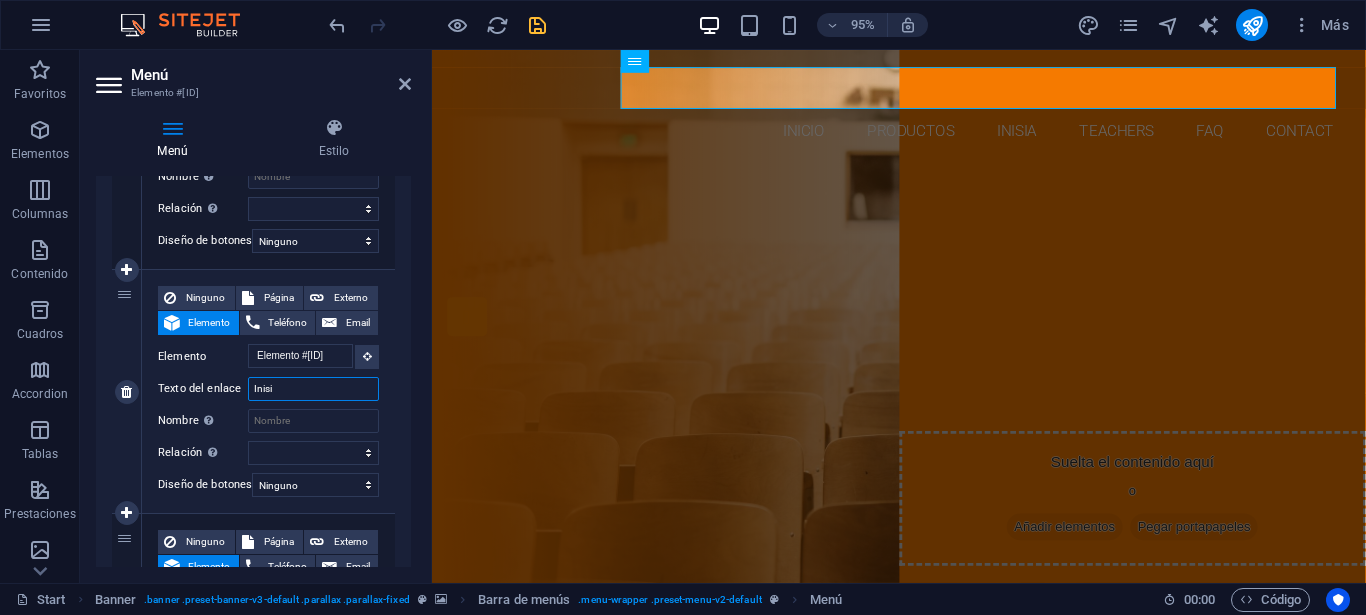 select 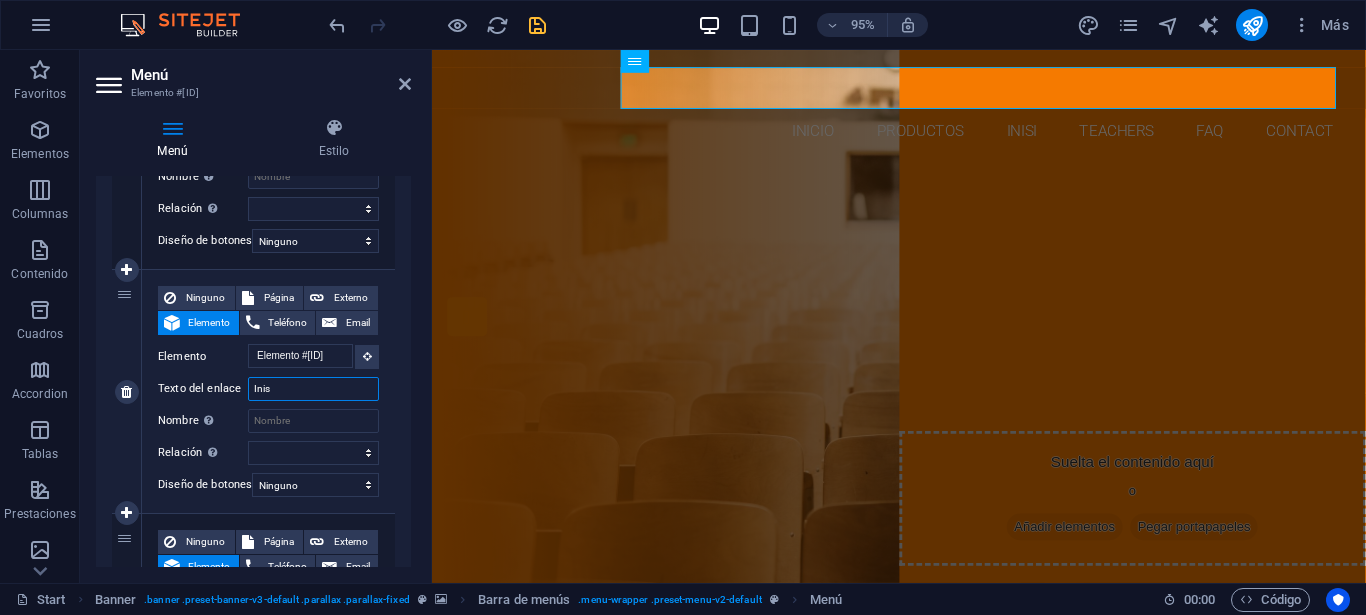 type on "Ini" 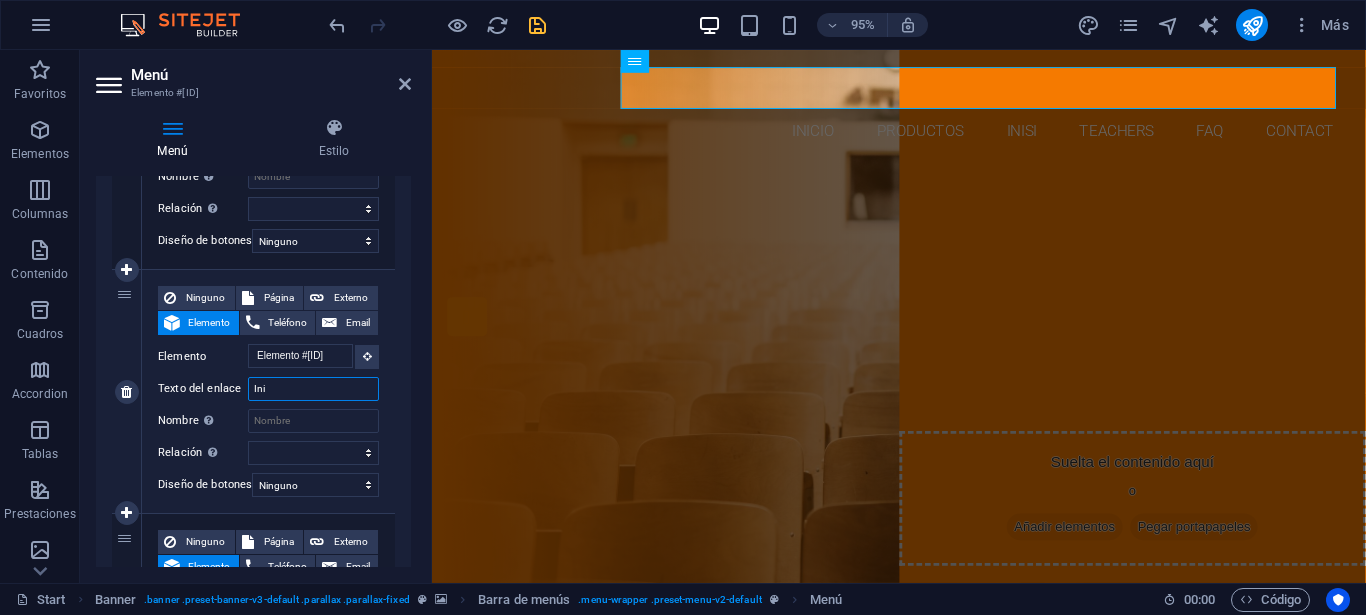 select 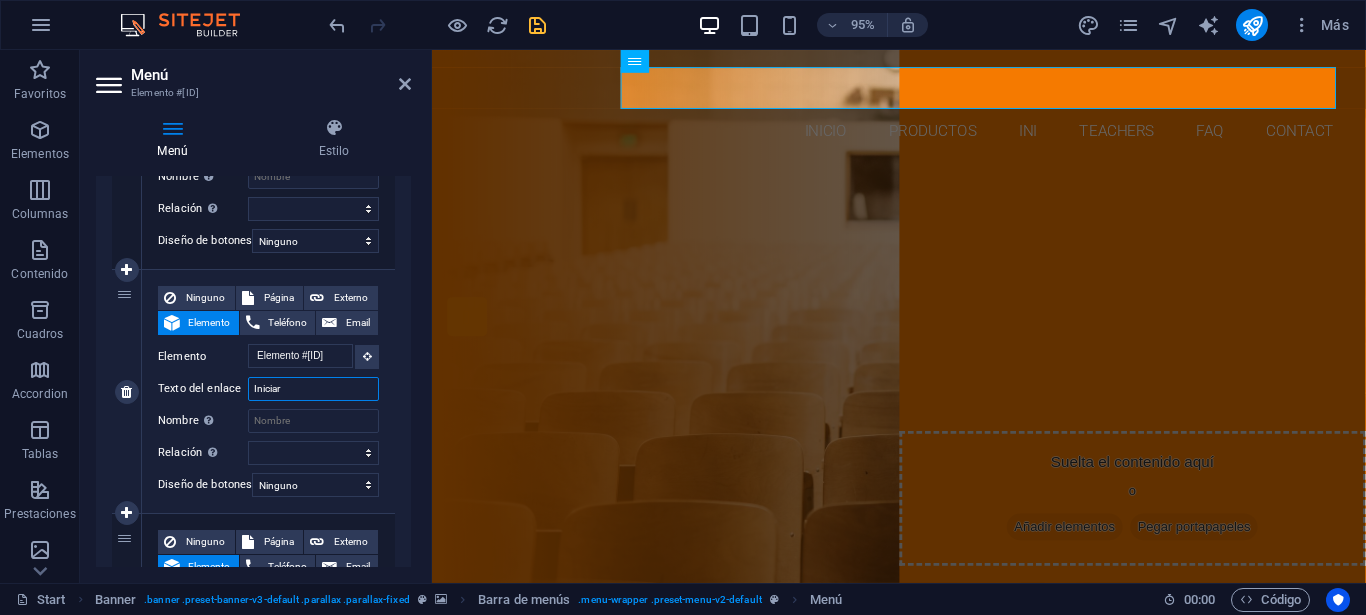 type on "Iniciar" 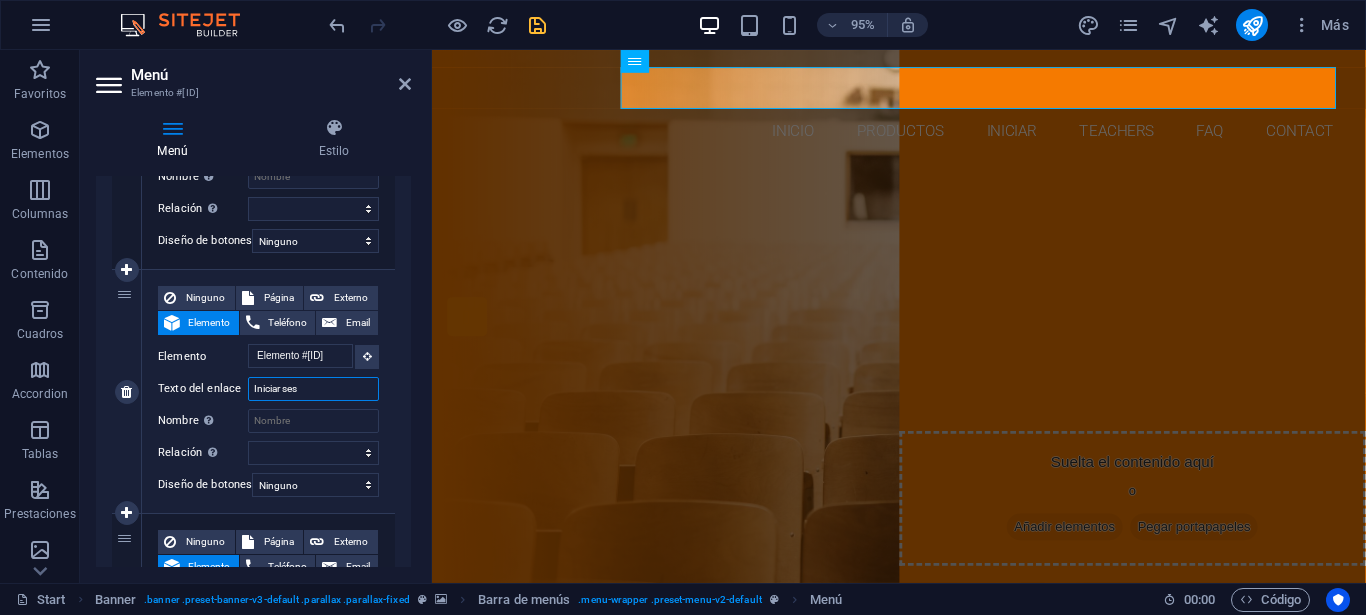 type on "Iniciar sesi" 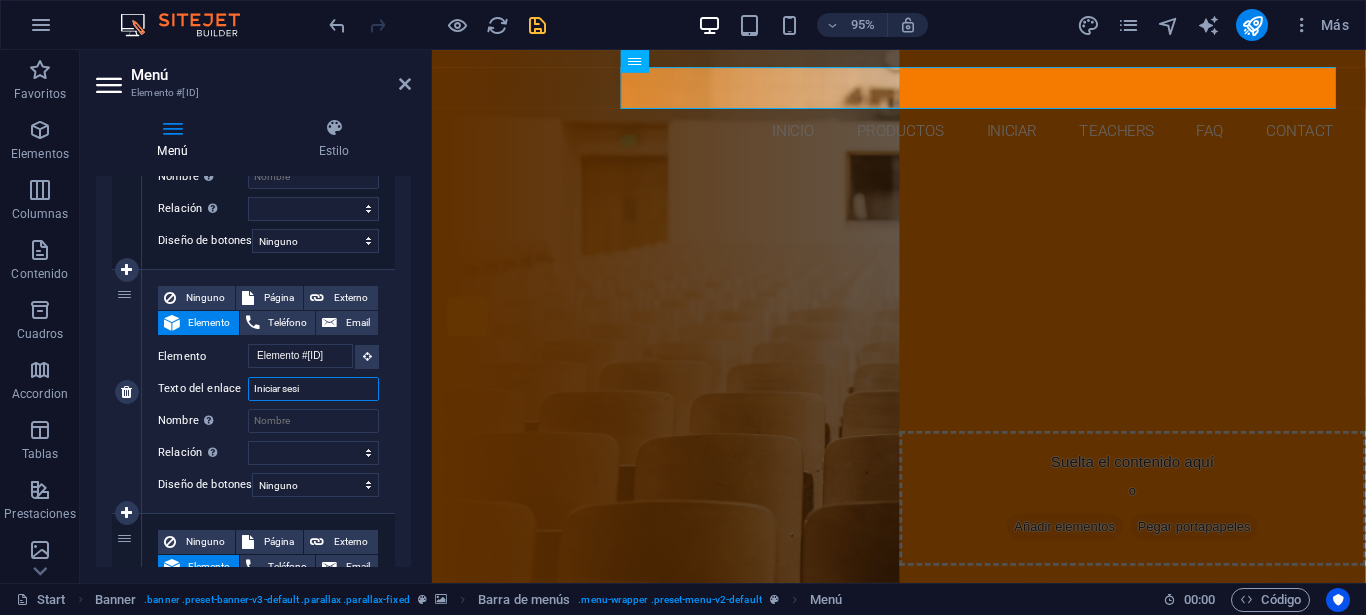 select 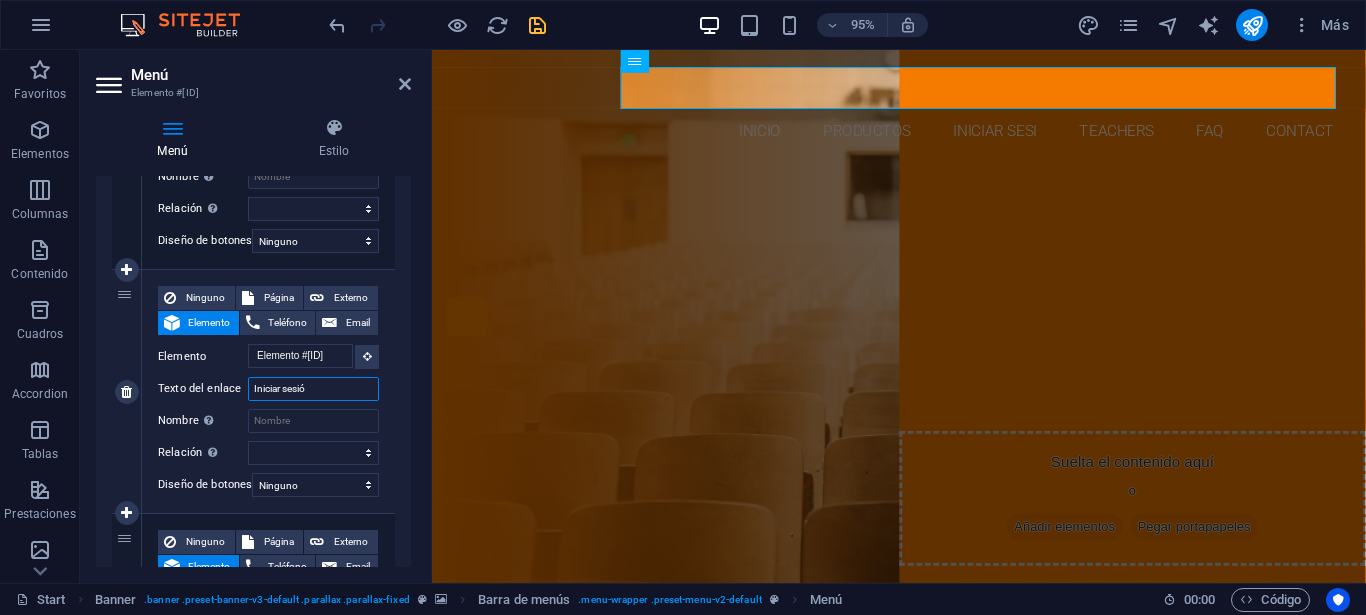 type on "Iniciar sesión" 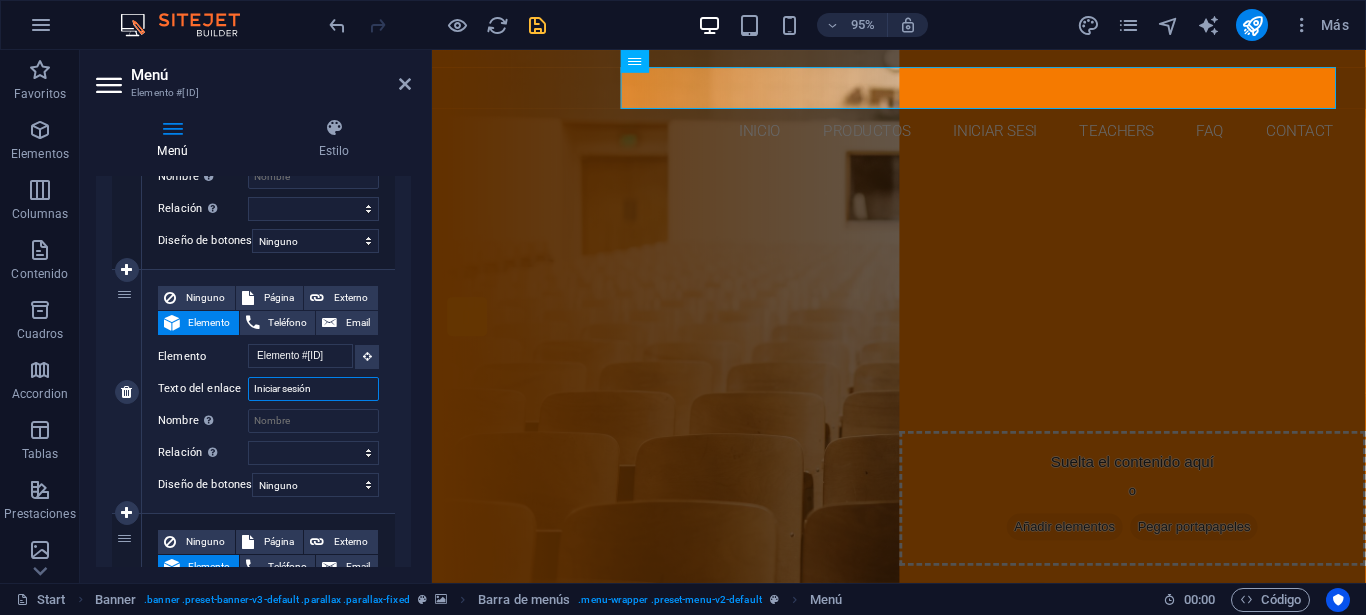 select 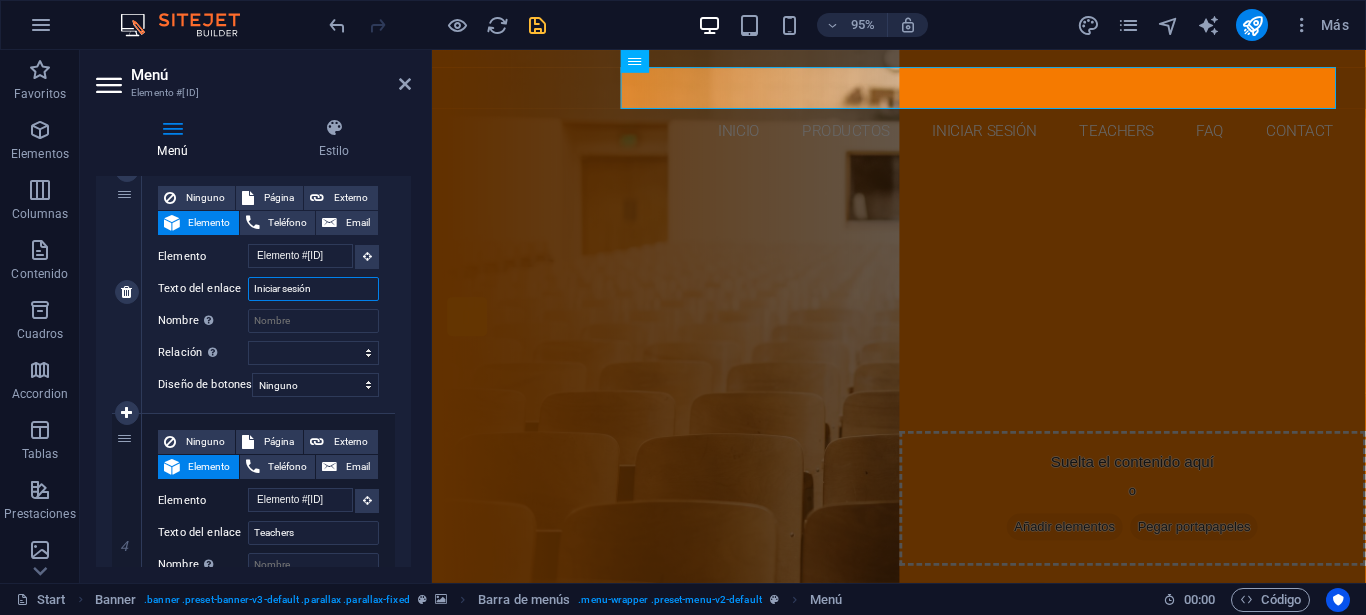 scroll, scrollTop: 800, scrollLeft: 0, axis: vertical 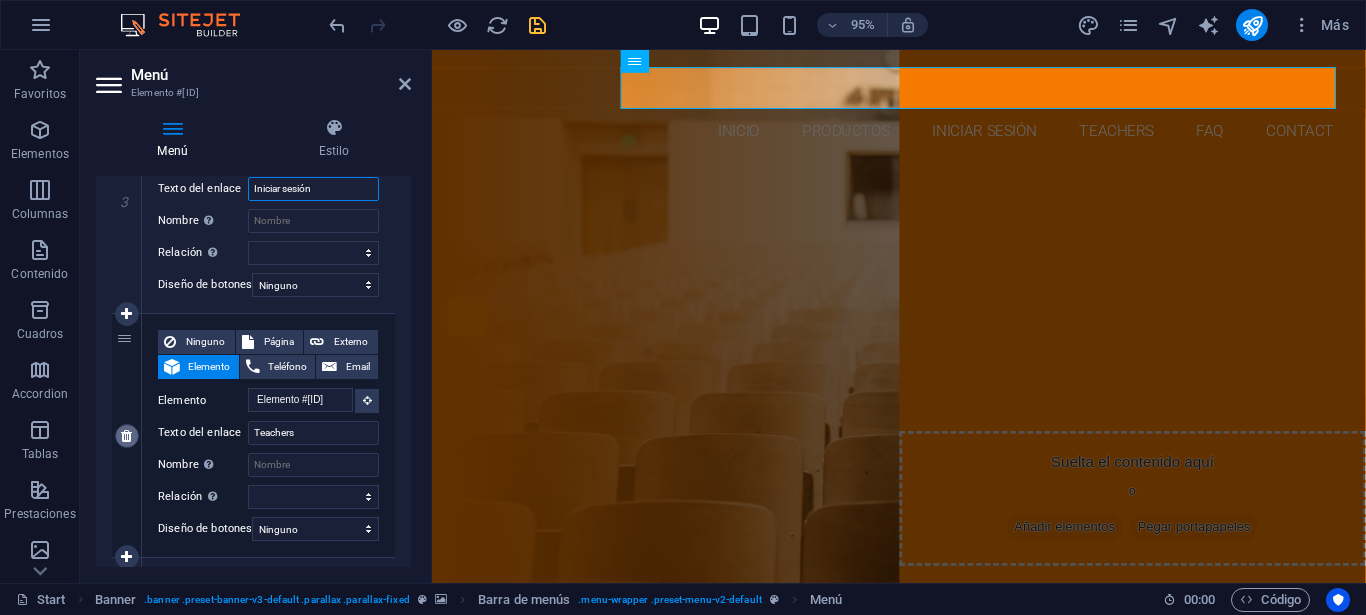 type on "Iniciar sesión" 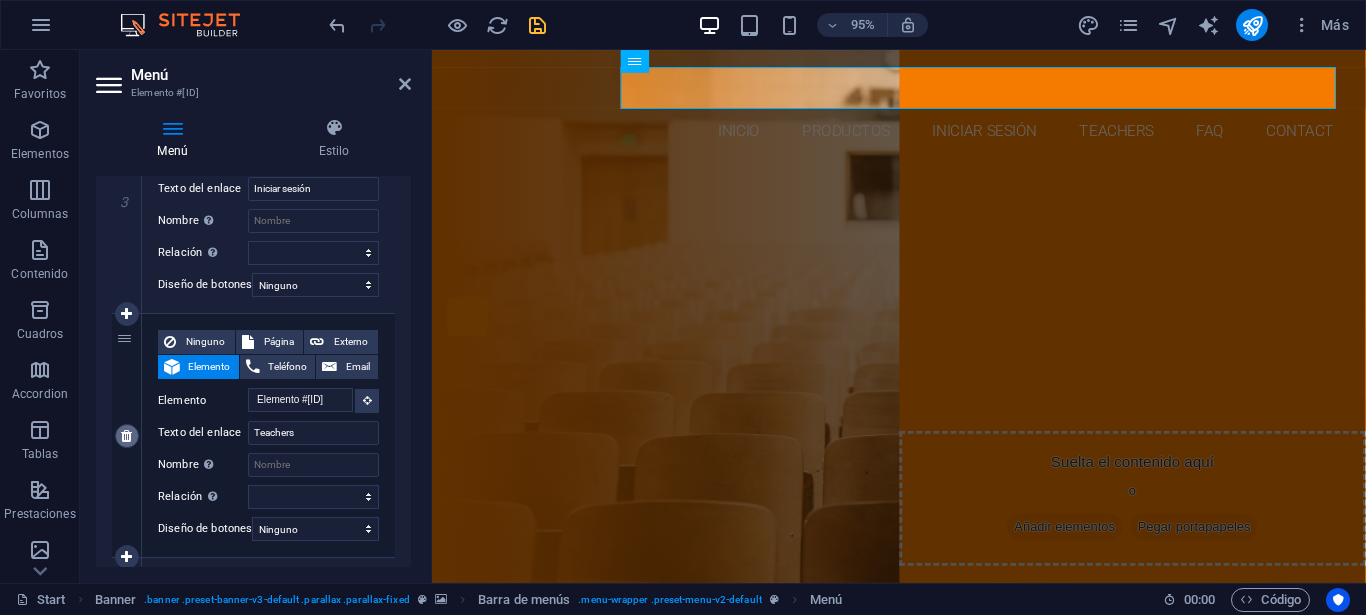 click at bounding box center [126, 436] 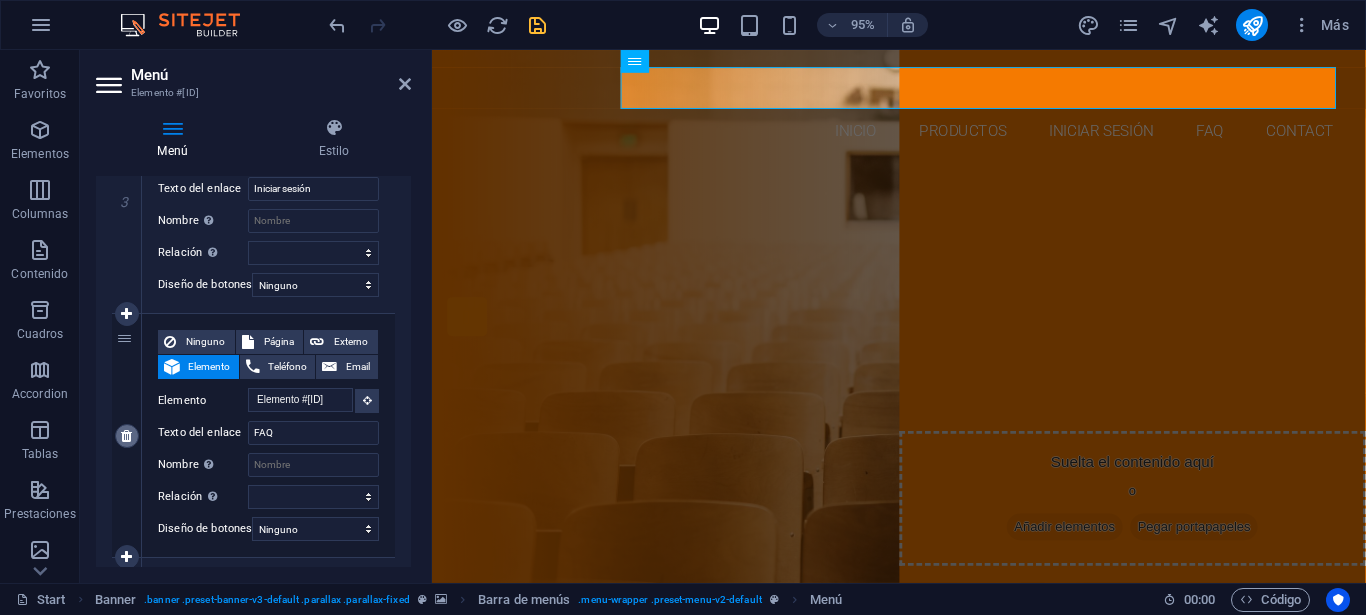 click at bounding box center (126, 436) 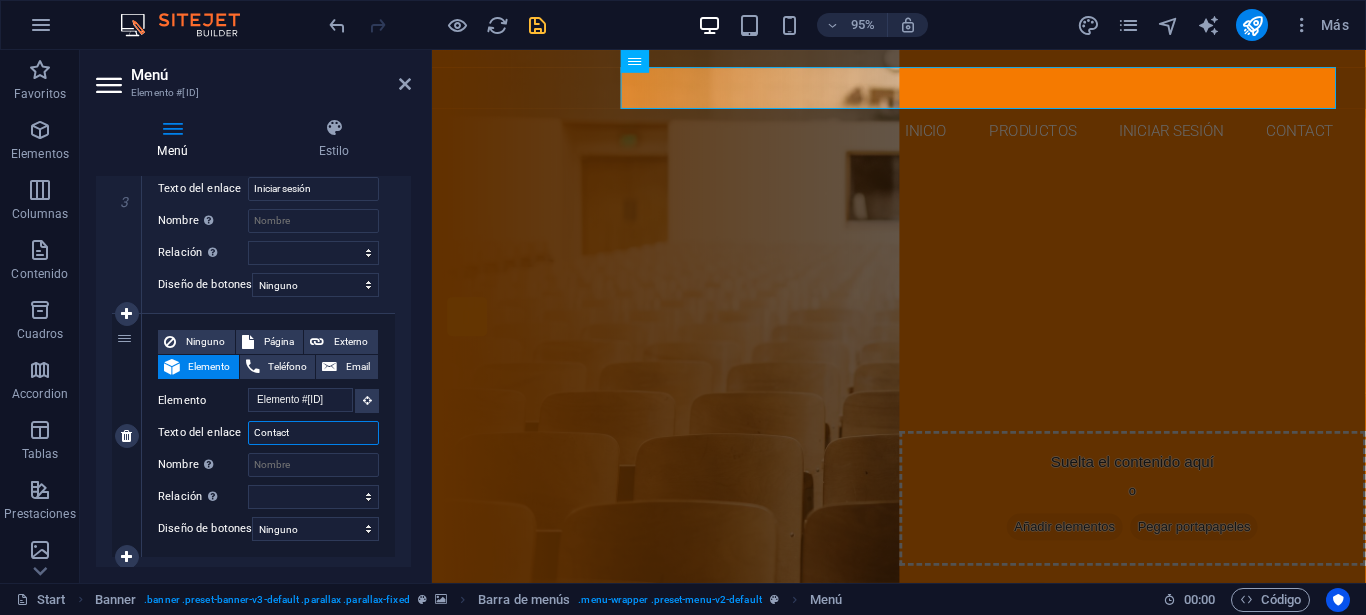 click on "Contact" at bounding box center (313, 433) 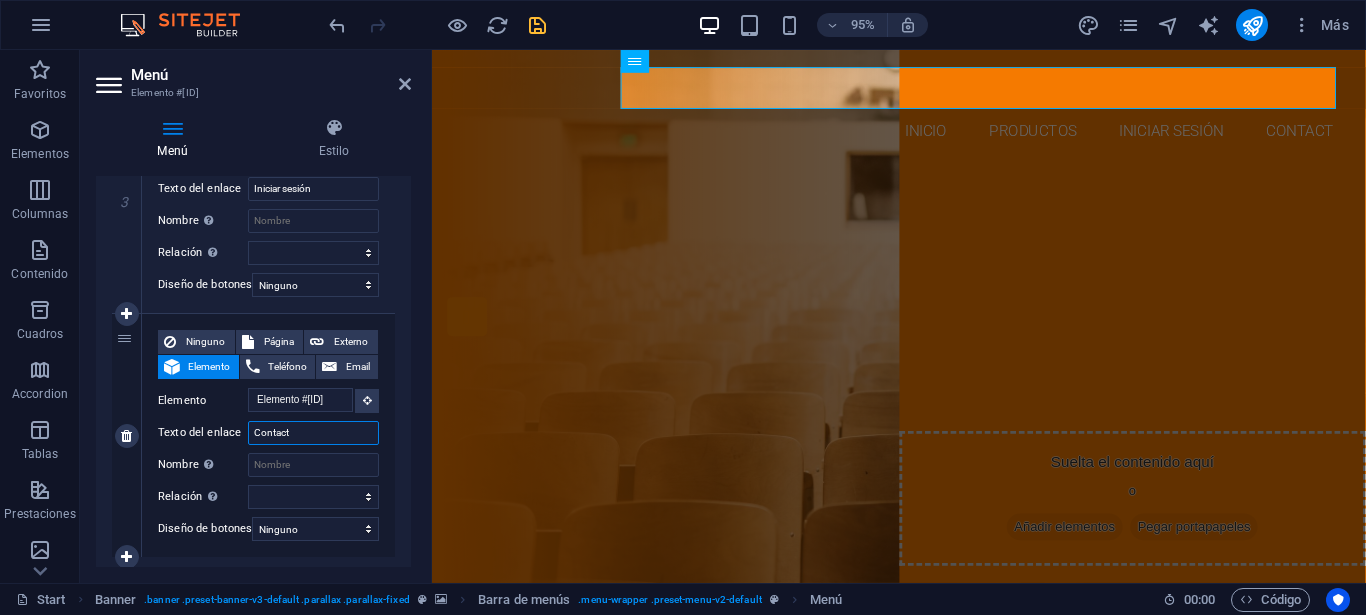 type on "Contacto" 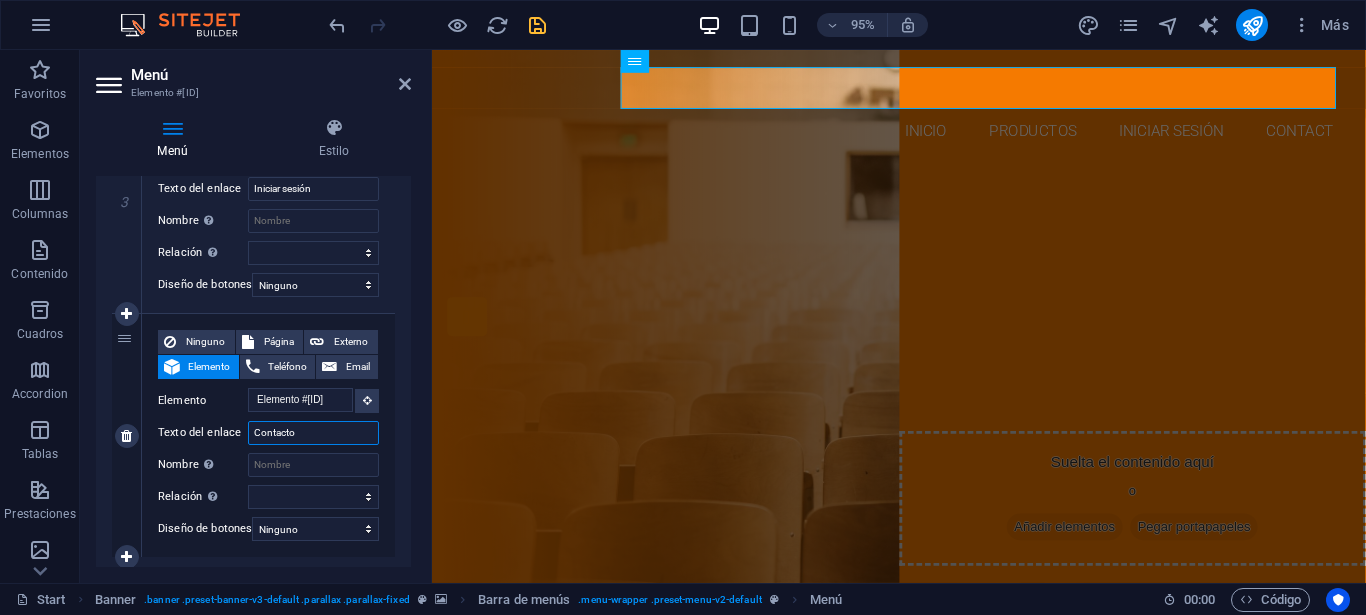 select 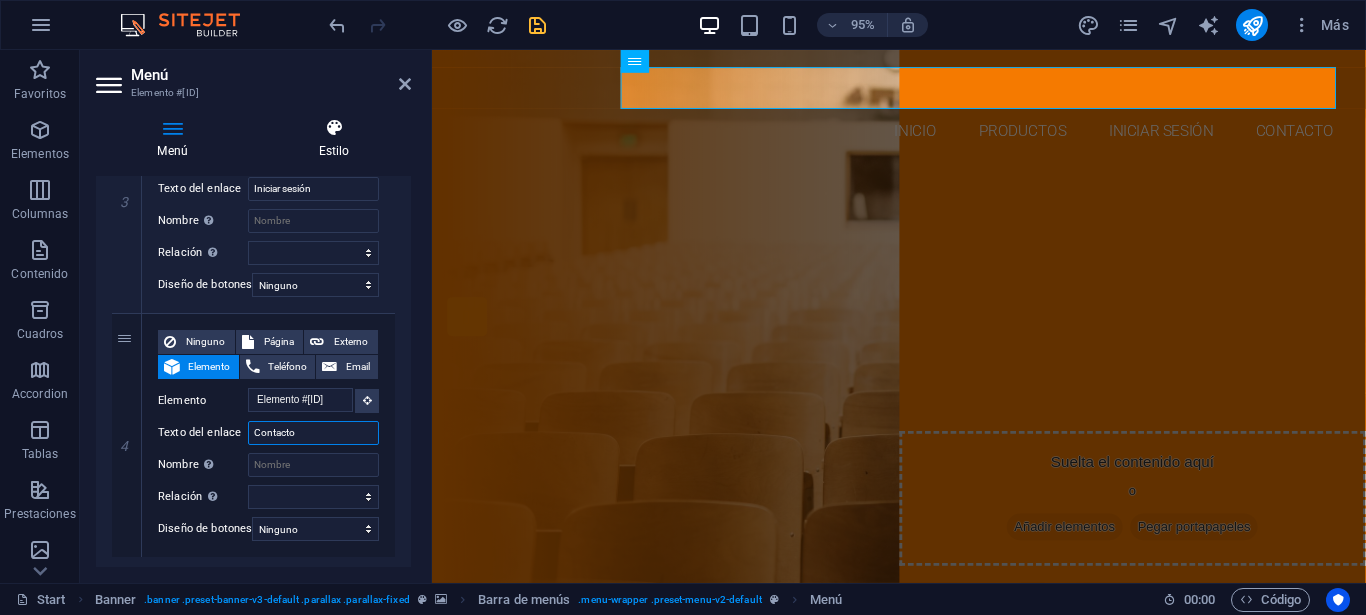 type on "Contacto" 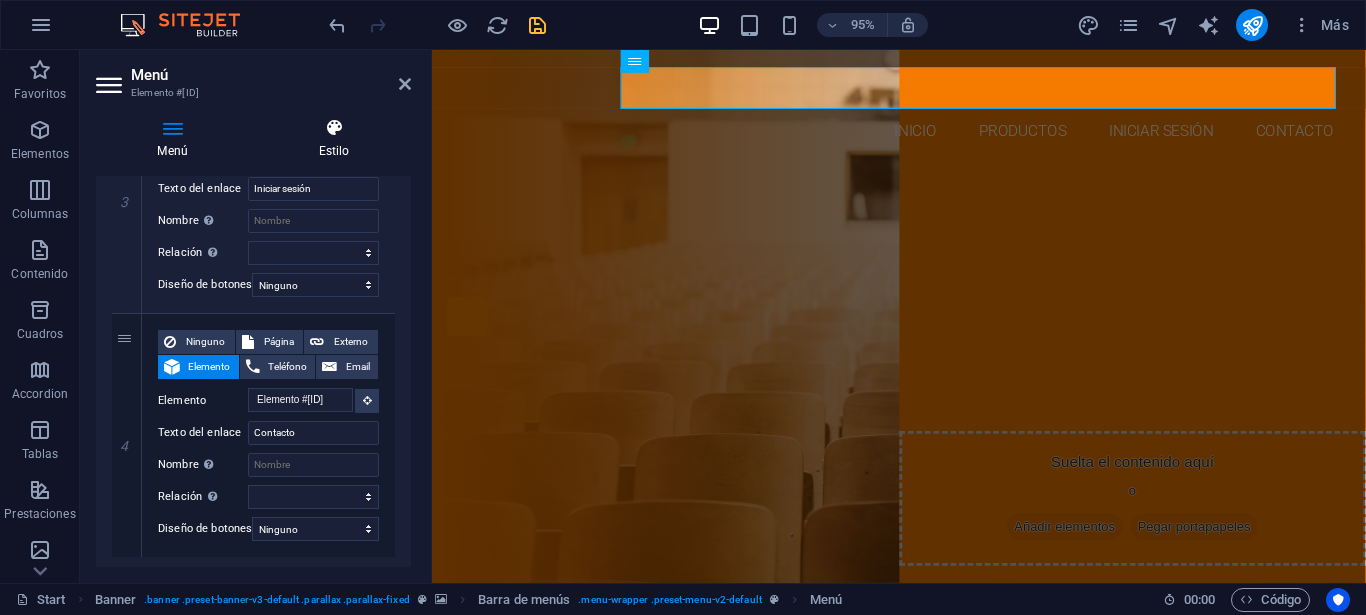 click at bounding box center [334, 128] 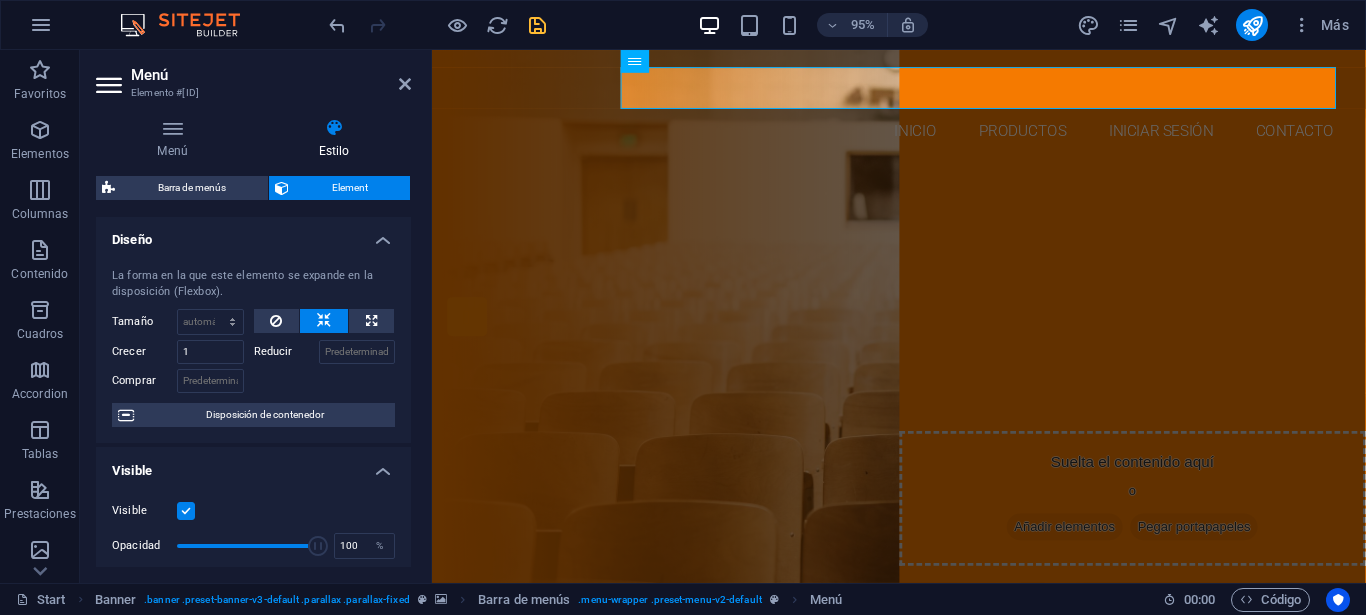 scroll, scrollTop: 0, scrollLeft: 0, axis: both 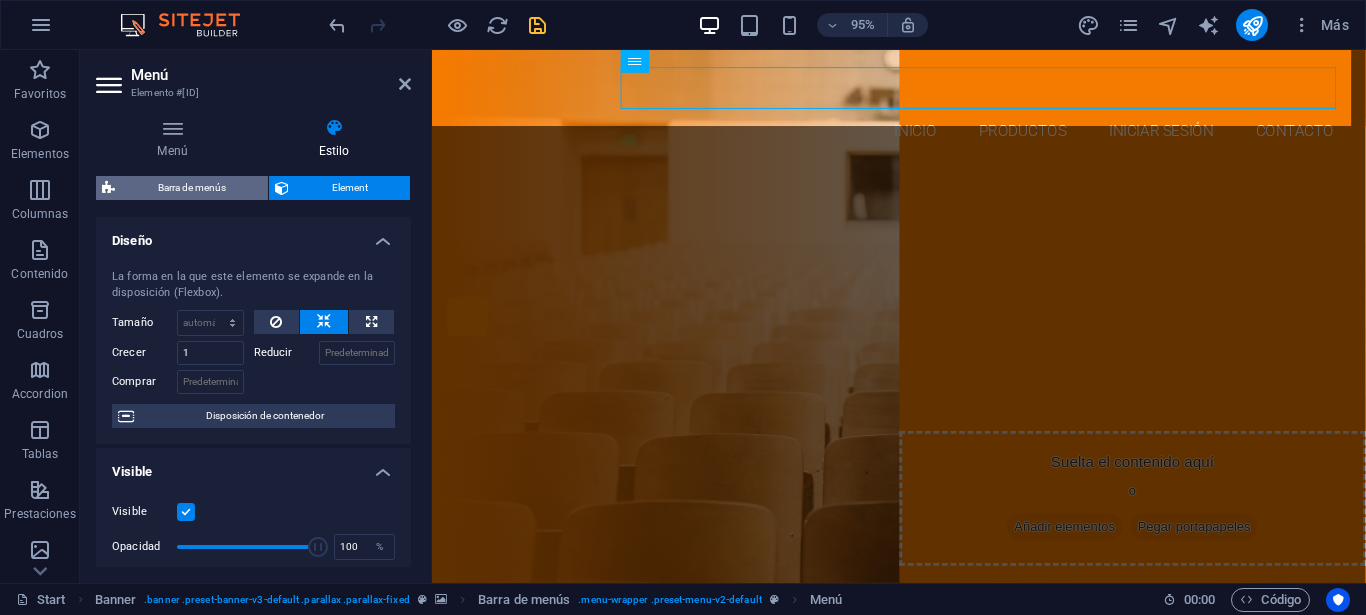 click on "Barra de menús" at bounding box center [191, 188] 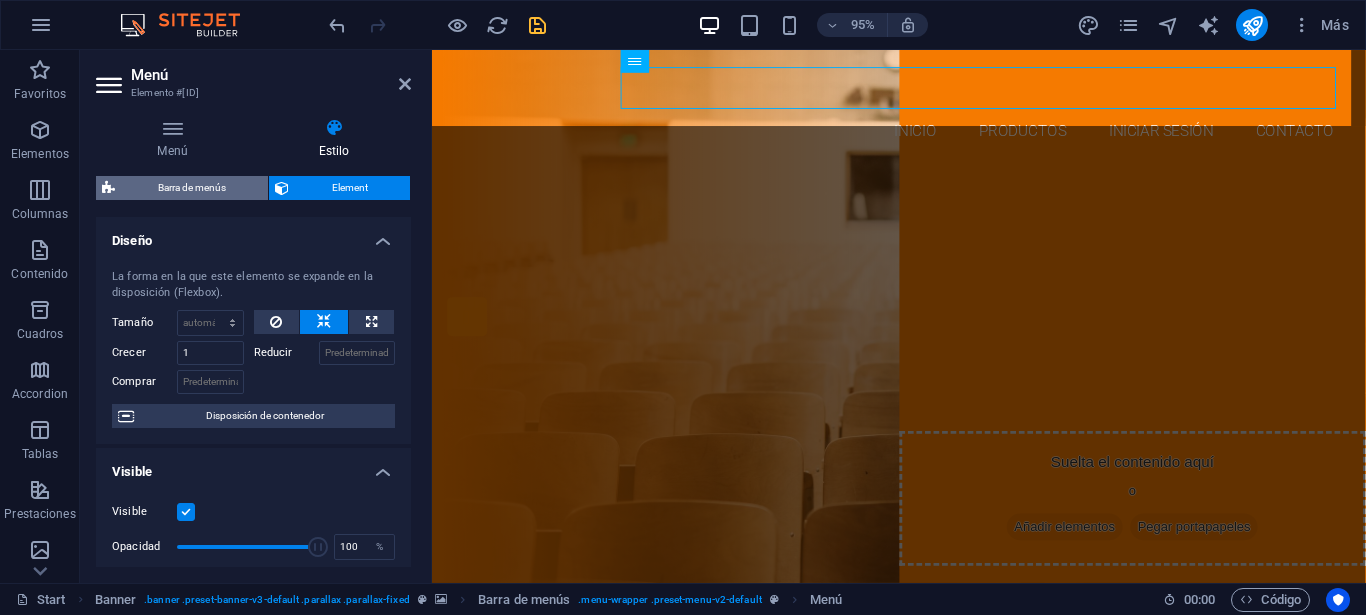 select on "rem" 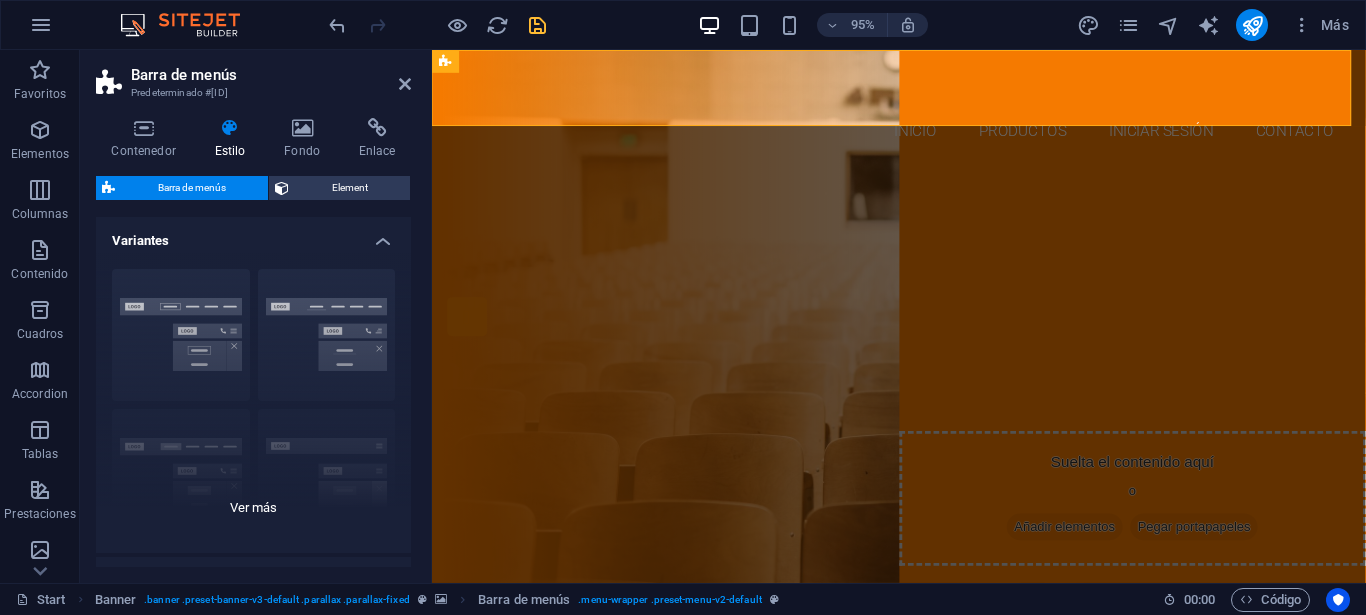 click on "Borde Centrado Predeterminado Fijo Loki Desencadenador Ancho XXL" at bounding box center (253, 403) 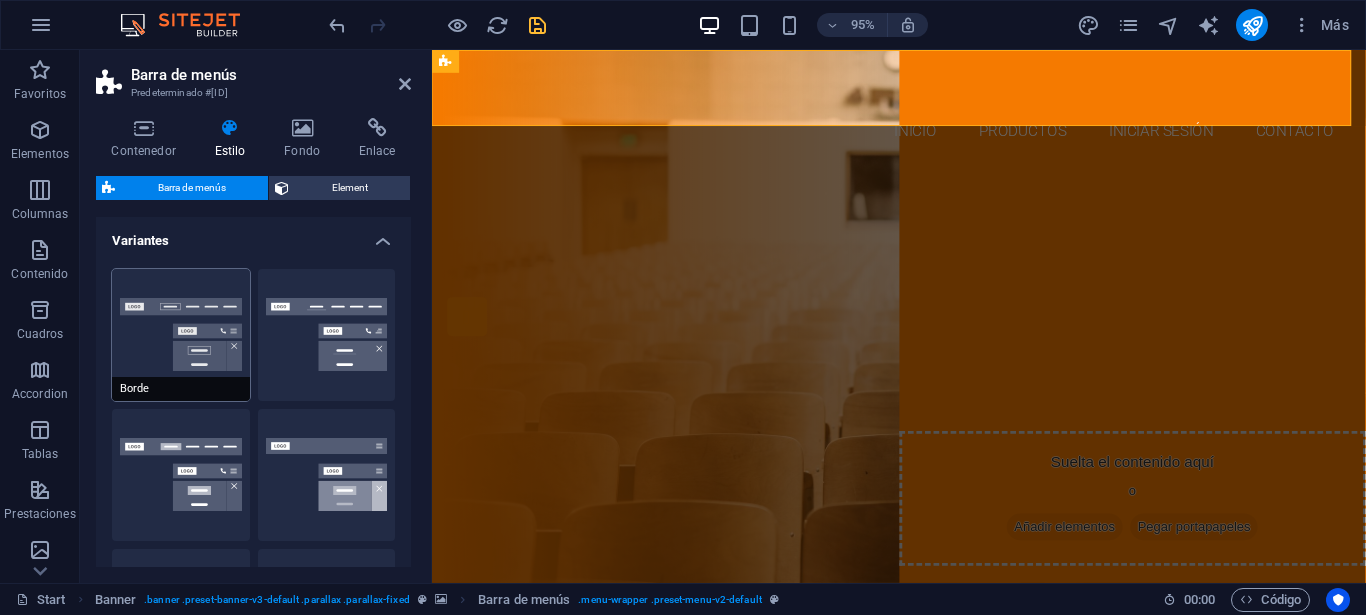 click on "Borde" at bounding box center (181, 335) 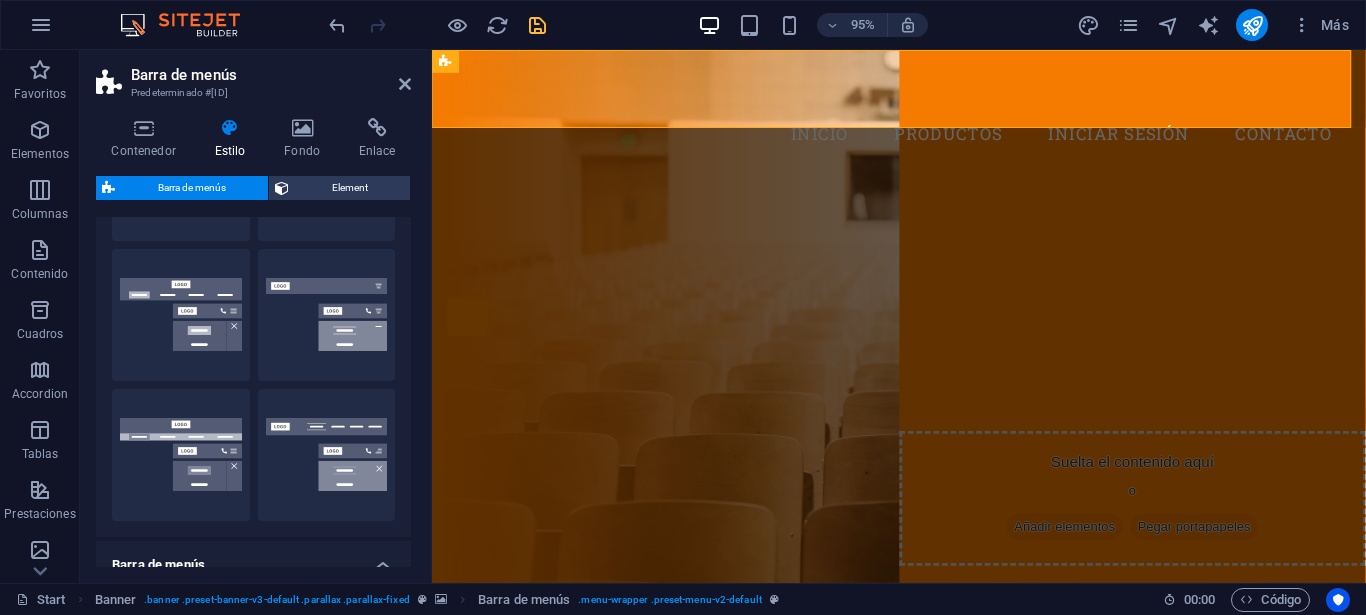 scroll, scrollTop: 700, scrollLeft: 0, axis: vertical 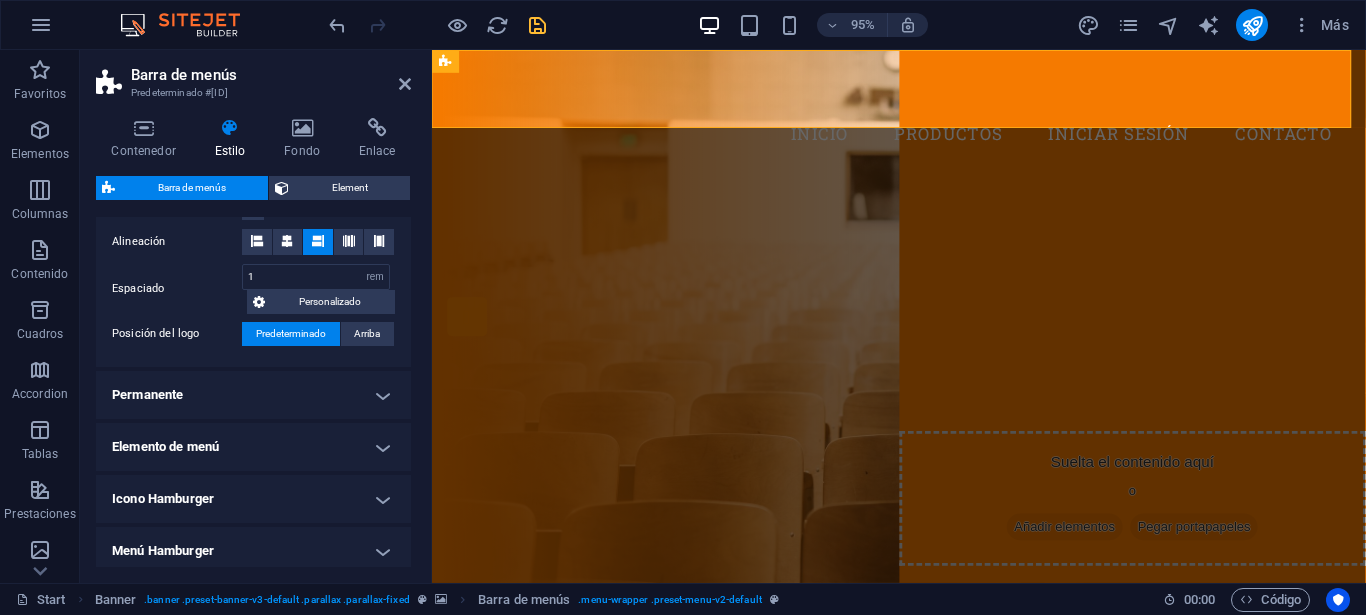 click on "Permanente" at bounding box center (253, 395) 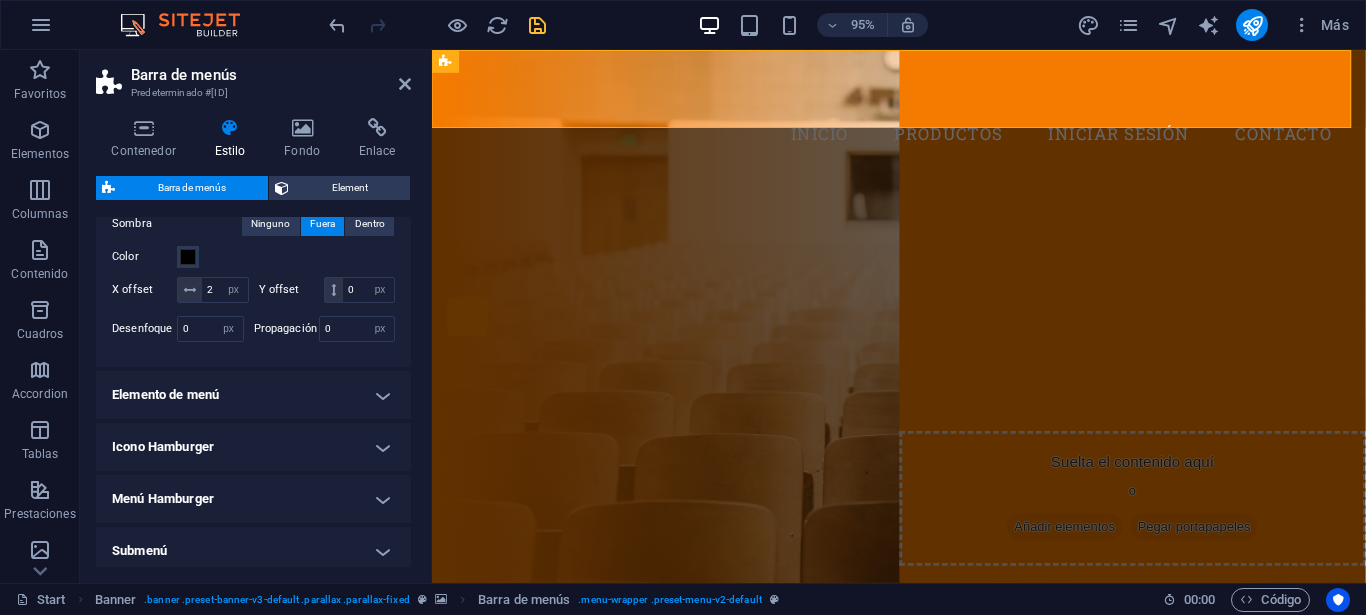 scroll, scrollTop: 1100, scrollLeft: 0, axis: vertical 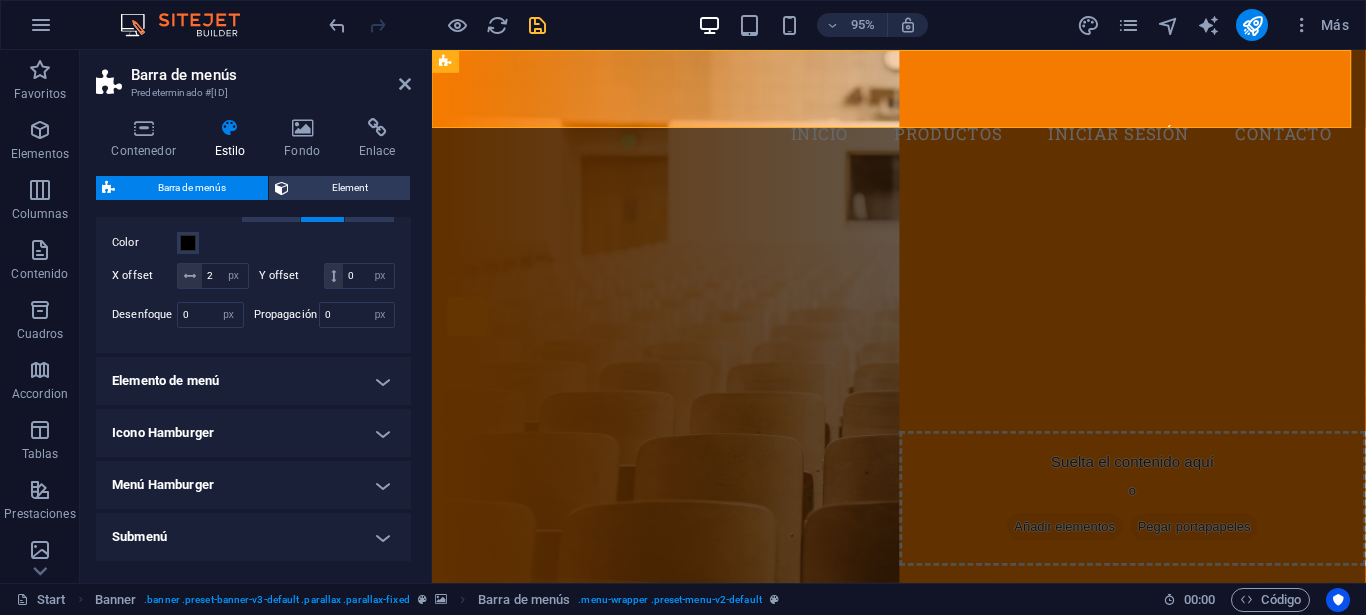 click on "Elemento de menú" at bounding box center (253, 381) 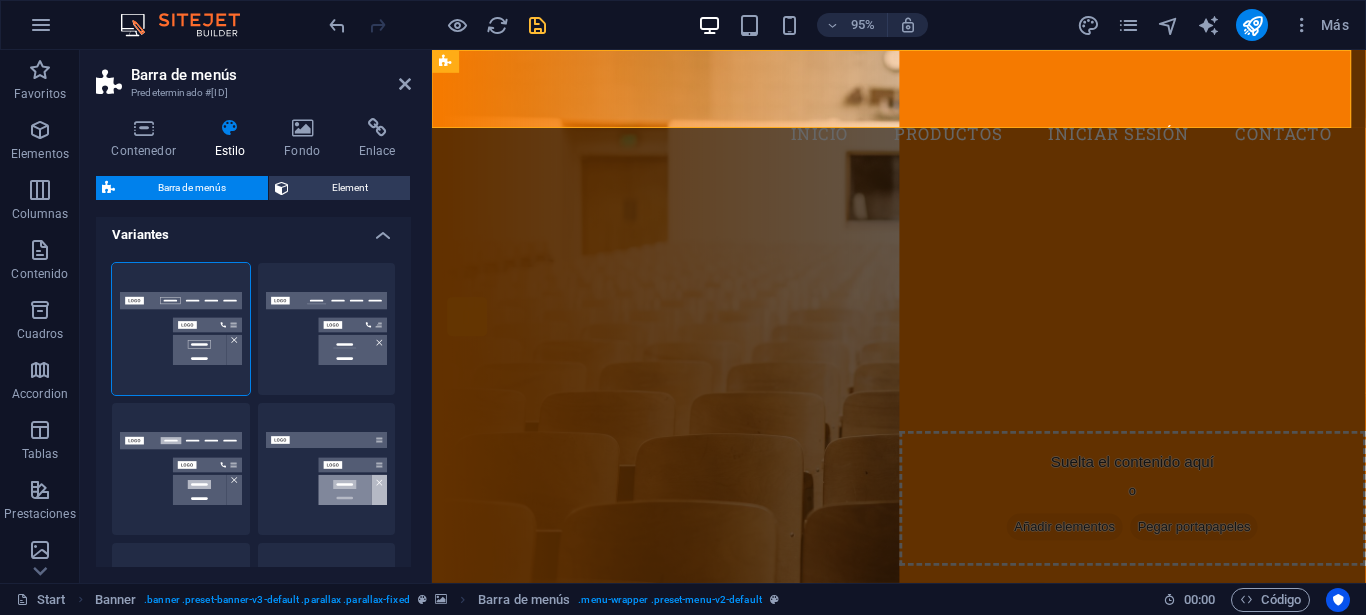 scroll, scrollTop: 0, scrollLeft: 0, axis: both 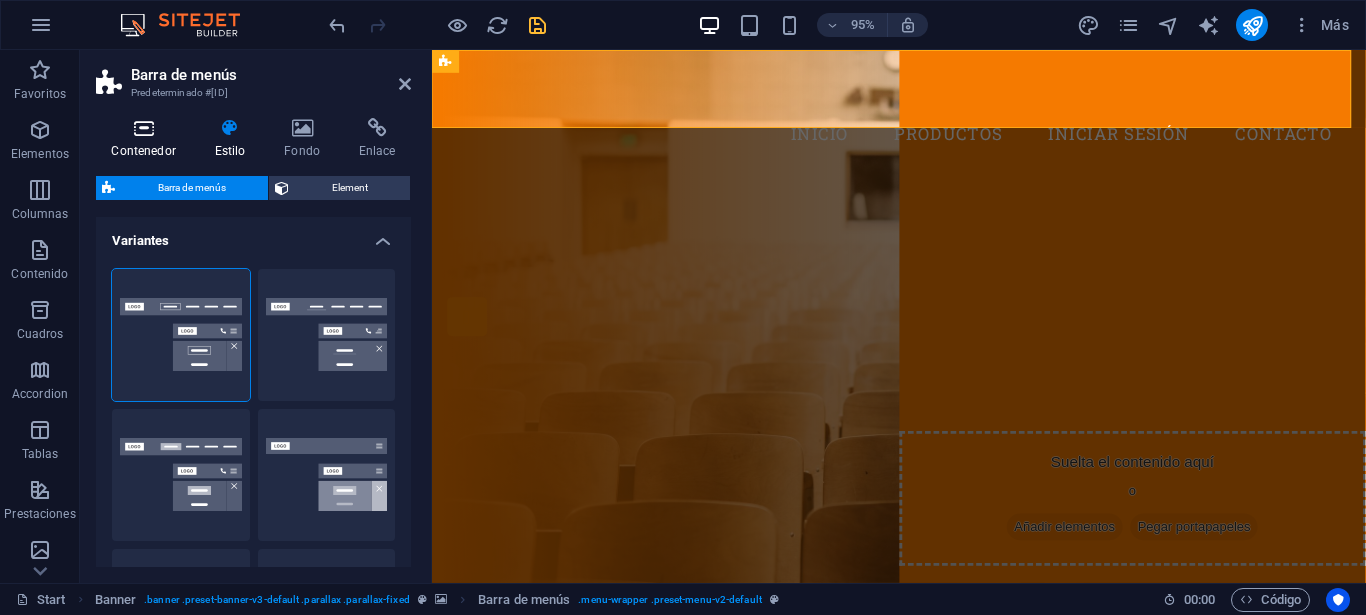 click at bounding box center [143, 128] 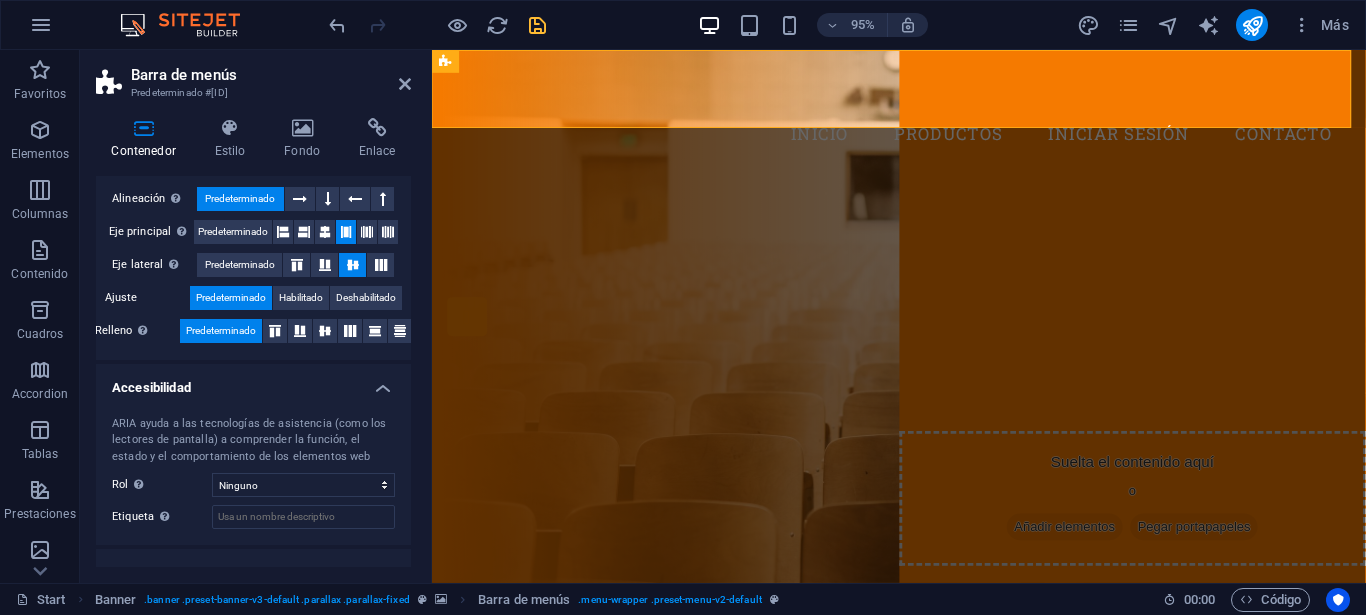 scroll, scrollTop: 308, scrollLeft: 0, axis: vertical 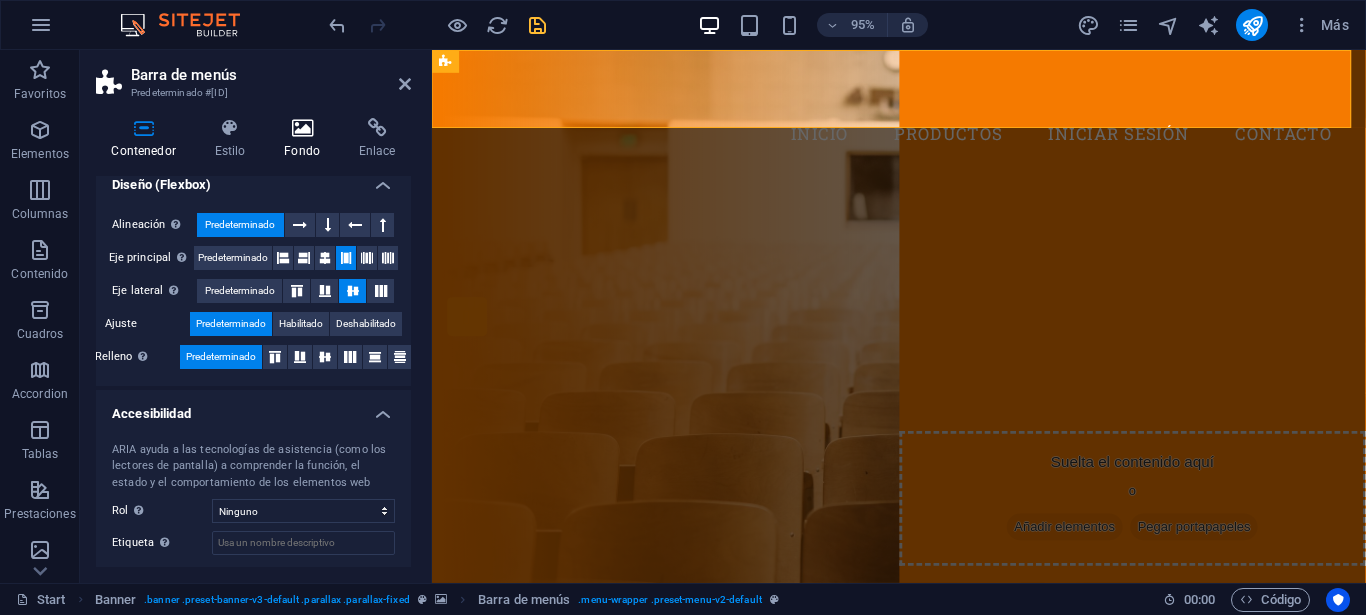 click at bounding box center [302, 128] 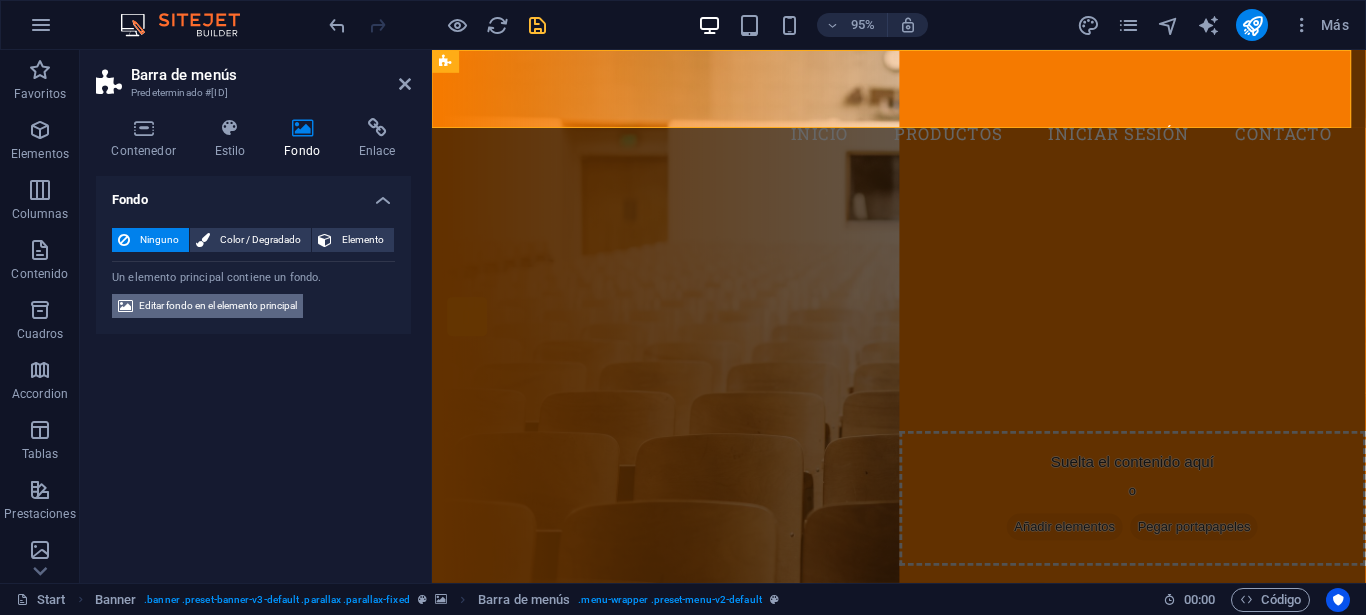 click on "Editar fondo en el elemento principal" at bounding box center [218, 306] 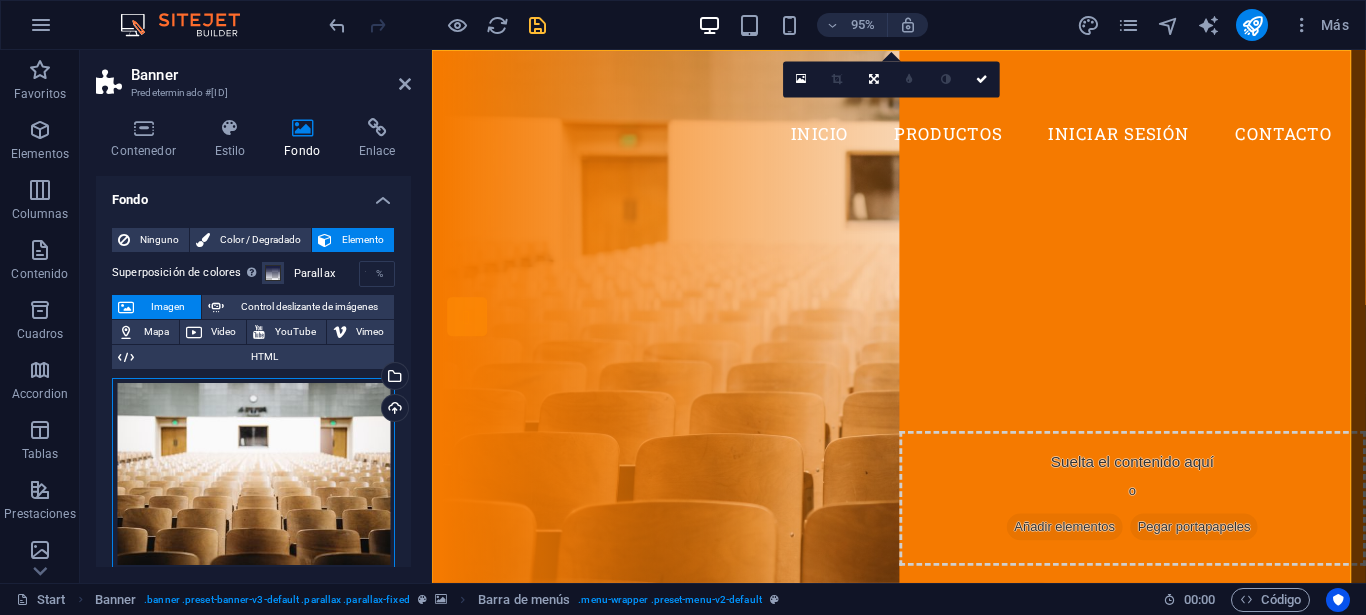 click on "Arrastra archivos aquí, haz clic para escoger archivos o  selecciona archivos de Archivos o de nuestra galería gratuita de fotos y vídeos" at bounding box center [253, 474] 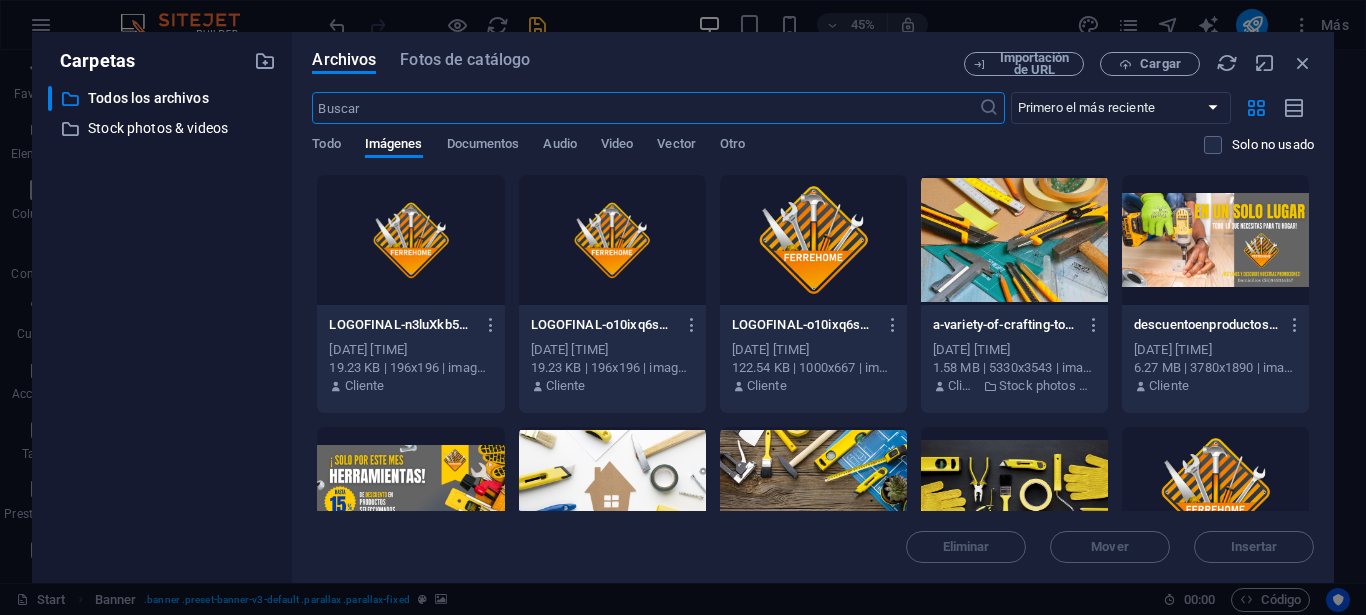 scroll, scrollTop: 200, scrollLeft: 0, axis: vertical 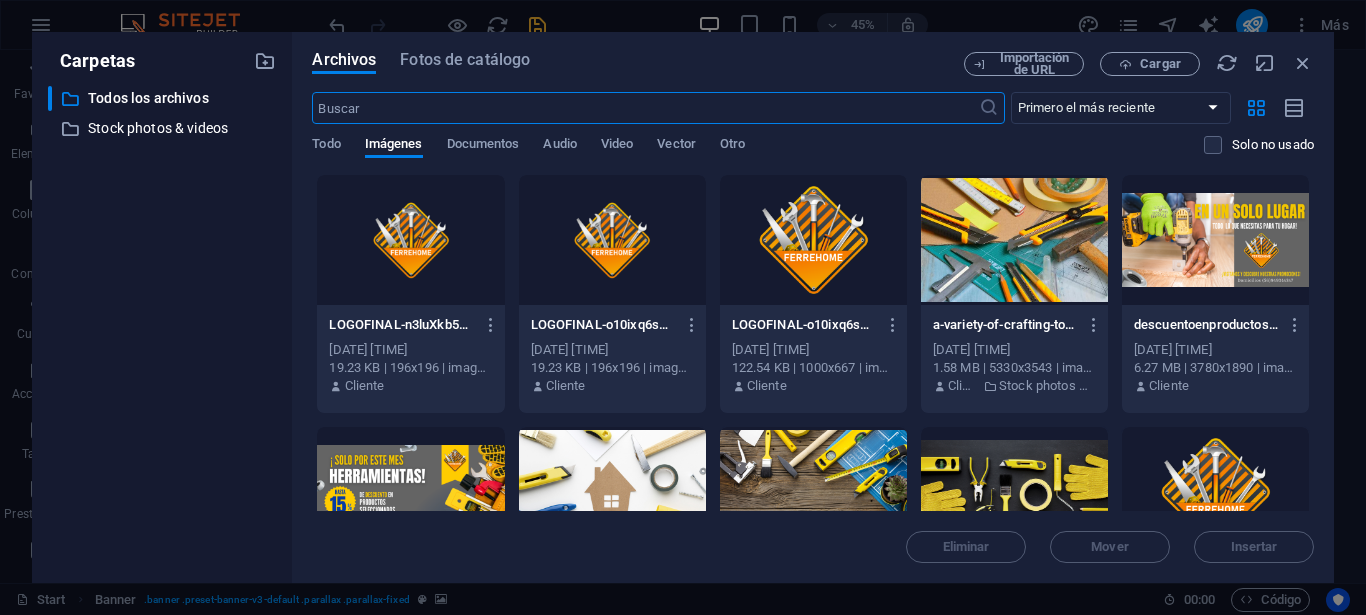 click at bounding box center [1014, 240] 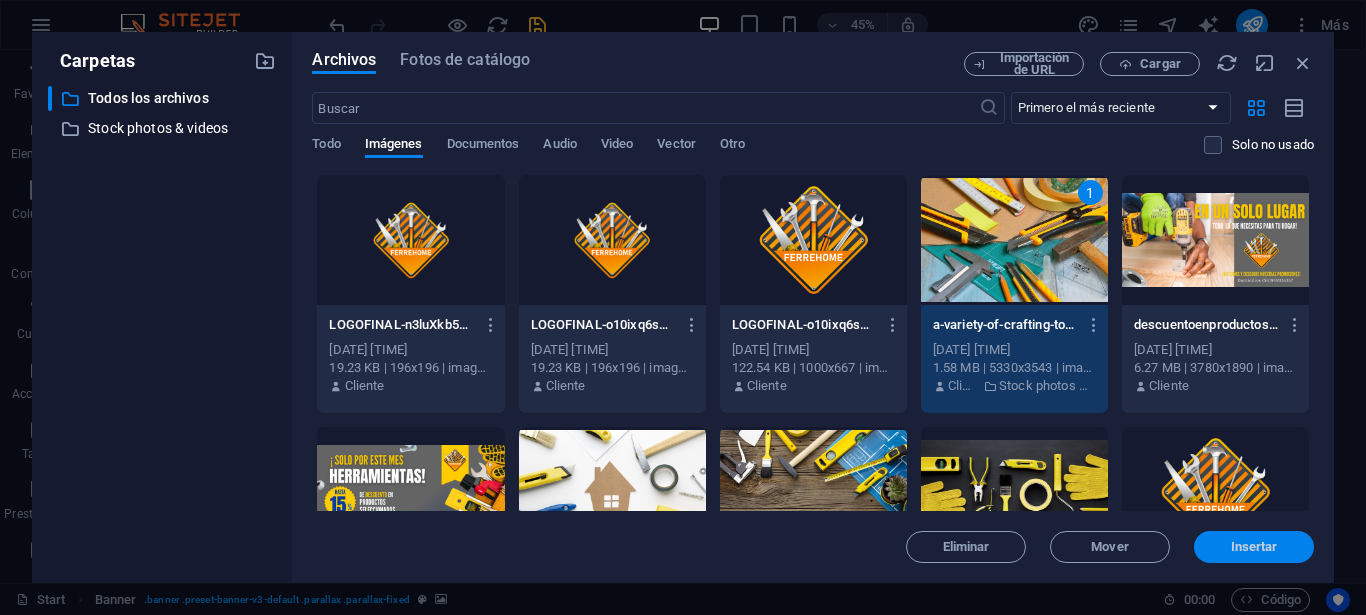 click on "Insertar" at bounding box center (1254, 547) 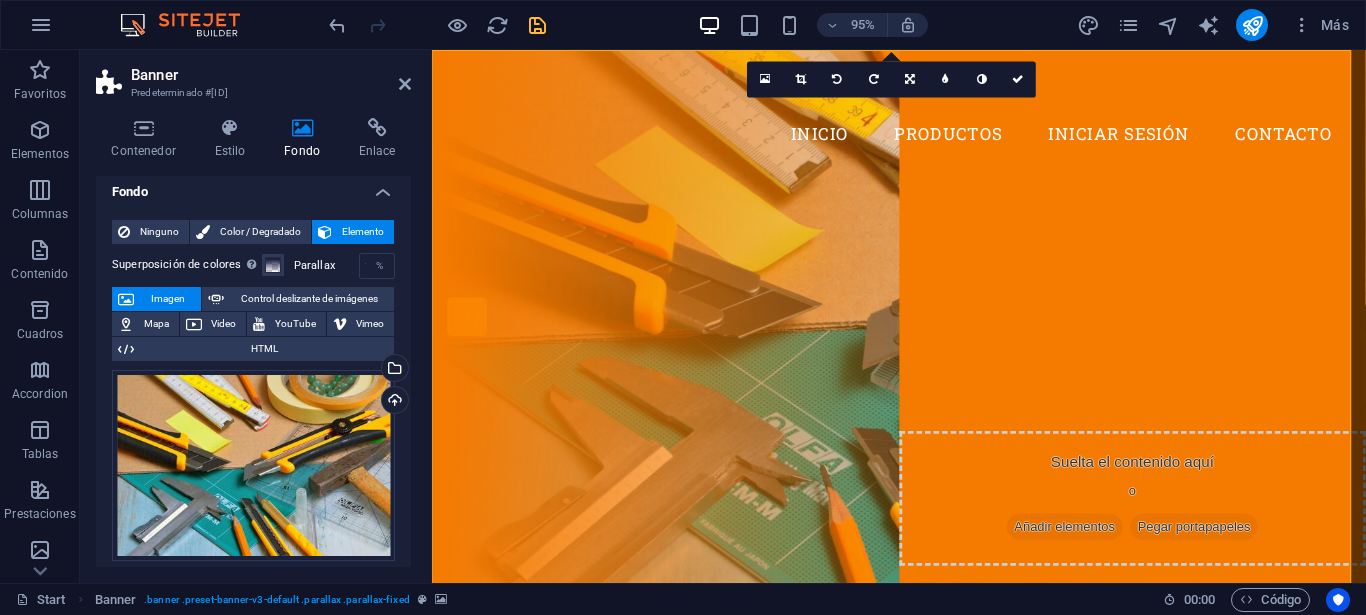 scroll, scrollTop: 0, scrollLeft: 0, axis: both 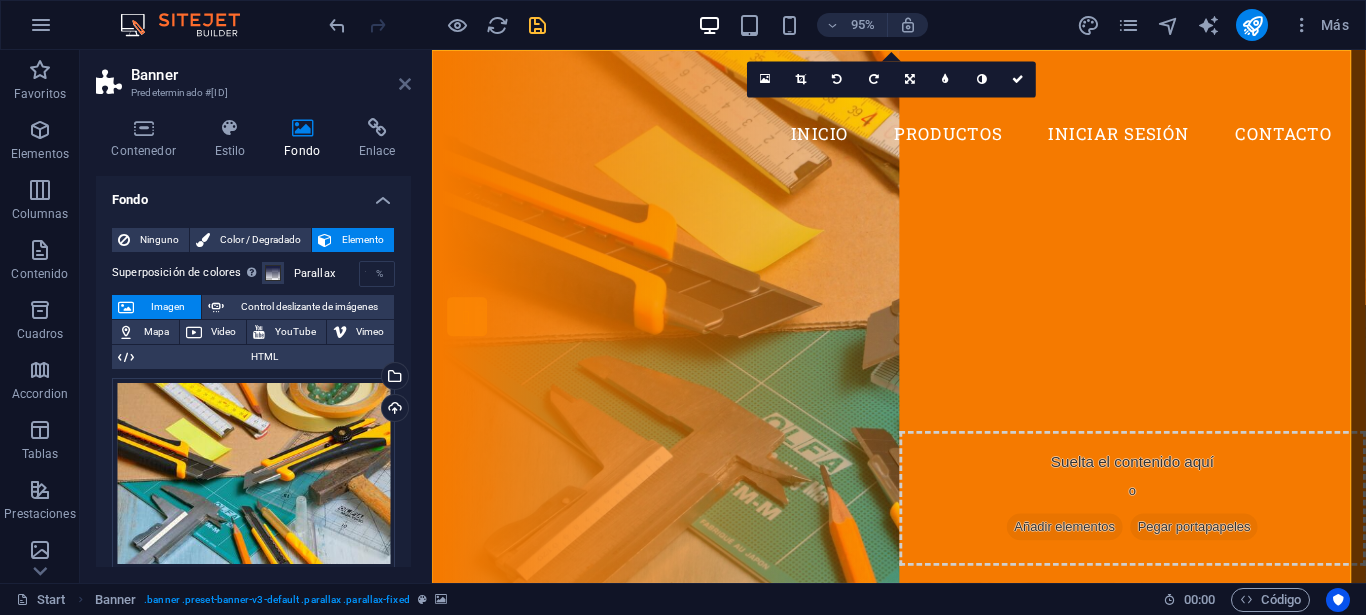 drag, startPoint x: 405, startPoint y: 81, endPoint x: 383, endPoint y: 54, distance: 34.828148 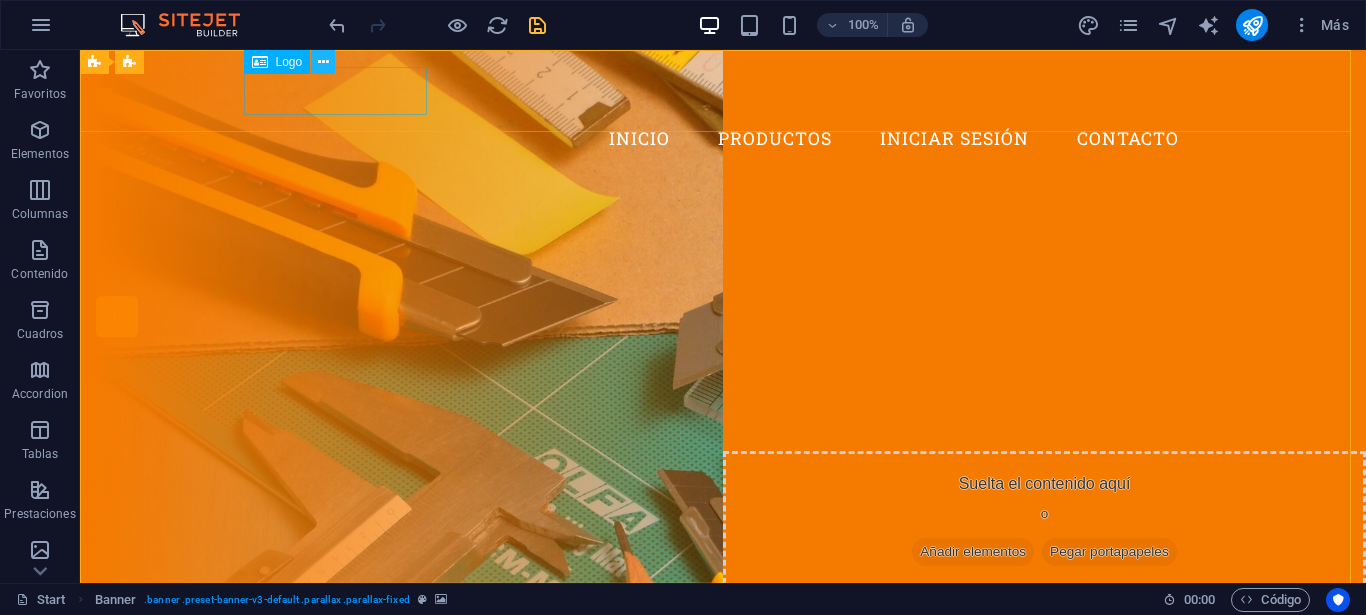click at bounding box center (323, 62) 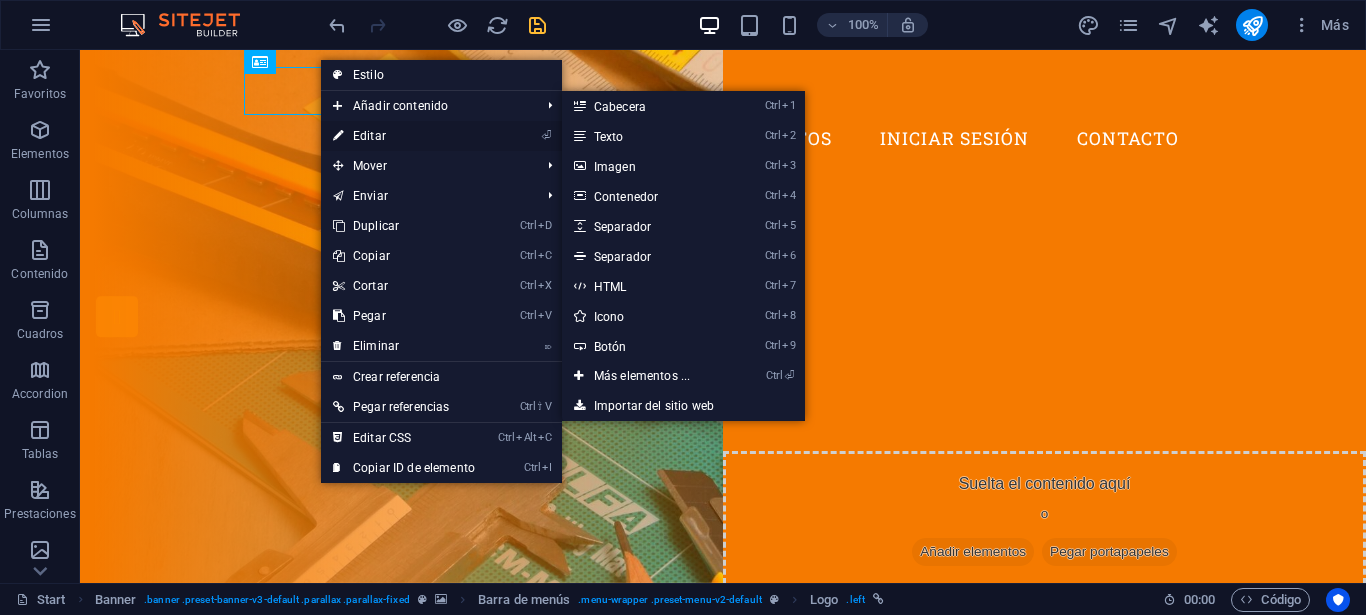 click on "⏎  Editar" at bounding box center [404, 136] 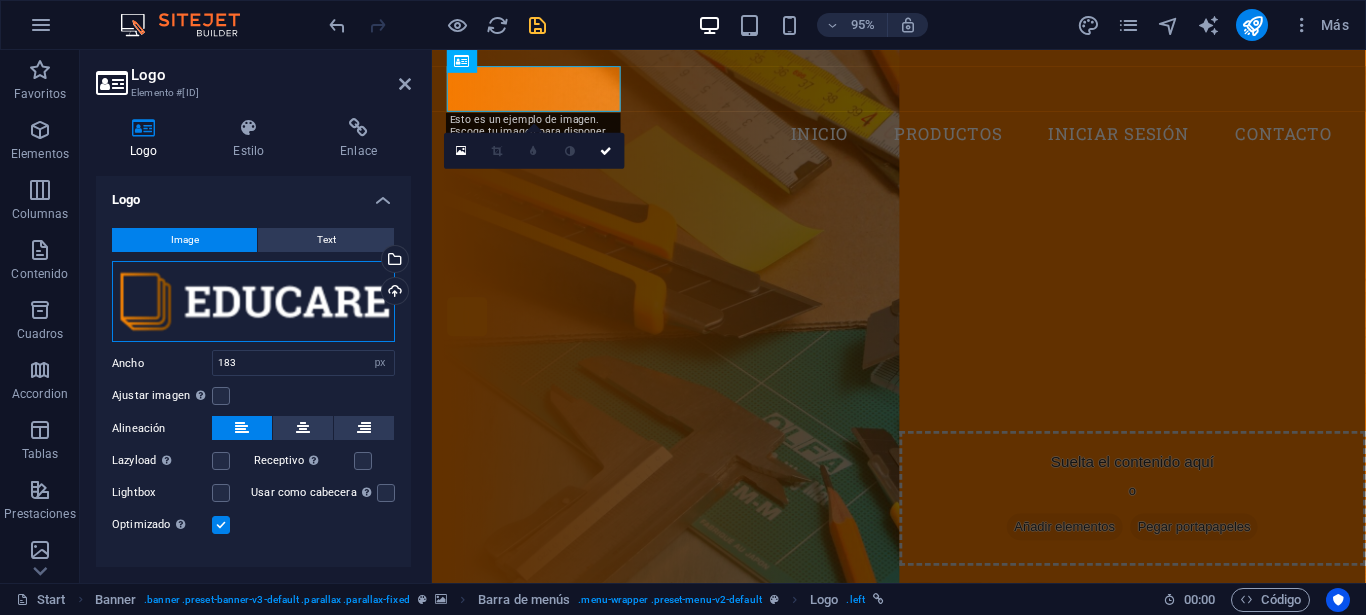 click on "Arrastra archivos aquí, haz clic para escoger archivos o  selecciona archivos de Archivos o de nuestra galería gratuita de fotos y vídeos" at bounding box center [253, 302] 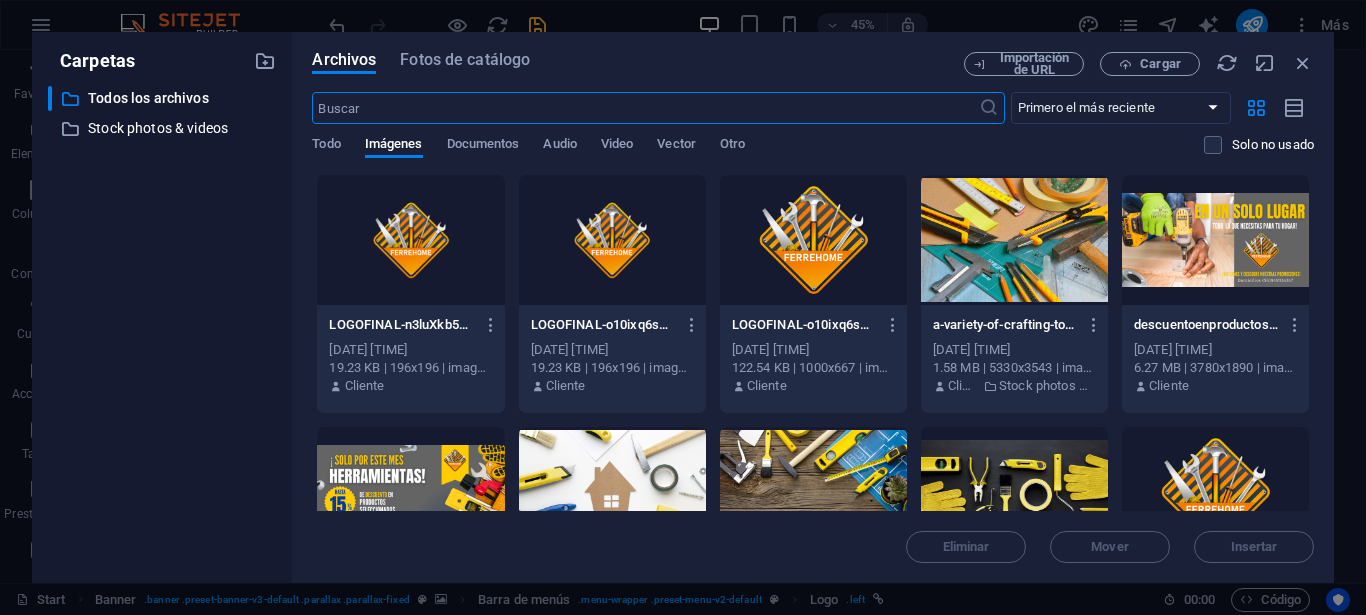 click at bounding box center [813, 240] 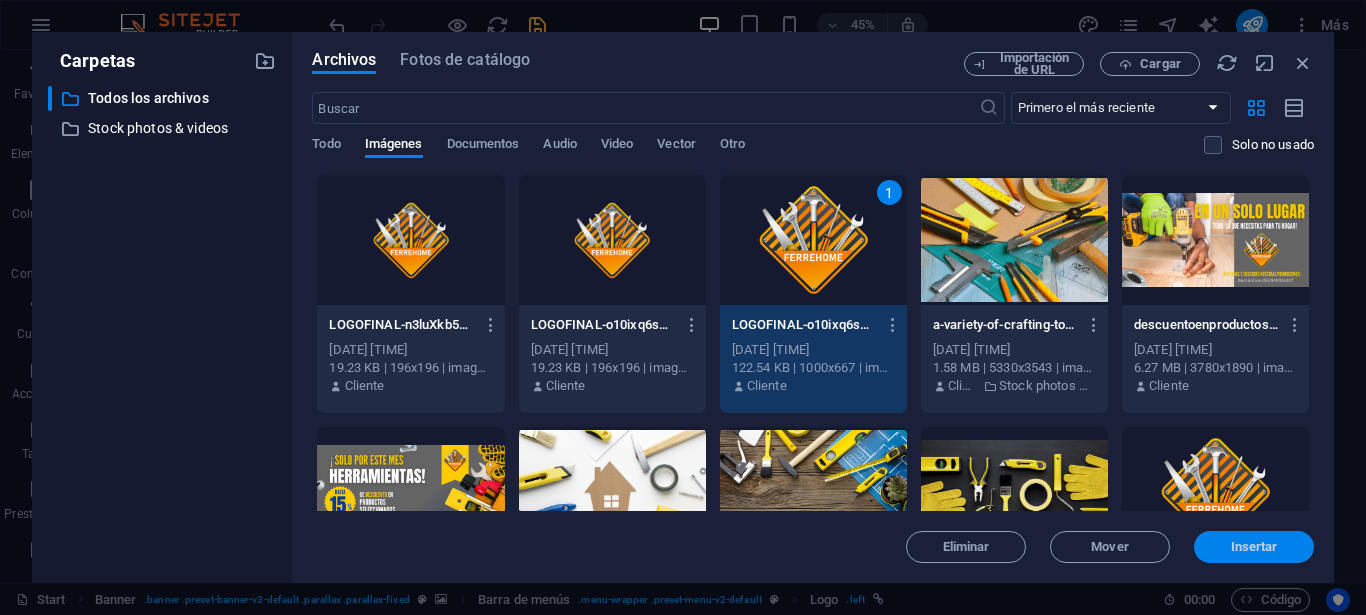 click on "Insertar" at bounding box center [1254, 547] 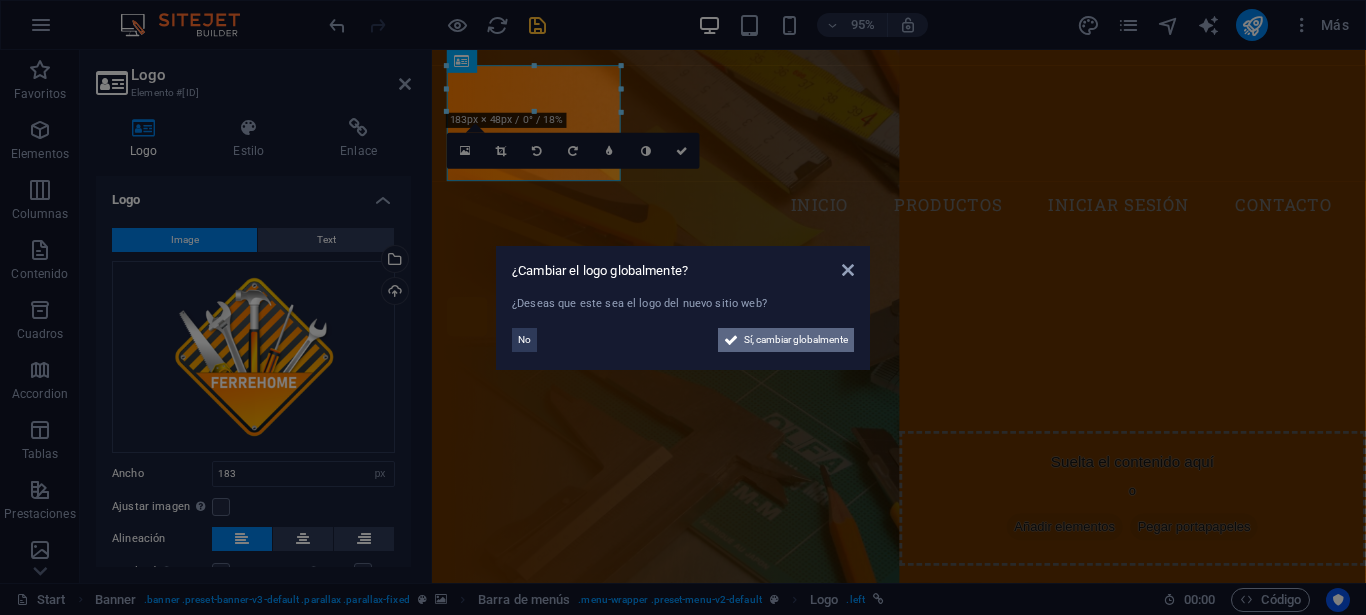 click on "Sí, cambiar globalmente" at bounding box center [796, 340] 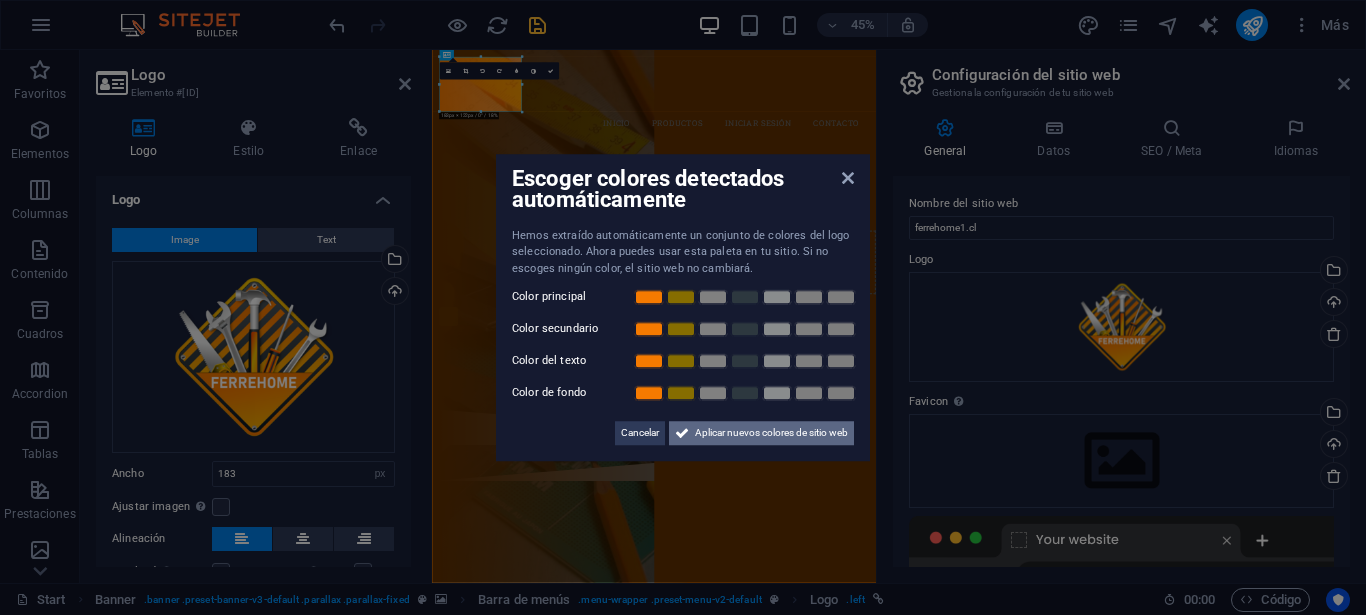 click on "Aplicar nuevos colores de sitio web" at bounding box center (771, 433) 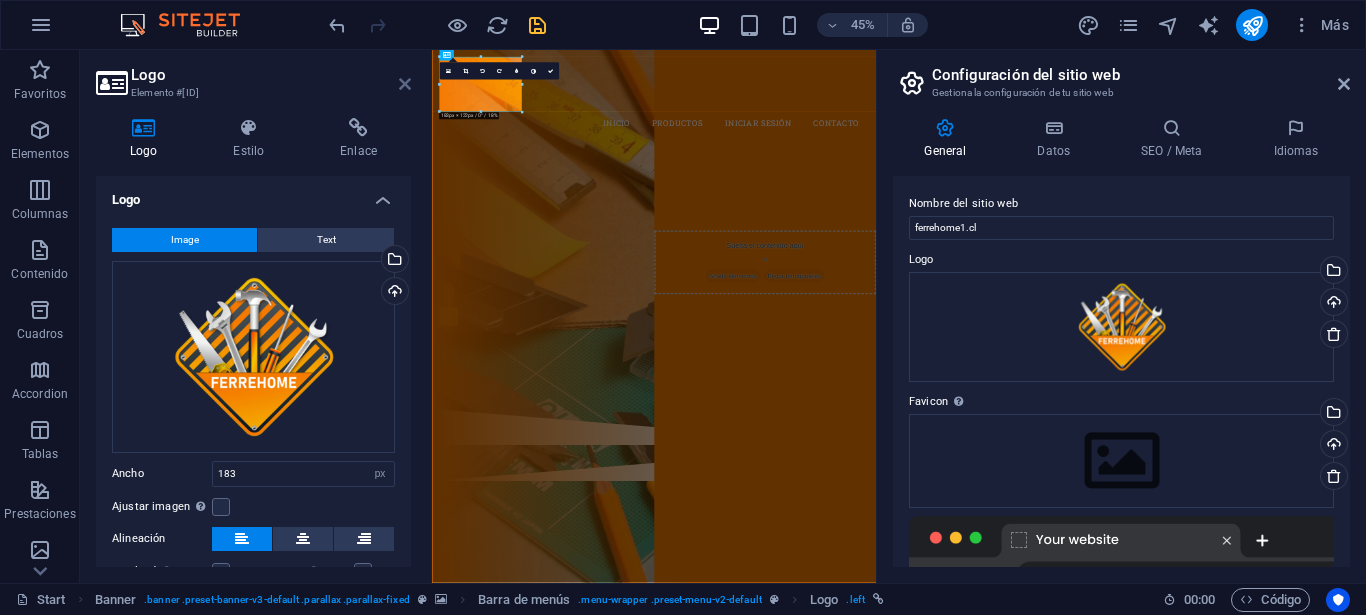 click at bounding box center [405, 84] 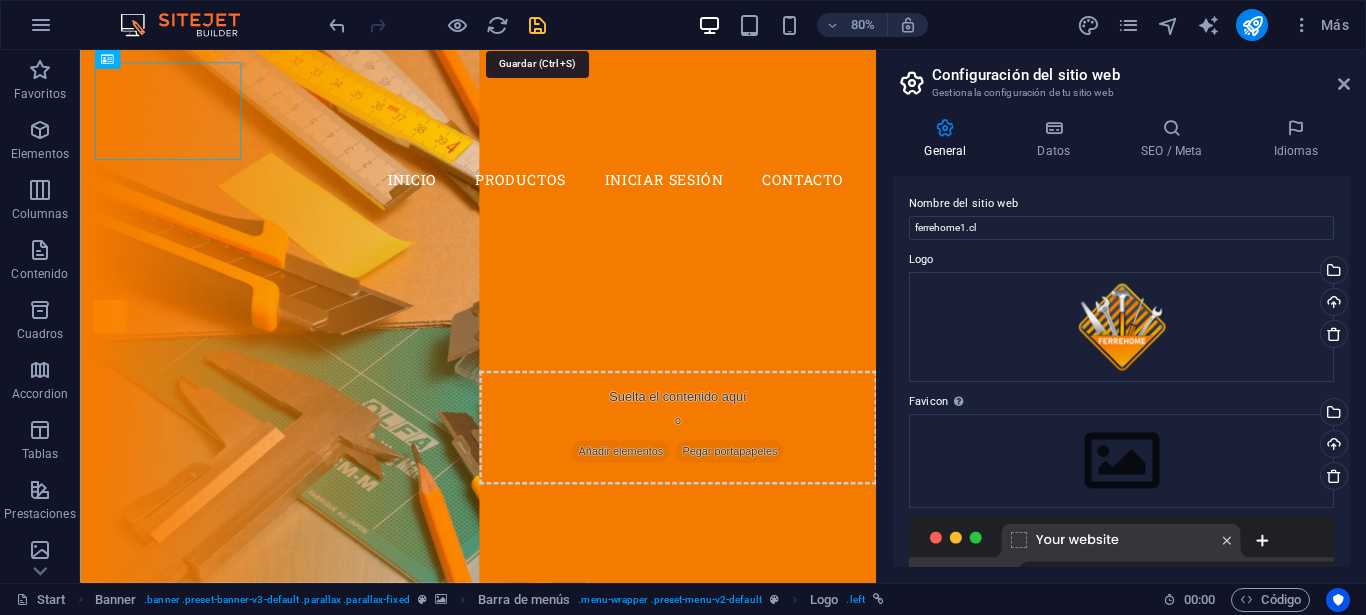 click at bounding box center [537, 25] 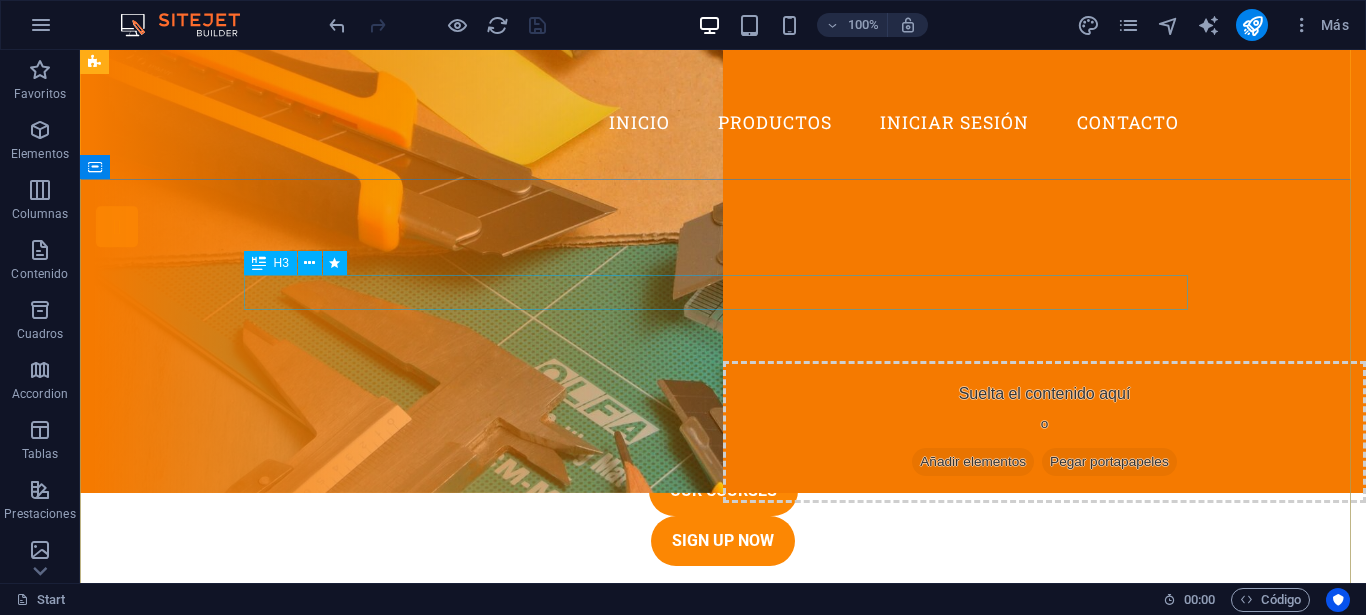 scroll, scrollTop: 100, scrollLeft: 0, axis: vertical 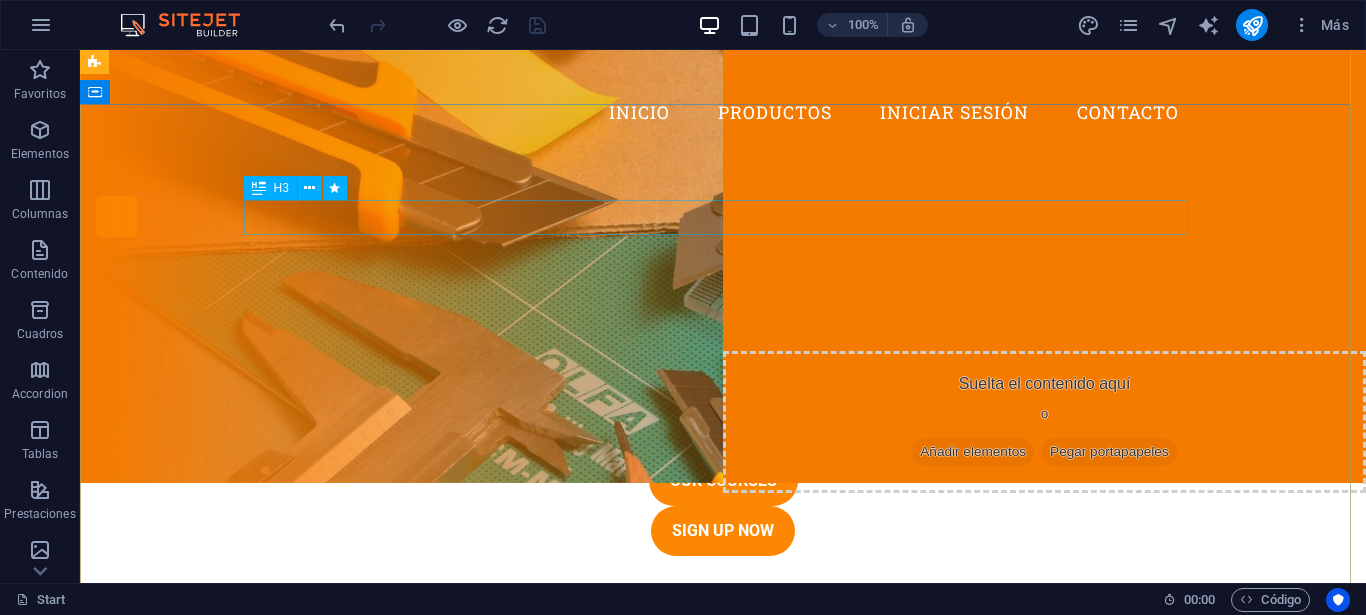 click on "Are you ready to learn new languages?" at bounding box center (723, 267) 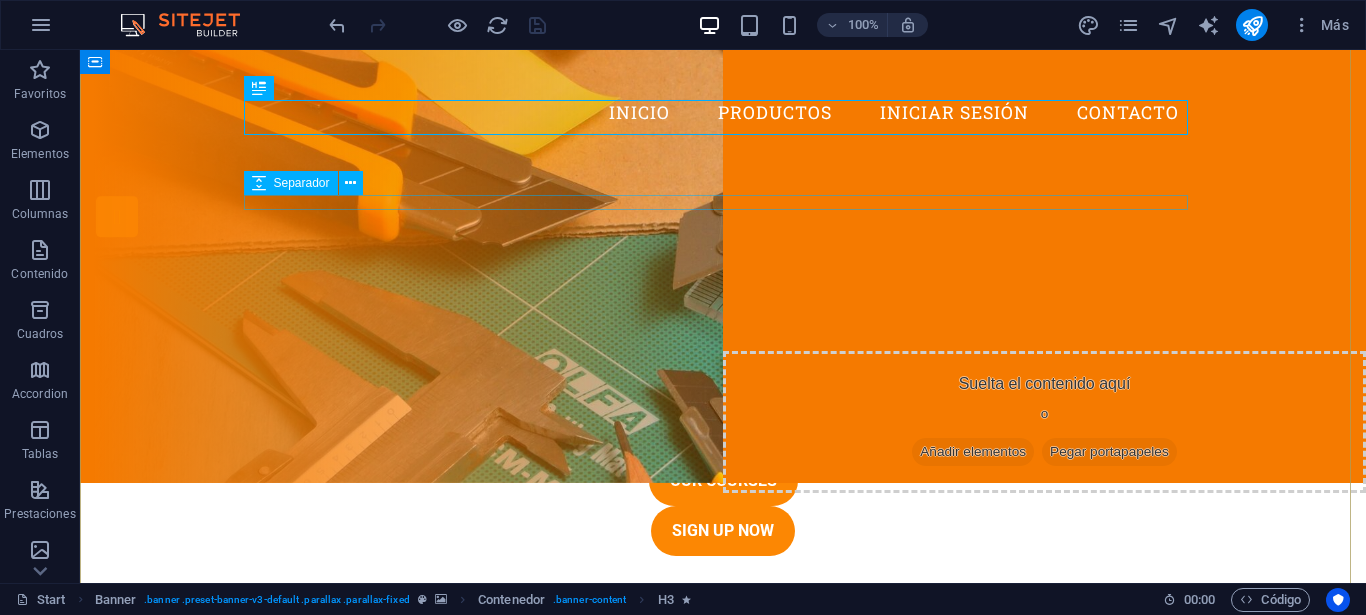 scroll, scrollTop: 200, scrollLeft: 0, axis: vertical 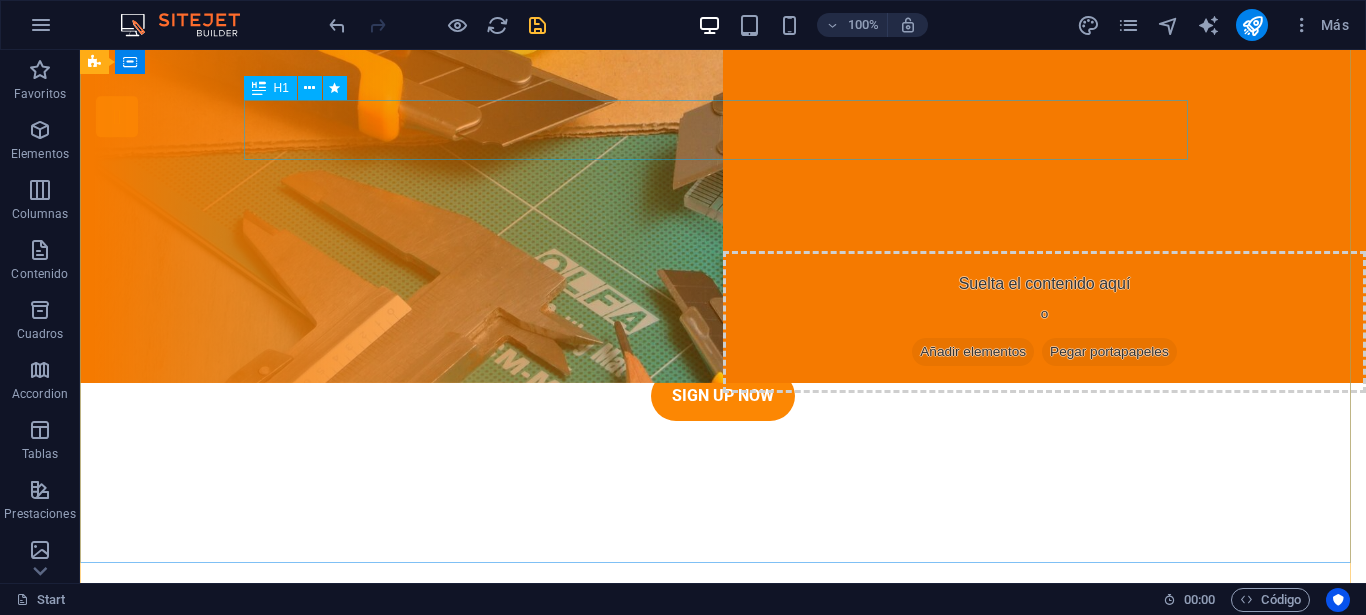click on "Join our Language School" at bounding box center (723, 180) 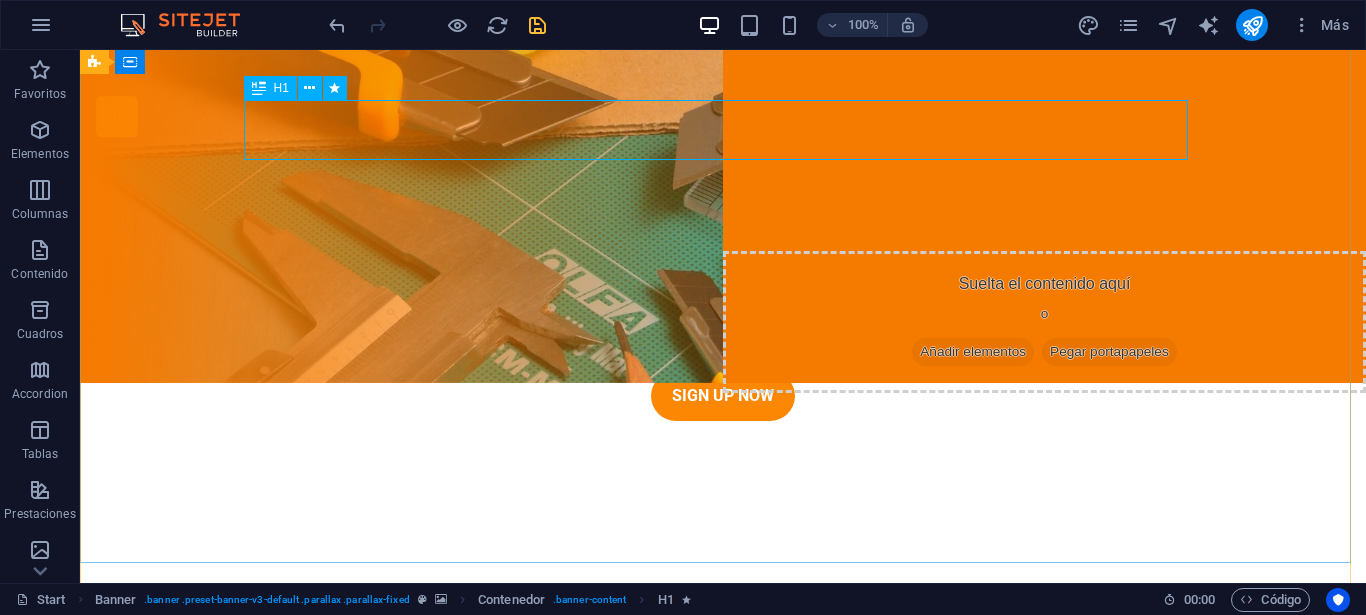 click on "Join our Language School" at bounding box center [723, 180] 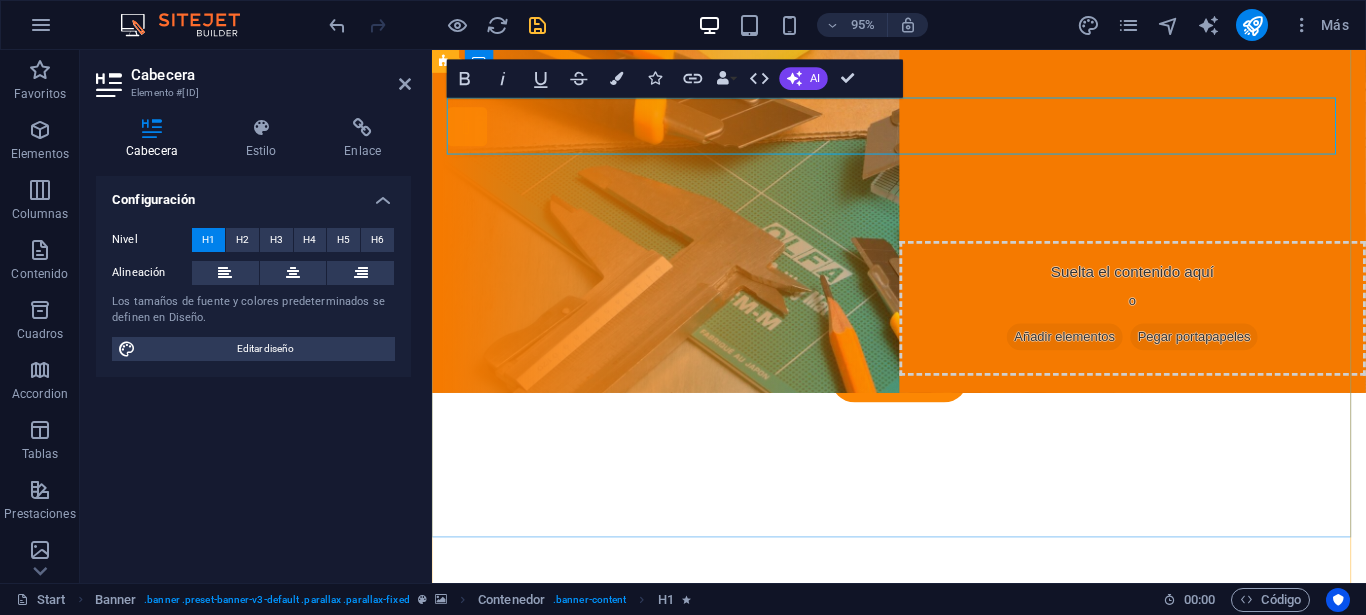 click on "Join our Language School" at bounding box center (924, 179) 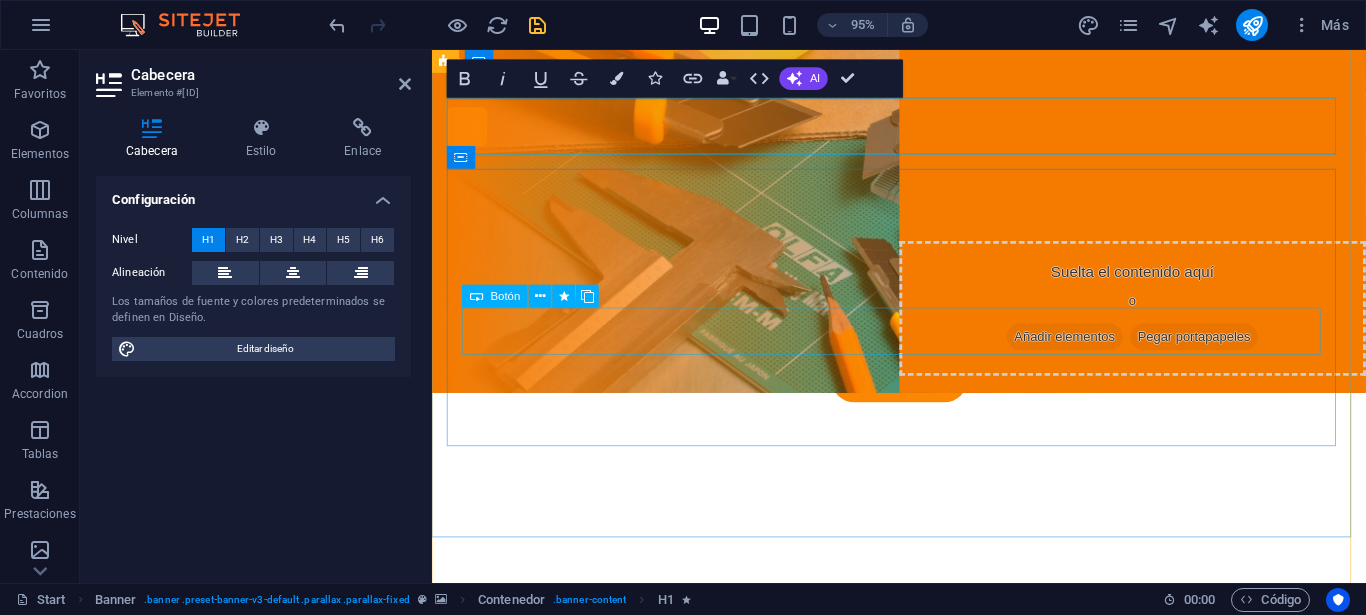 click on "Sign up now" at bounding box center (924, 396) 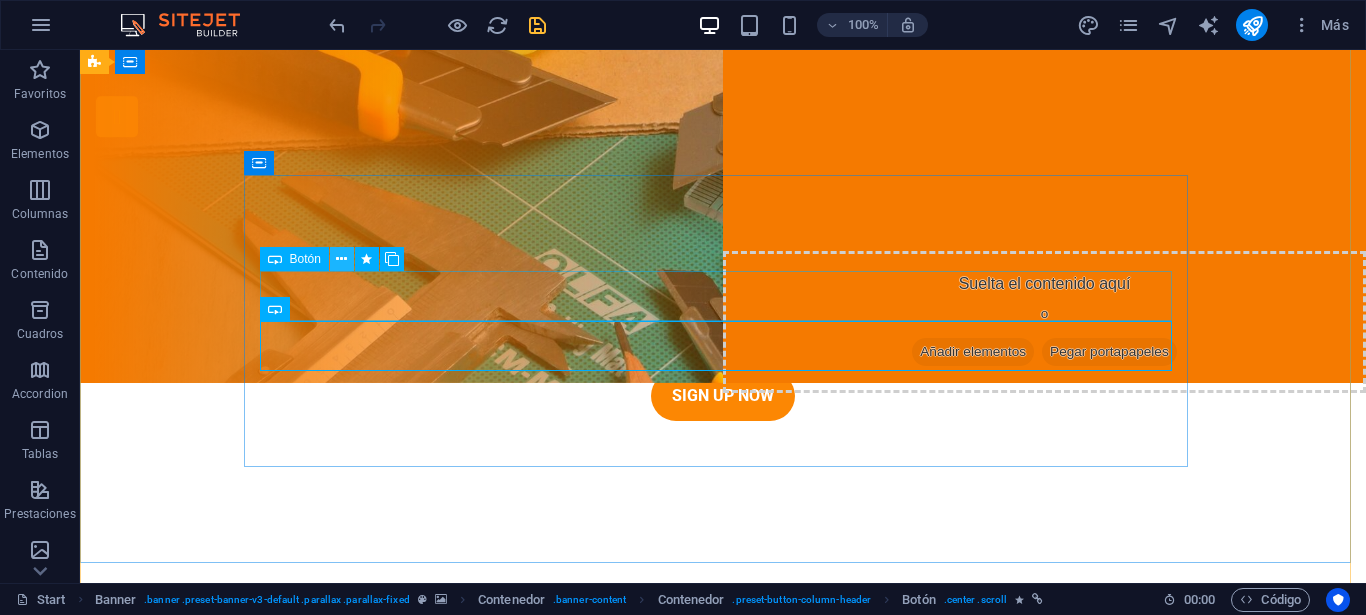click at bounding box center [341, 259] 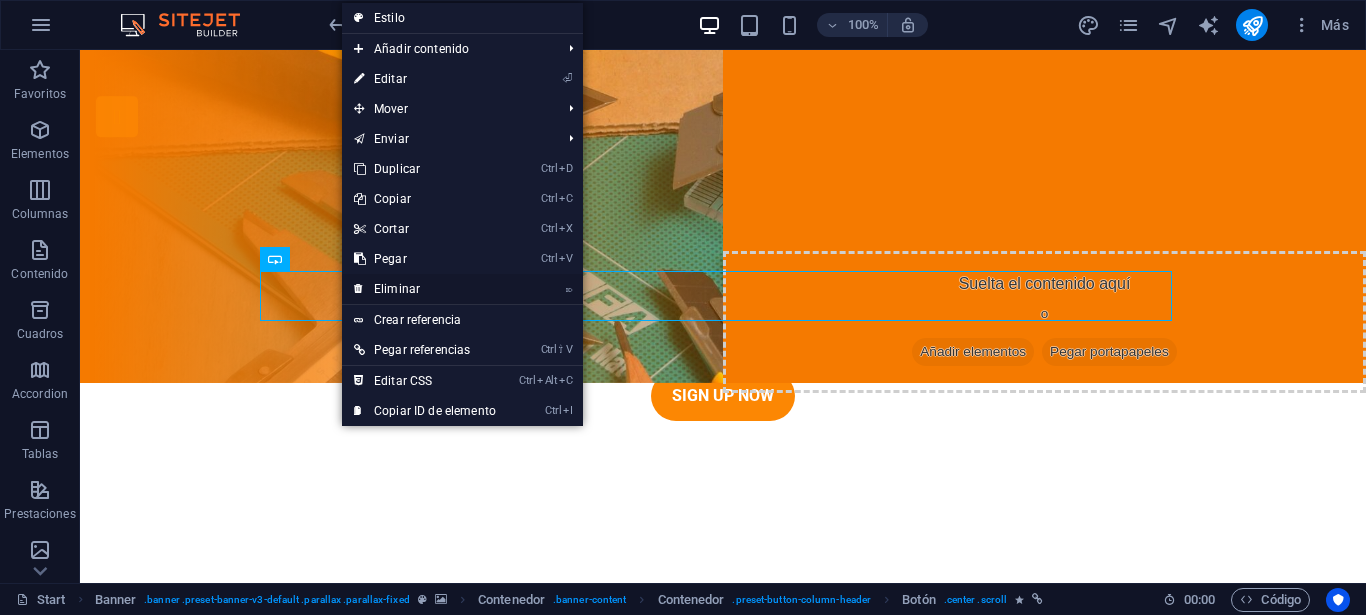 click on "⌦  Eliminar" at bounding box center [425, 289] 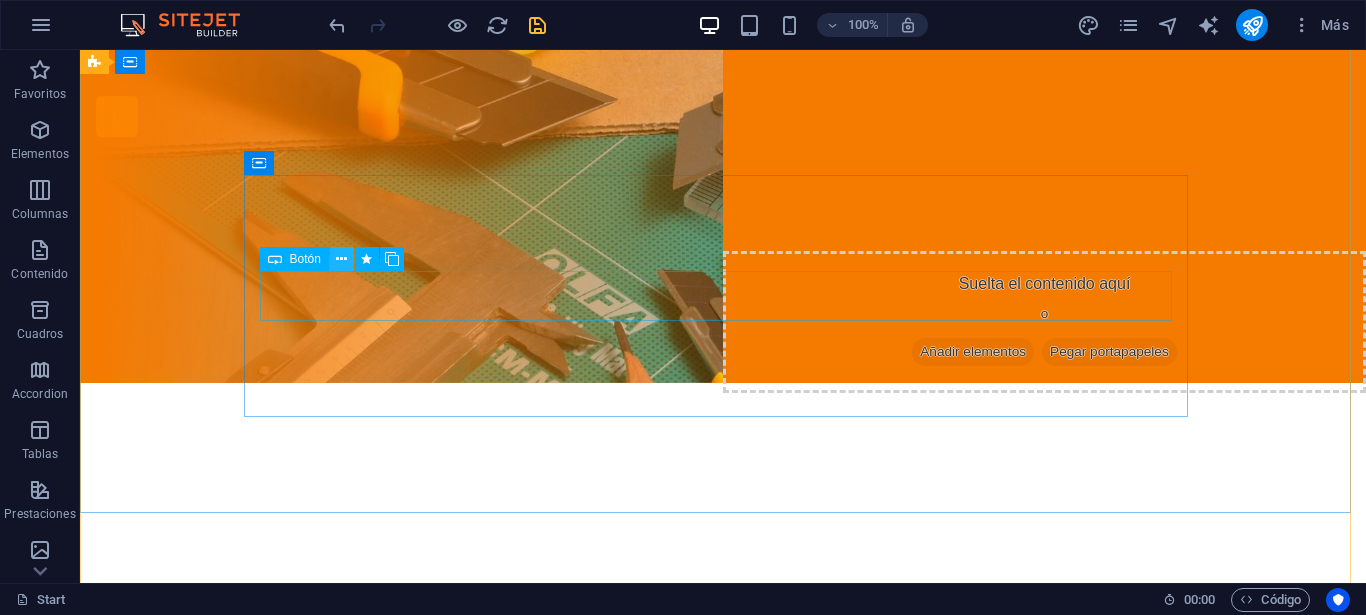 click at bounding box center (341, 259) 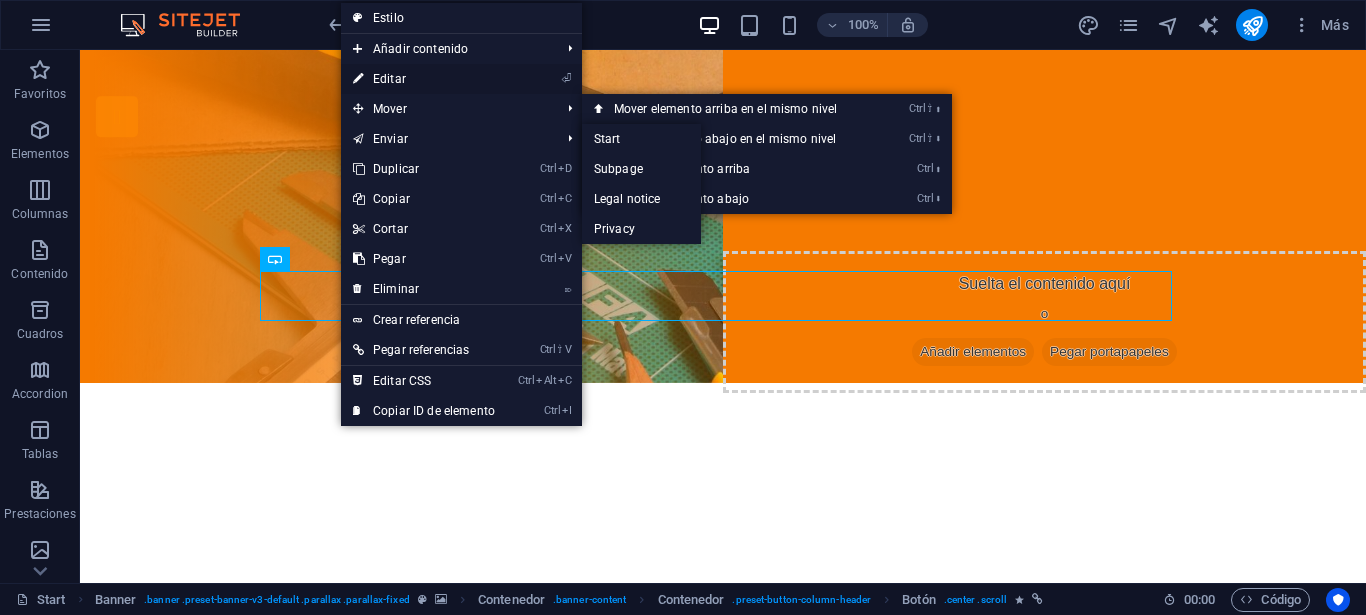 click on "⏎  Editar" at bounding box center (424, 79) 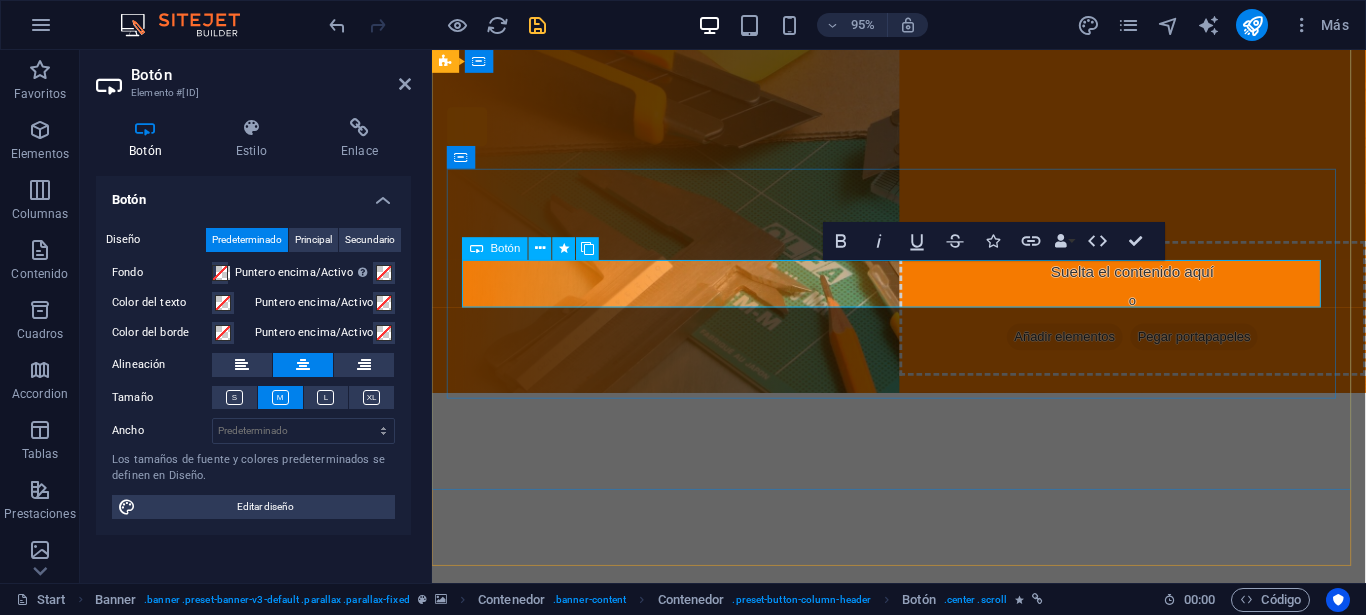 click on "Sign up now" at bounding box center [924, 346] 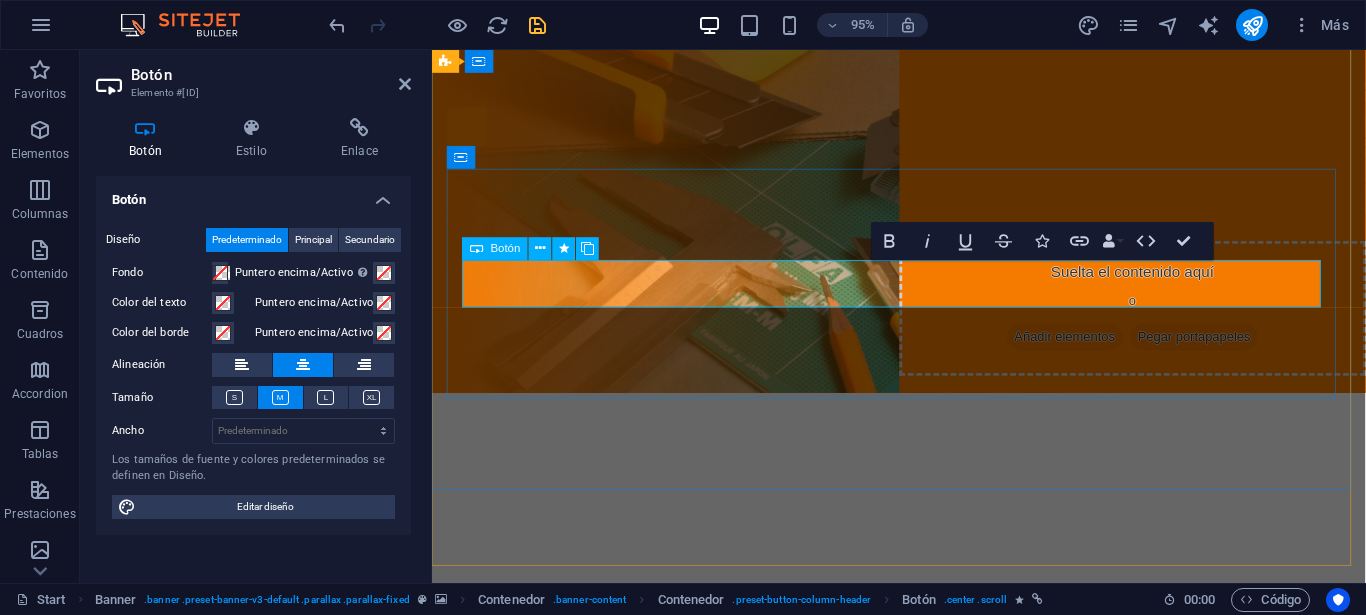 type 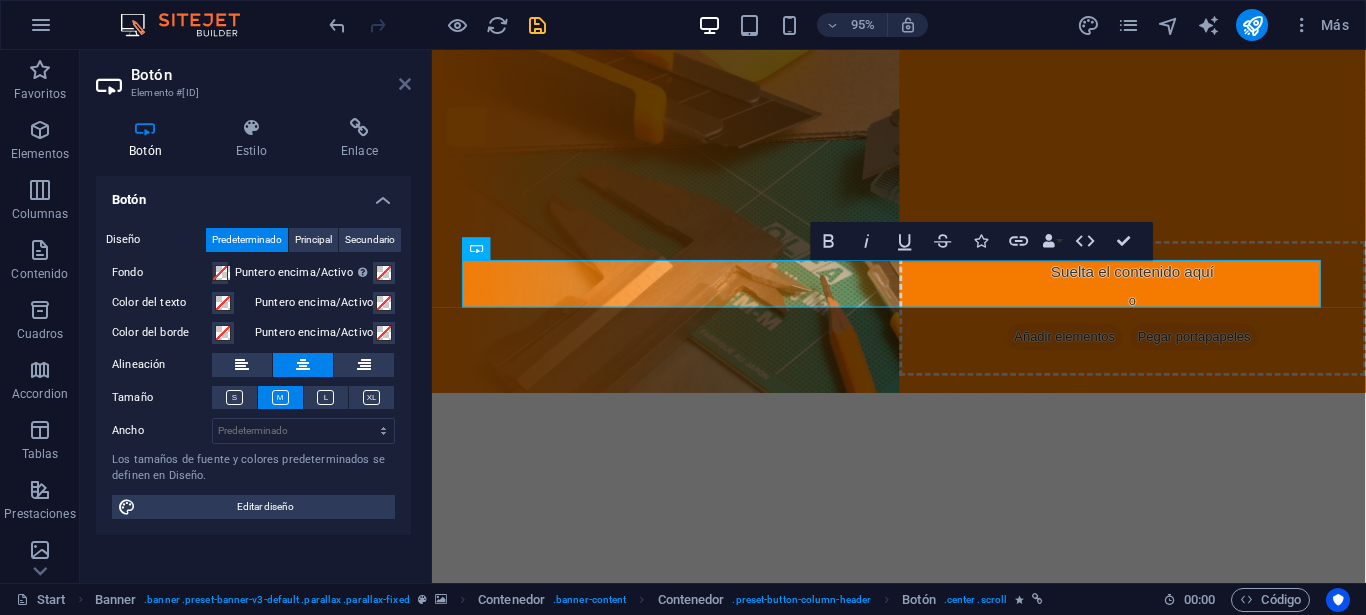click at bounding box center [405, 84] 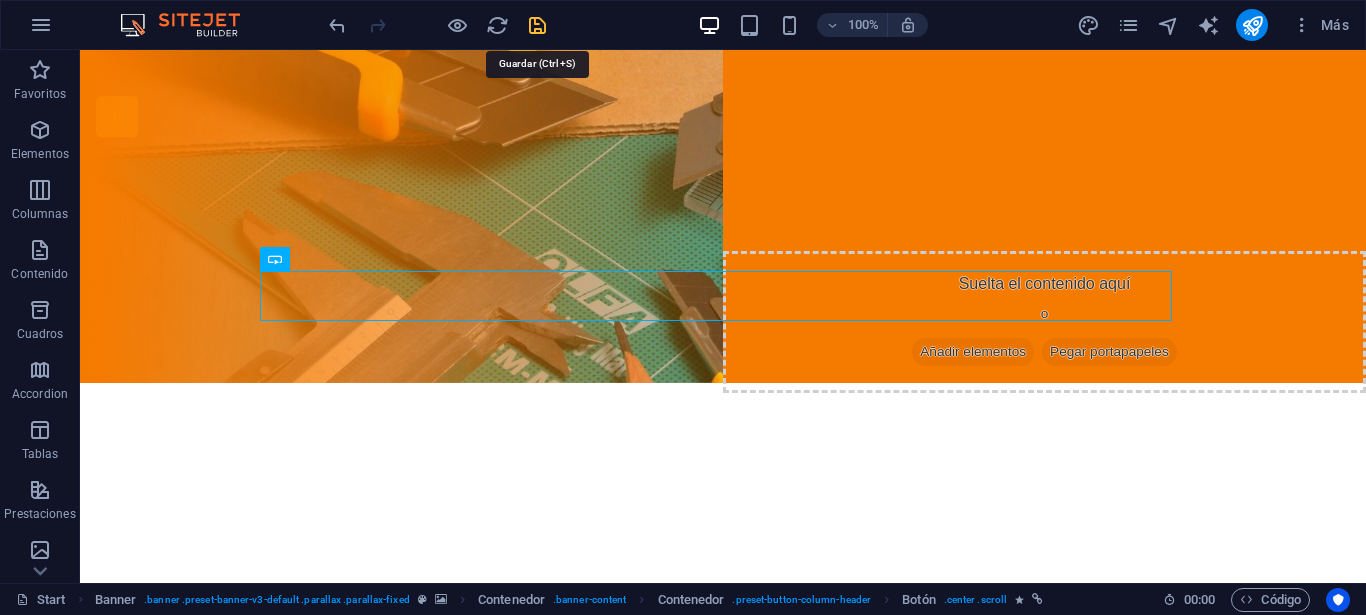 click at bounding box center [537, 25] 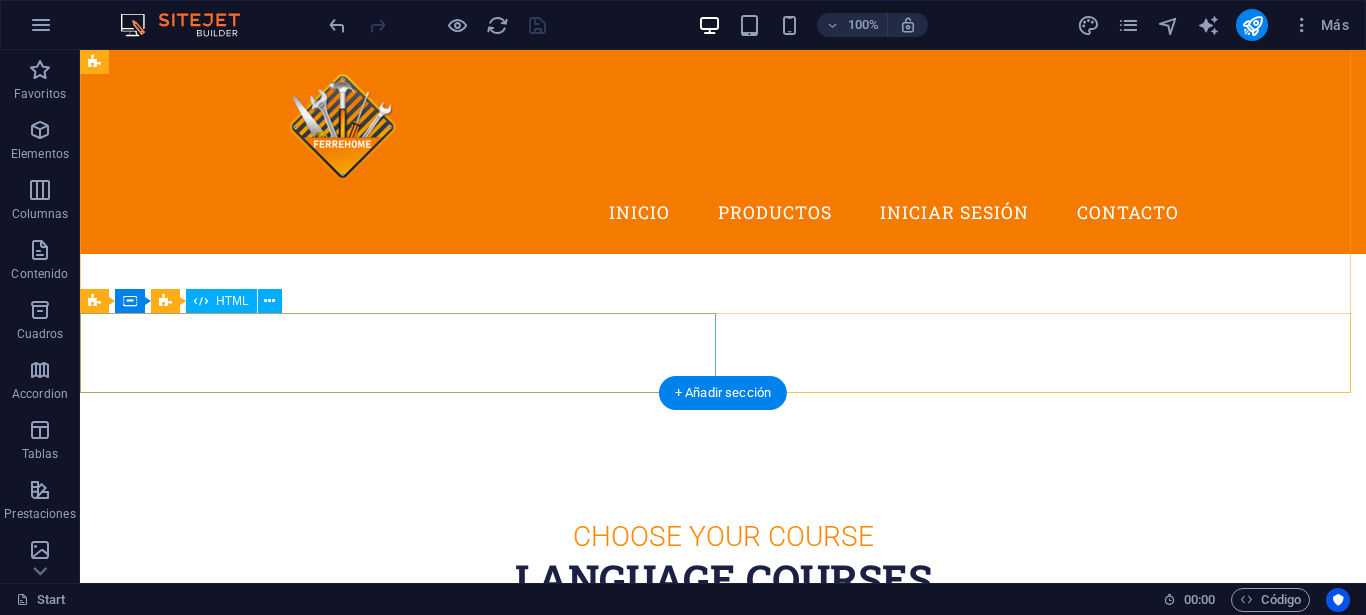 scroll, scrollTop: 400, scrollLeft: 0, axis: vertical 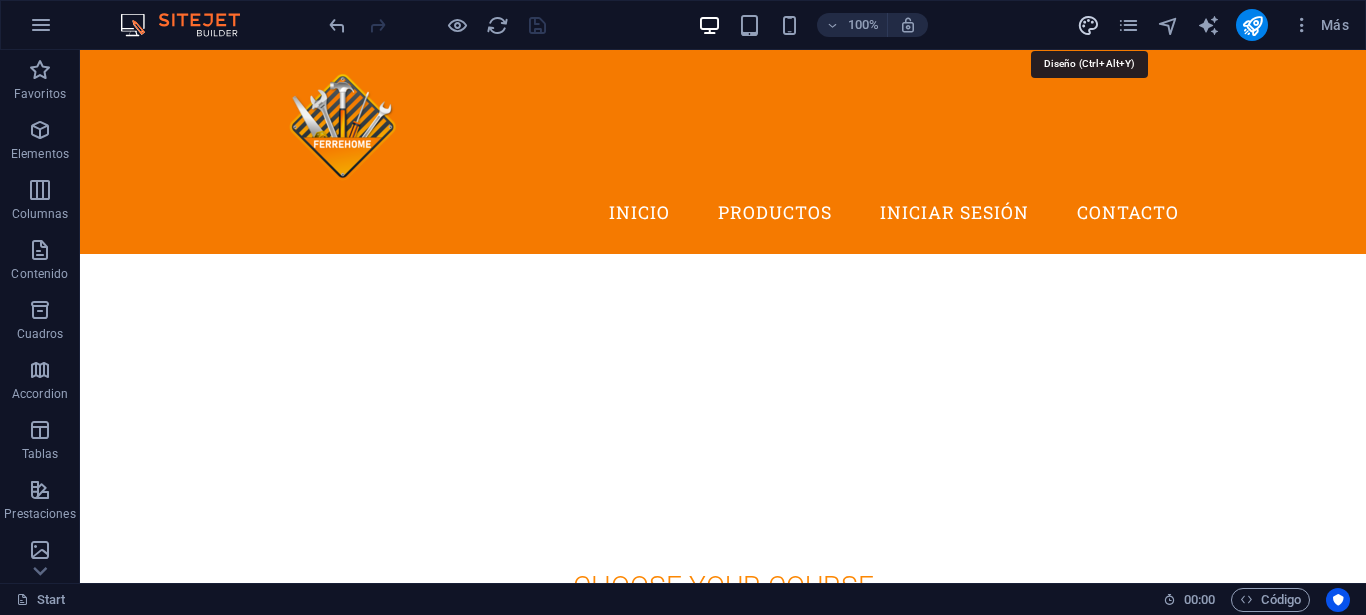 click at bounding box center [1088, 25] 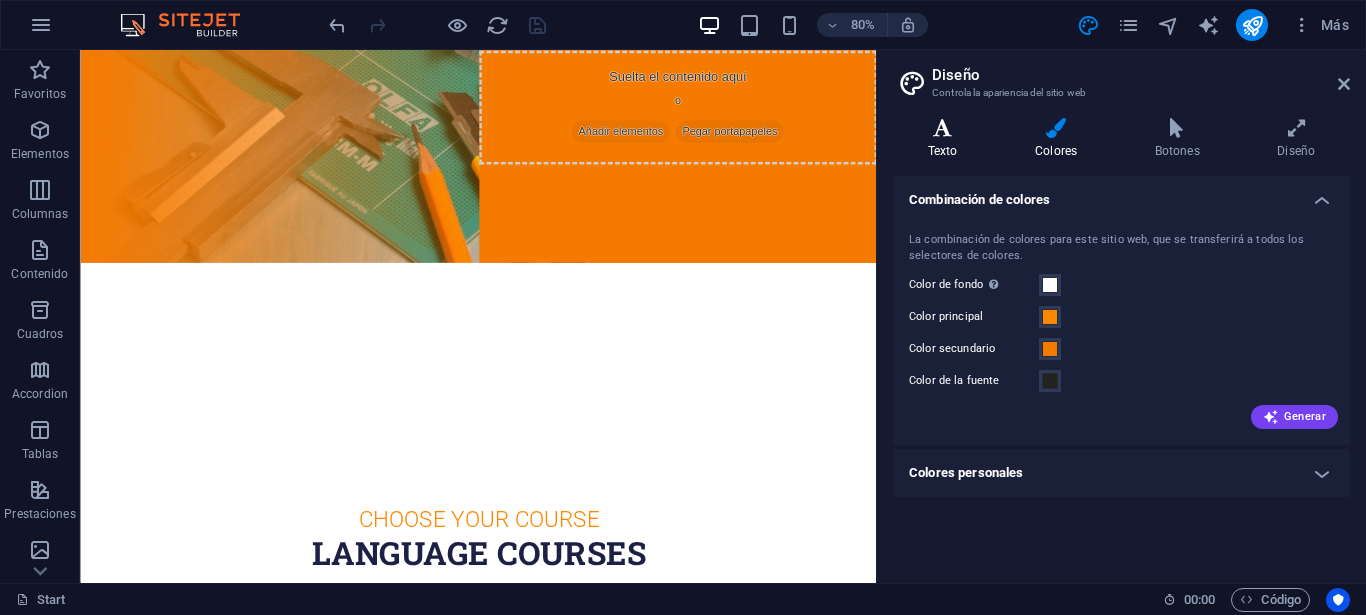 click at bounding box center [942, 128] 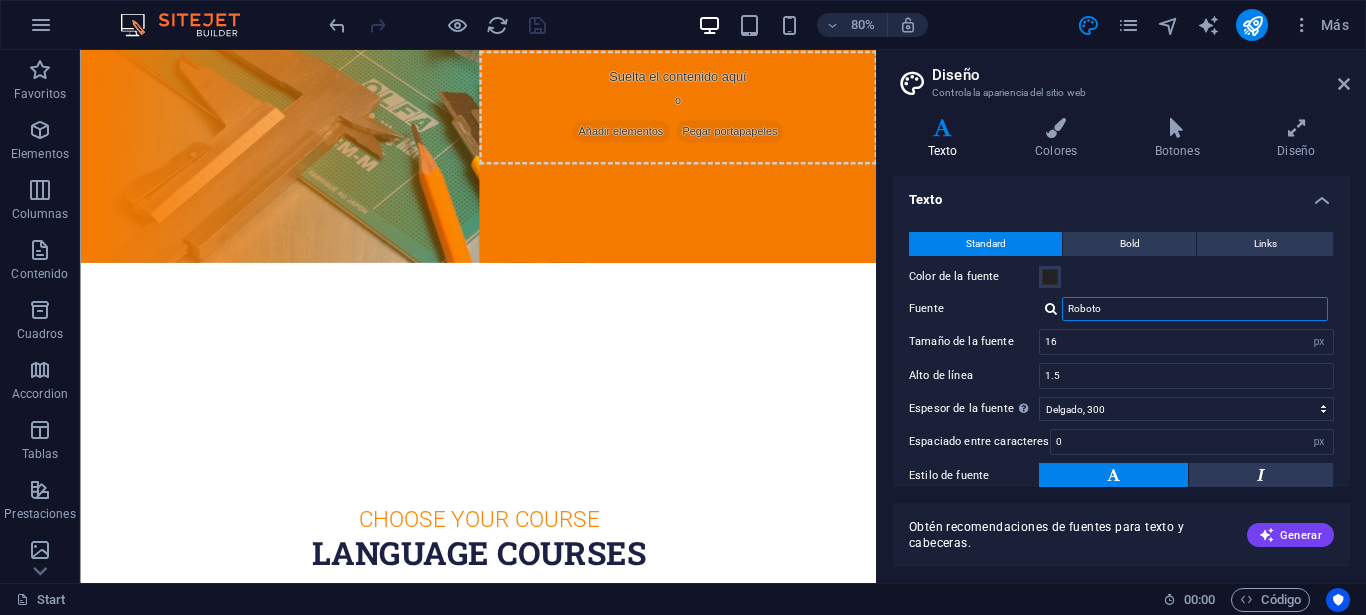 drag, startPoint x: 1111, startPoint y: 311, endPoint x: 1022, endPoint y: 316, distance: 89.140335 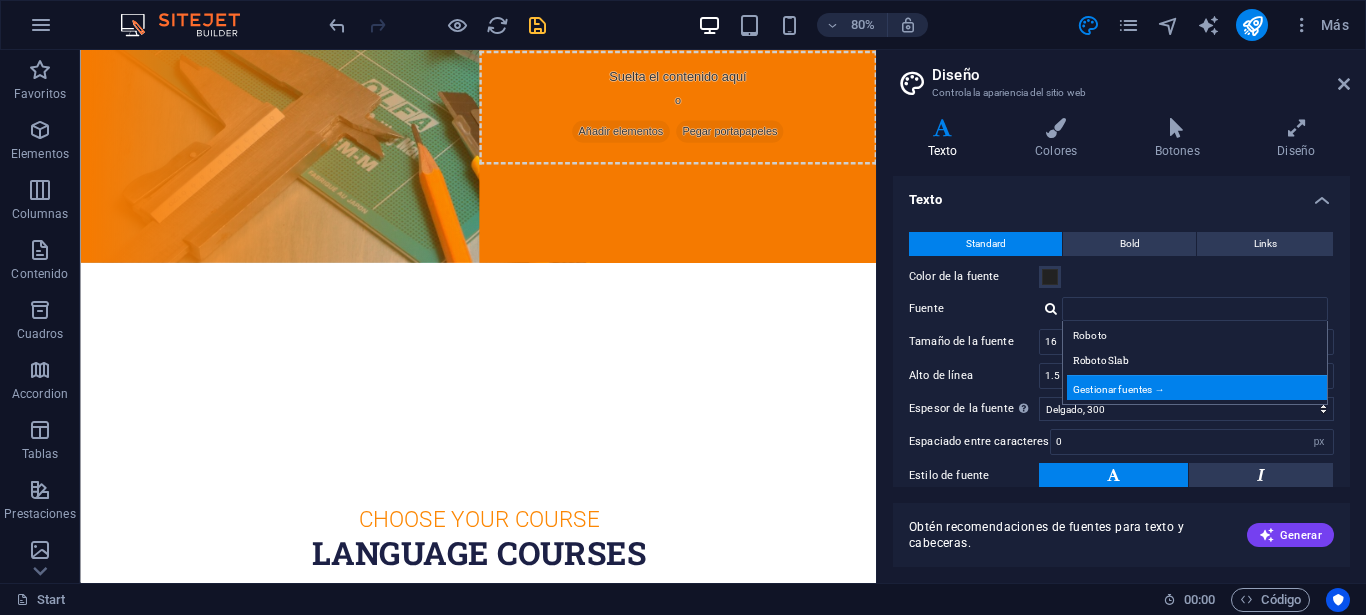 click on "Gestionar fuentes →" at bounding box center [1199, 387] 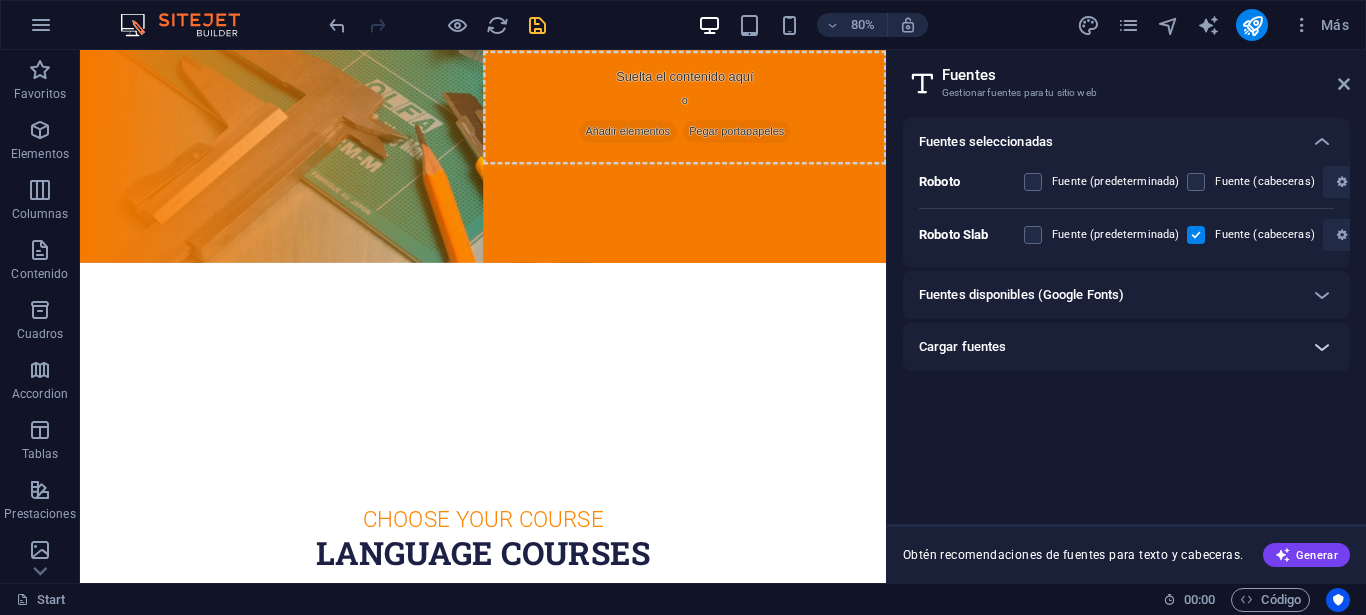 click at bounding box center (1322, 347) 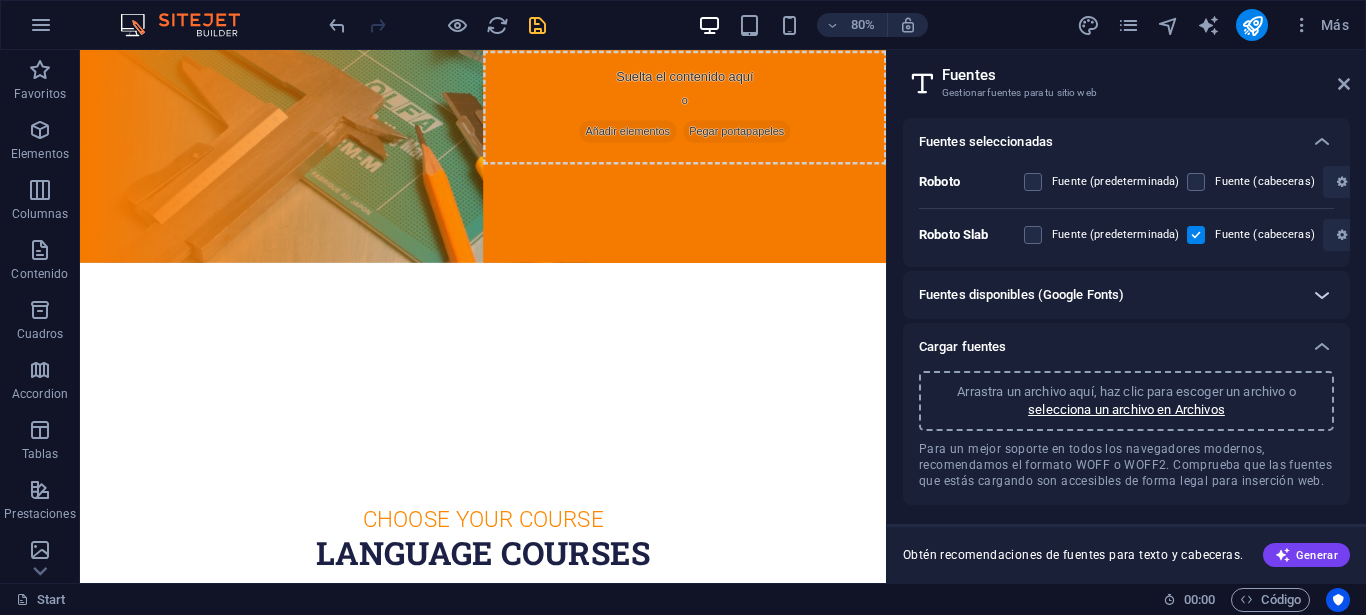 click at bounding box center [1322, 295] 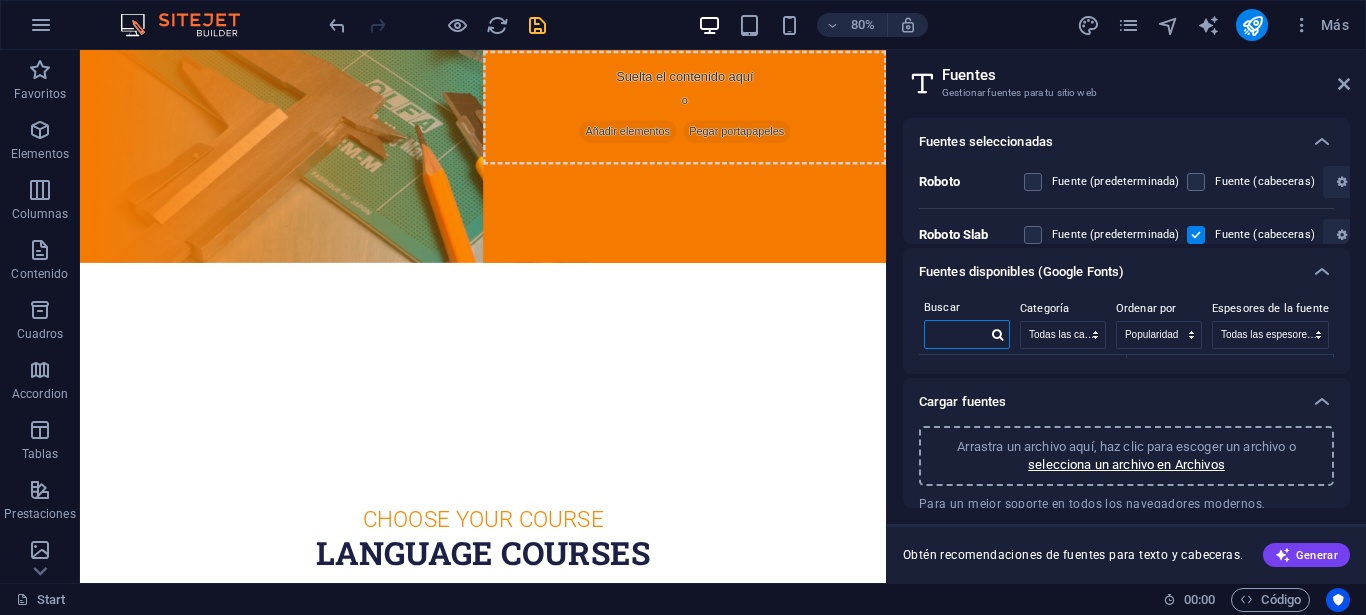 click at bounding box center [956, 334] 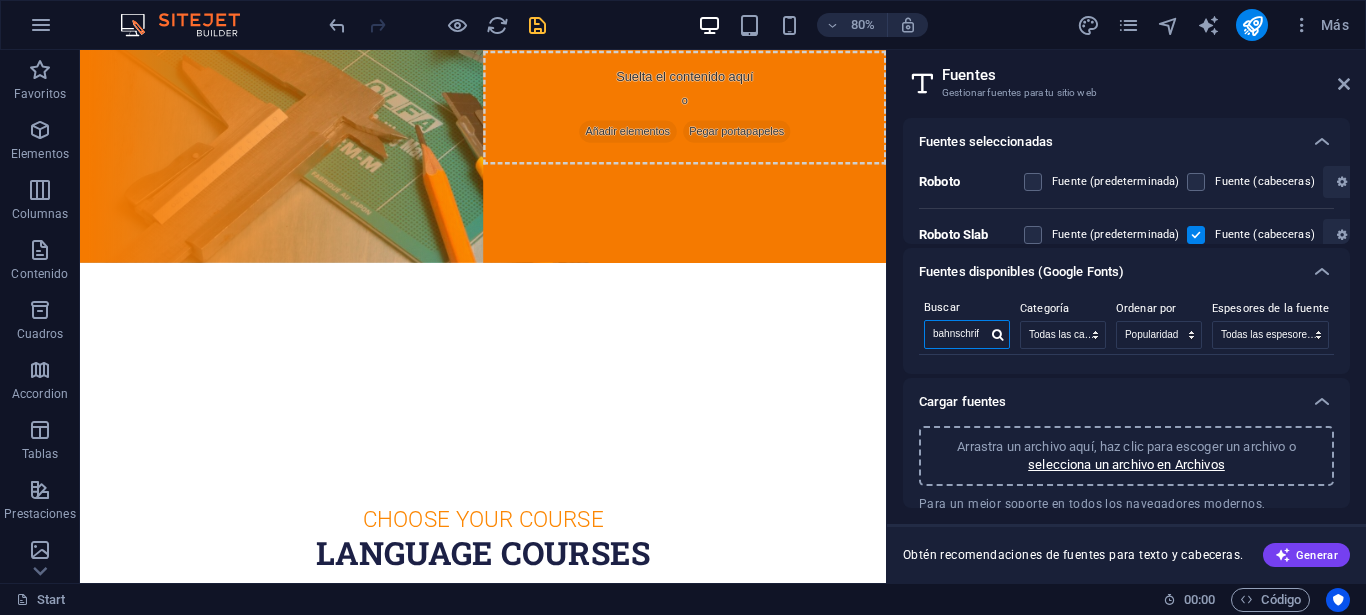 scroll, scrollTop: 0, scrollLeft: 2, axis: horizontal 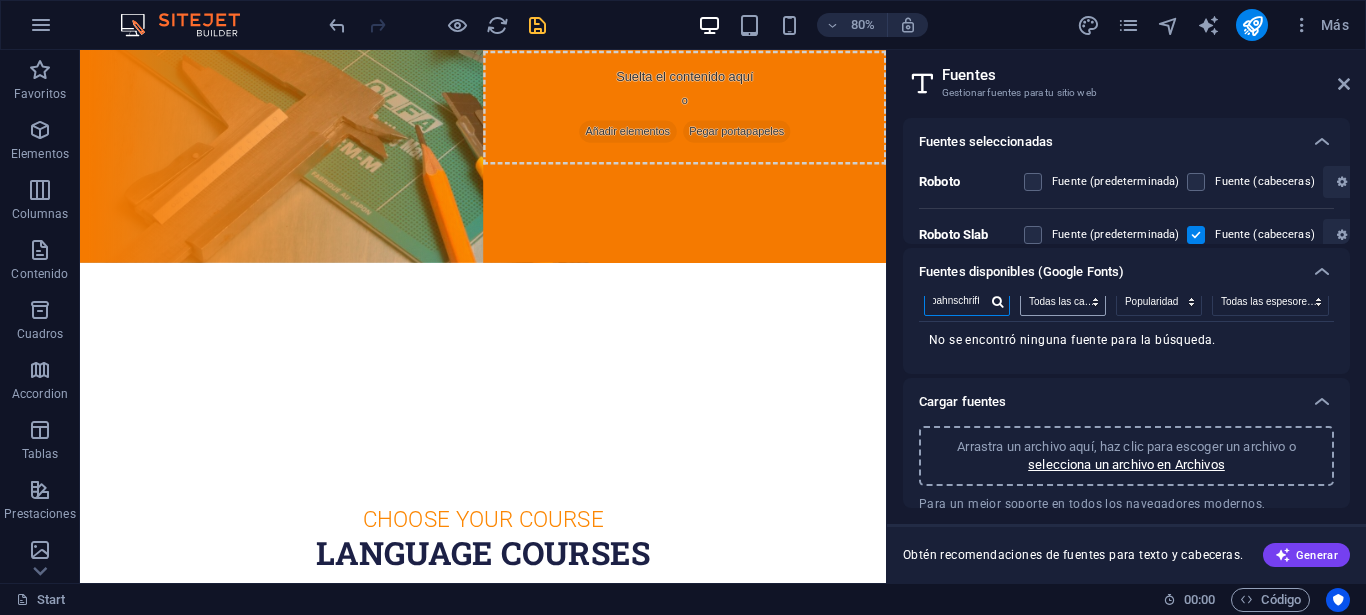 type on "bahnschrift" 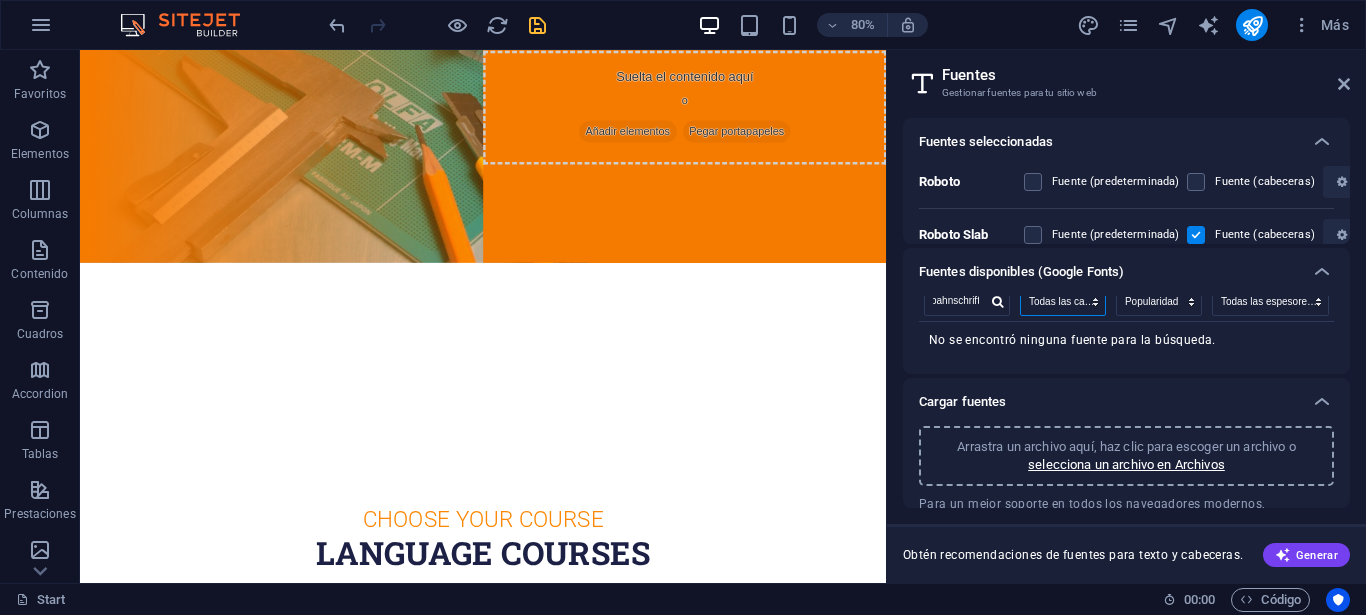 click on "Todas las categorías serif display monospace sans-serif handwriting" at bounding box center (1063, 302) 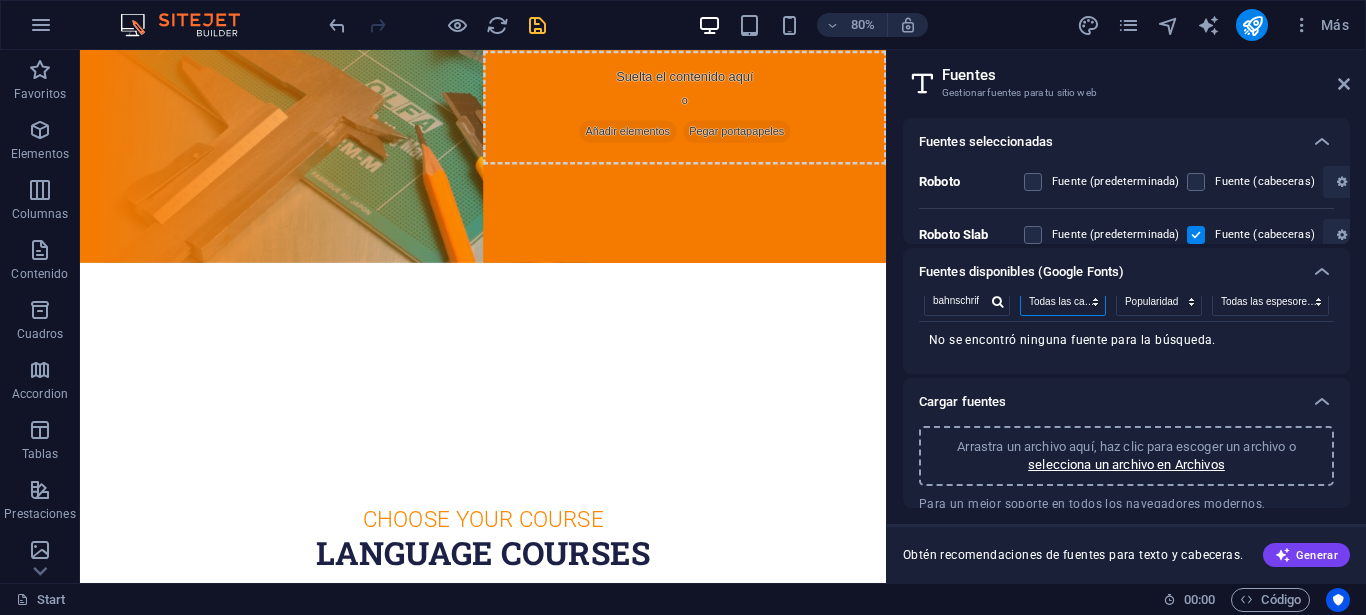 scroll, scrollTop: 26, scrollLeft: 0, axis: vertical 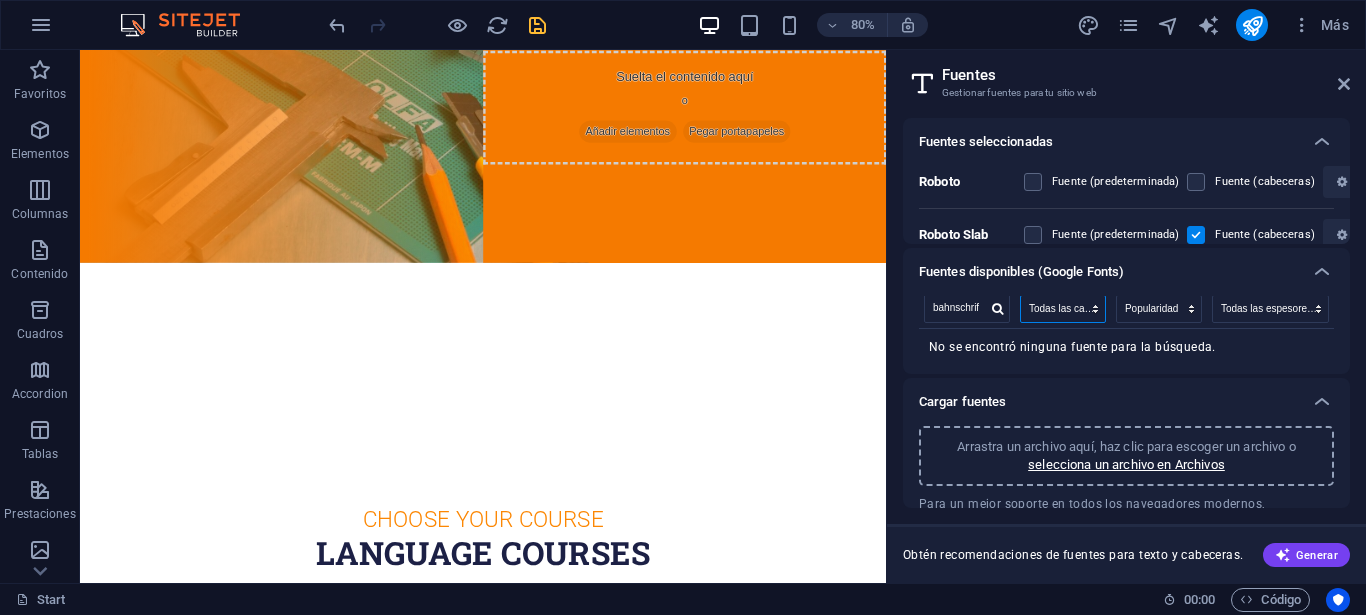 select on "handwriting" 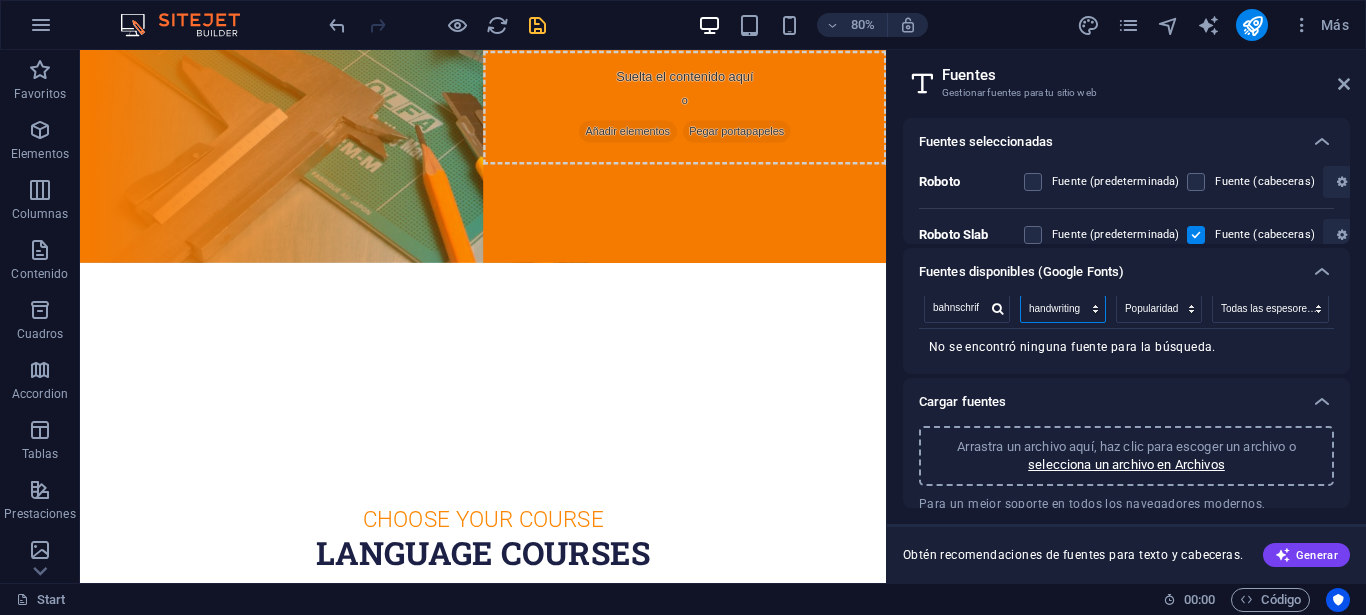 click on "Todas las categorías serif display monospace sans-serif handwriting" at bounding box center (1063, 309) 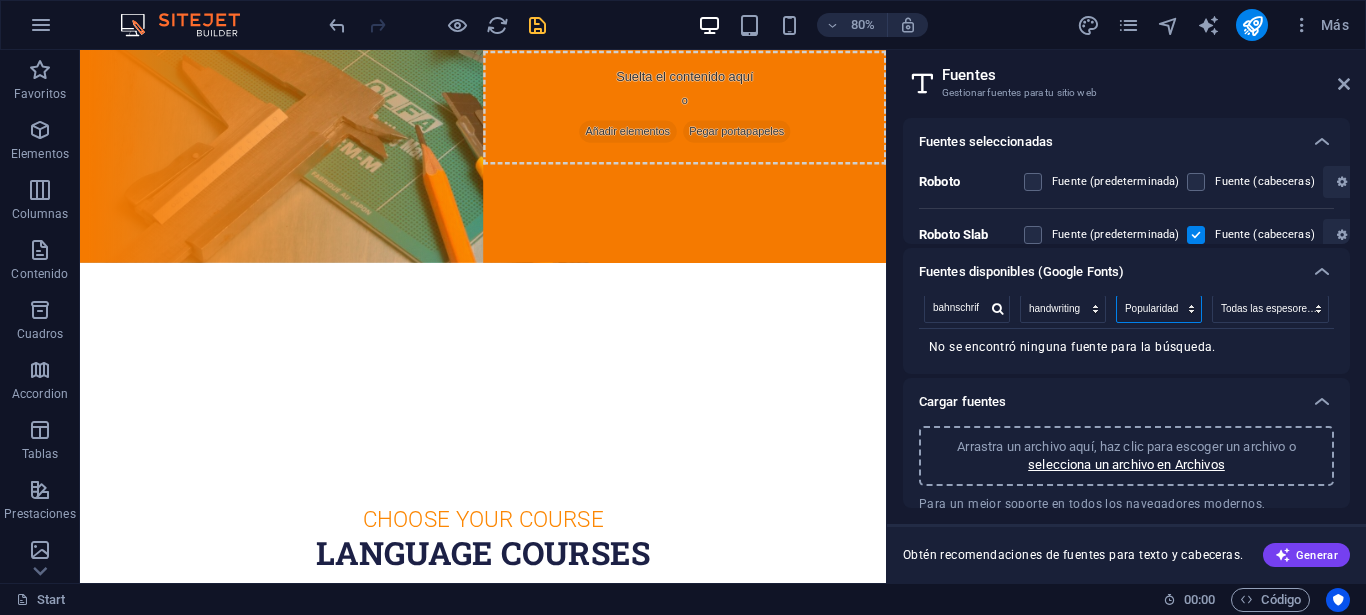click on "Nombre Categoría Popularidad" at bounding box center (1159, 309) 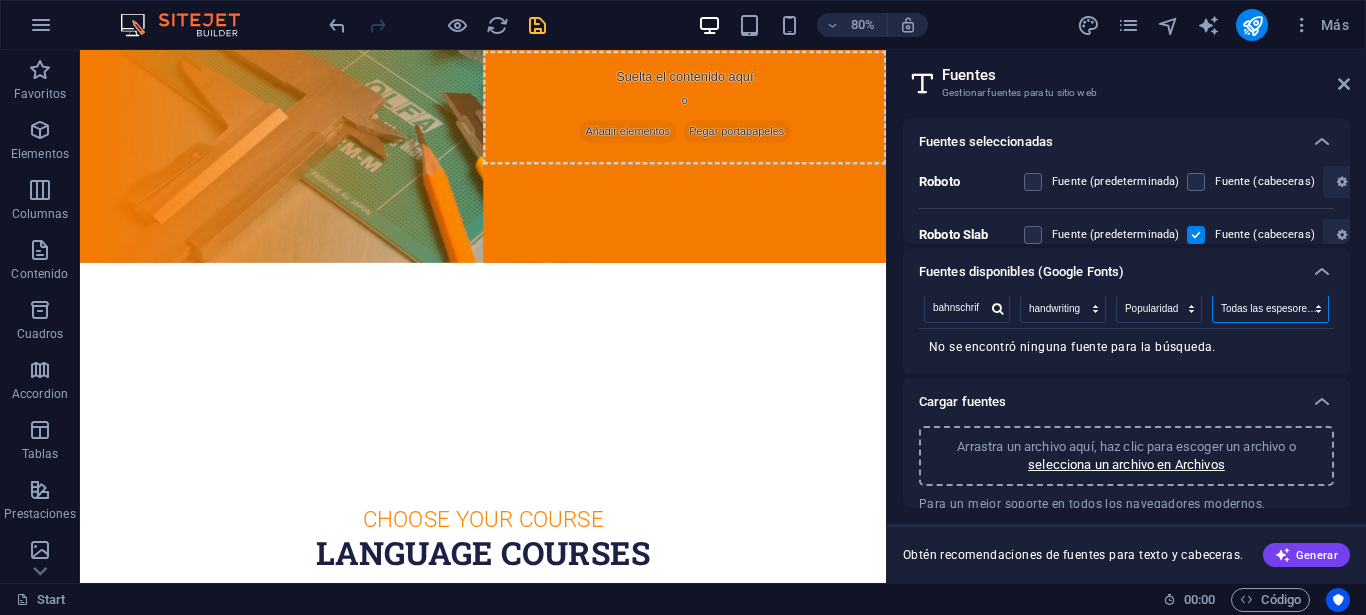click on "Todas las espesores de fuente 100 100italic 200 200italic 300 300italic 500 500italic 600 600italic 700 700italic 800 800italic 900 900italic italic regular" at bounding box center (1270, 309) 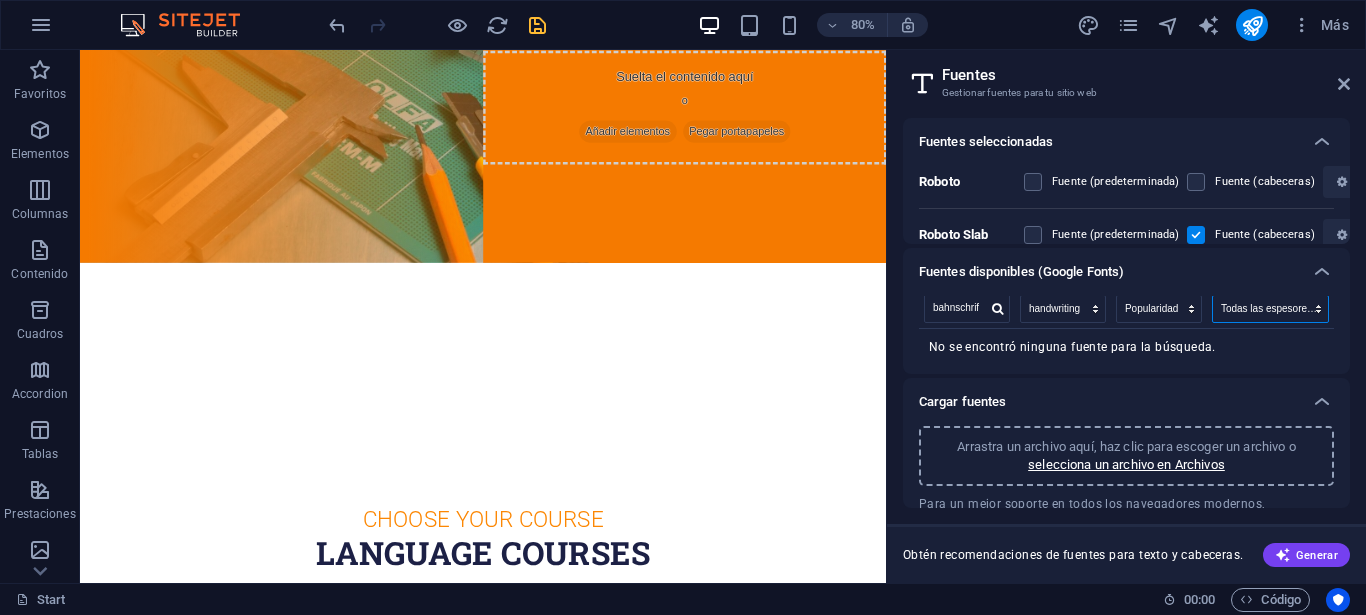 click on "Todas las espesores de fuente 100 100italic 200 200italic 300 300italic 500 500italic 600 600italic 700 700italic 800 800italic 900 900italic italic regular" at bounding box center (1270, 309) 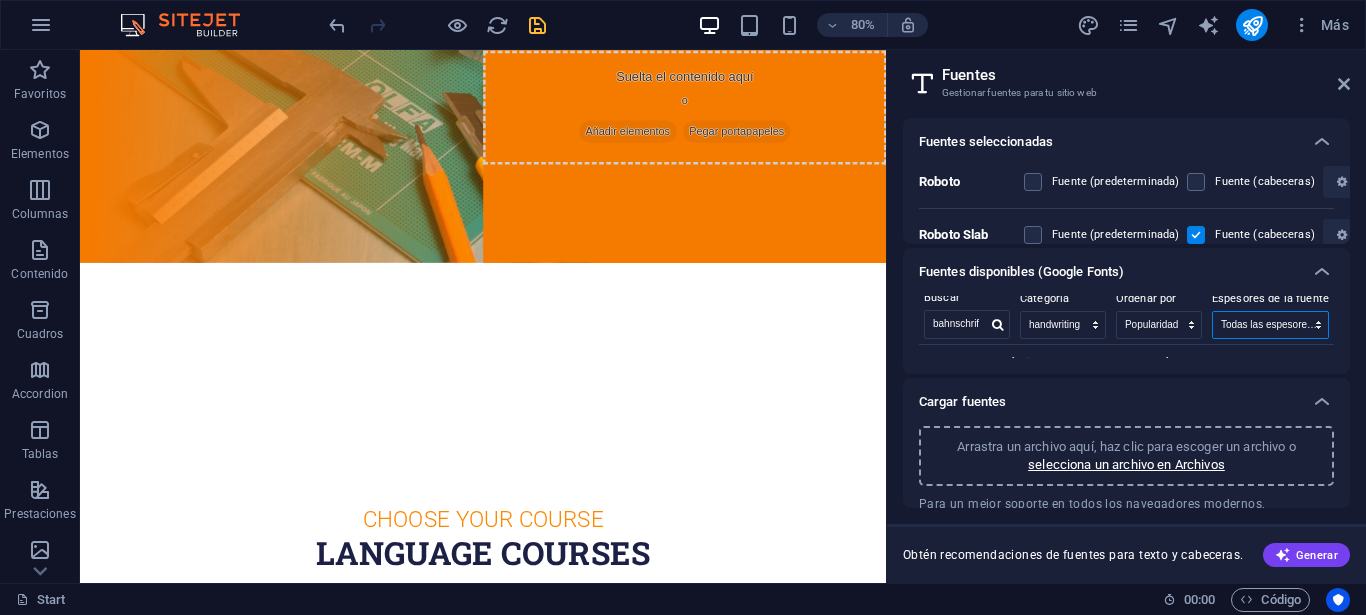 scroll, scrollTop: 0, scrollLeft: 0, axis: both 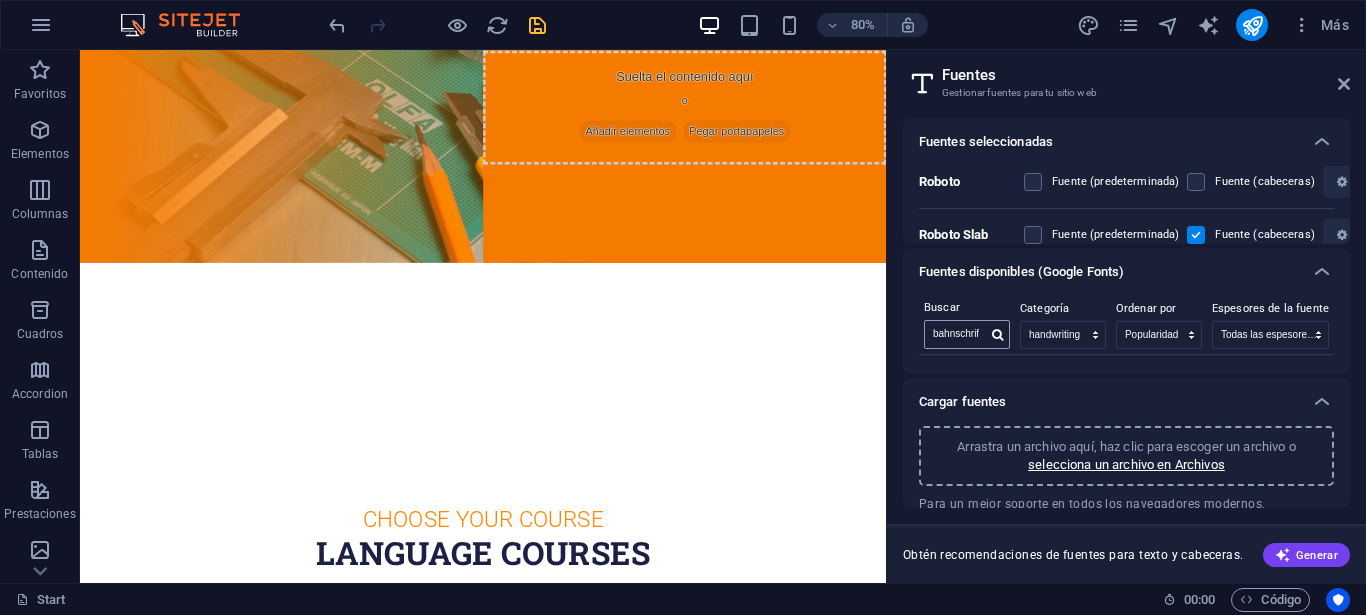click at bounding box center [997, 335] 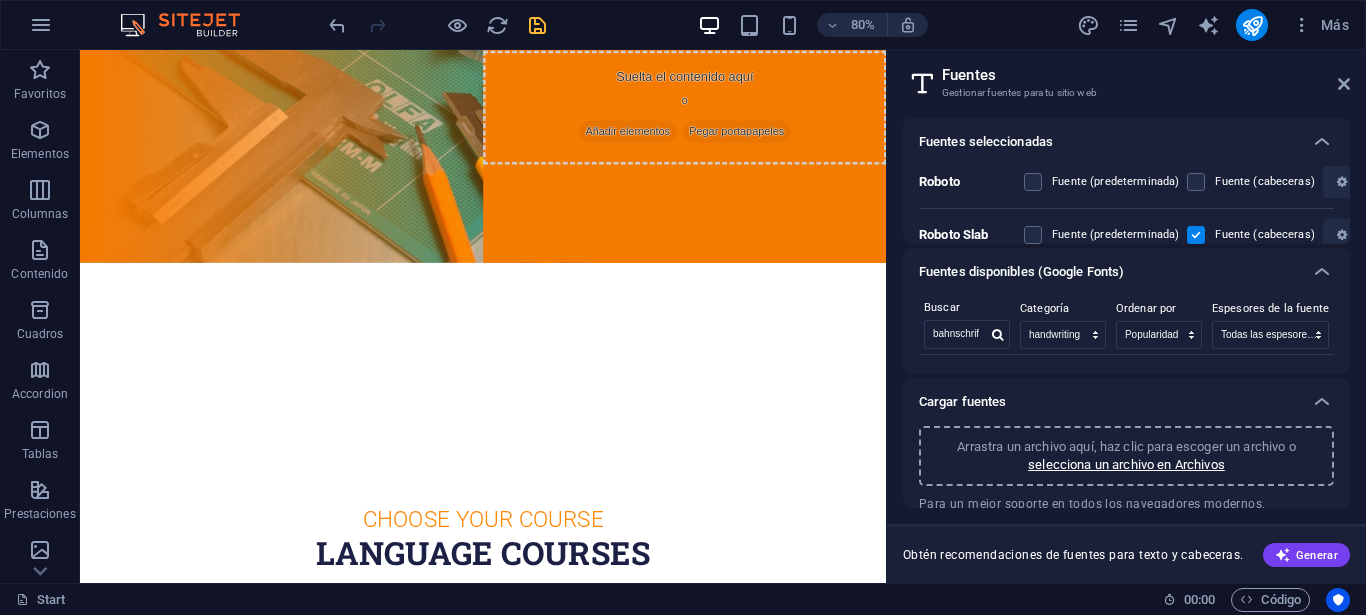 click at bounding box center (1196, 235) 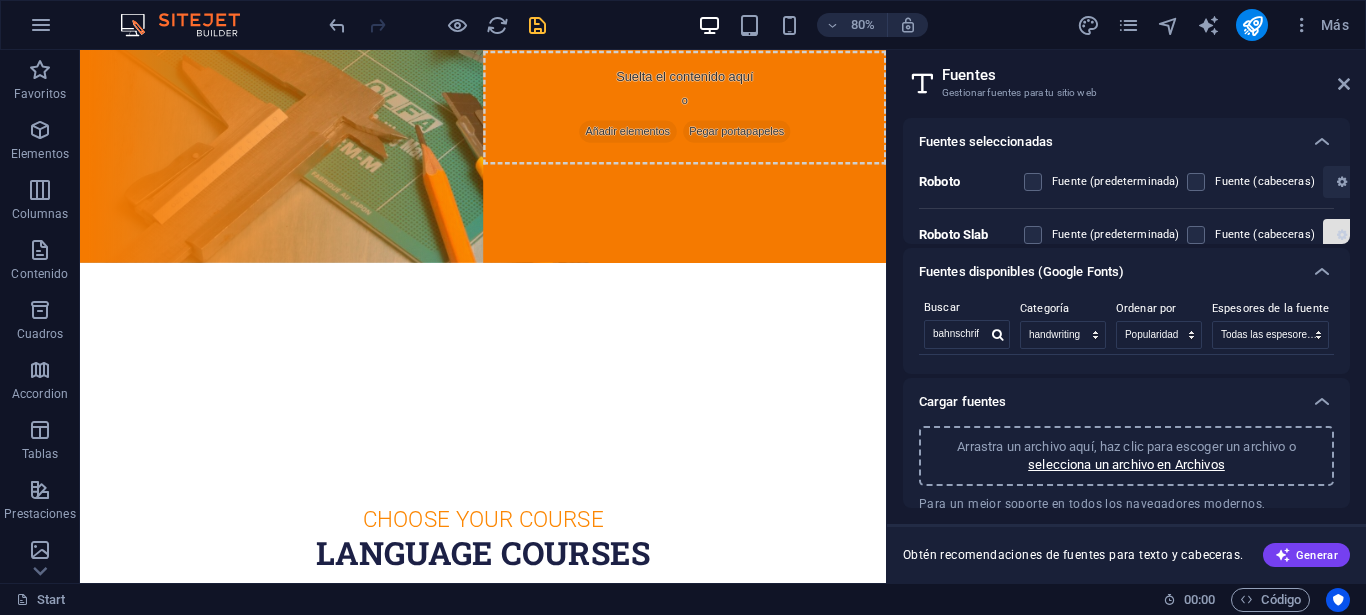 click at bounding box center [1342, 182] 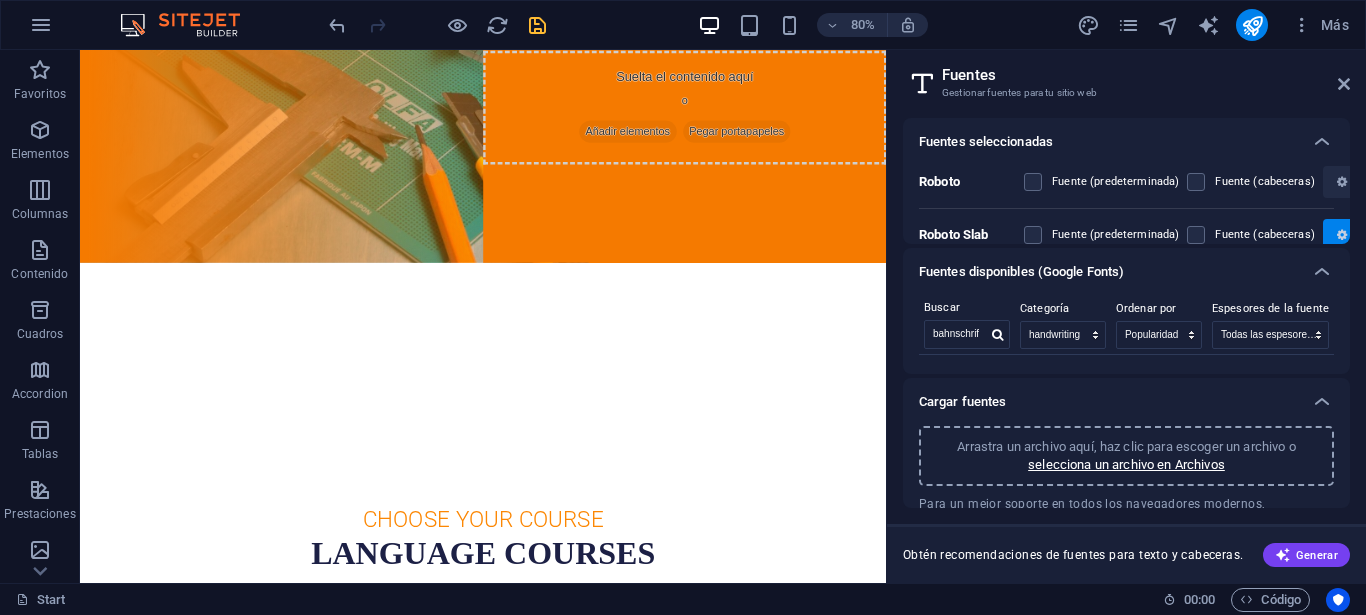 click at bounding box center (1343, 235) 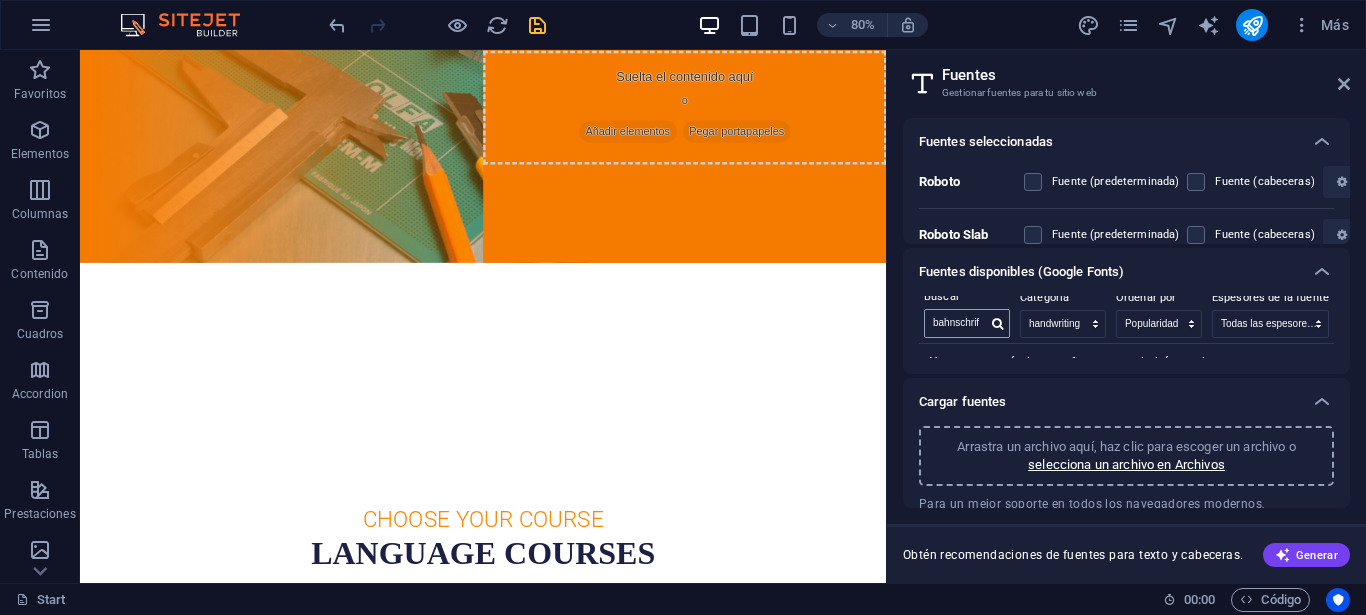 scroll, scrollTop: 0, scrollLeft: 0, axis: both 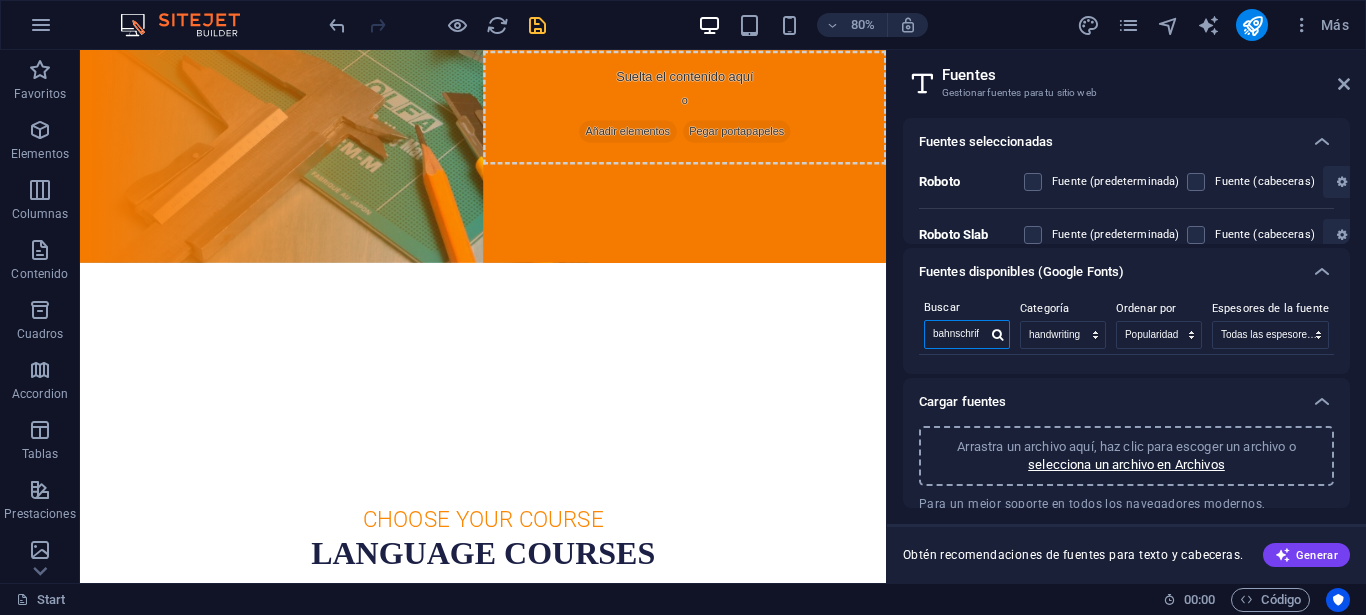 drag, startPoint x: 1061, startPoint y: 381, endPoint x: 995, endPoint y: 398, distance: 68.154236 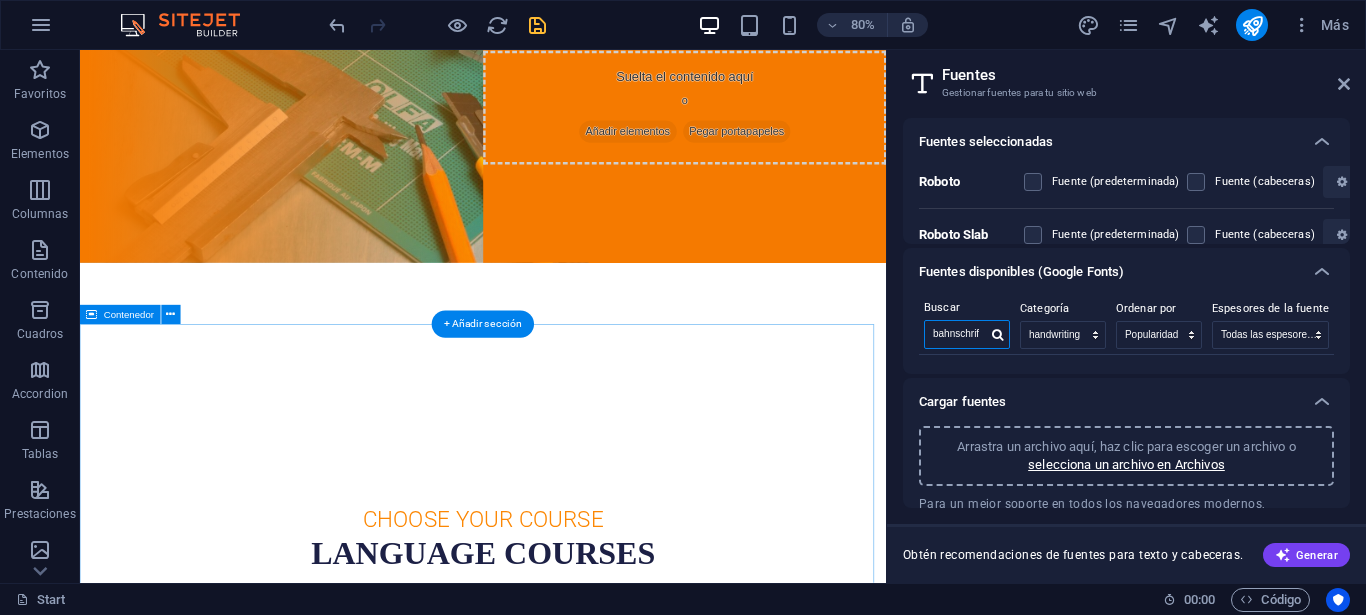 drag, startPoint x: 1061, startPoint y: 381, endPoint x: 1041, endPoint y: 398, distance: 26.24881 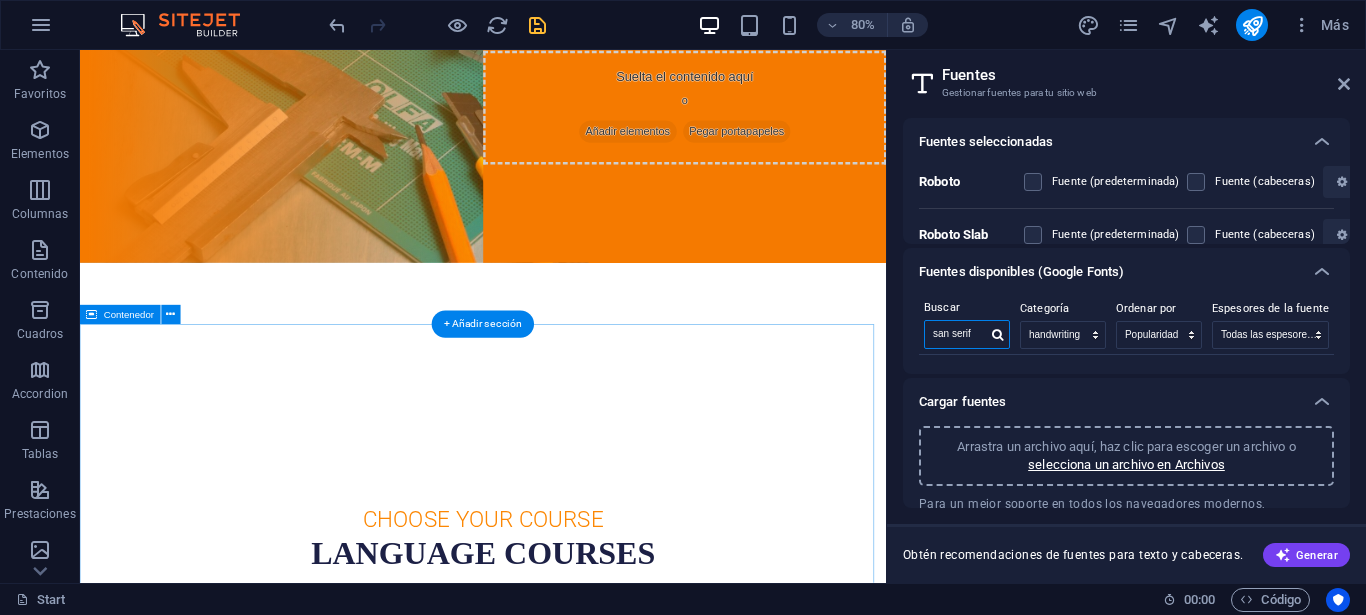 type on "san serif" 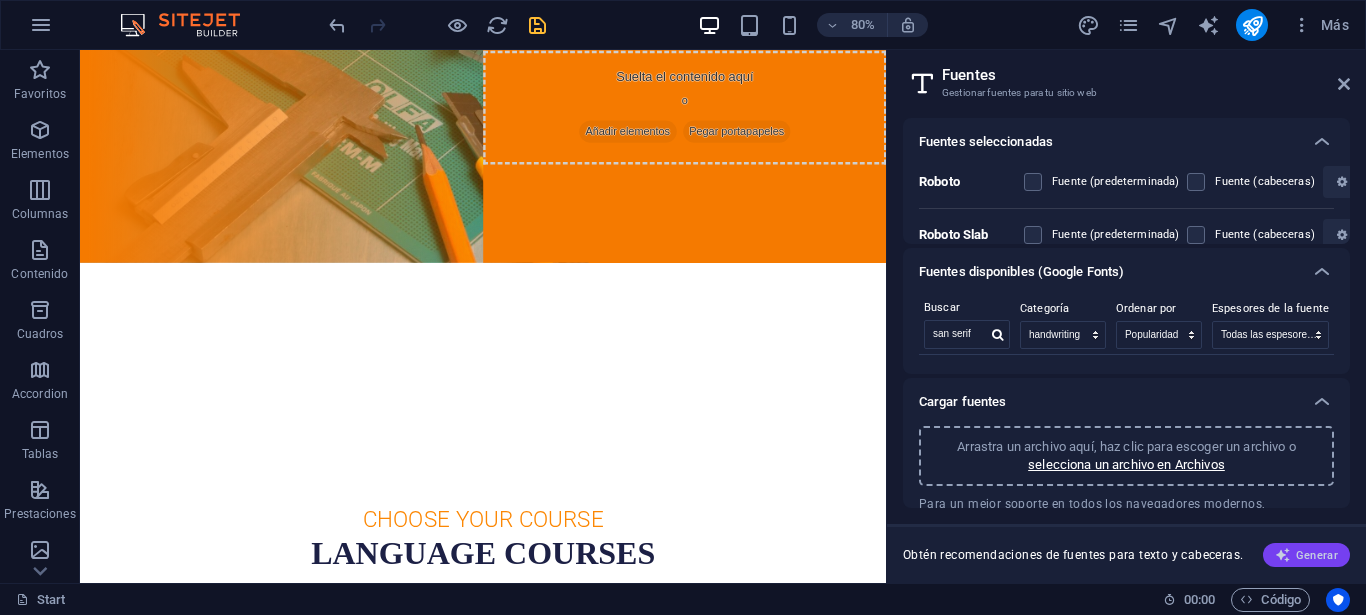 click on "Generar" at bounding box center [1306, 555] 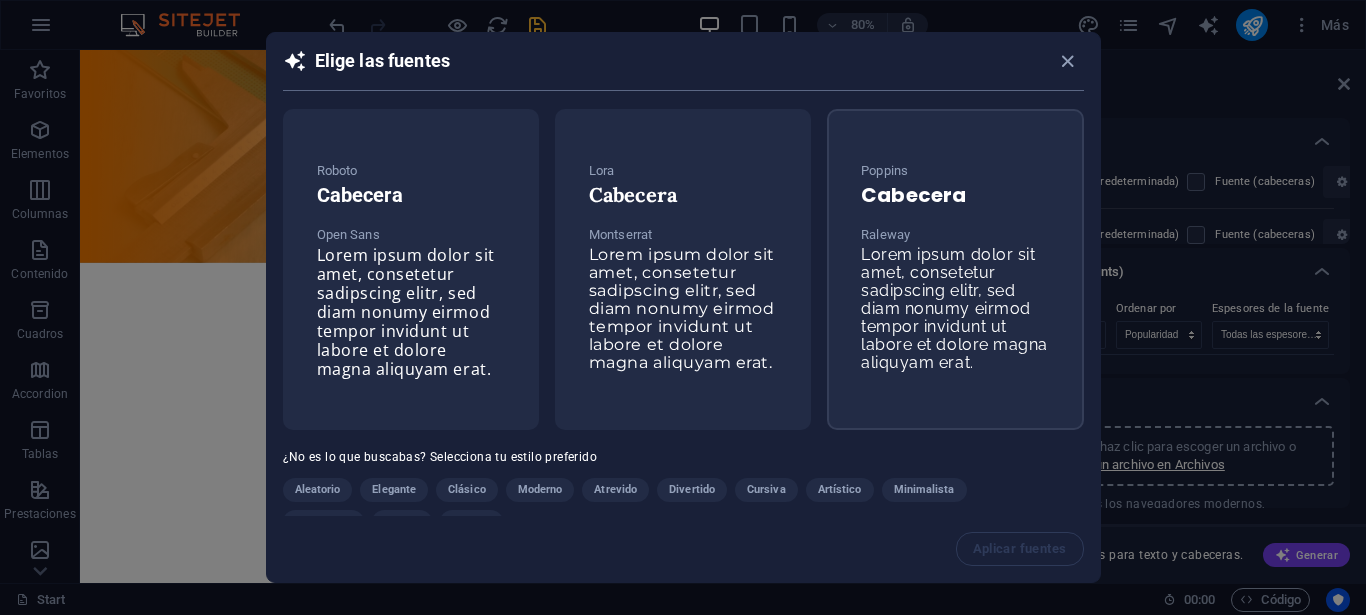 click on "Lorem ipsum dolor sit amet, consetetur sadipscing elitr, sed diam nonumy eirmod tempor invidunt ut labore et dolore magna aliquyam erat." at bounding box center (954, 308) 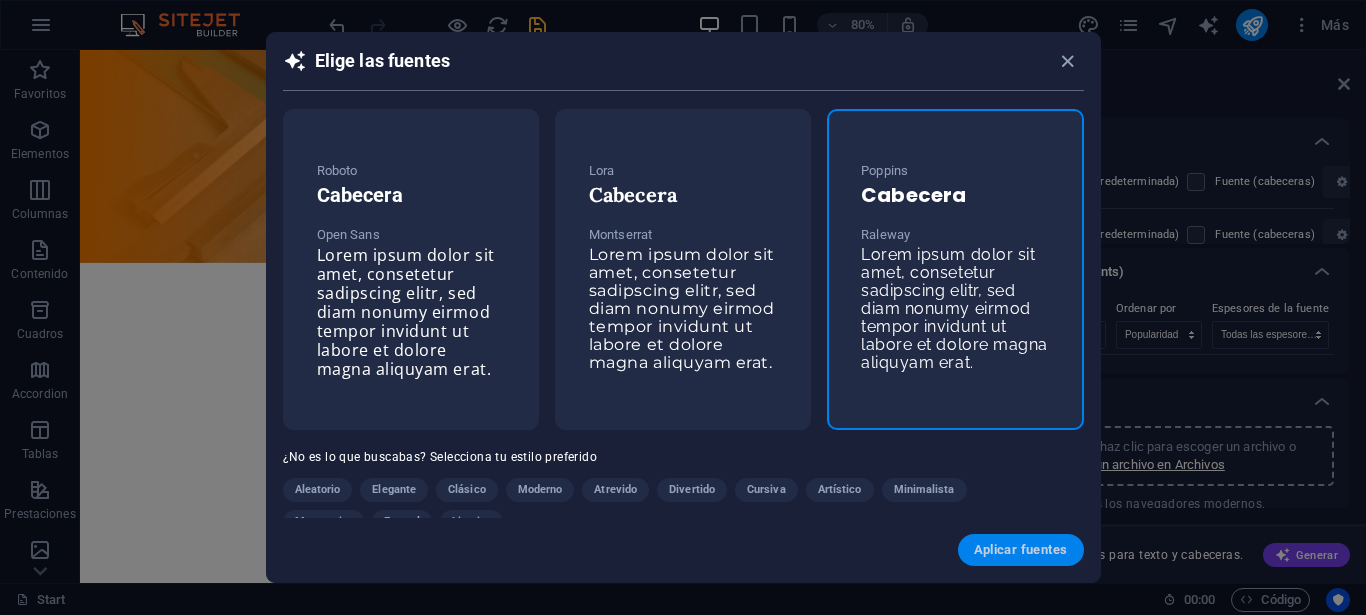 click on "Aplicar fuentes" at bounding box center (1021, 550) 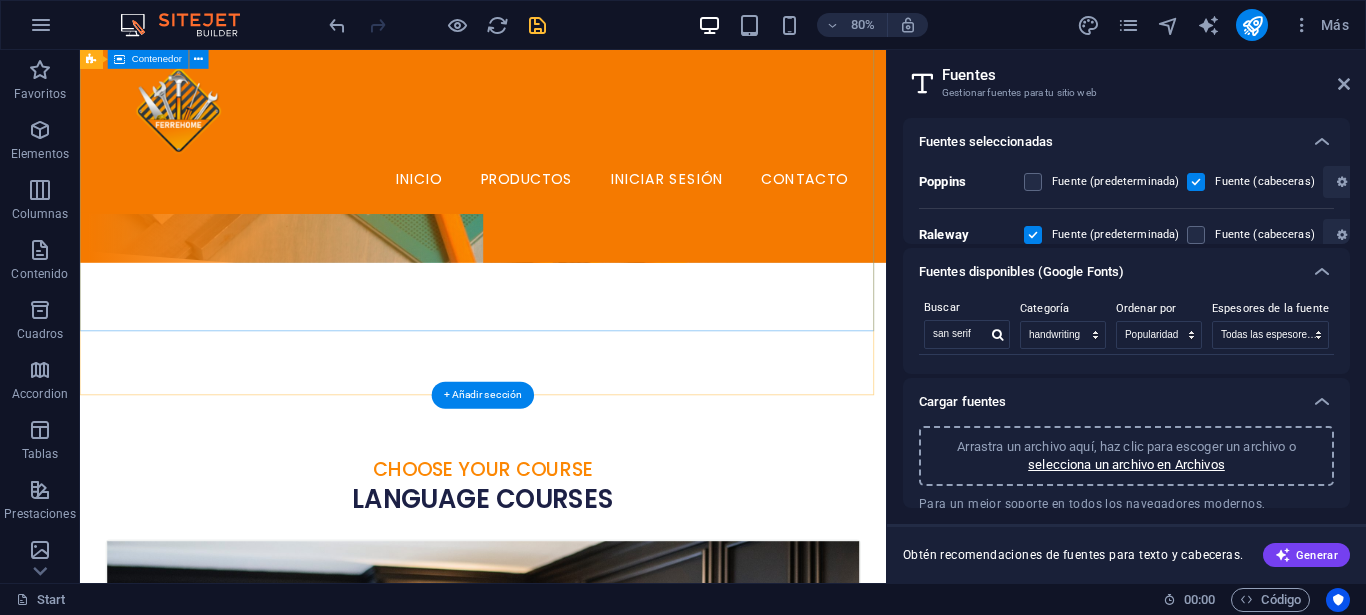 scroll, scrollTop: 200, scrollLeft: 0, axis: vertical 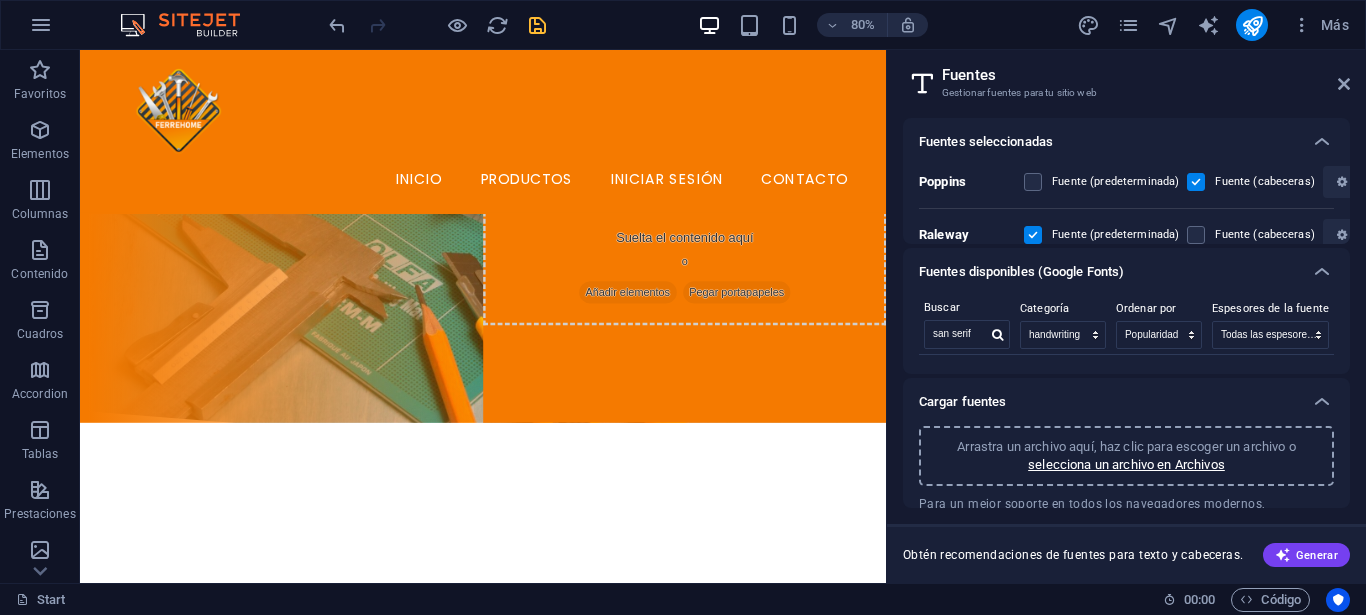 click on "Fuentes" at bounding box center [1146, 75] 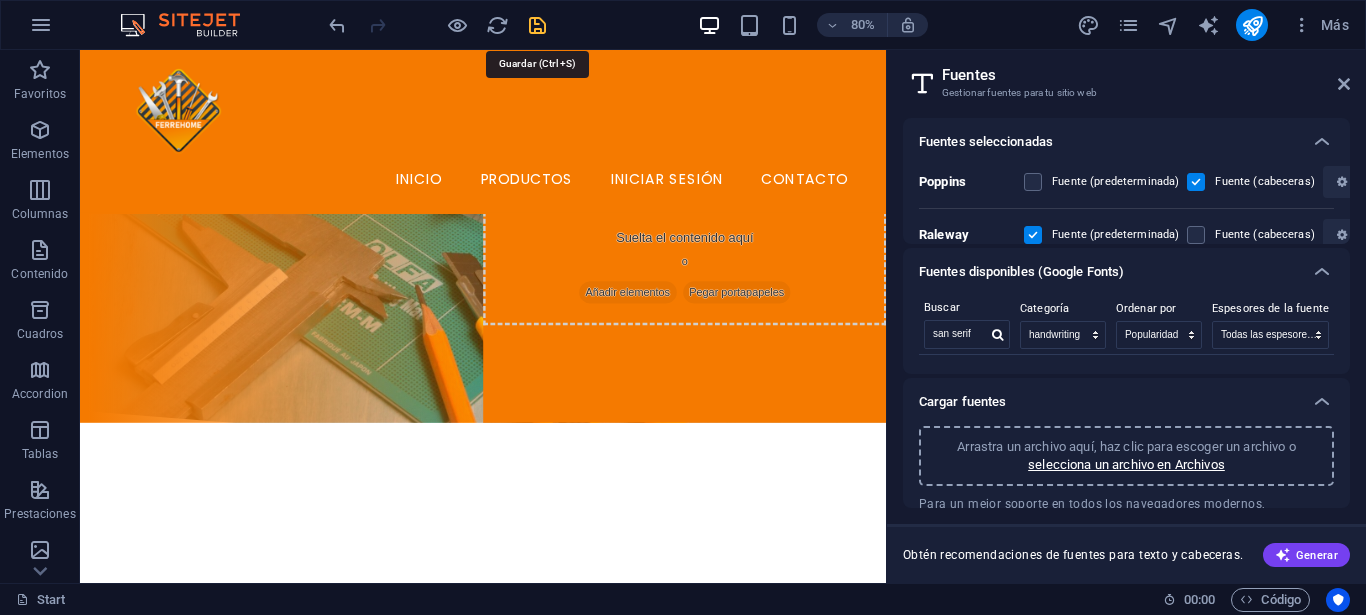 click at bounding box center [537, 25] 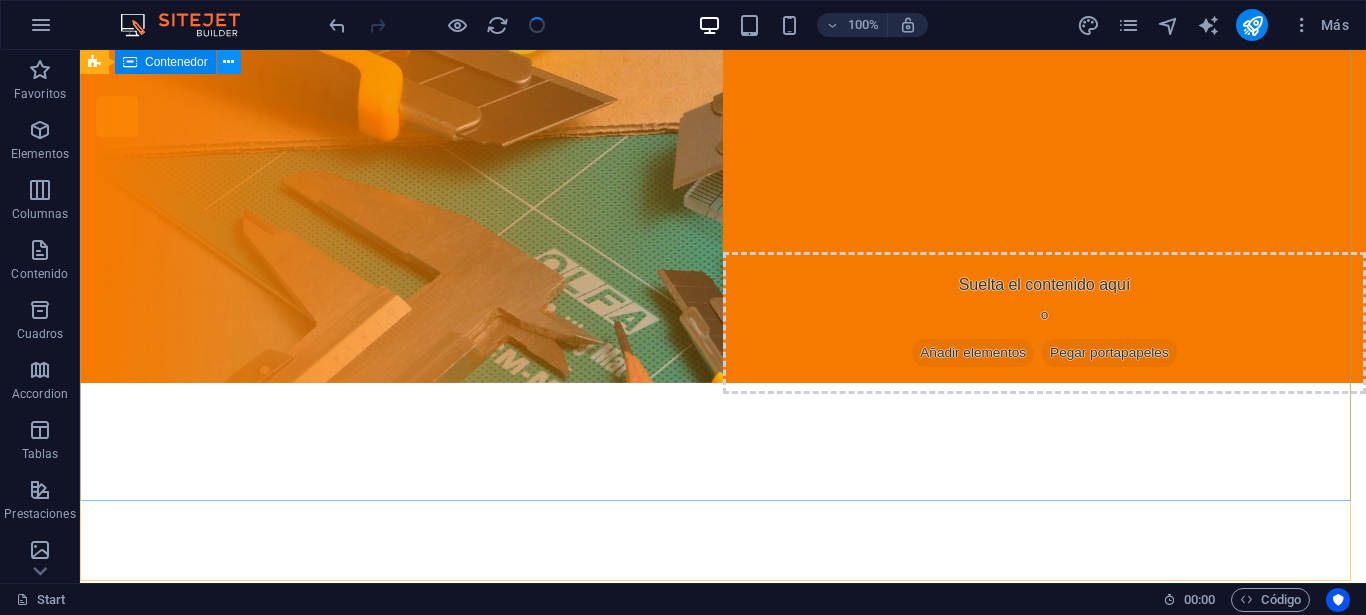 click at bounding box center (228, 62) 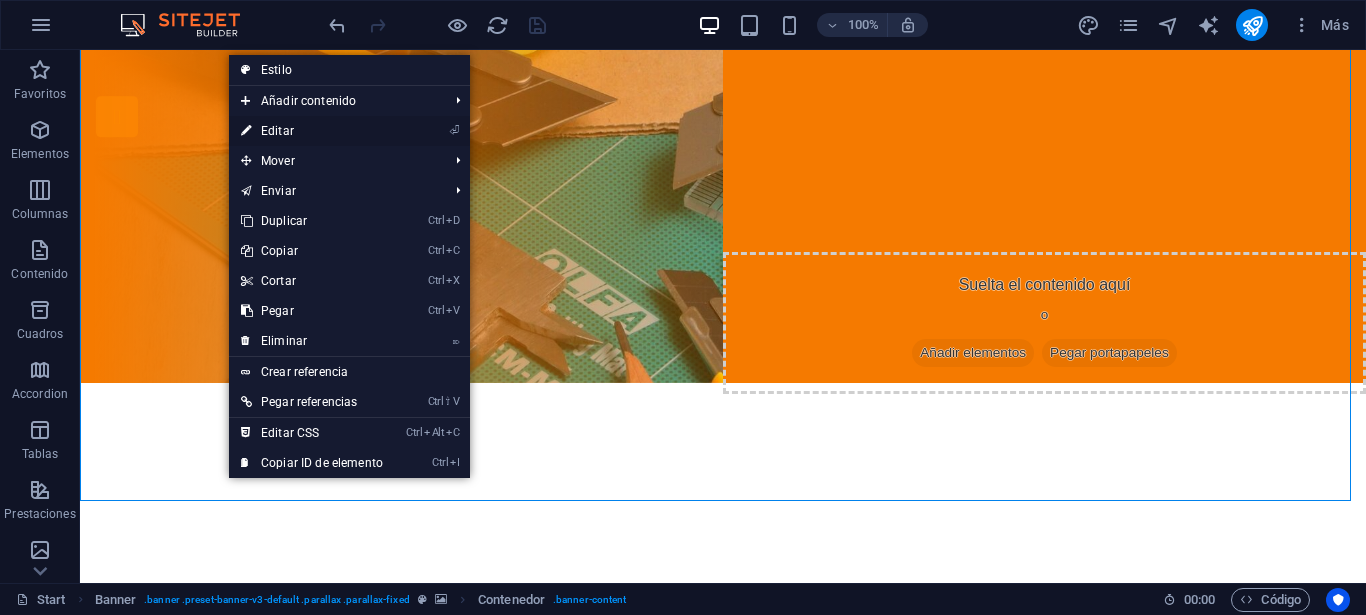 click on "⏎  Editar" at bounding box center (312, 131) 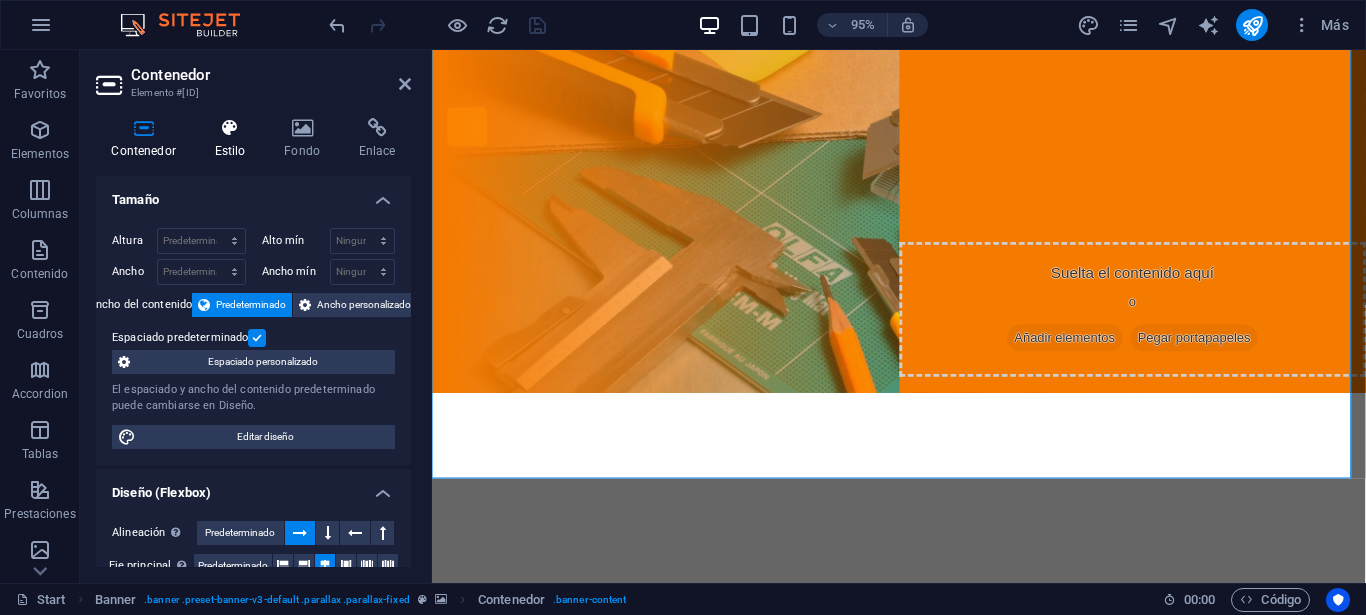 click on "Estilo" at bounding box center [234, 139] 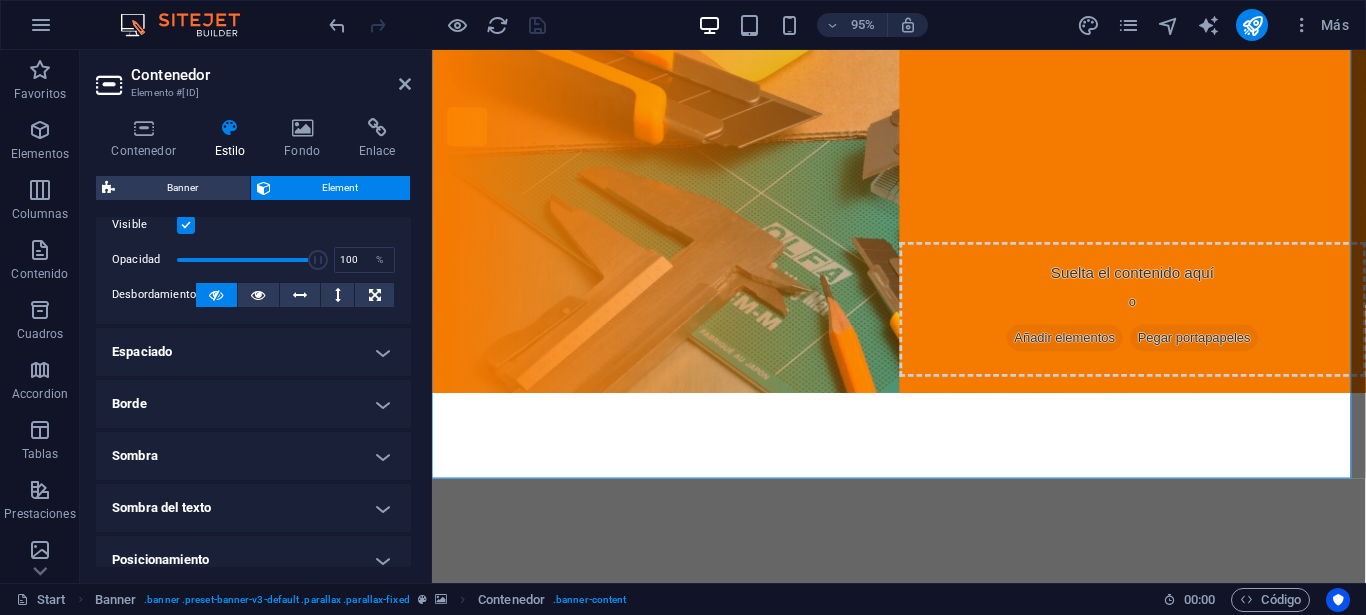 scroll, scrollTop: 300, scrollLeft: 0, axis: vertical 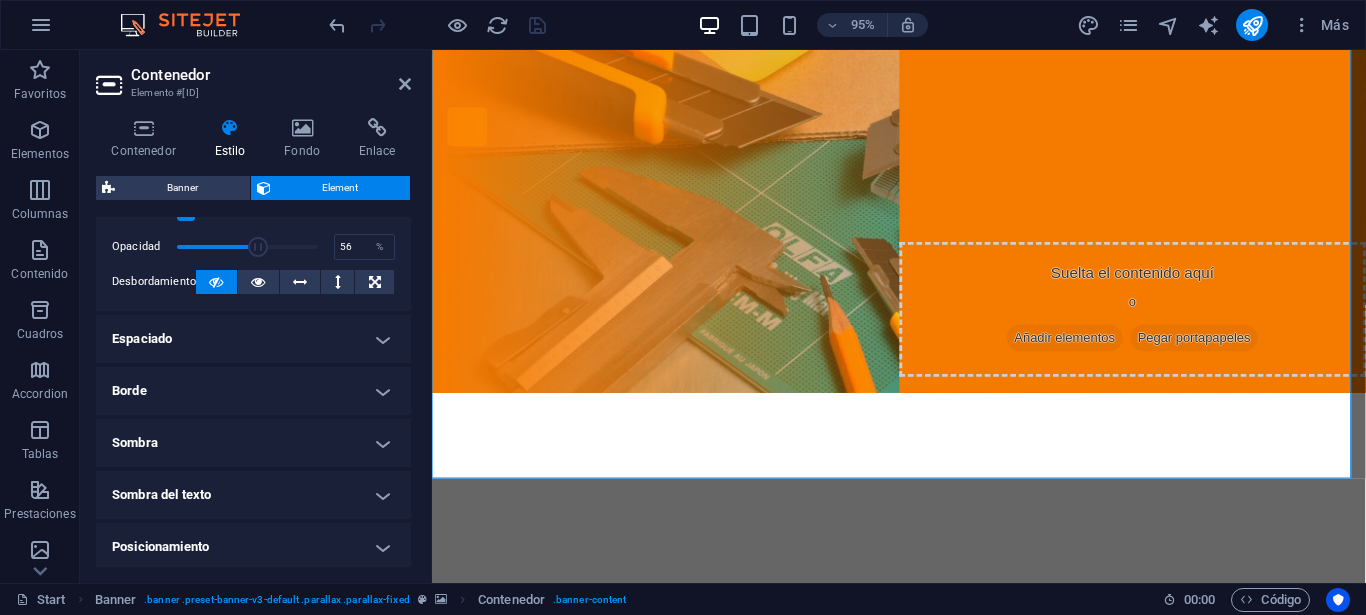 drag, startPoint x: 300, startPoint y: 248, endPoint x: 253, endPoint y: 252, distance: 47.169907 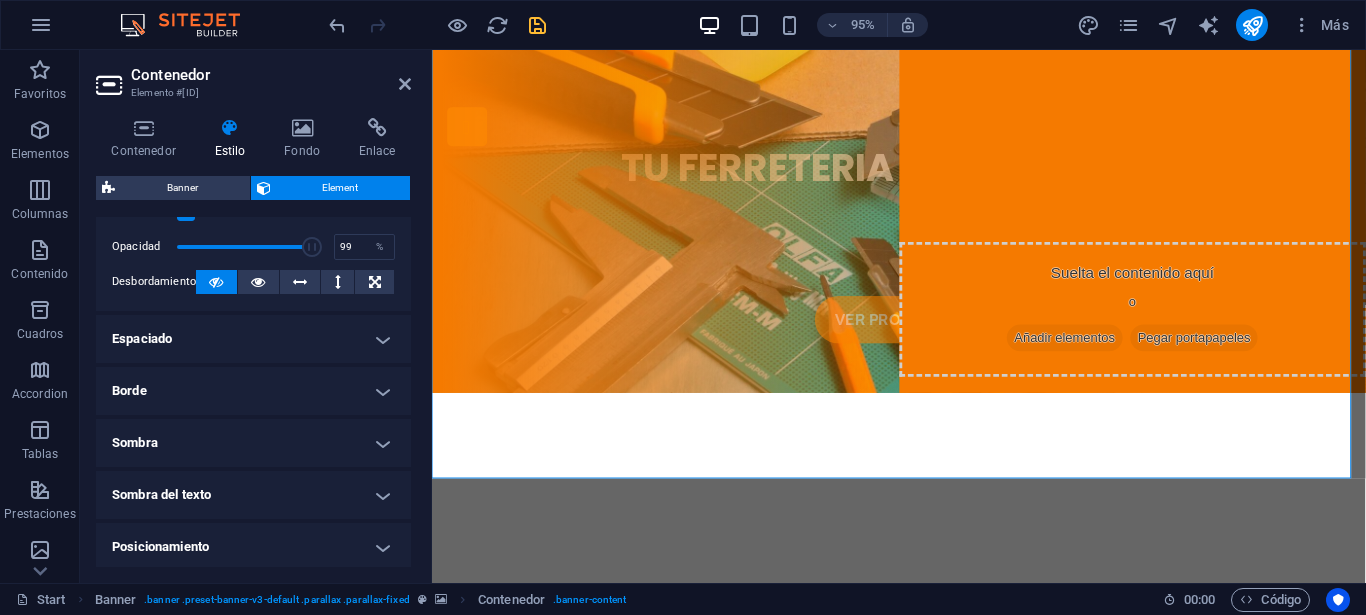 type on "100" 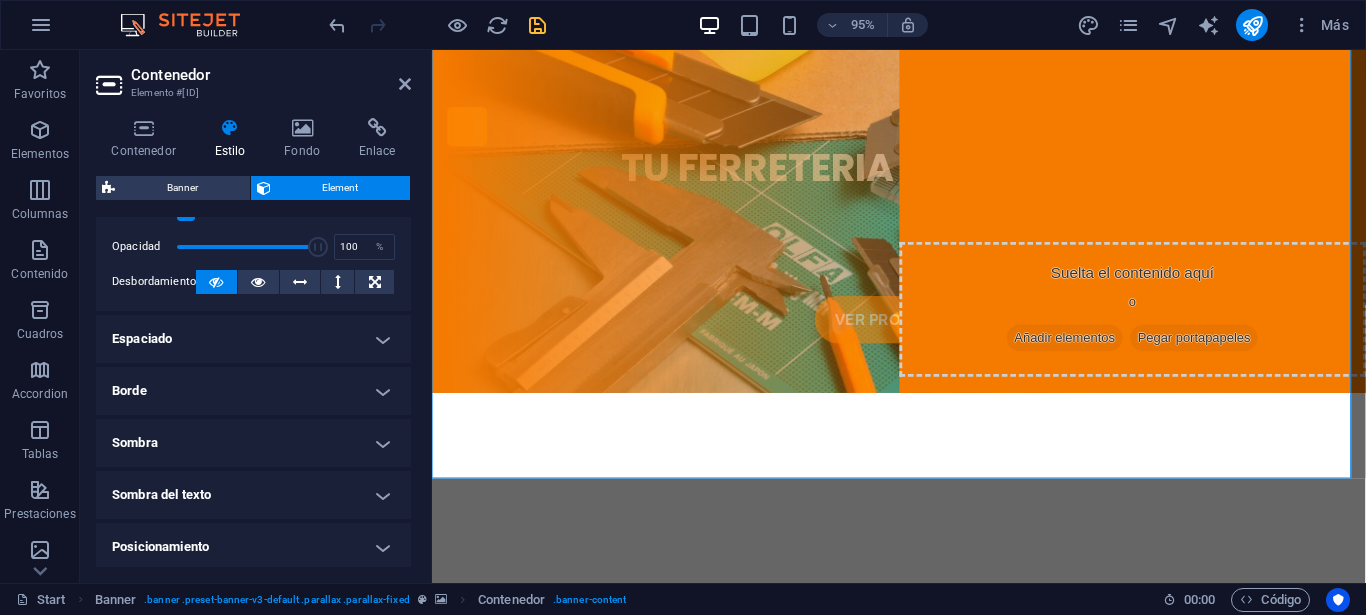 drag, startPoint x: 253, startPoint y: 252, endPoint x: 323, endPoint y: 249, distance: 70.064255 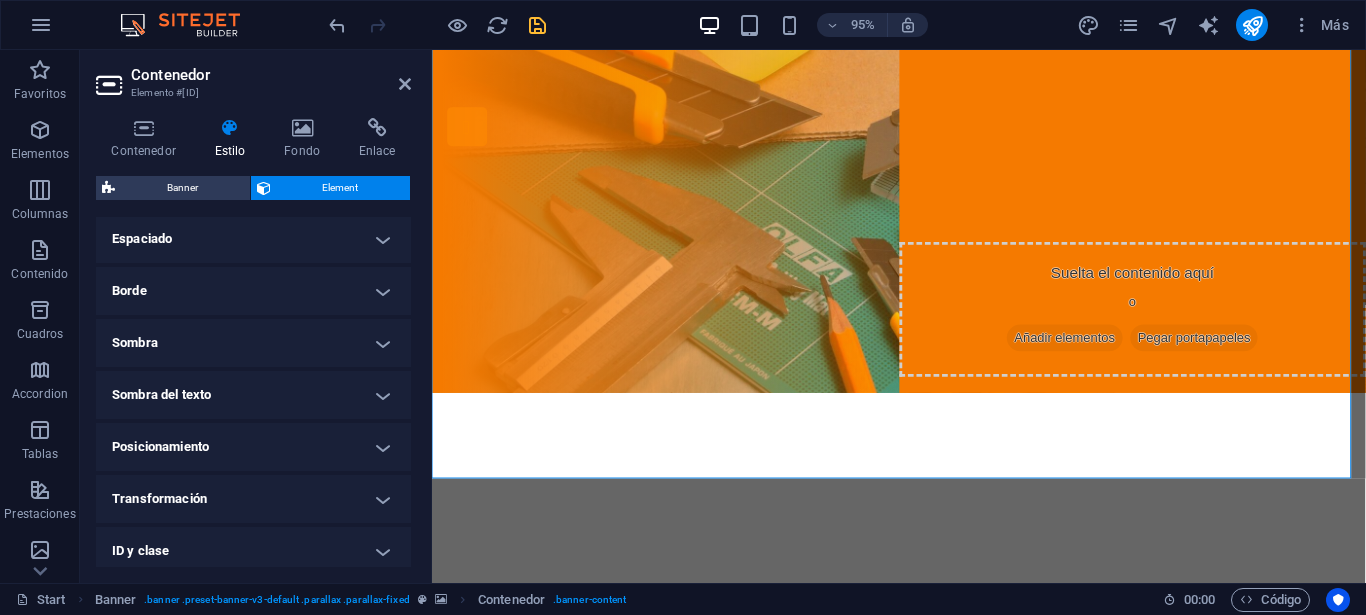 scroll, scrollTop: 500, scrollLeft: 0, axis: vertical 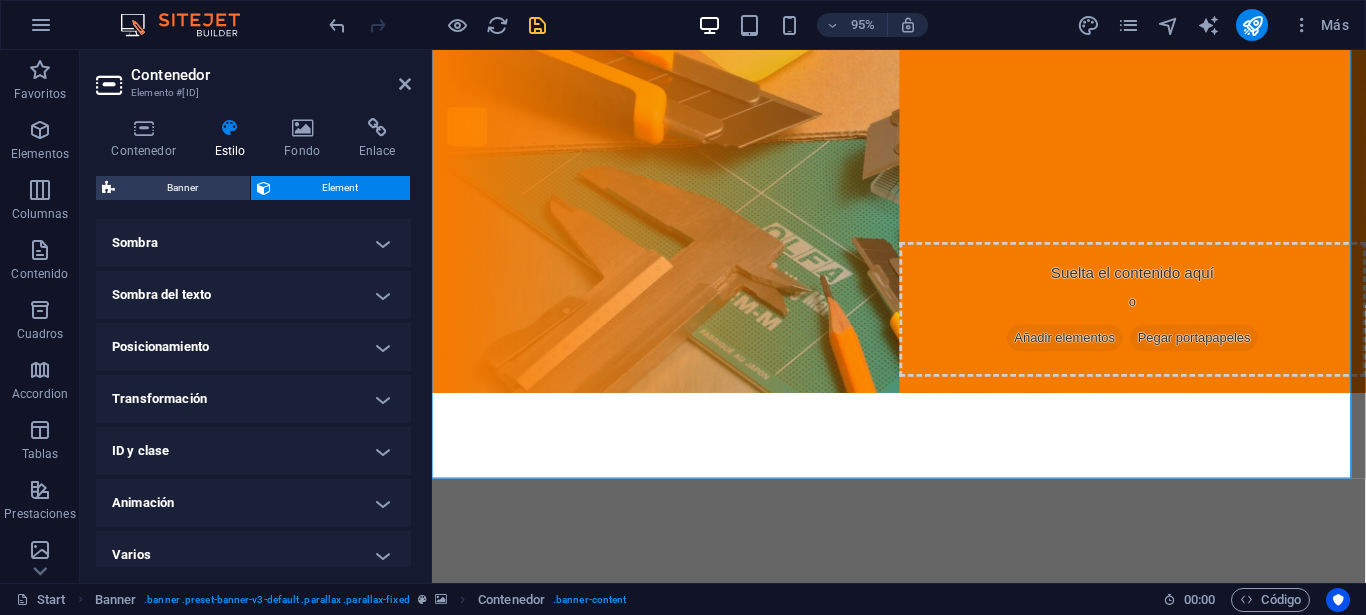 click on "Transformación" at bounding box center (253, 399) 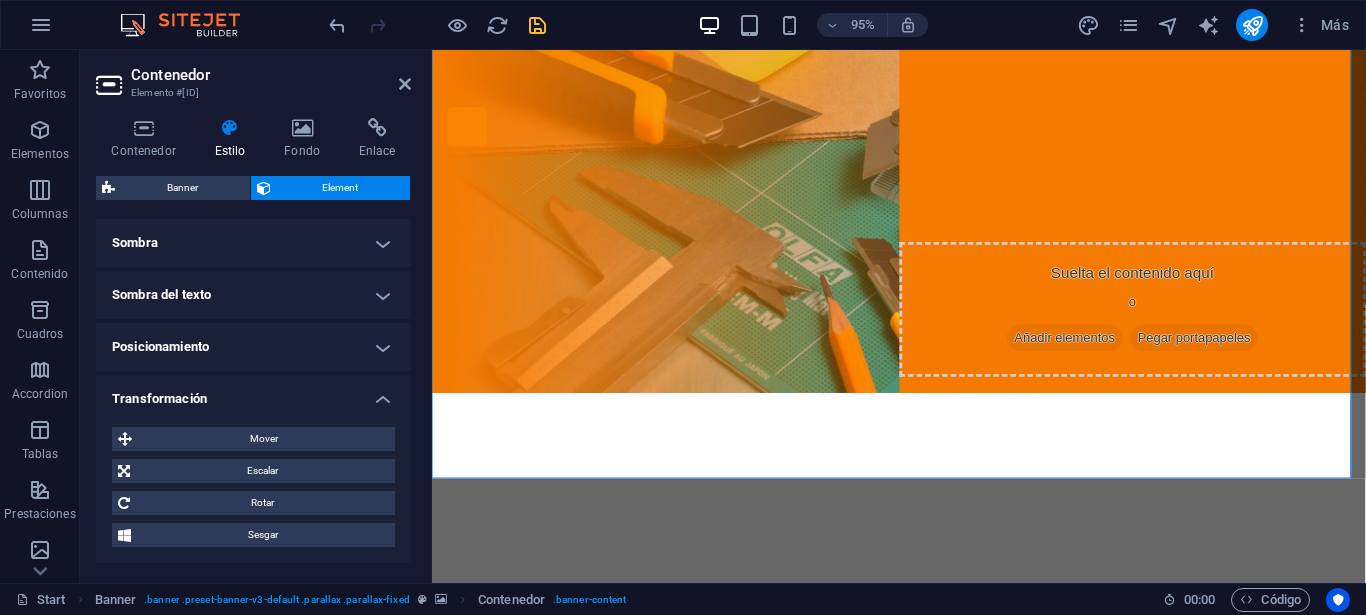 click on "Transformación" at bounding box center [253, 393] 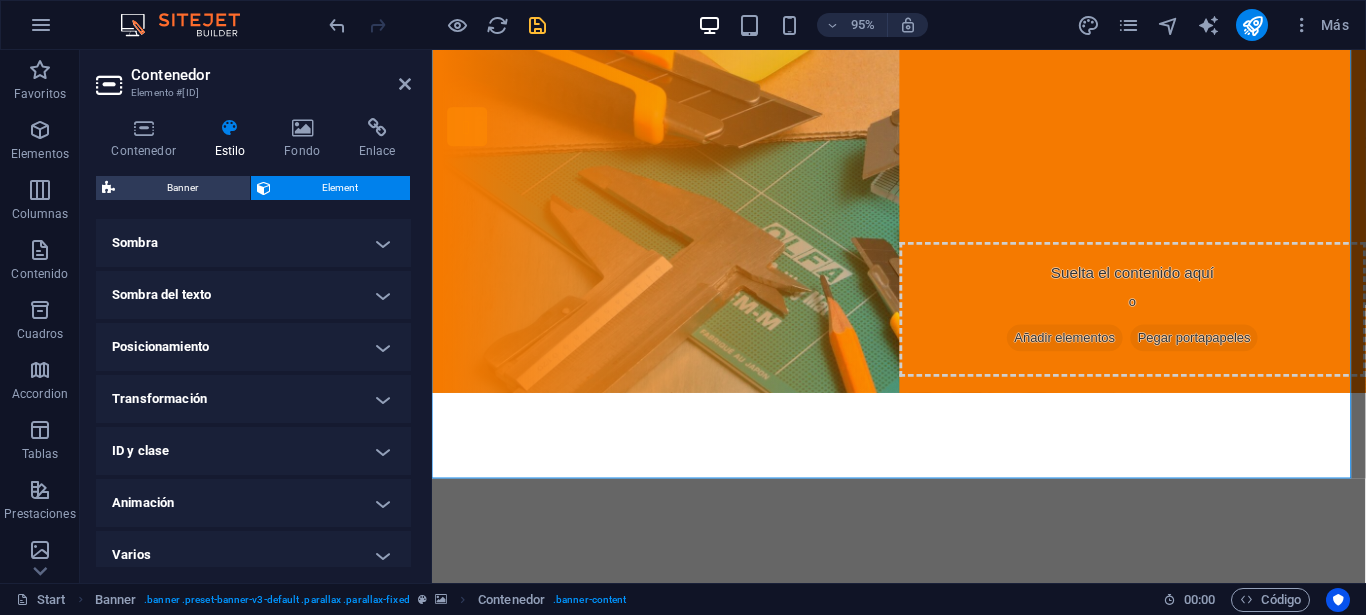 scroll, scrollTop: 512, scrollLeft: 0, axis: vertical 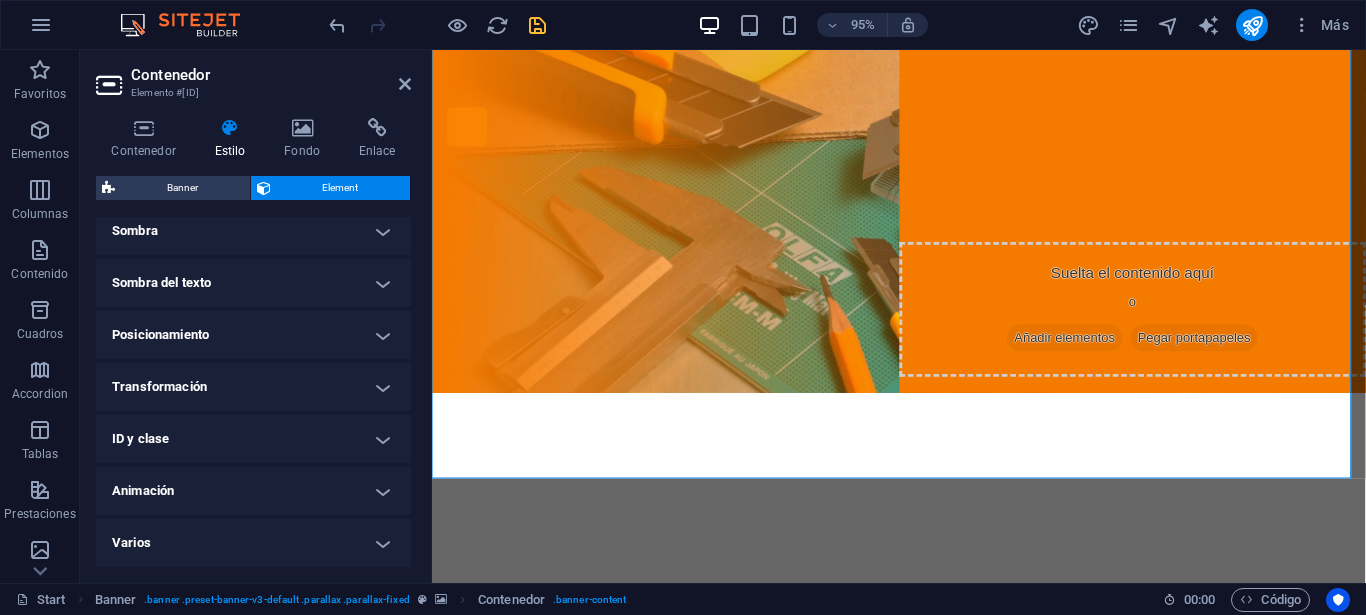 click on "Animación" at bounding box center [253, 491] 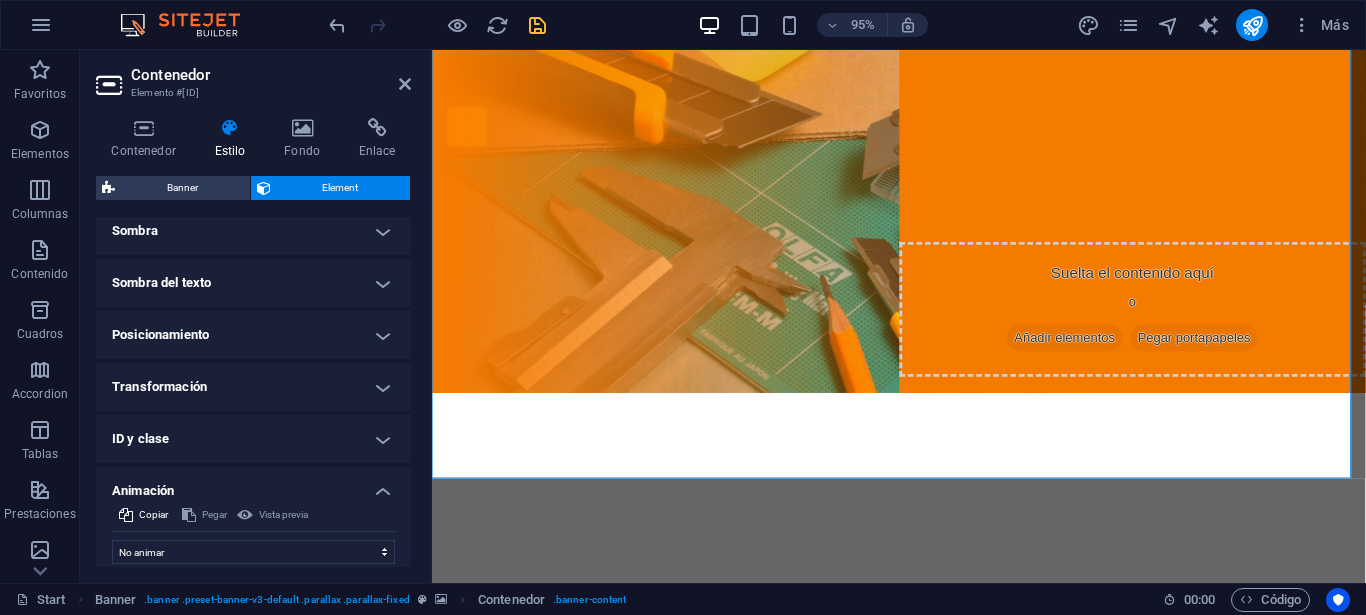 scroll, scrollTop: 577, scrollLeft: 0, axis: vertical 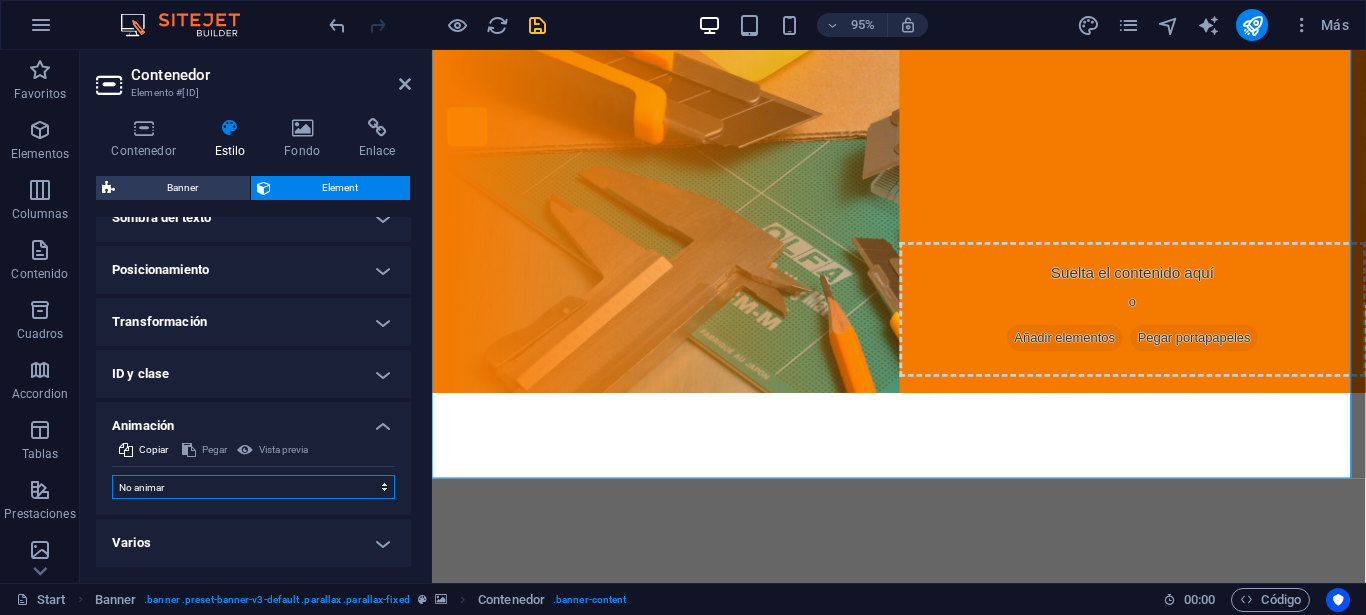 click on "No animar Mostrar / Ocultar Subir/bajar Acercar/alejar Deslizar de izquierda a derecha Deslizar de derecha a izquierda Deslizar de arriba a abajo Deslizar de abajo a arriba Pulsación Parpadeo Abrir como superposición" at bounding box center (253, 487) 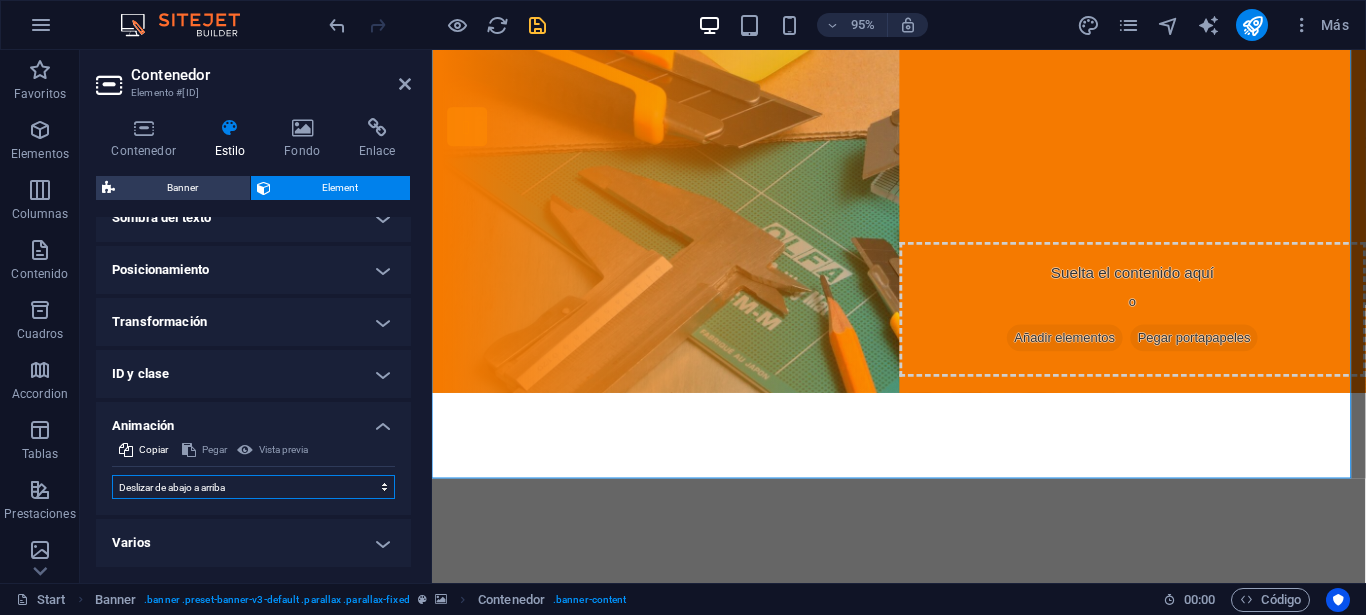 click on "No animar Mostrar / Ocultar Subir/bajar Acercar/alejar Deslizar de izquierda a derecha Deslizar de derecha a izquierda Deslizar de arriba a abajo Deslizar de abajo a arriba Pulsación Parpadeo Abrir como superposición" at bounding box center [253, 487] 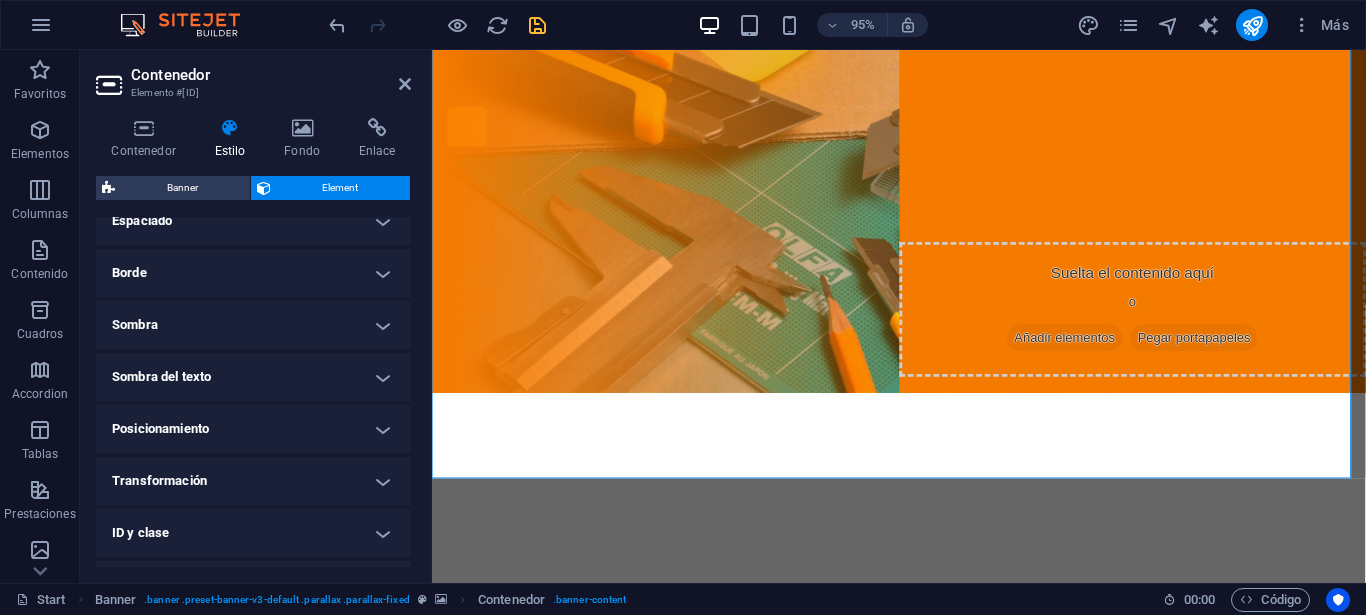 scroll, scrollTop: 18, scrollLeft: 0, axis: vertical 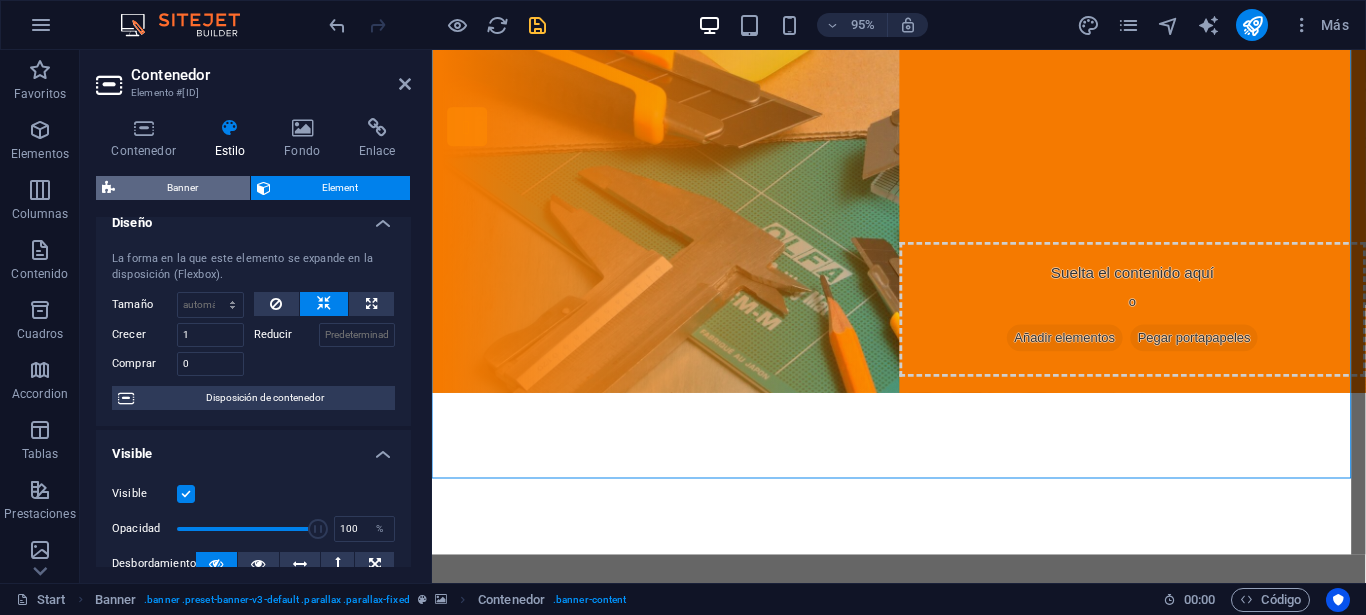 click on "Banner" at bounding box center [182, 188] 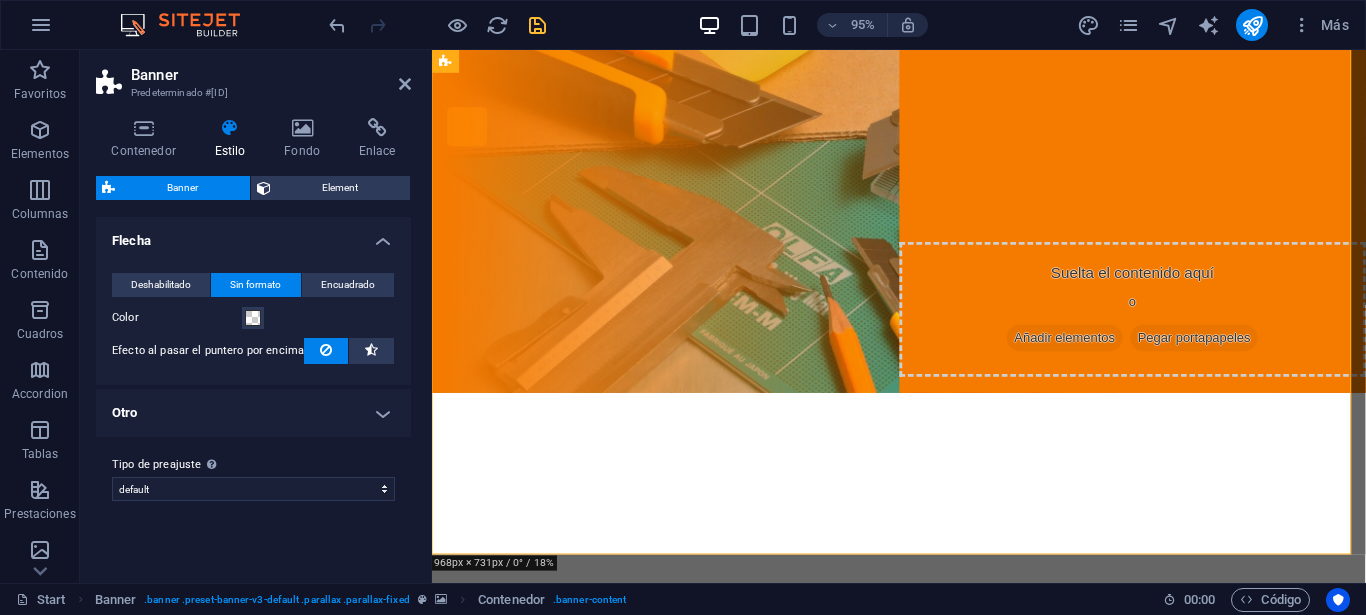 click on "Banner" at bounding box center (182, 188) 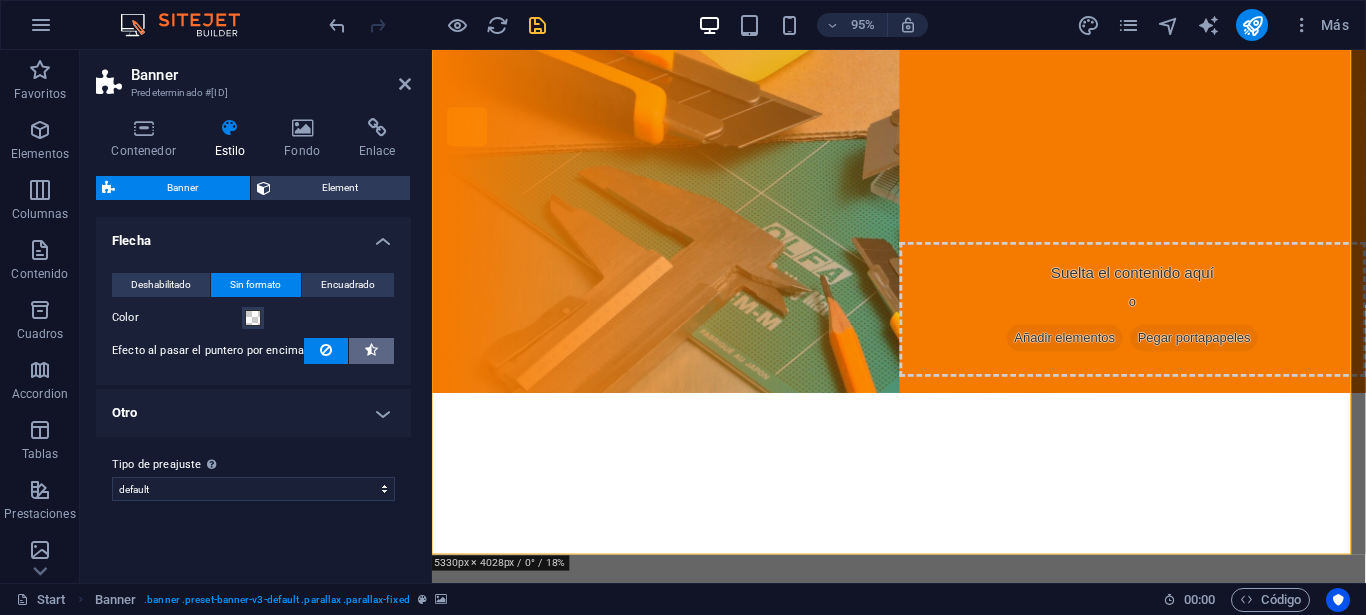 click at bounding box center (371, 351) 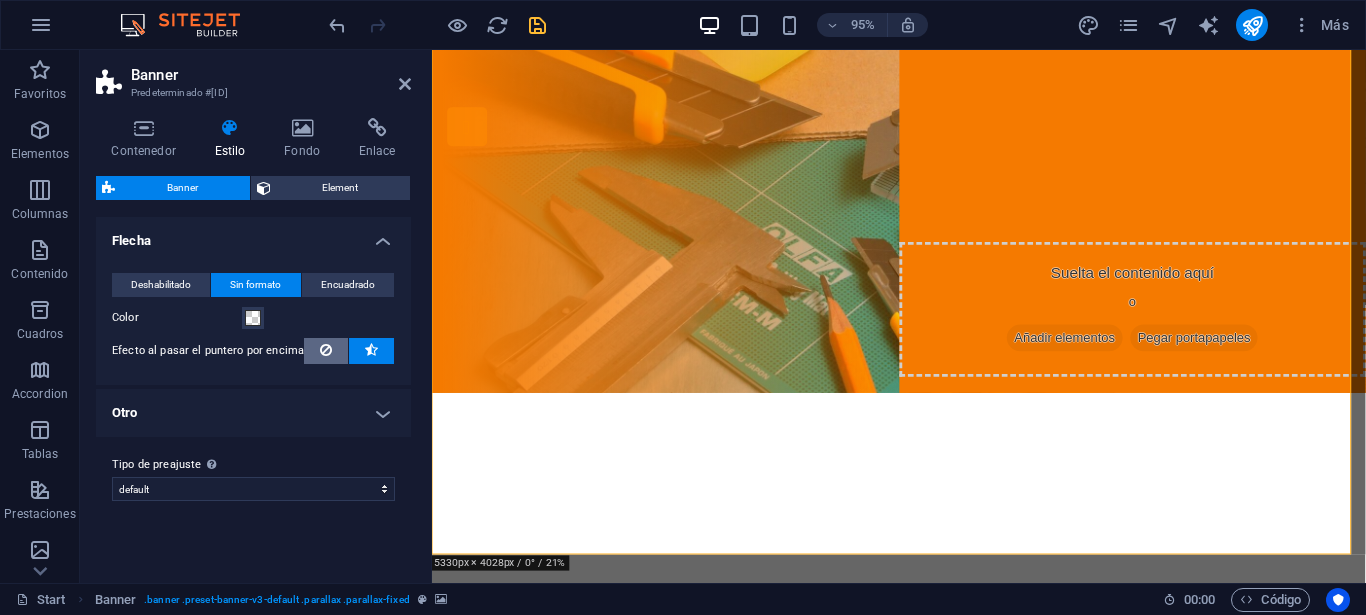 click at bounding box center (326, 351) 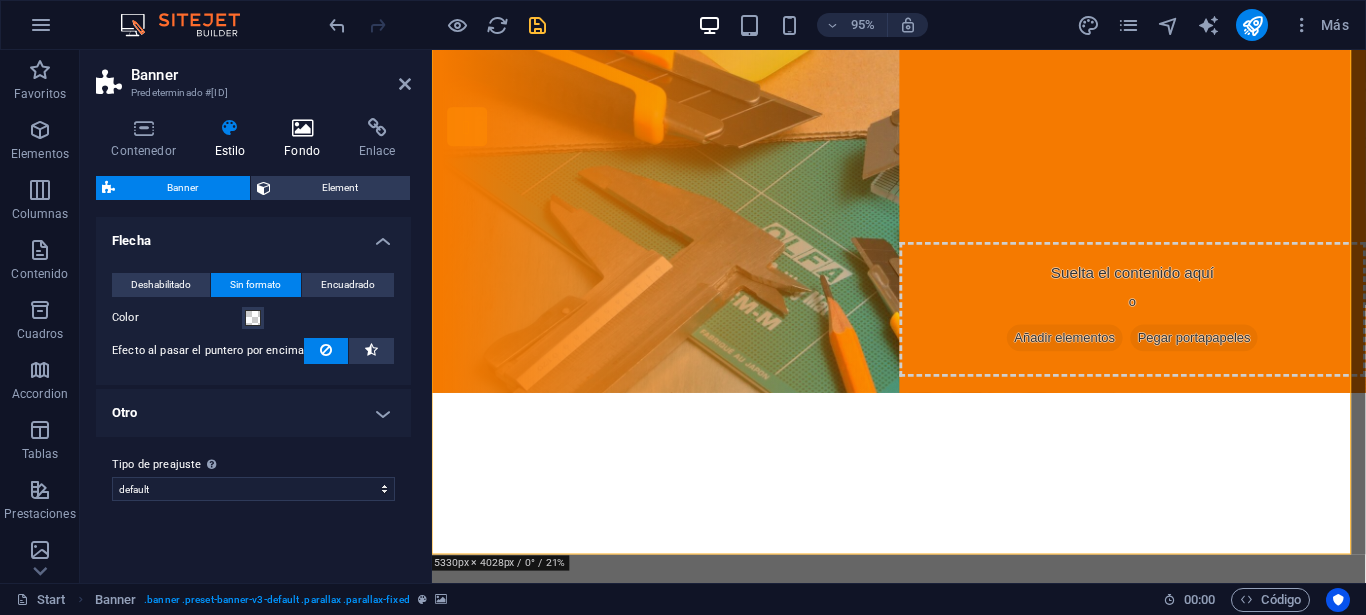 click at bounding box center (302, 128) 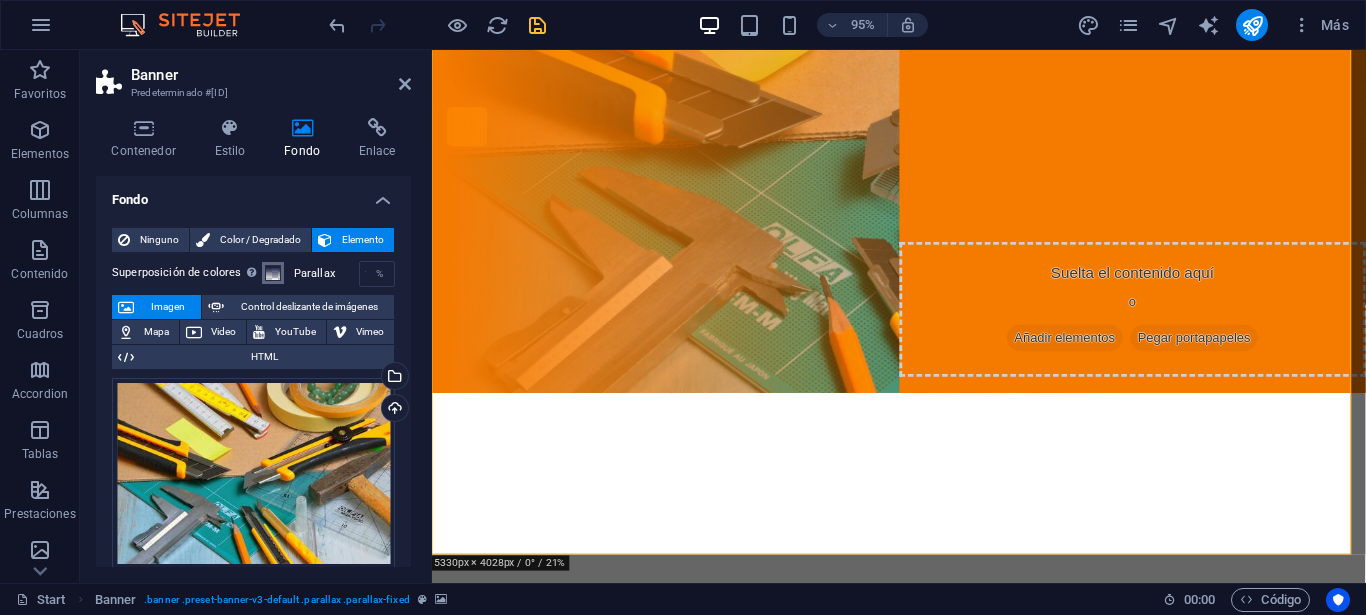 click at bounding box center [273, 273] 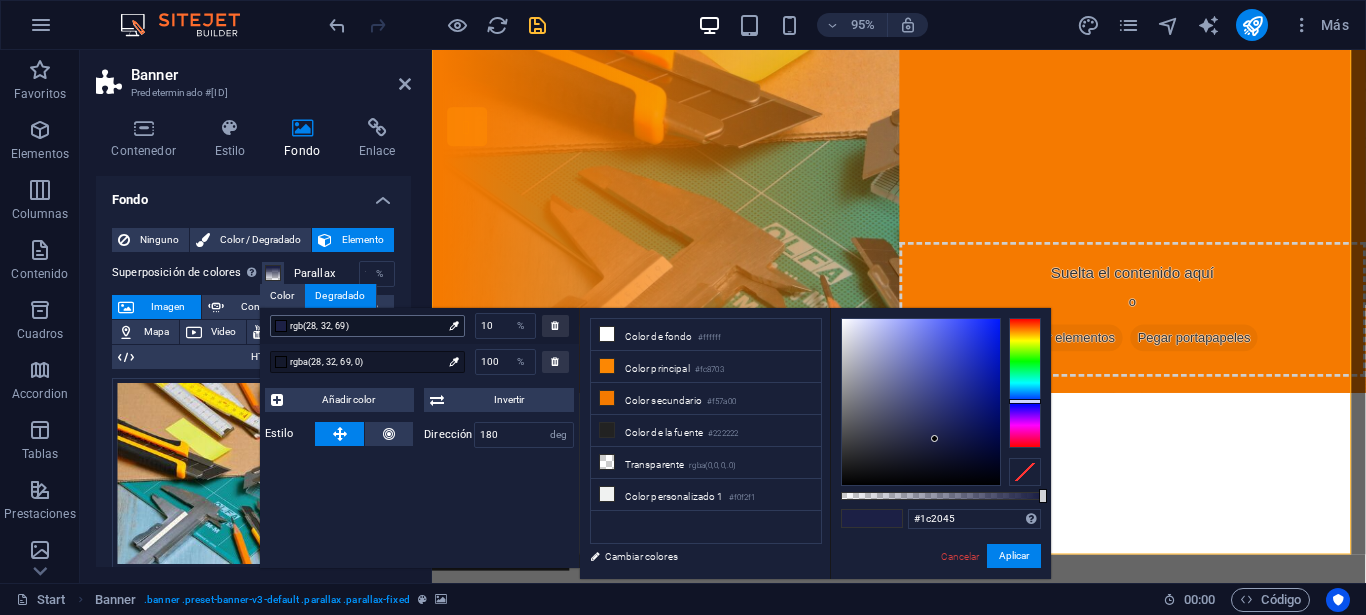 click at bounding box center [453, 325] 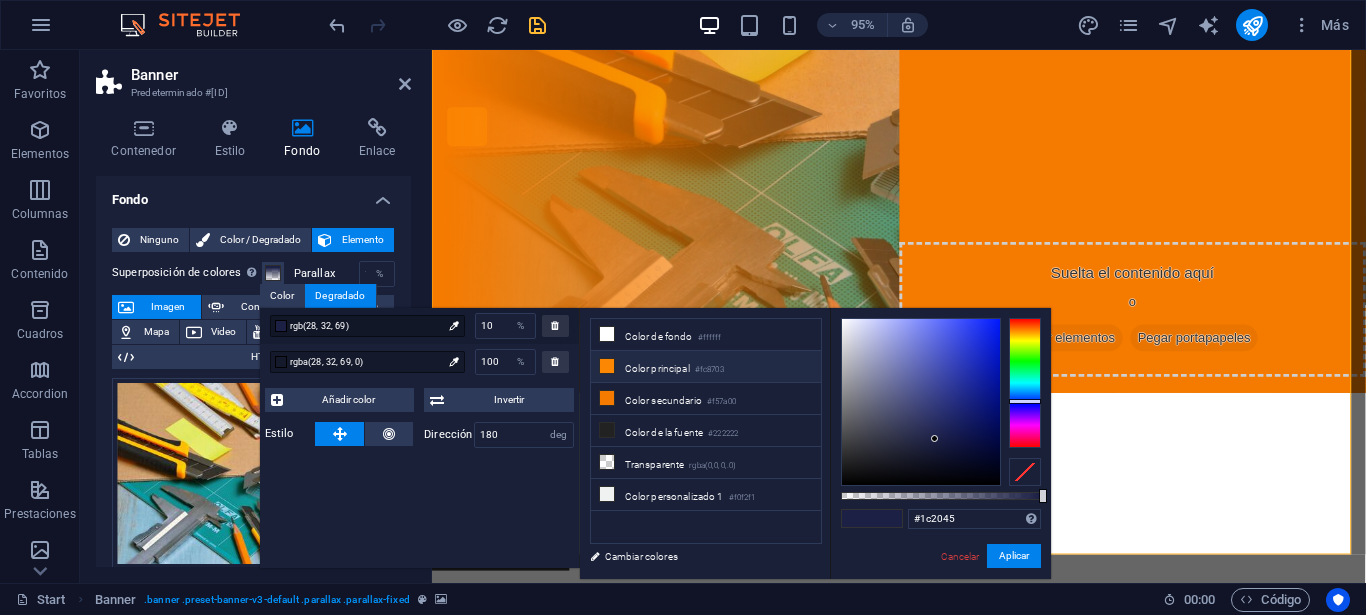 click on "Color principal
#fc8703" at bounding box center [706, 367] 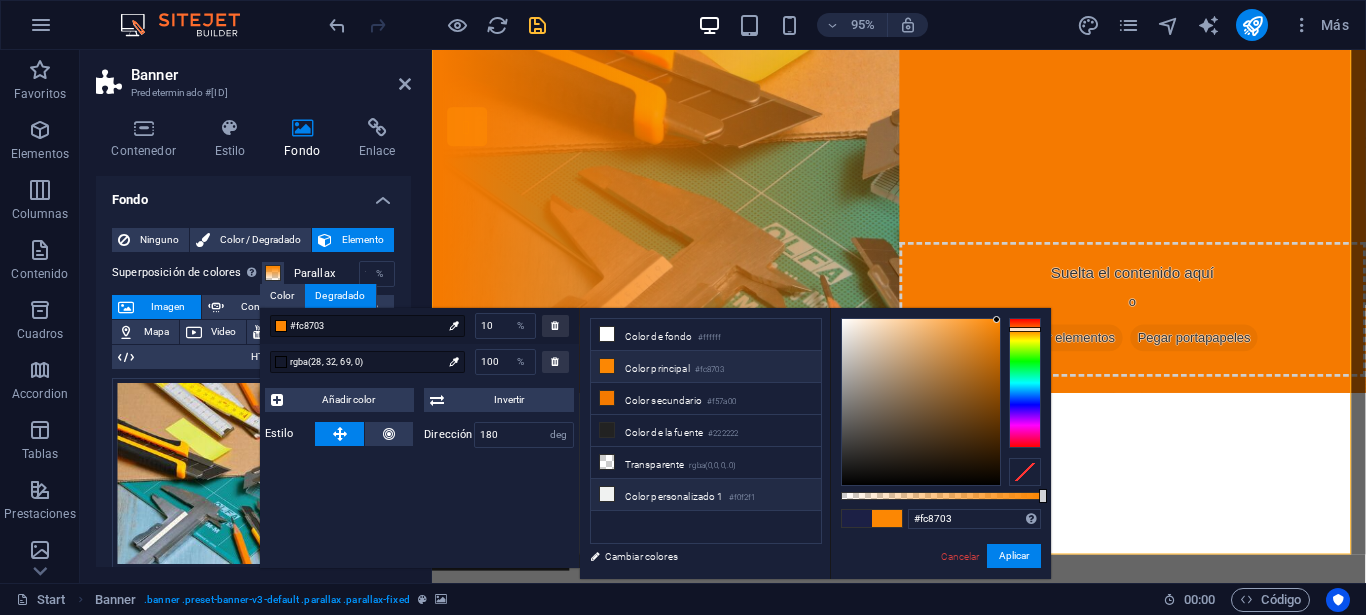 click on "Color personalizado 1
#f0f2f1" at bounding box center (706, 495) 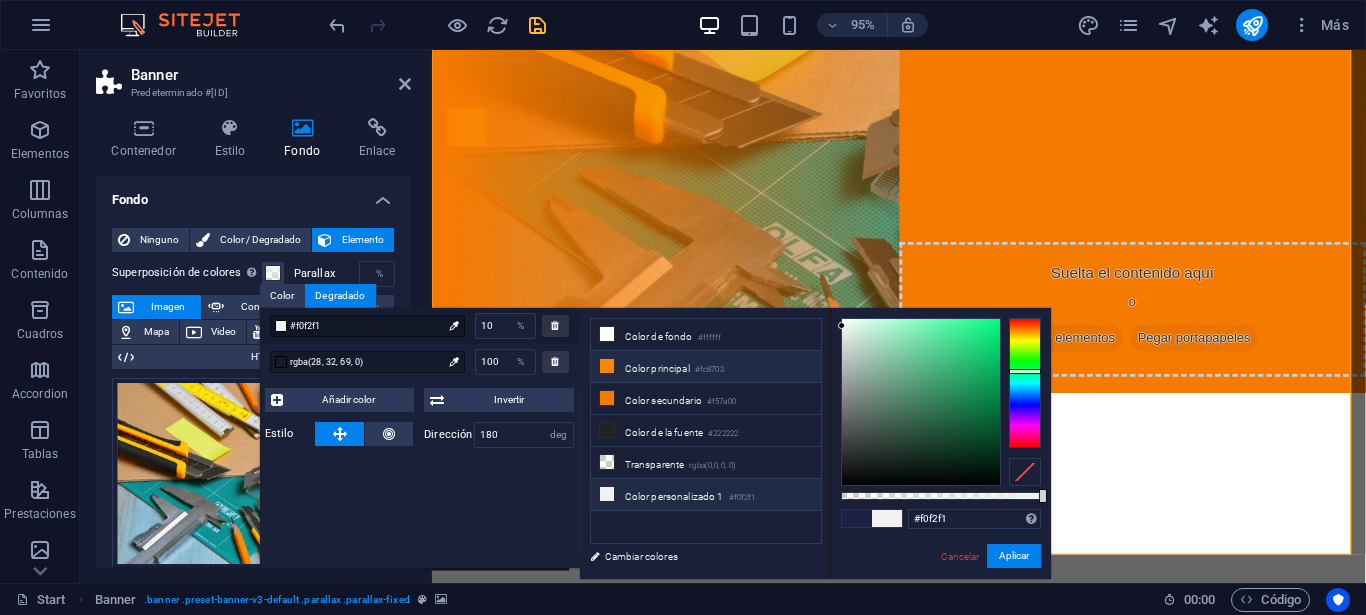 click on "Color principal
#fc8703" at bounding box center (706, 367) 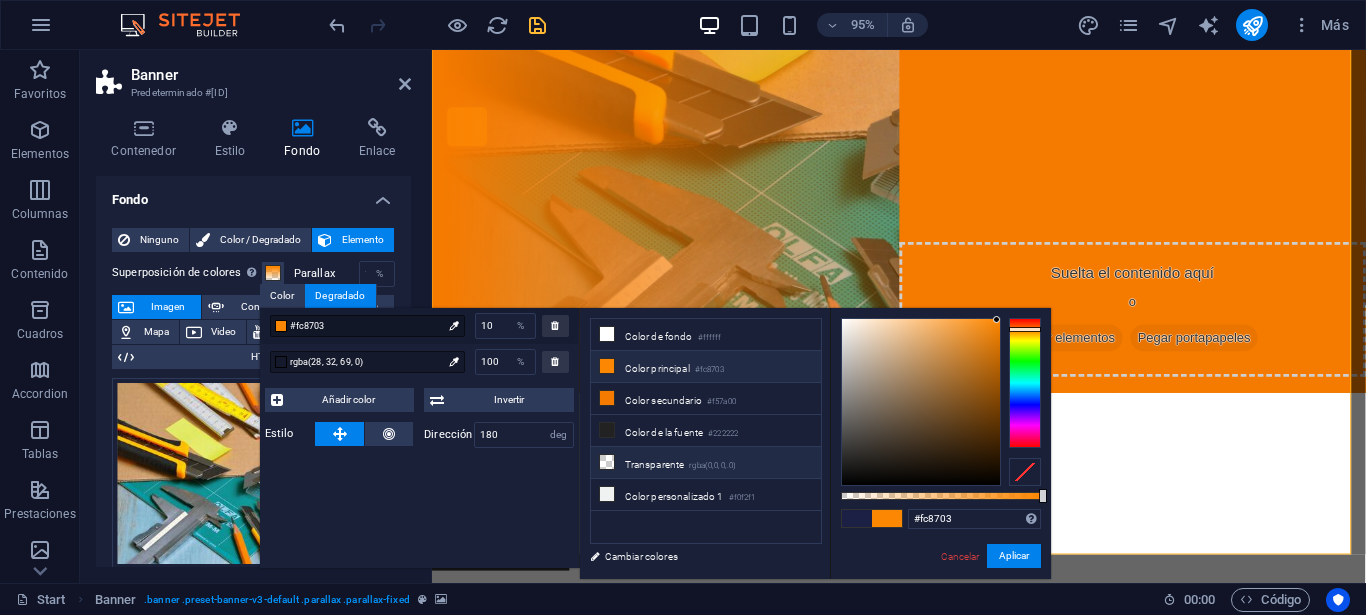 click on "Transparente
rgba(0,0,0,.0)" at bounding box center [706, 463] 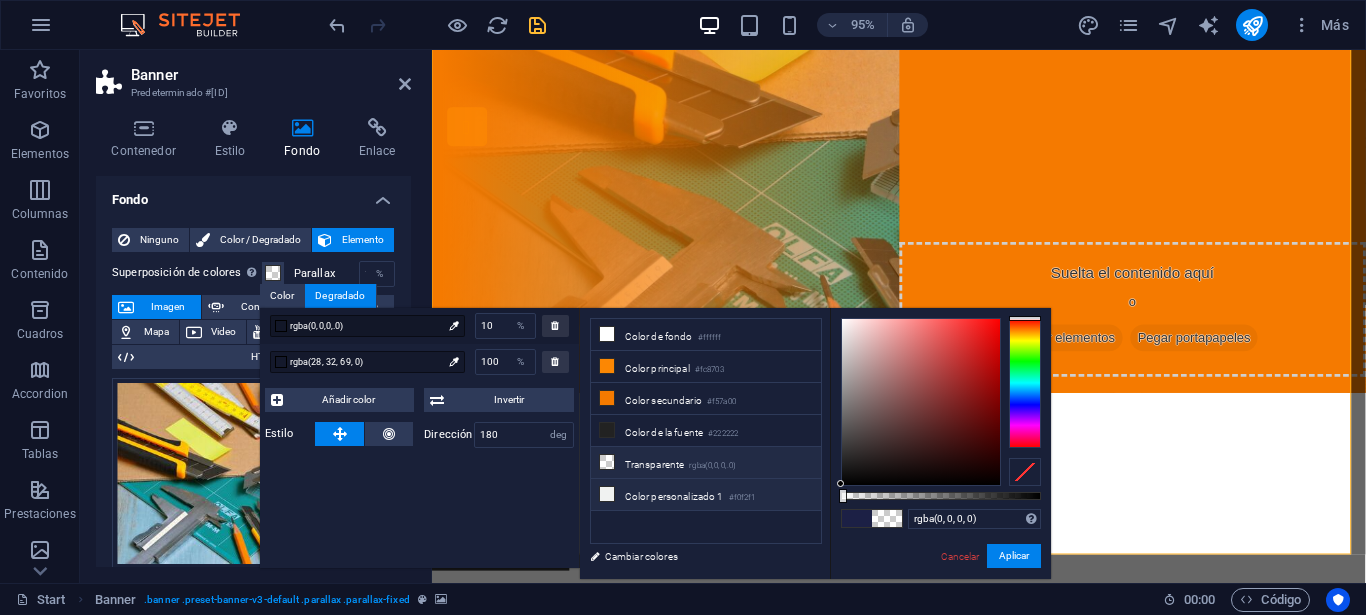 click on "Color personalizado 1
#f0f2f1" at bounding box center (706, 495) 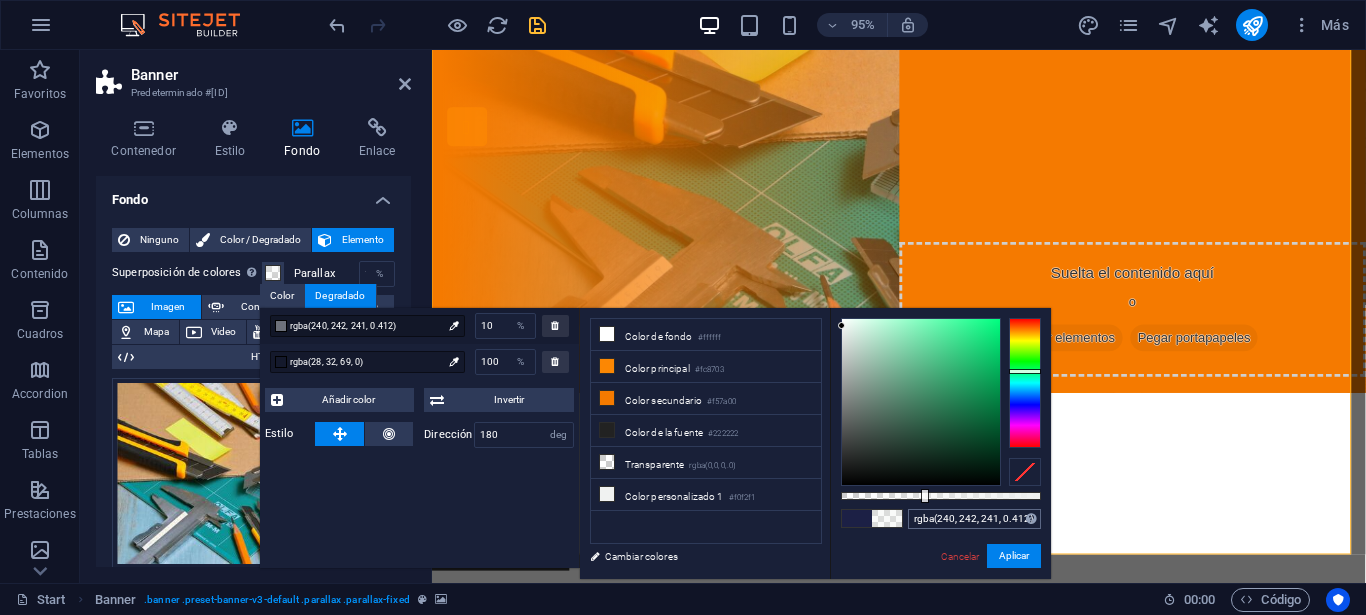 type on "rgba(240, 242, 241, 0.407)" 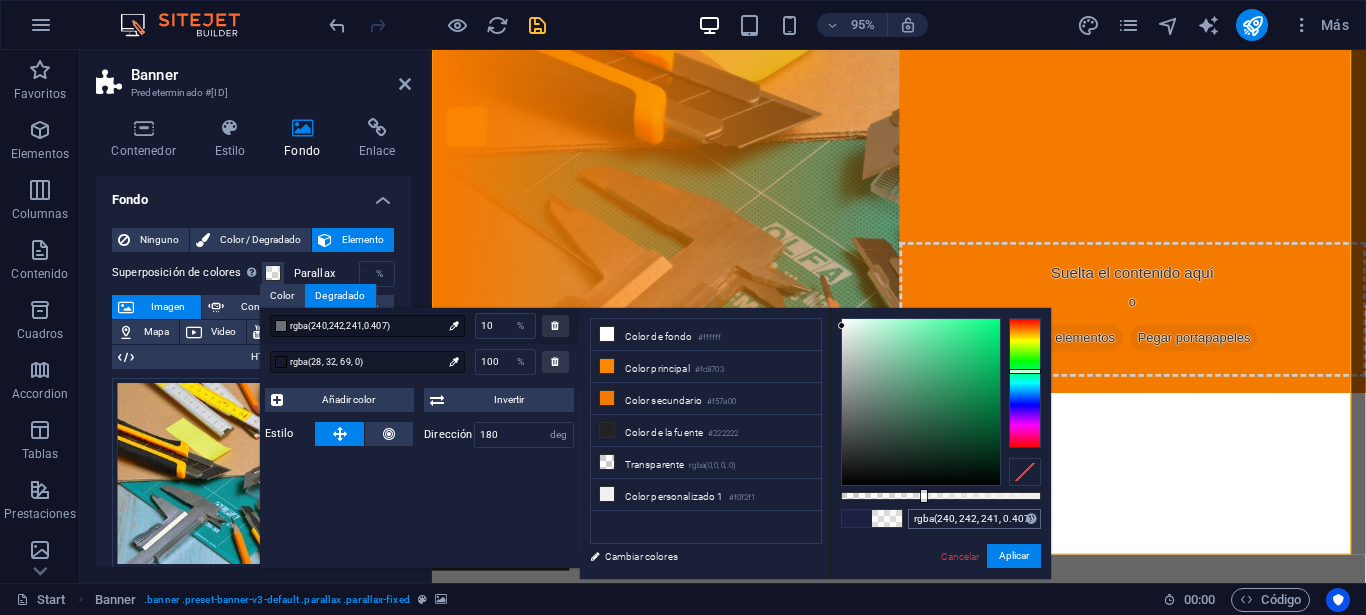 drag, startPoint x: 1006, startPoint y: 495, endPoint x: 922, endPoint y: 511, distance: 85.51023 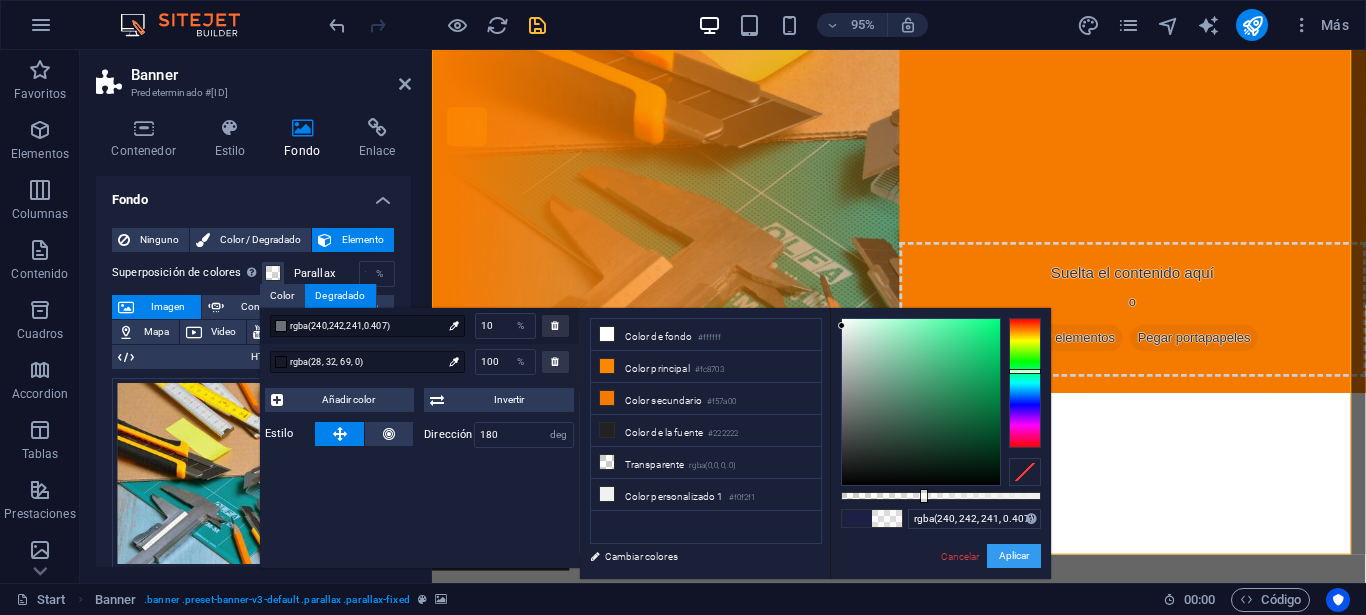 click on "Aplicar" at bounding box center [1014, 556] 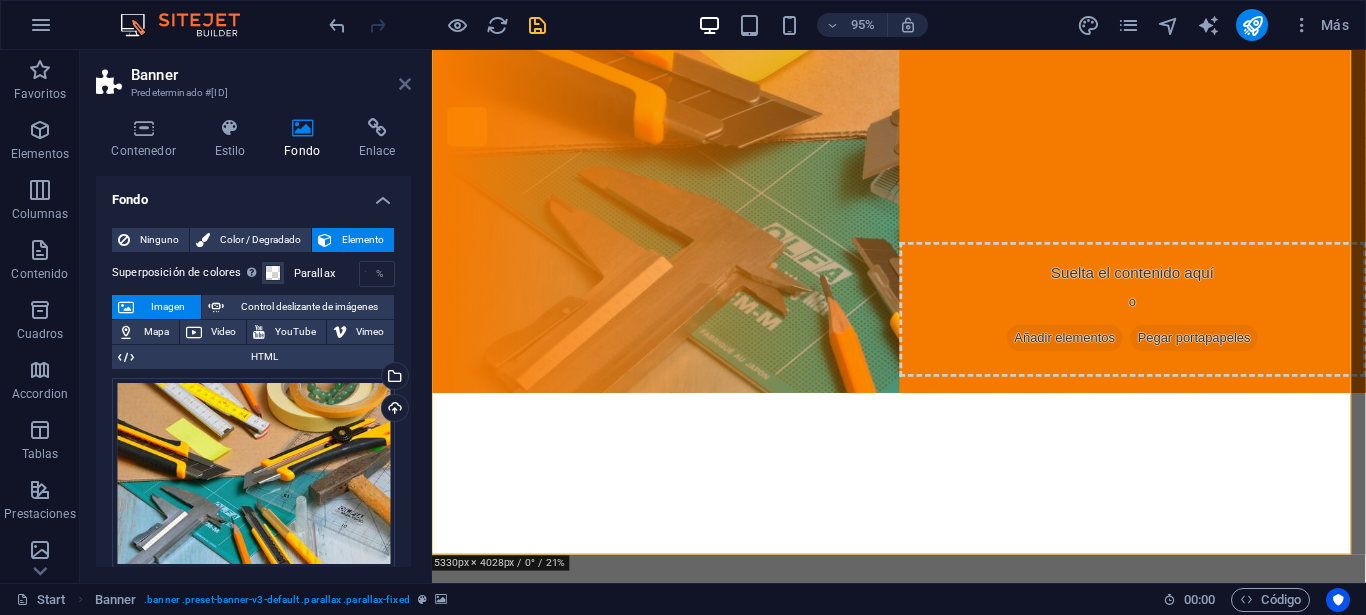 drag, startPoint x: 405, startPoint y: 81, endPoint x: 355, endPoint y: 19, distance: 79.64923 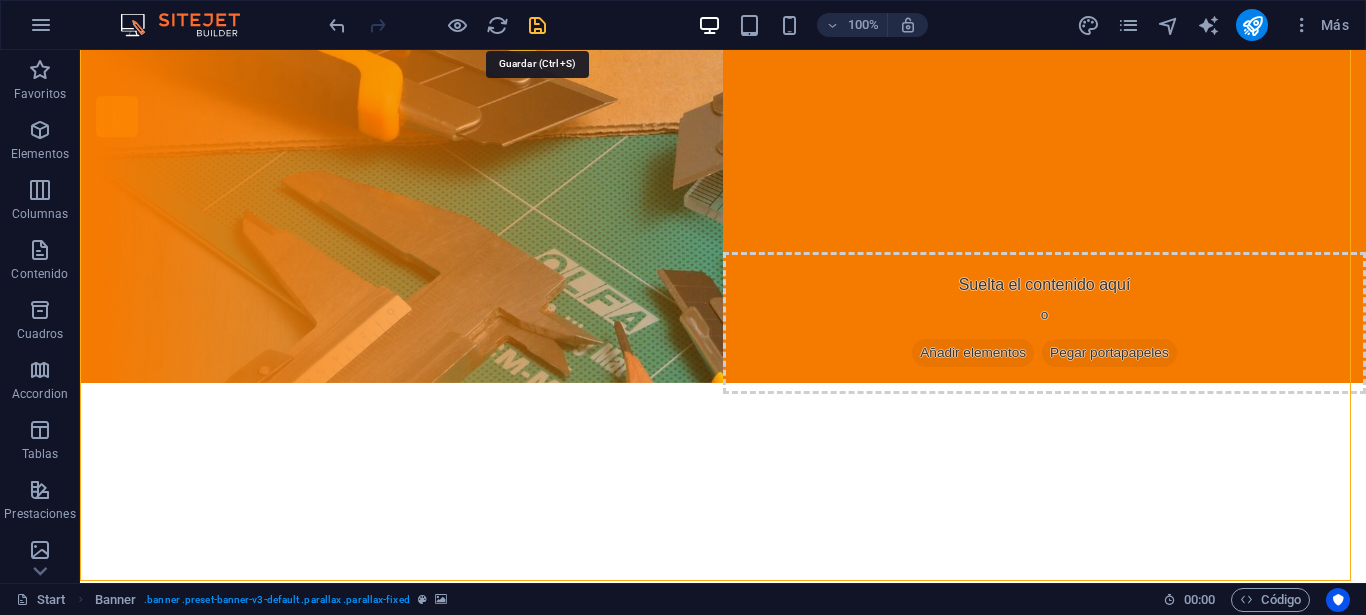 click at bounding box center [537, 25] 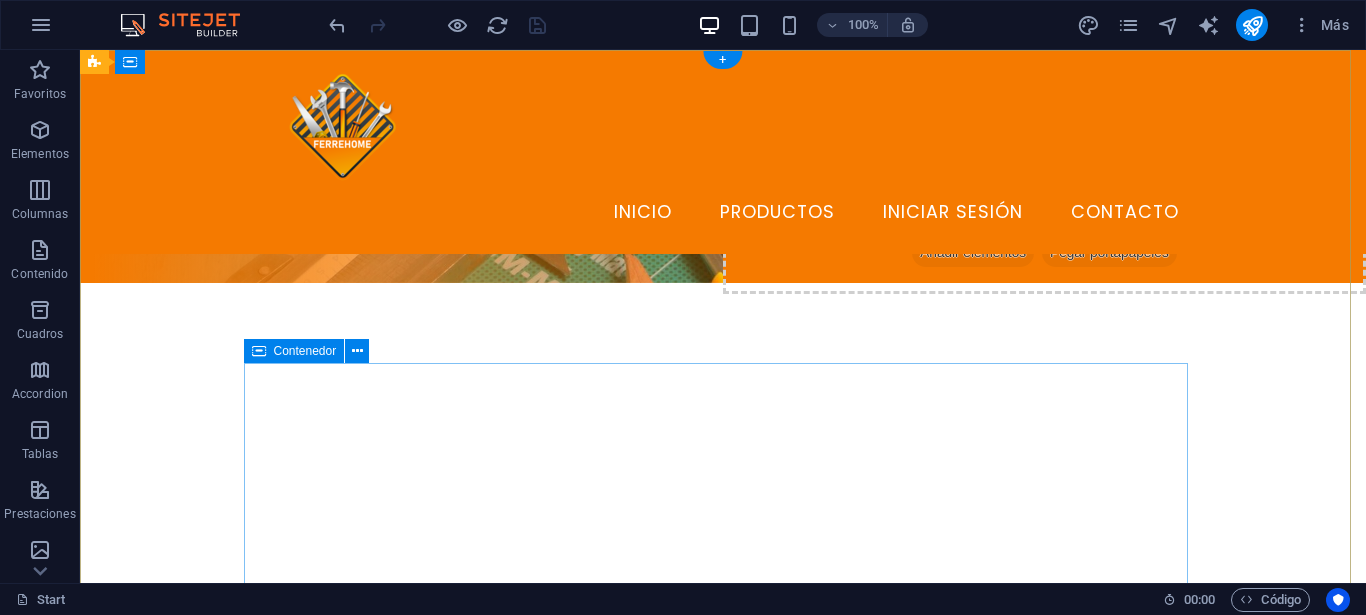 scroll, scrollTop: 0, scrollLeft: 0, axis: both 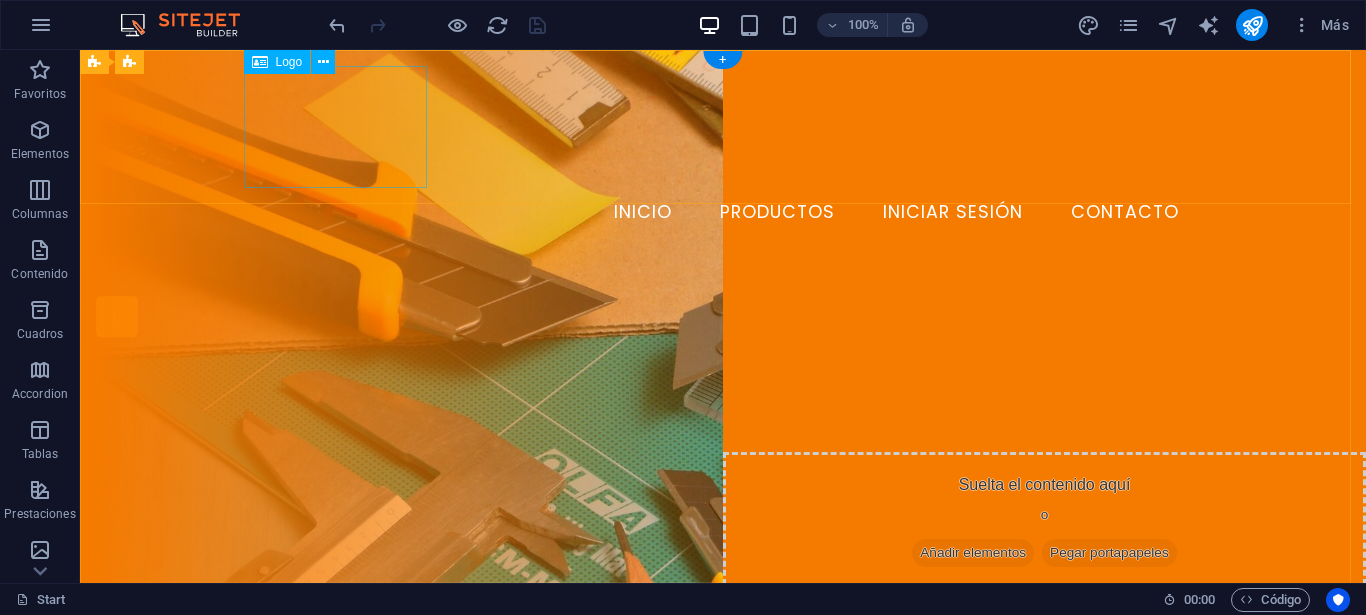 click at bounding box center (723, 127) 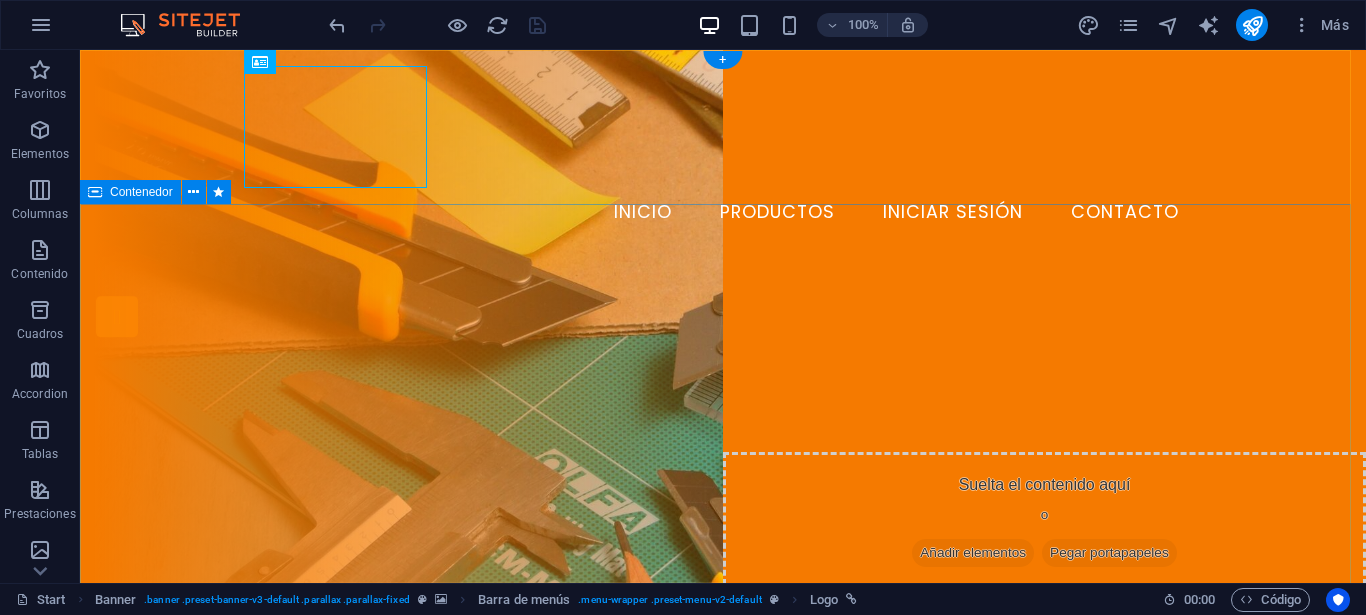 click on "Tu ferreteria de confianza ver productos" at bounding box center [723, 502] 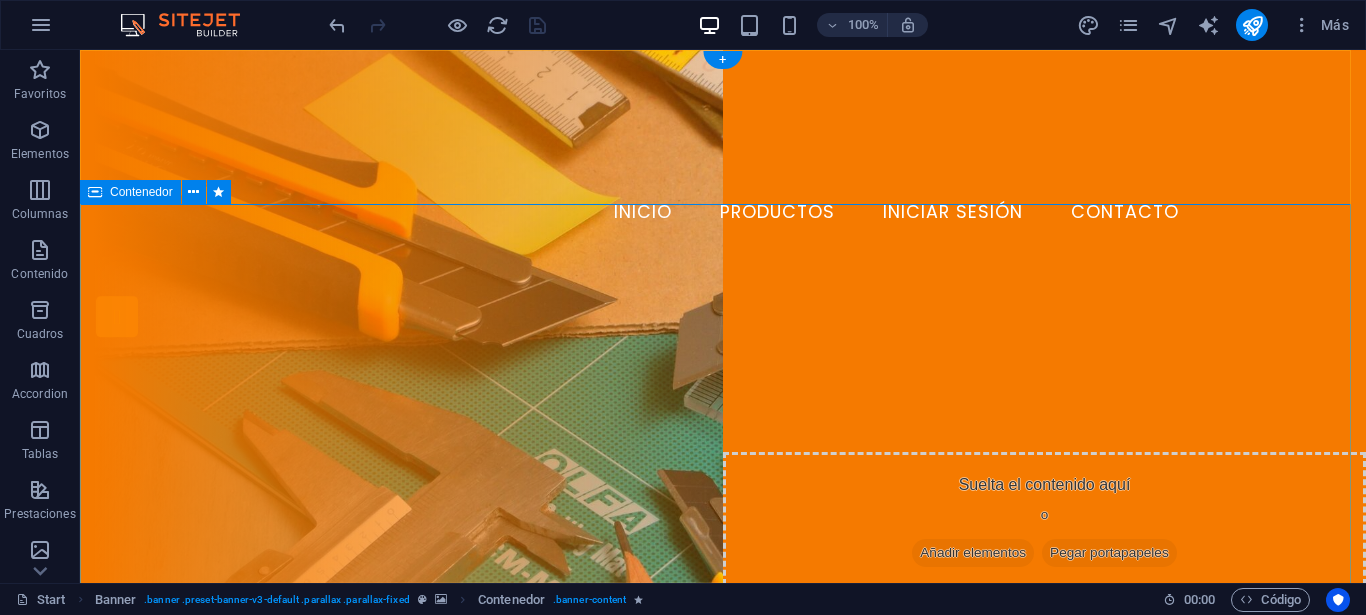 click on "Tu ferreteria de confianza ver productos" at bounding box center [723, 502] 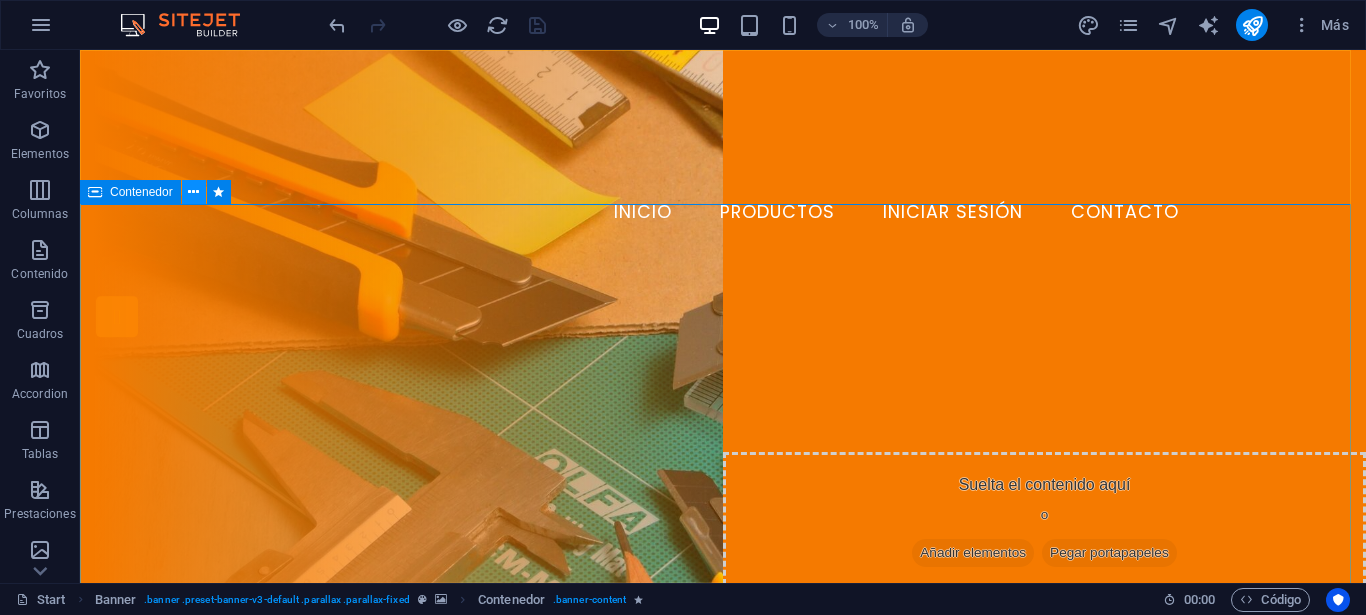click at bounding box center (193, 192) 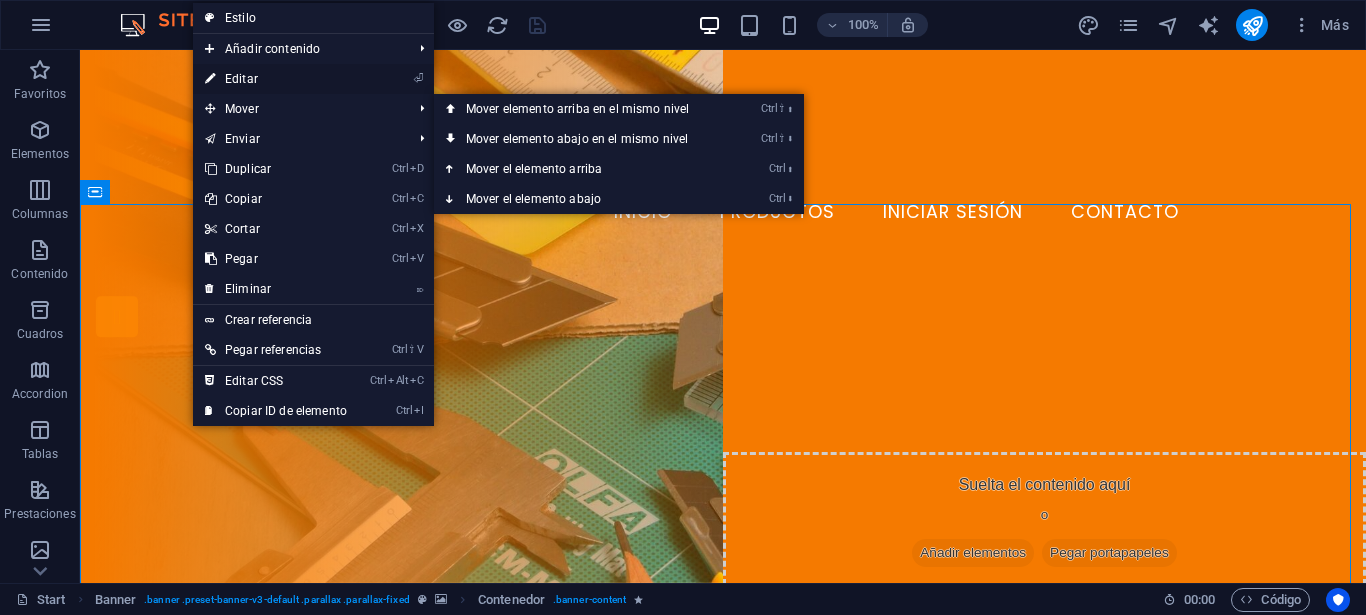 click on "⏎  Editar" at bounding box center (276, 79) 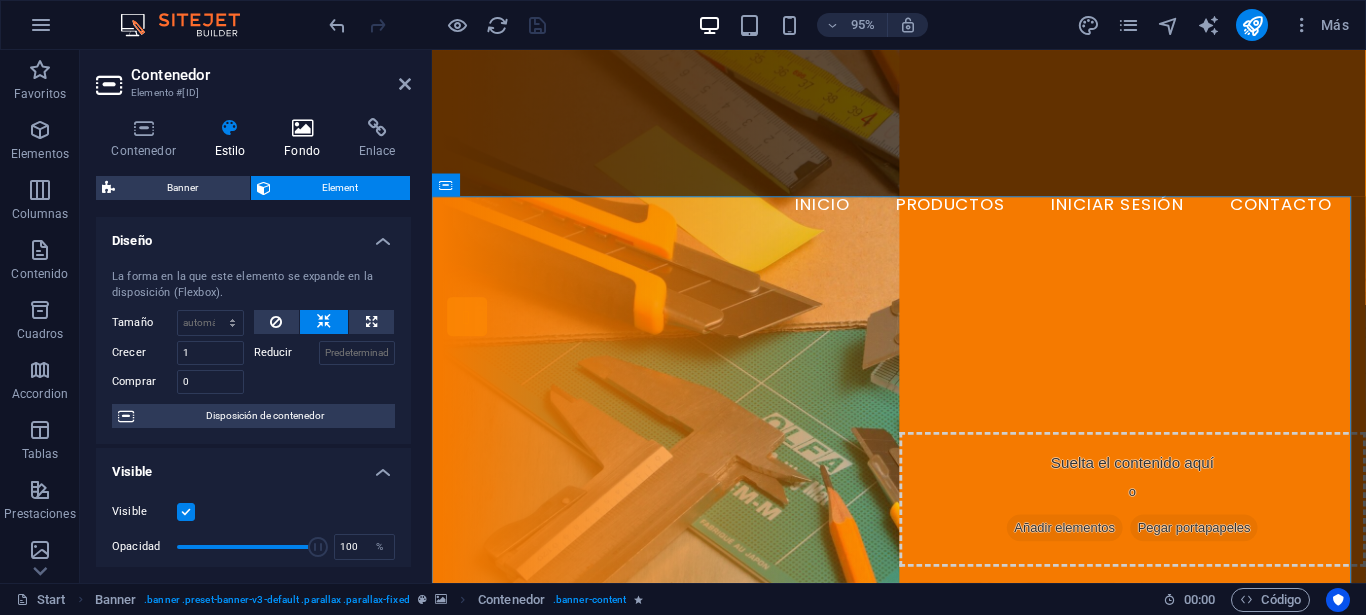click at bounding box center (302, 128) 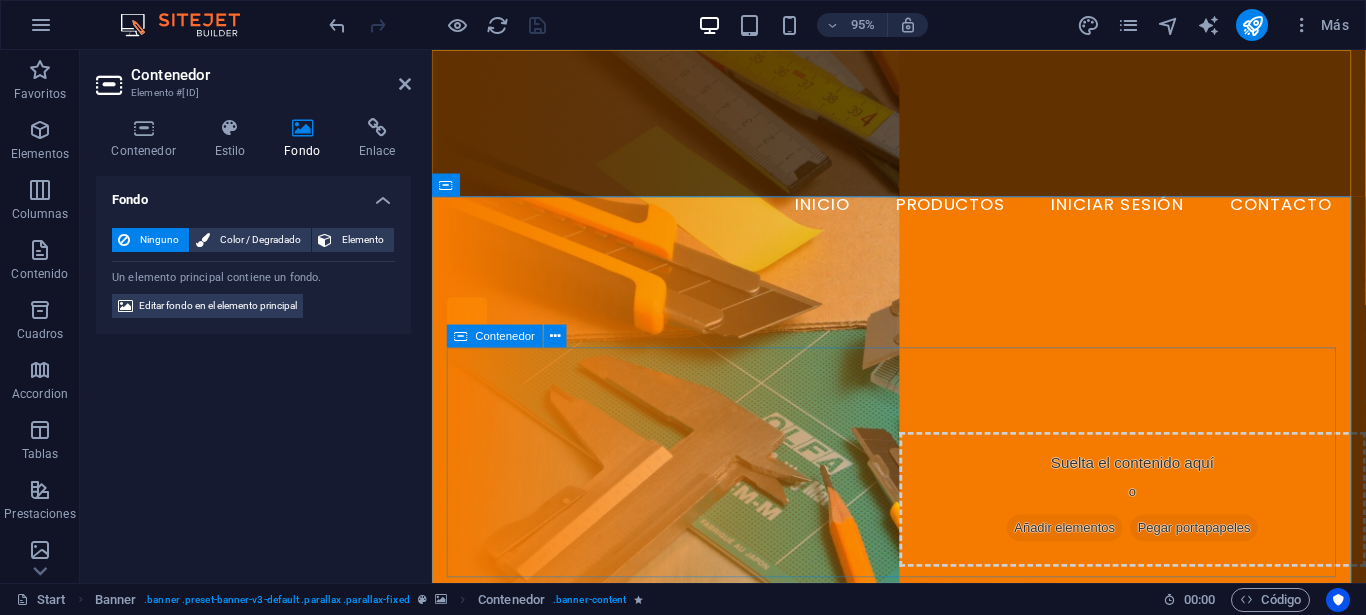 click on "ver productos" at bounding box center [924, 534] 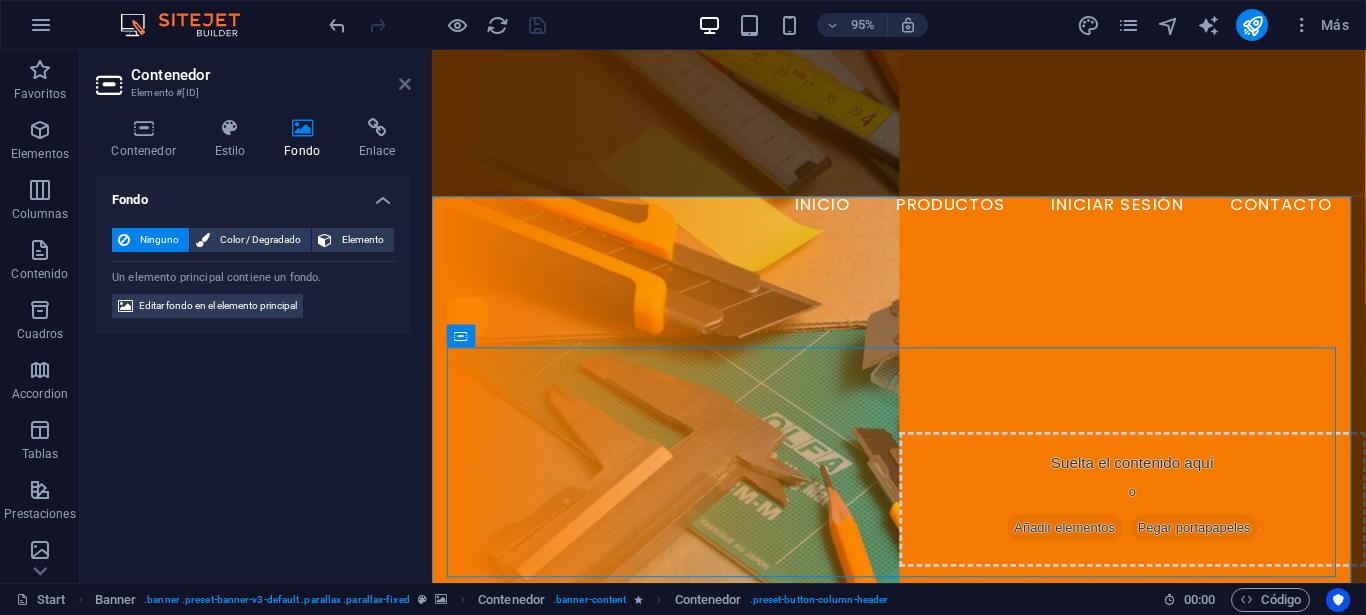 click at bounding box center (405, 84) 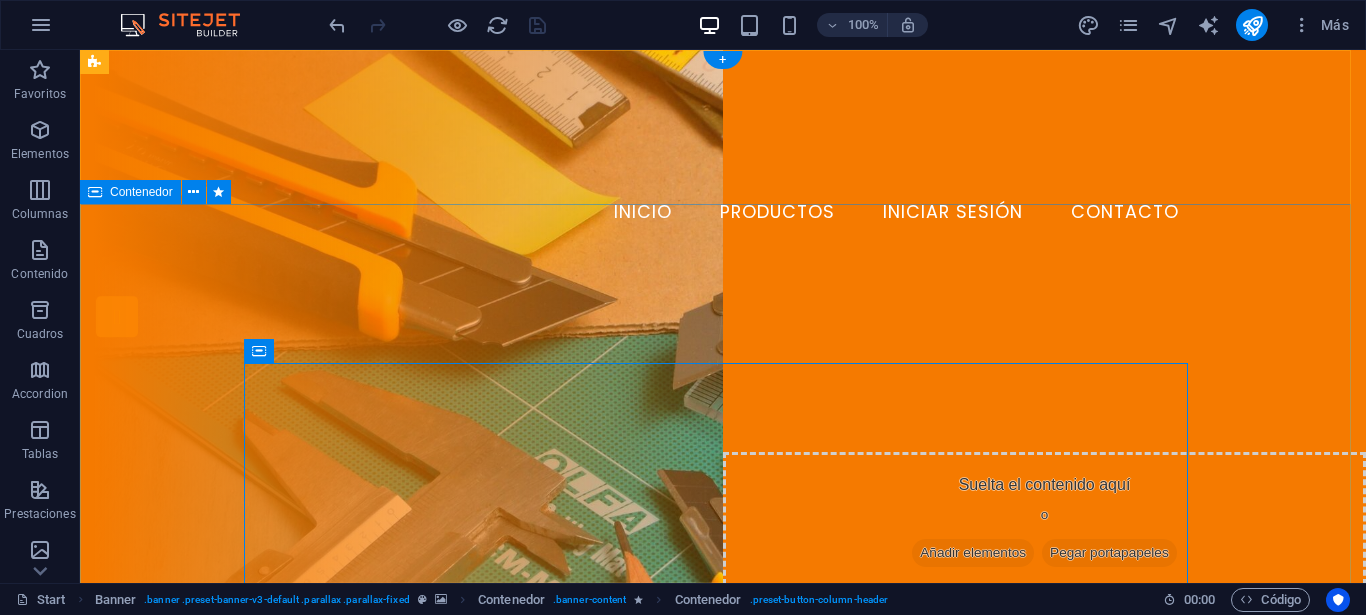 click on "Tu ferreteria de confianza ver productos" at bounding box center (723, 502) 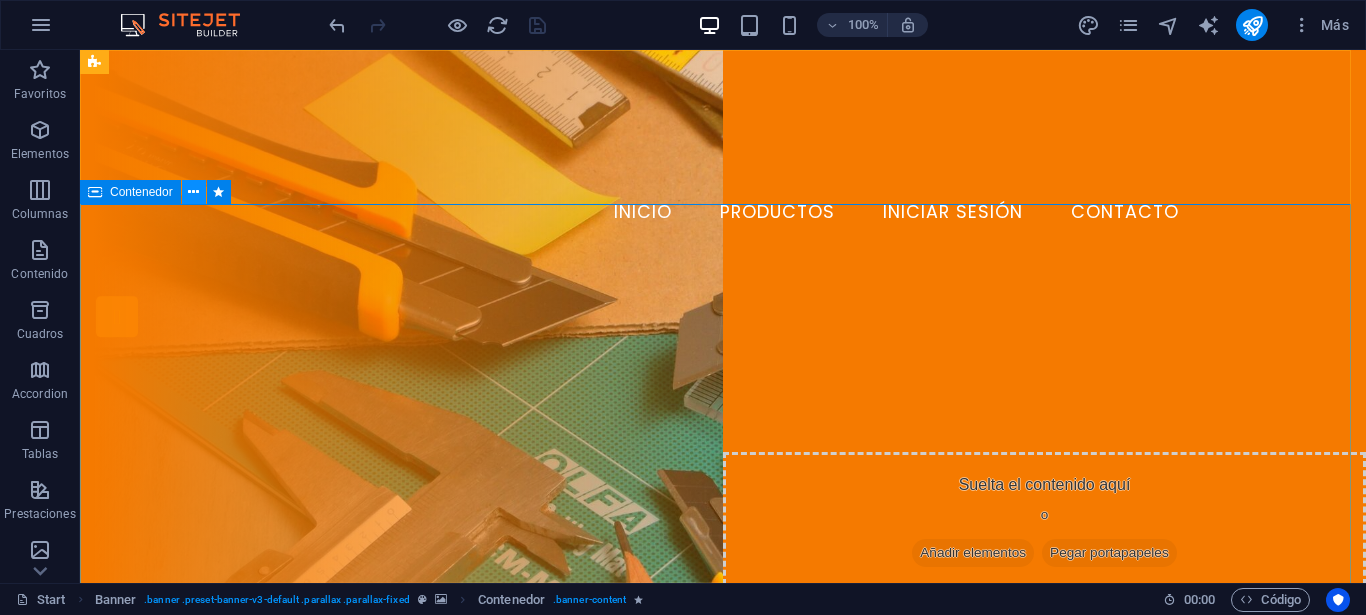 click at bounding box center [193, 192] 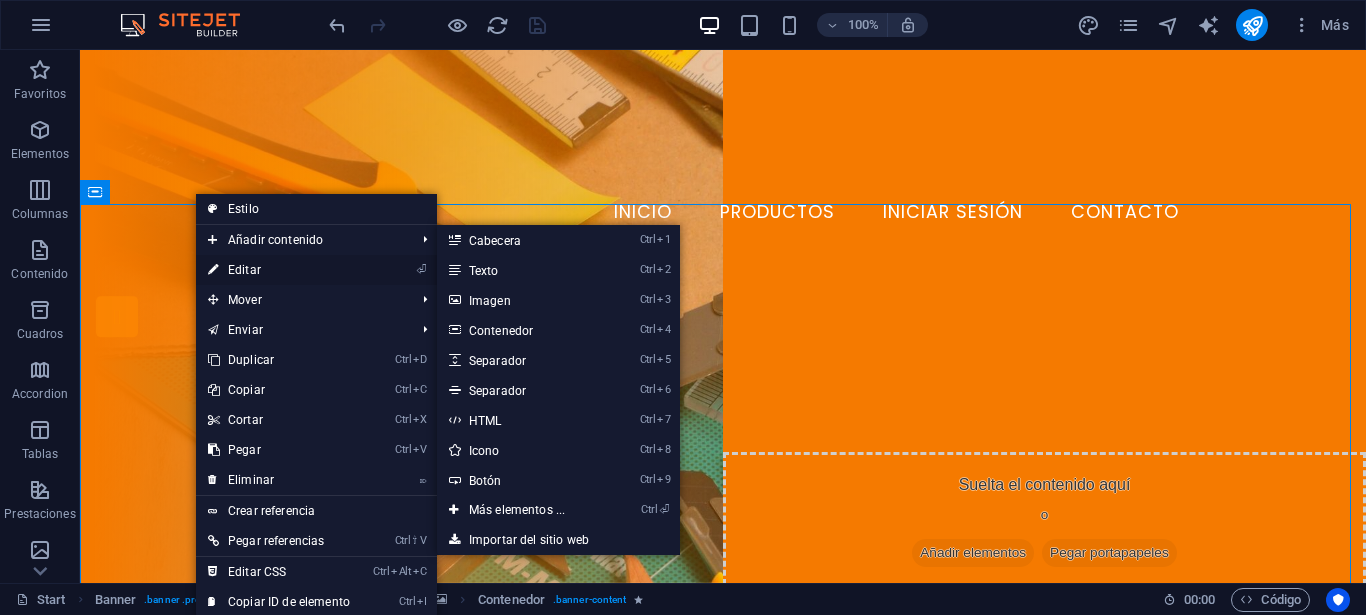 click on "⏎  Editar" at bounding box center (279, 270) 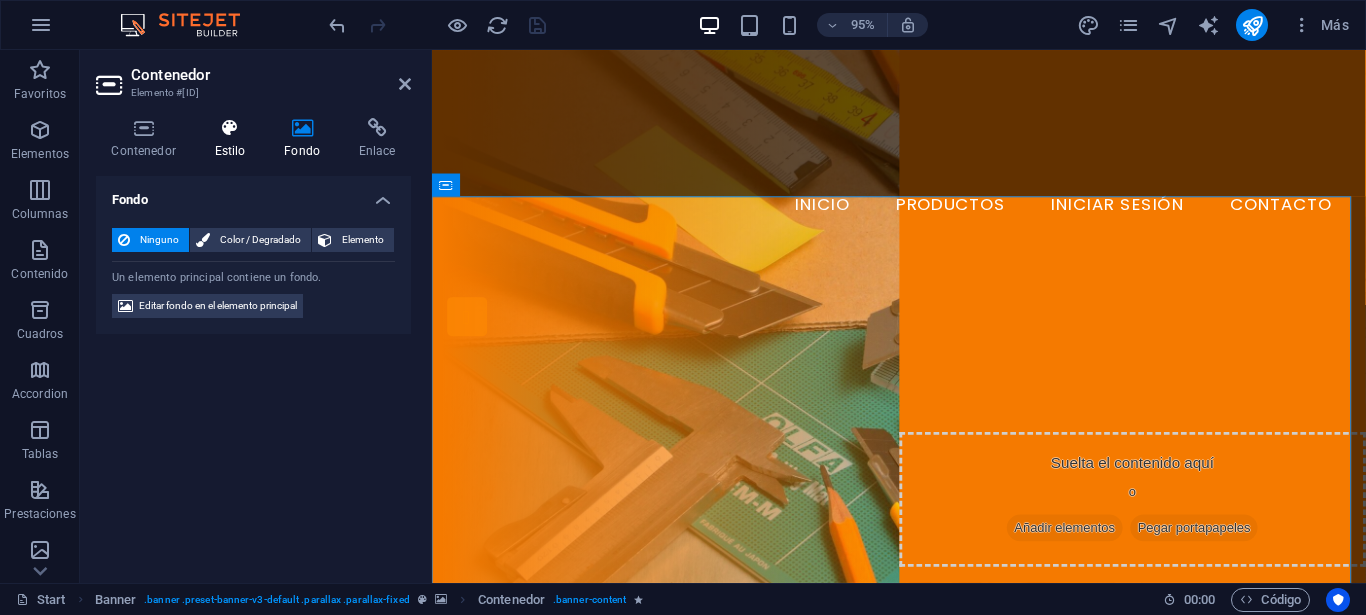 click at bounding box center (230, 128) 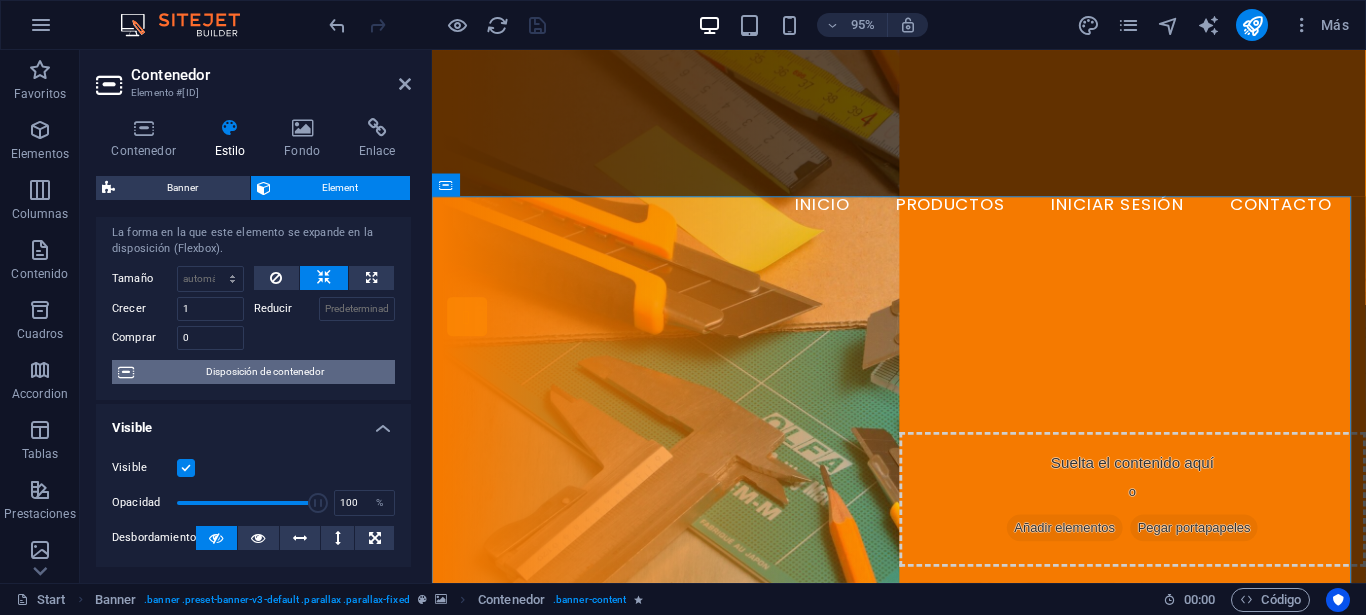 scroll, scrollTop: 0, scrollLeft: 0, axis: both 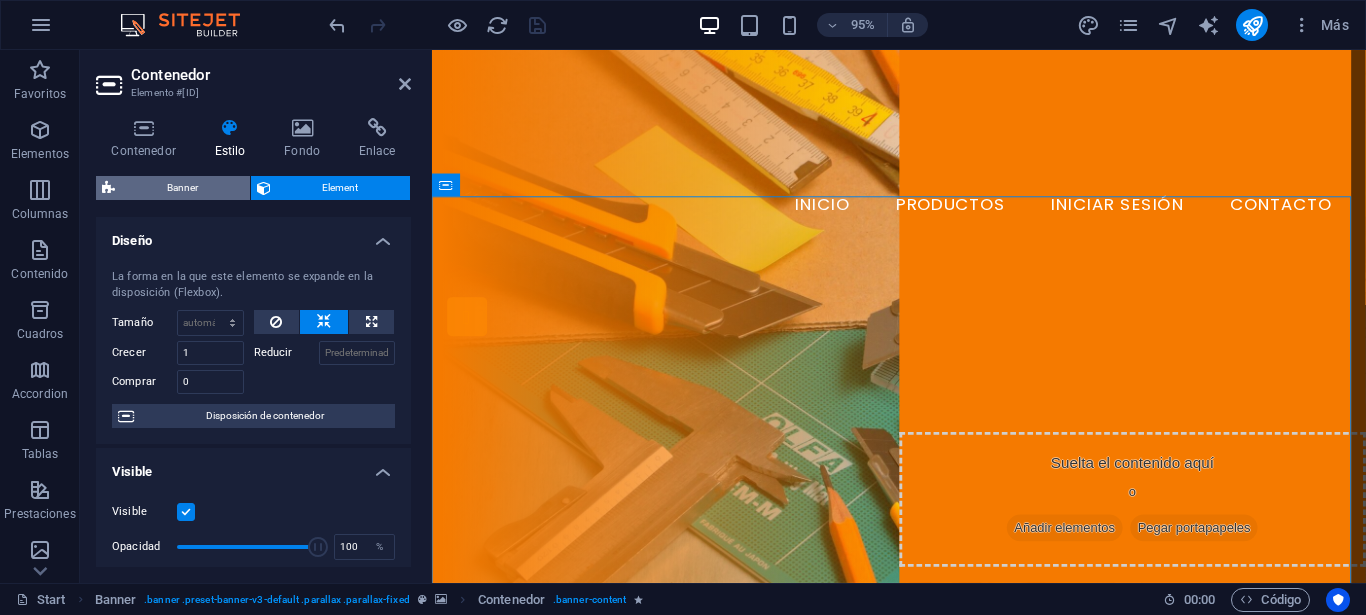 click on "Banner" at bounding box center (182, 188) 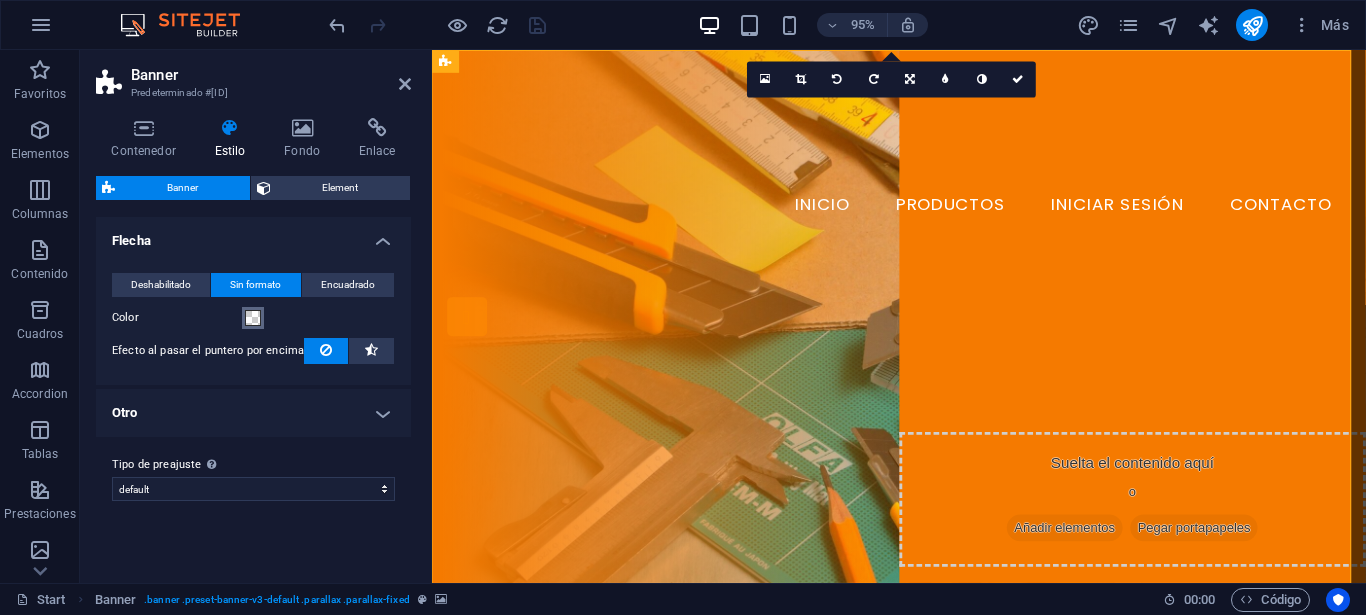 click at bounding box center [253, 318] 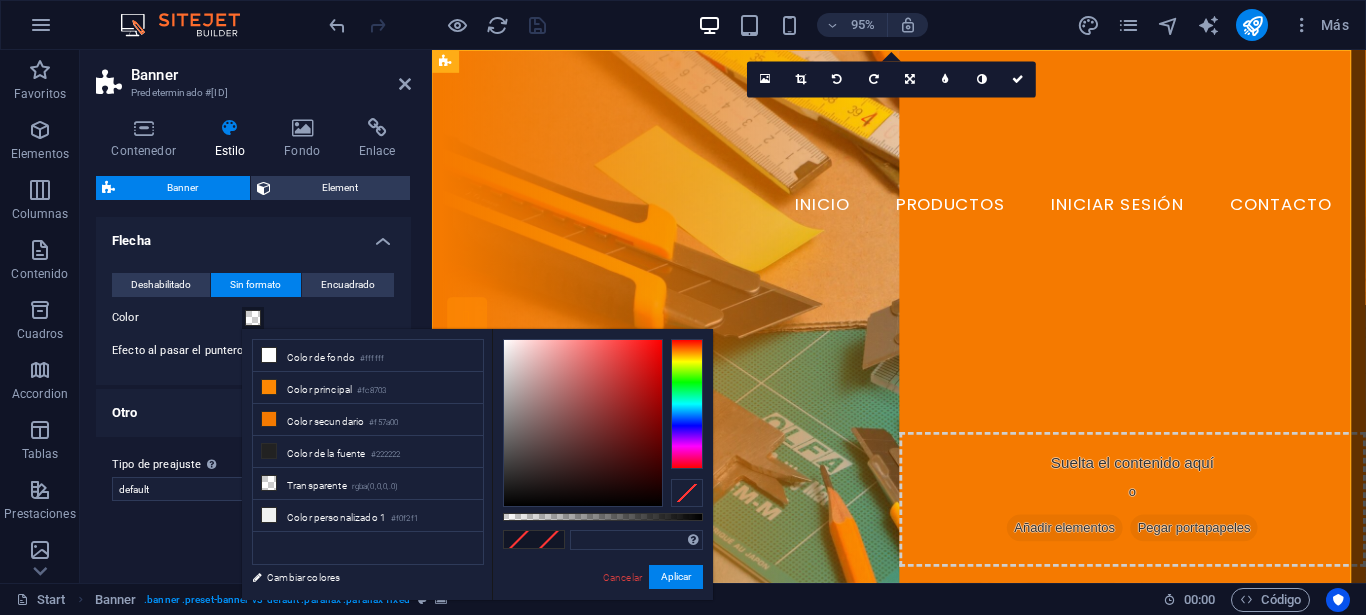 click at bounding box center (253, 318) 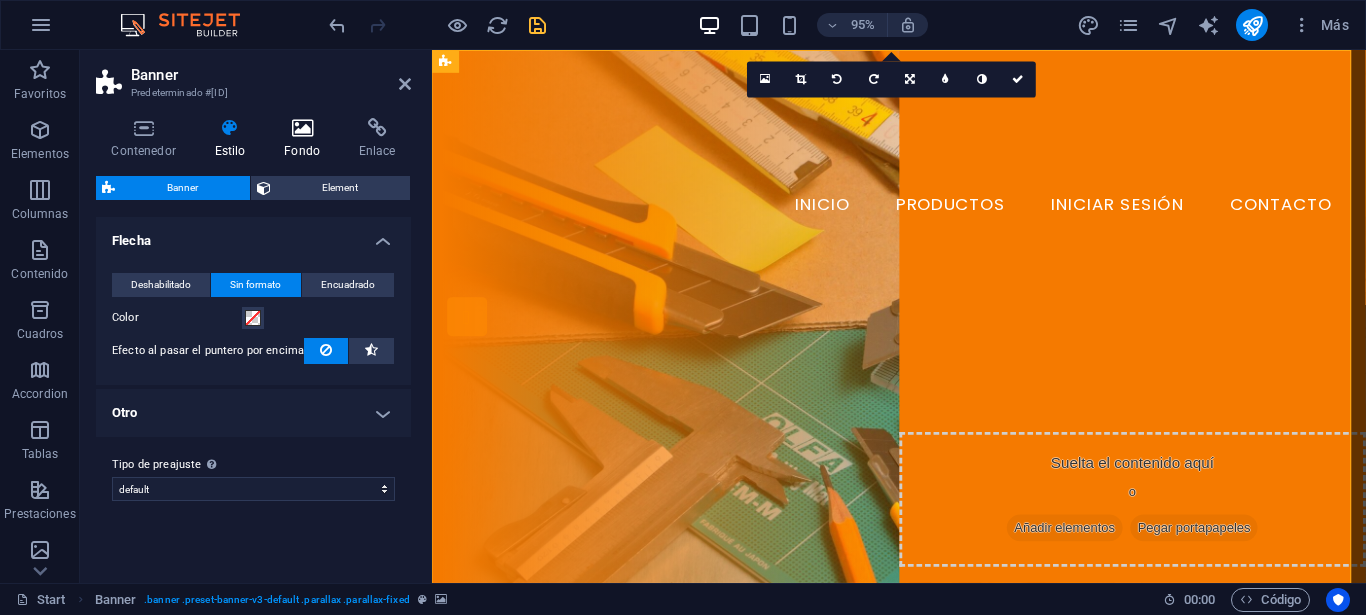 click on "Fondo" at bounding box center [306, 139] 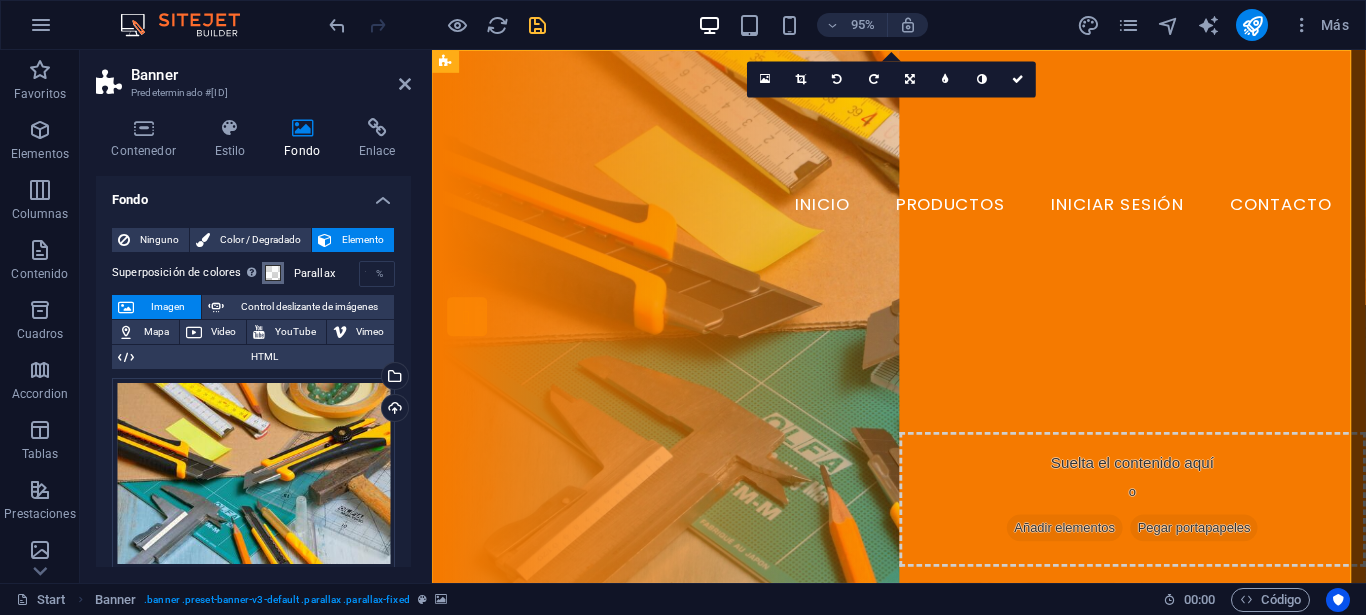 click at bounding box center (273, 273) 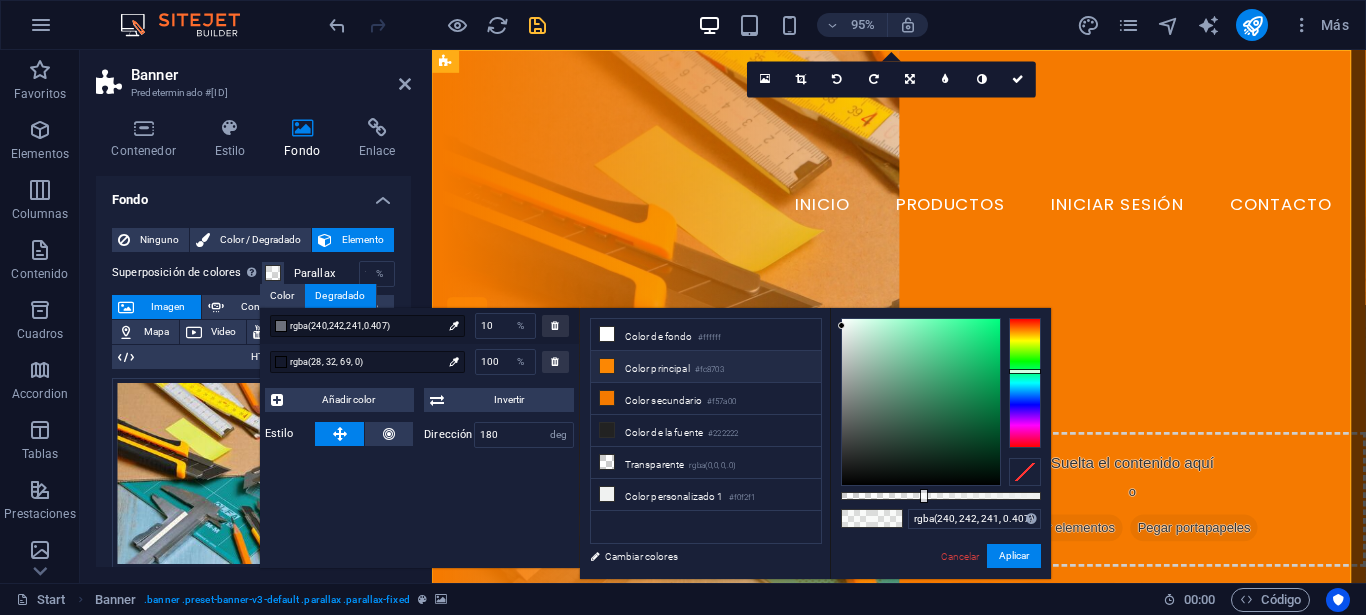 click on "#fc8703" at bounding box center (709, 370) 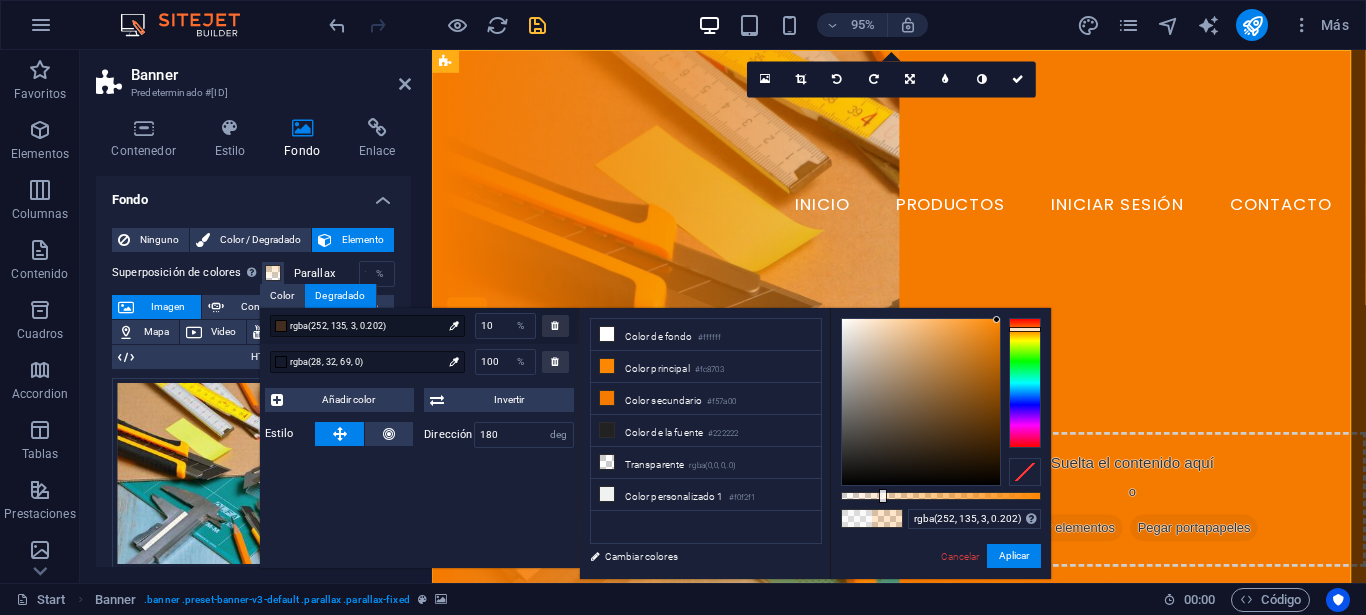 type on "rgba(252, 135, 3, 0.197)" 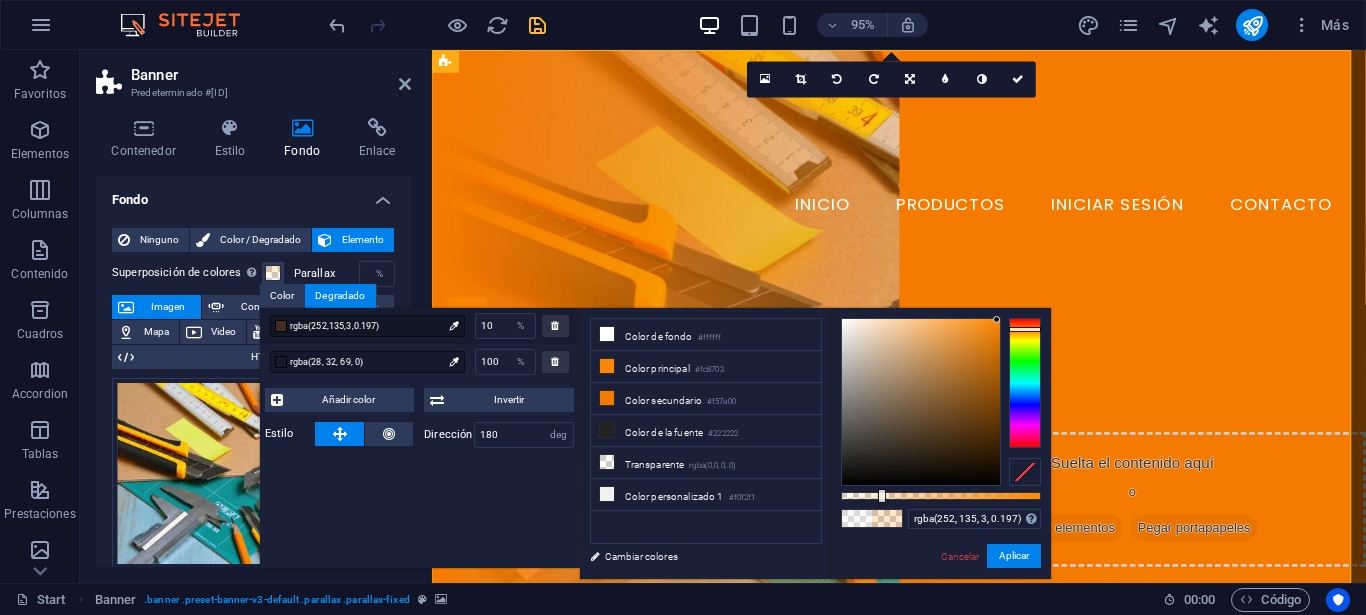 drag, startPoint x: 922, startPoint y: 498, endPoint x: 880, endPoint y: 504, distance: 42.426407 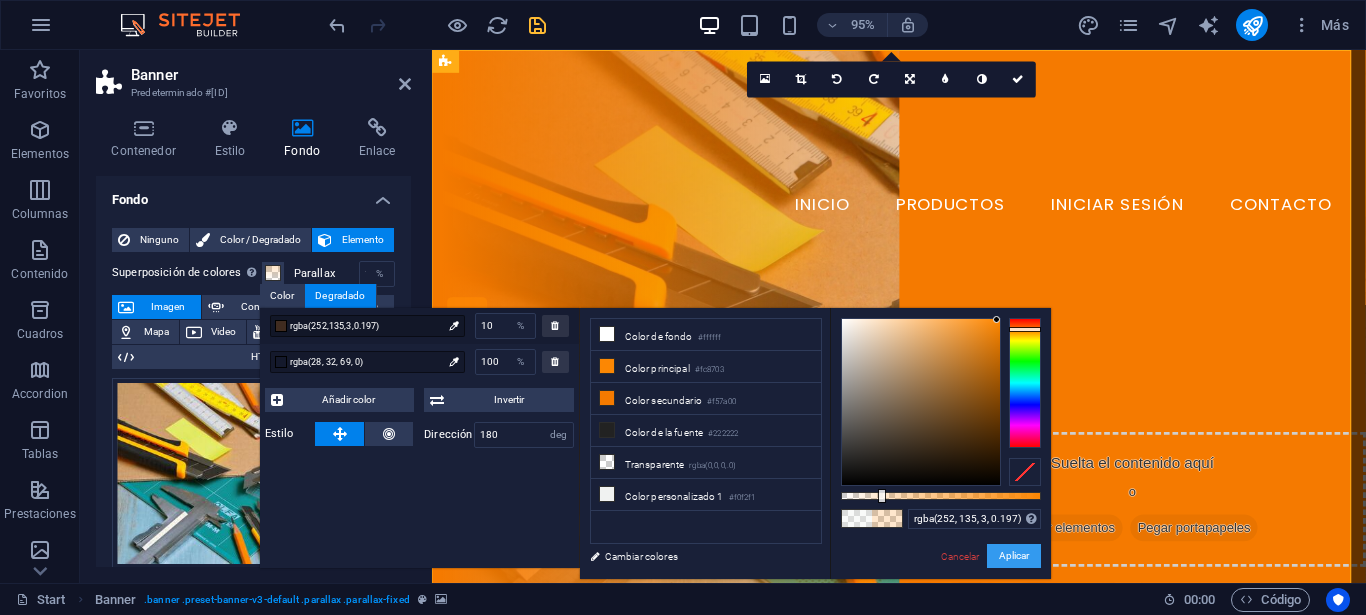 click on "Aplicar" at bounding box center [1014, 556] 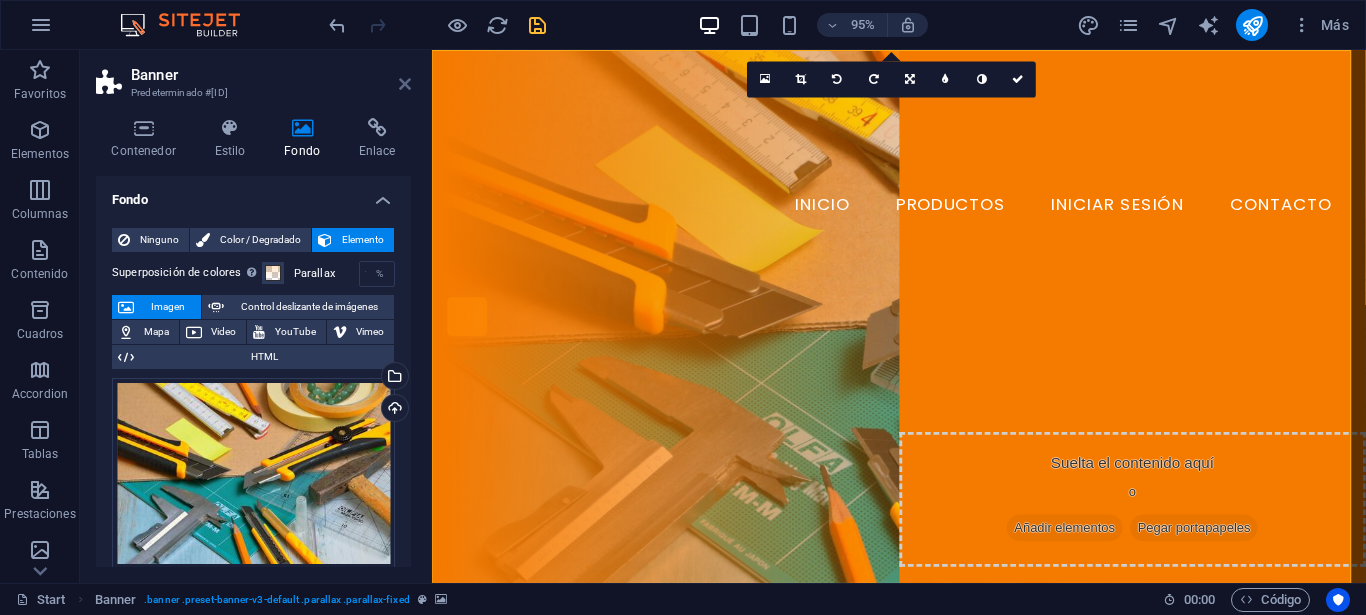 drag, startPoint x: 407, startPoint y: 85, endPoint x: 344, endPoint y: 16, distance: 93.43447 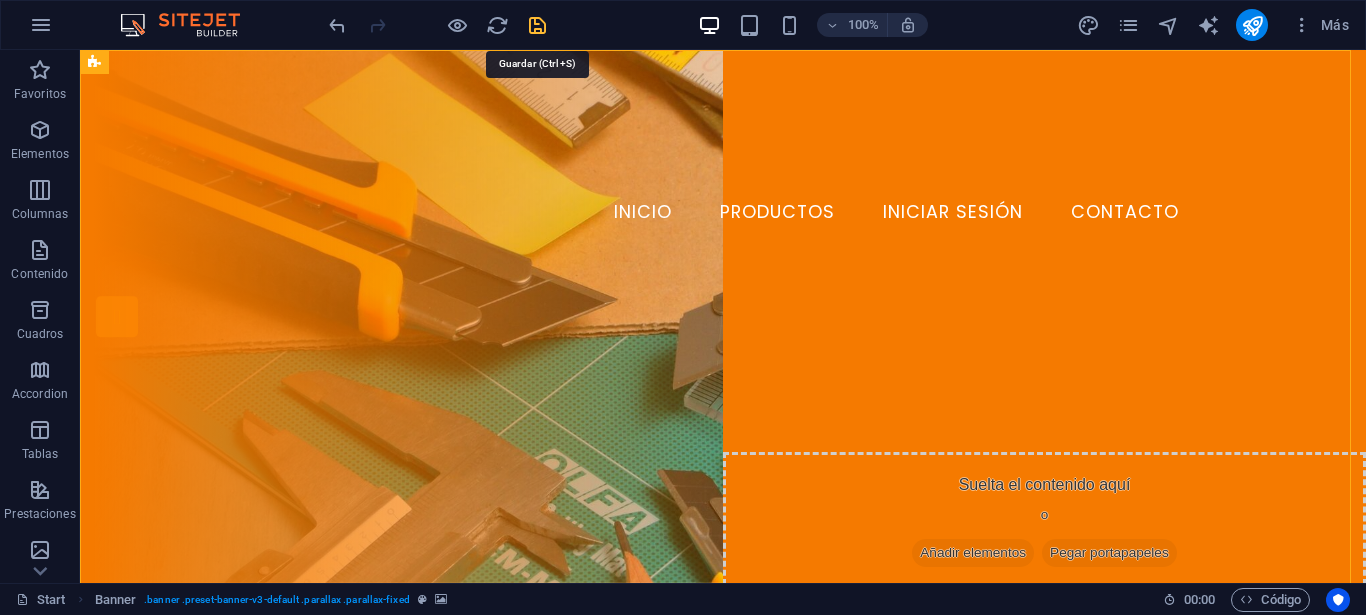 drag, startPoint x: 537, startPoint y: 24, endPoint x: 381, endPoint y: 223, distance: 252.85767 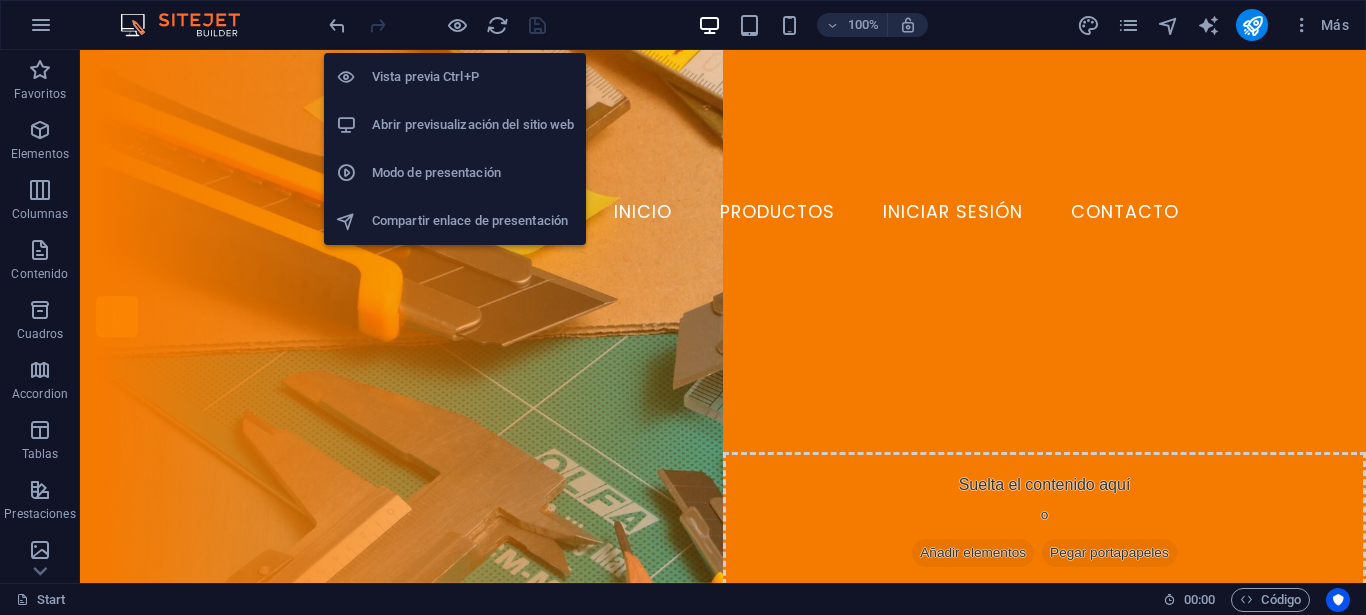 drag, startPoint x: 445, startPoint y: 78, endPoint x: 391, endPoint y: 80, distance: 54.037025 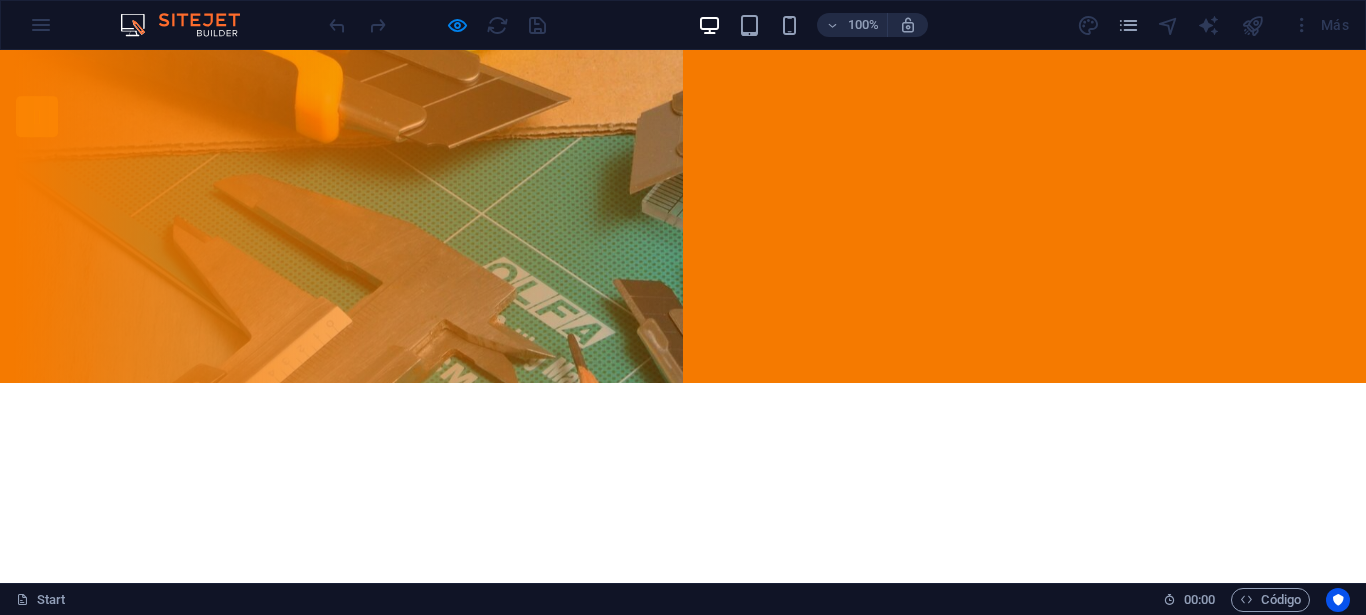 scroll, scrollTop: 0, scrollLeft: 0, axis: both 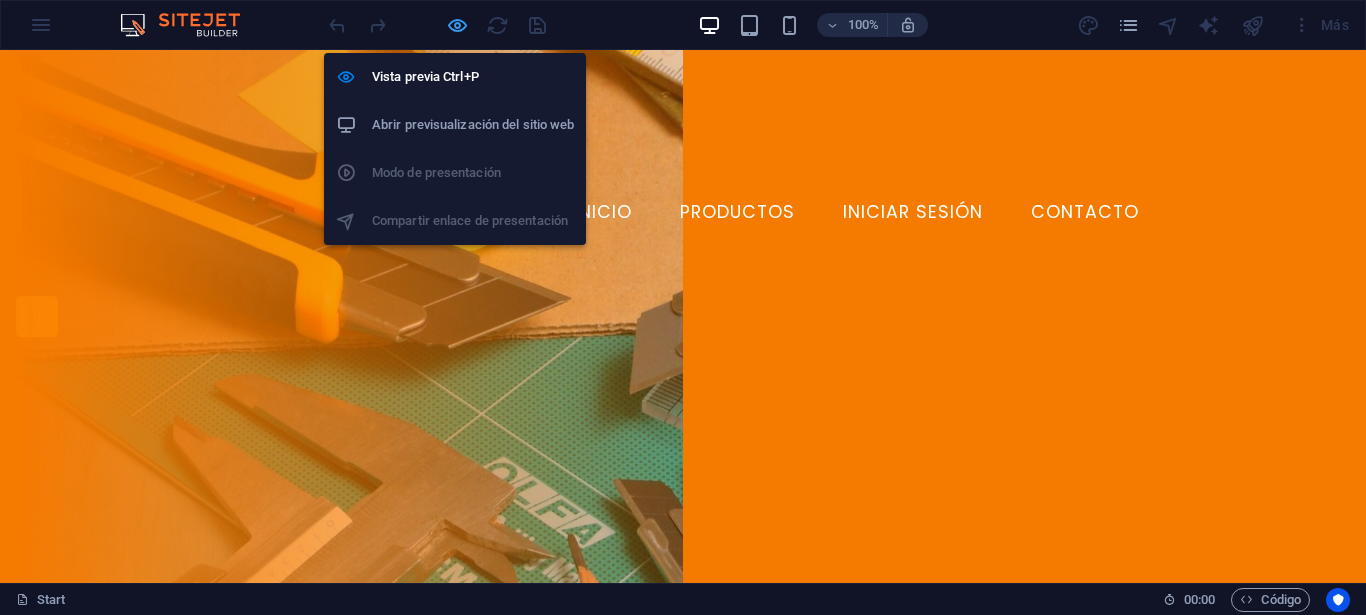 click at bounding box center (457, 25) 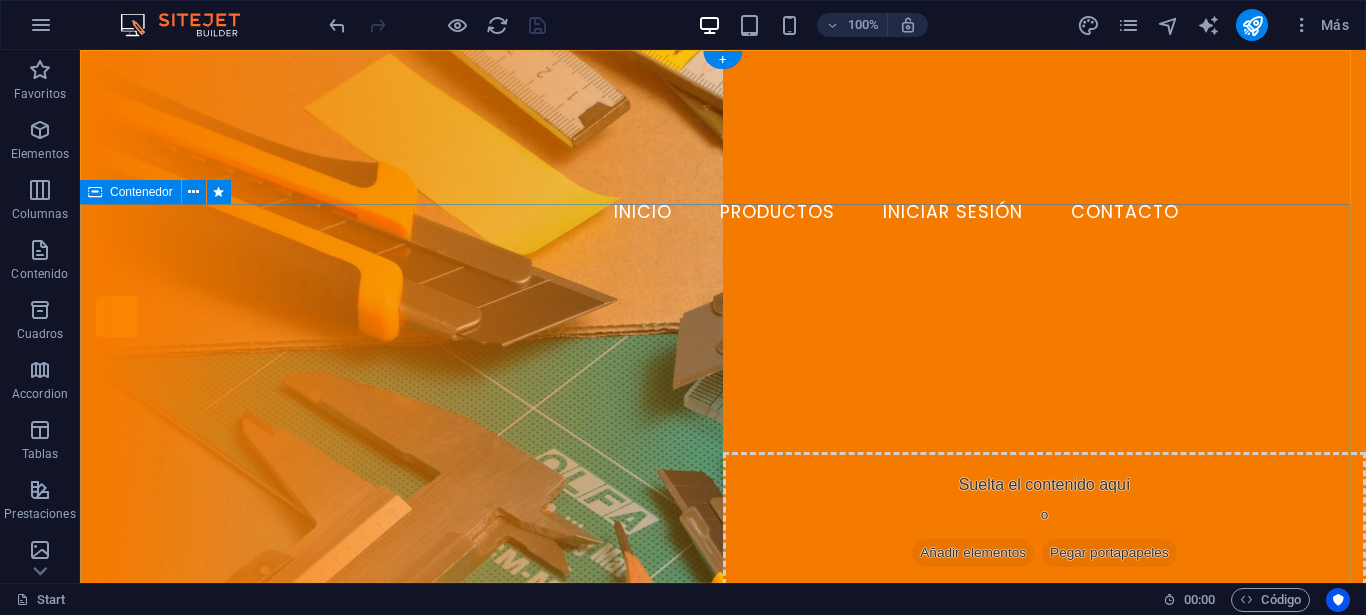 click on "Tu ferreteria de confianza ver productos" at bounding box center (723, 502) 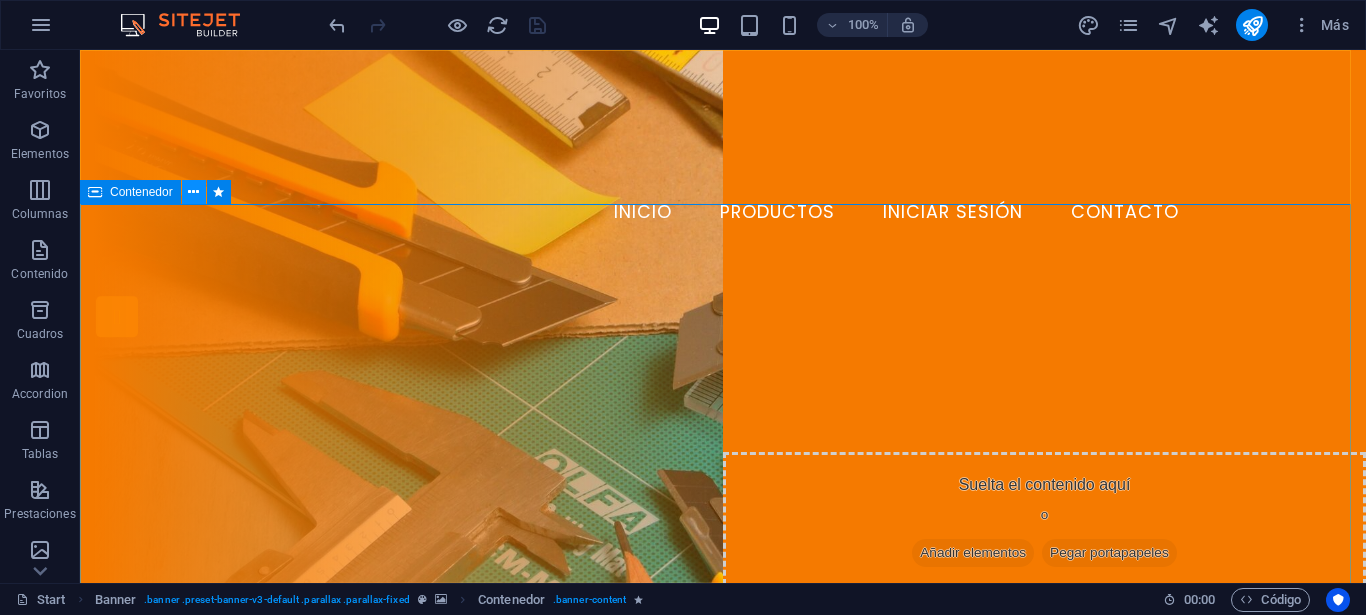 click at bounding box center (193, 192) 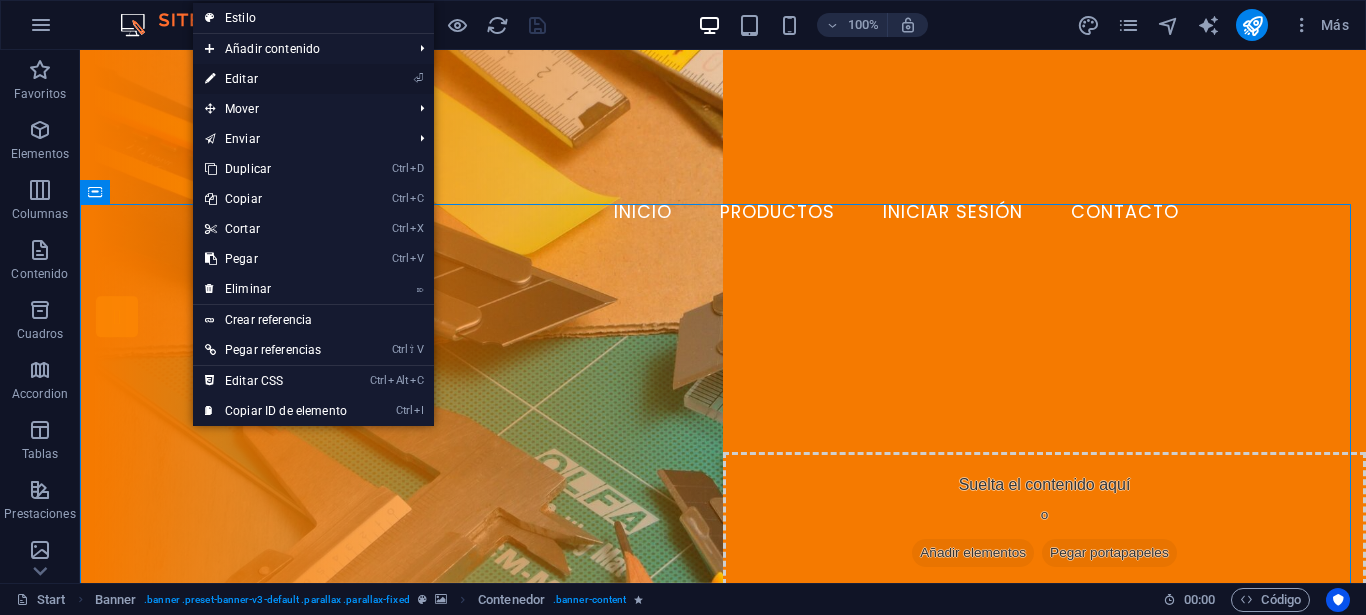click on "⏎  Editar" at bounding box center [276, 79] 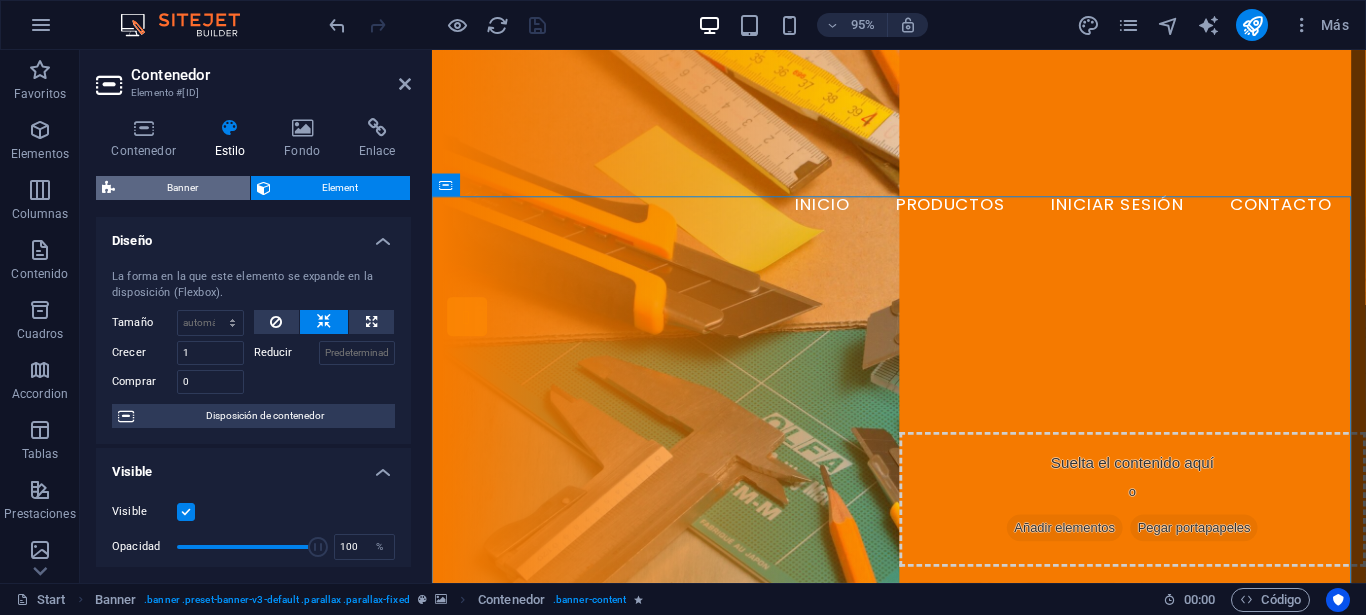 click on "Banner" at bounding box center [182, 188] 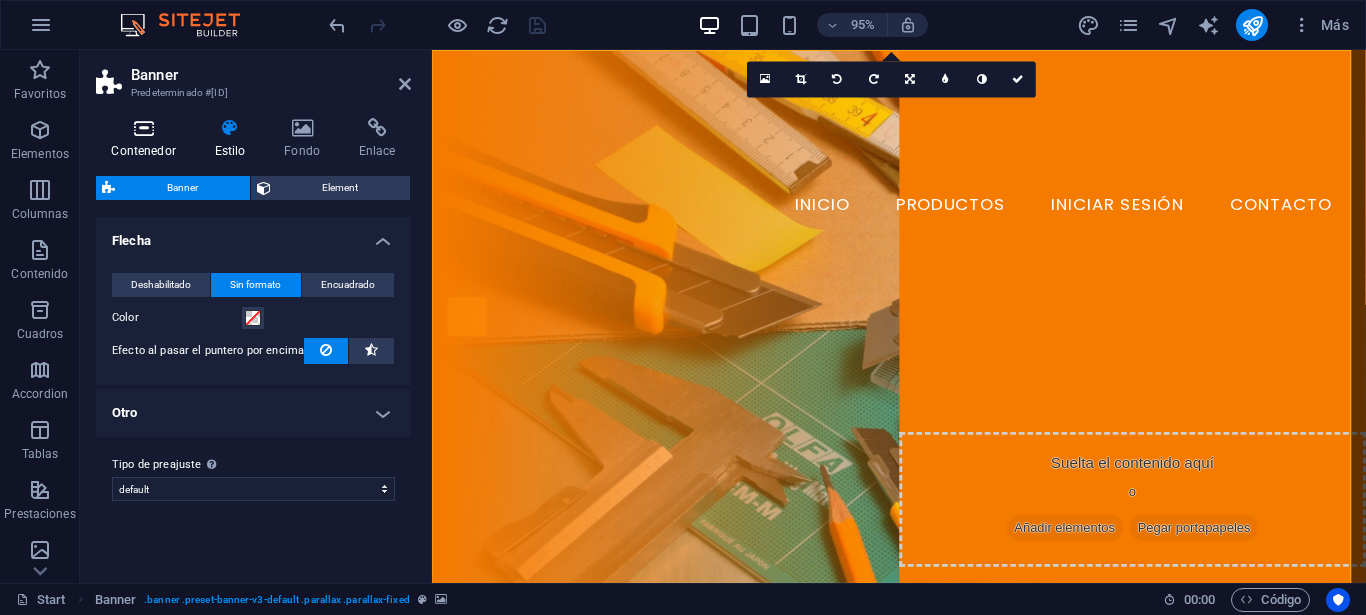 click at bounding box center (143, 128) 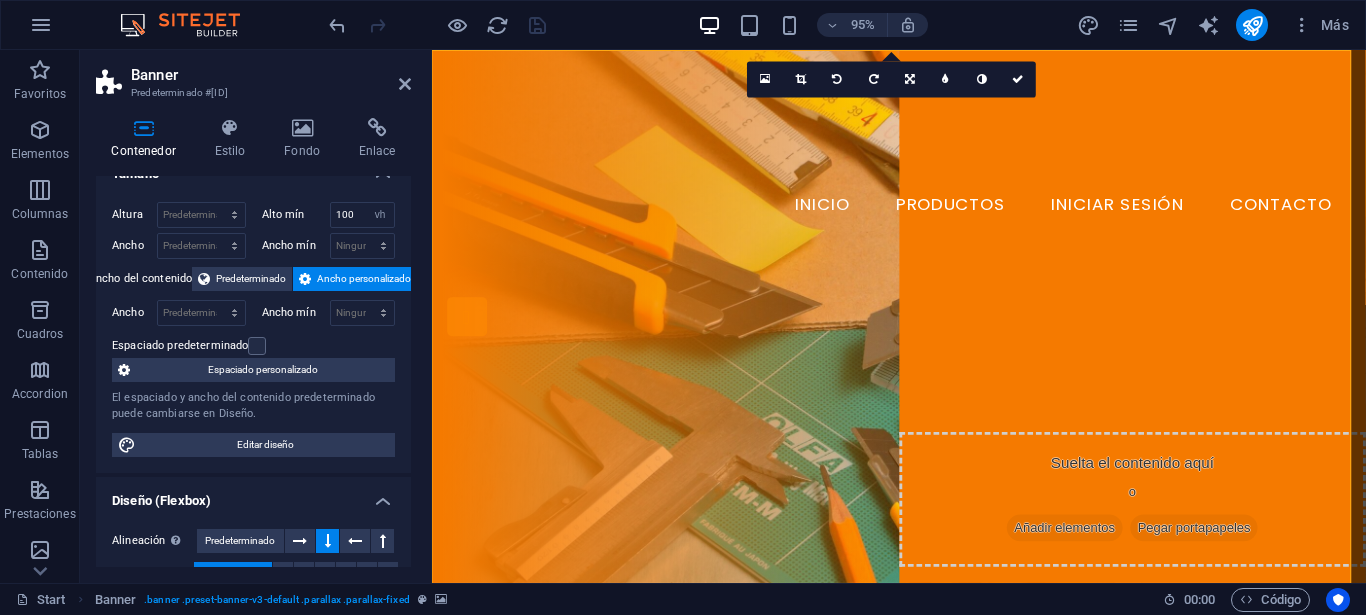 scroll, scrollTop: 0, scrollLeft: 0, axis: both 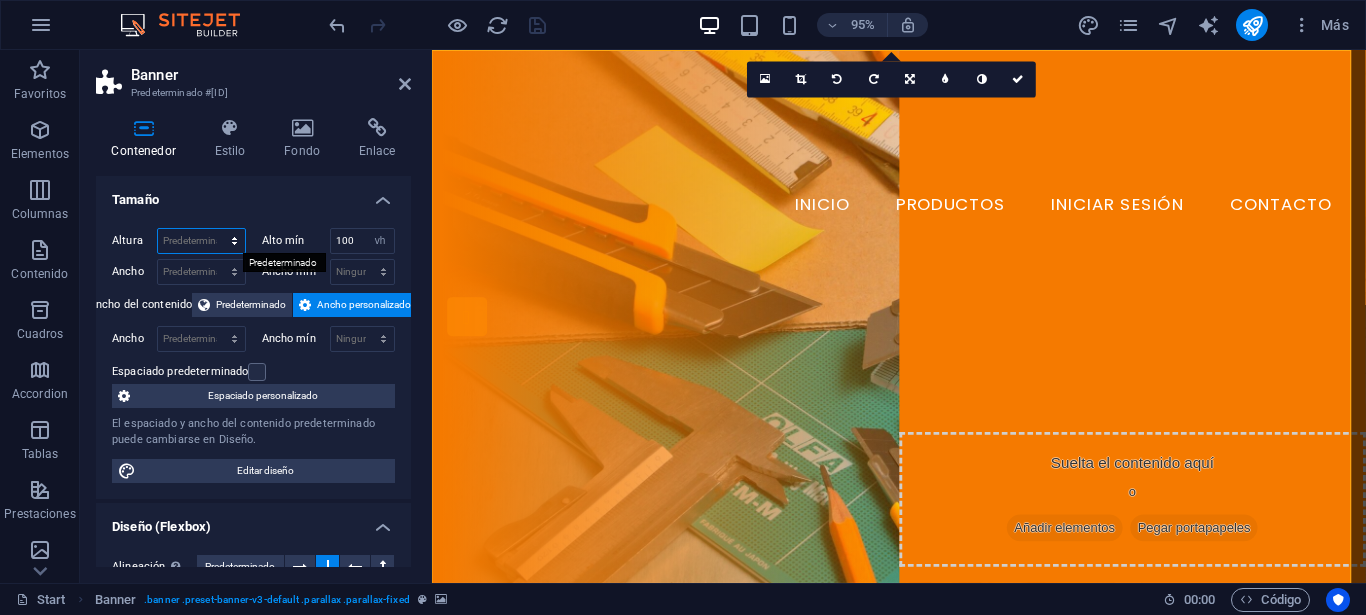 click on "Predeterminado px rem % vh vw" at bounding box center [201, 241] 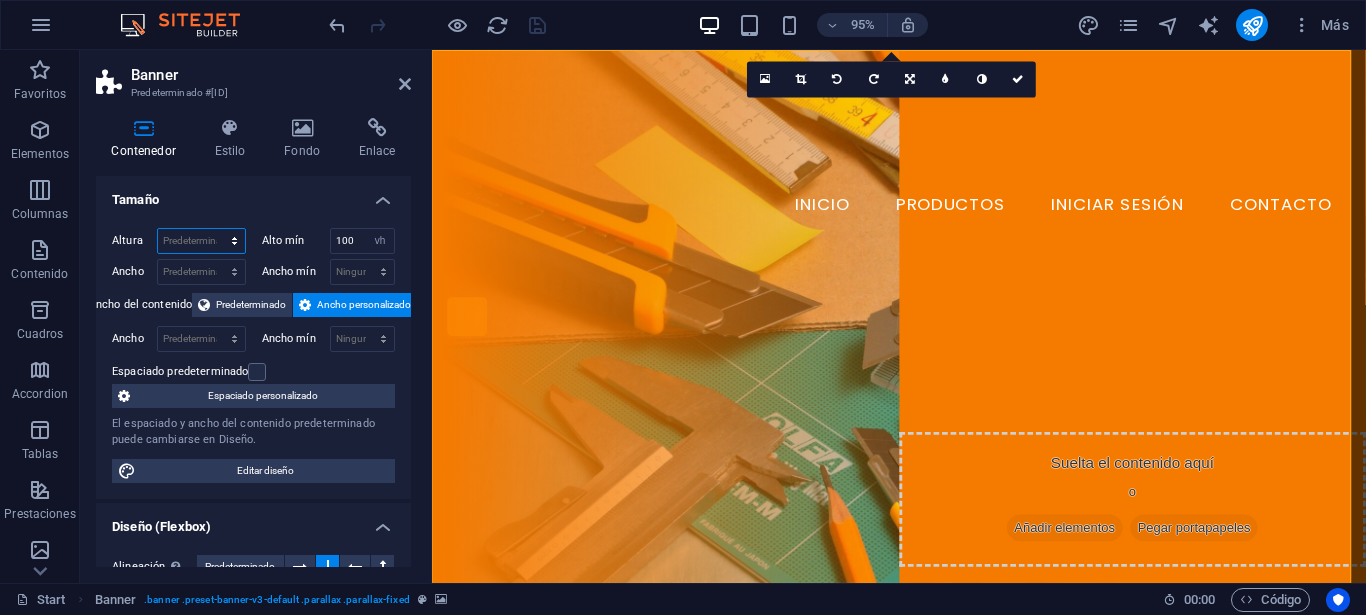 type 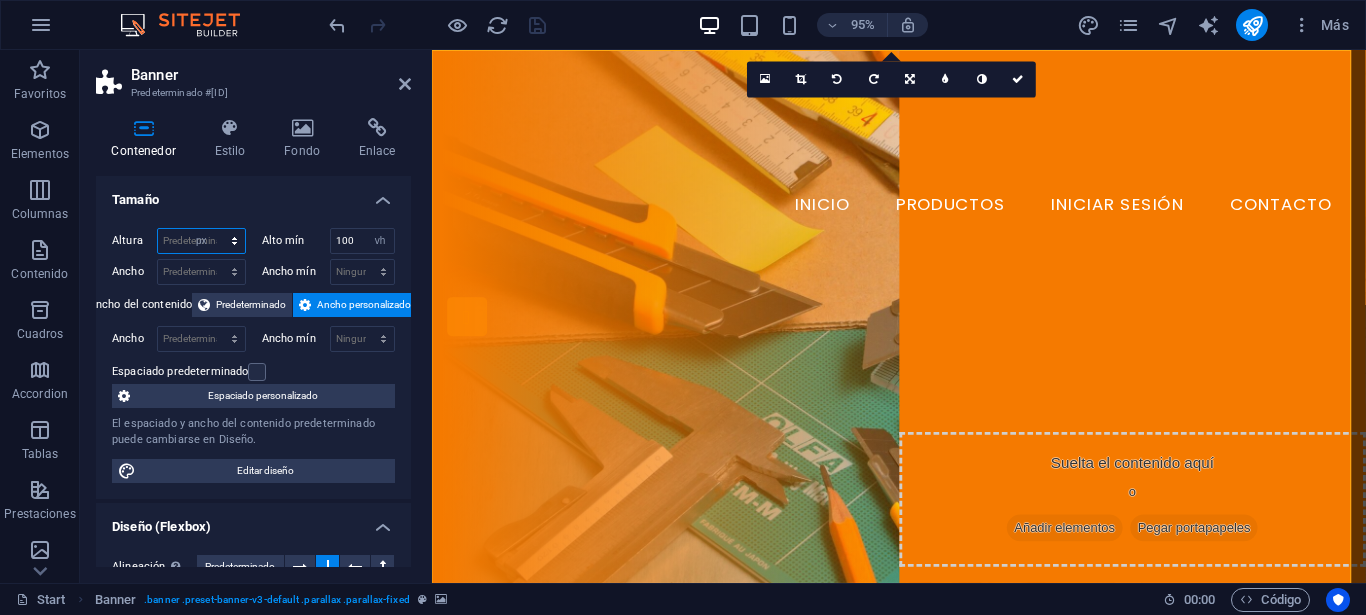 click on "Predeterminado px rem % vh vw" at bounding box center (201, 241) 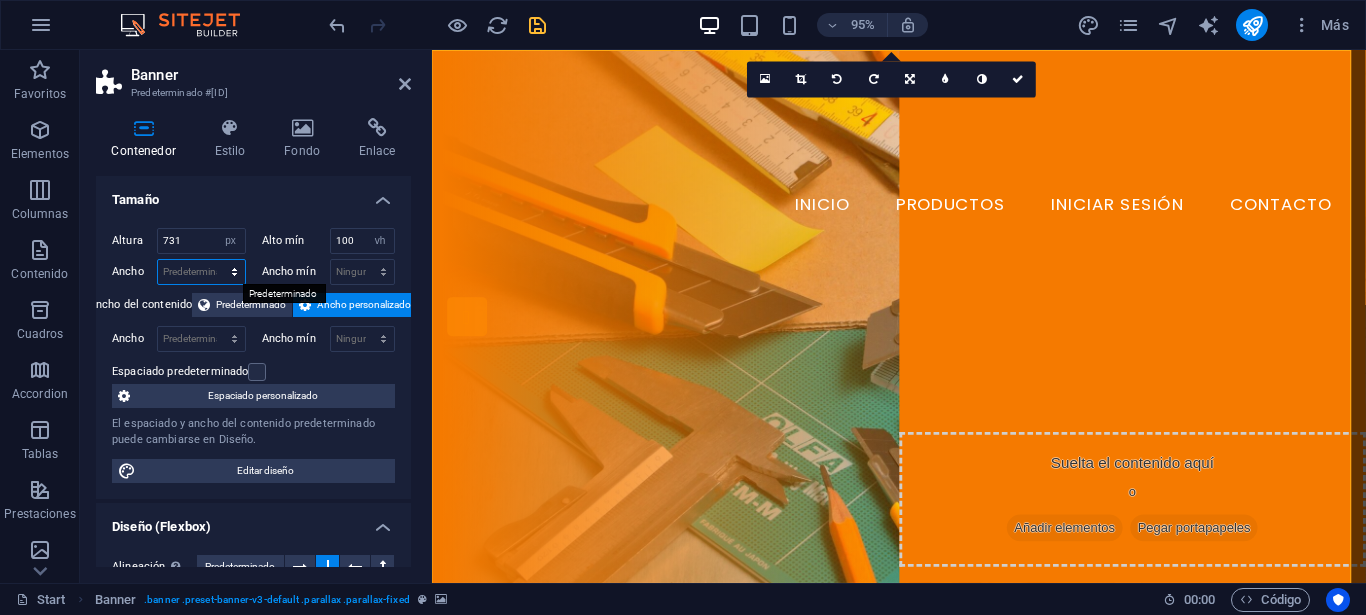 click on "Predeterminado px rem % em vh vw" at bounding box center [201, 272] 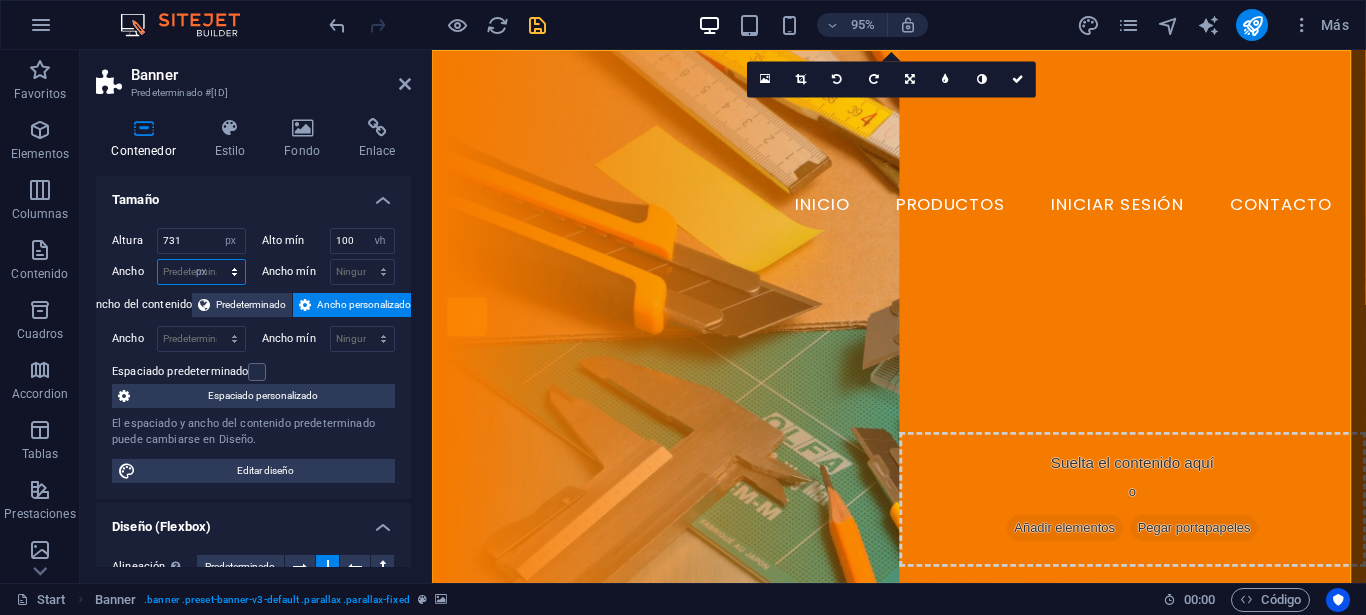 click on "Predeterminado px rem % em vh vw" at bounding box center [201, 272] 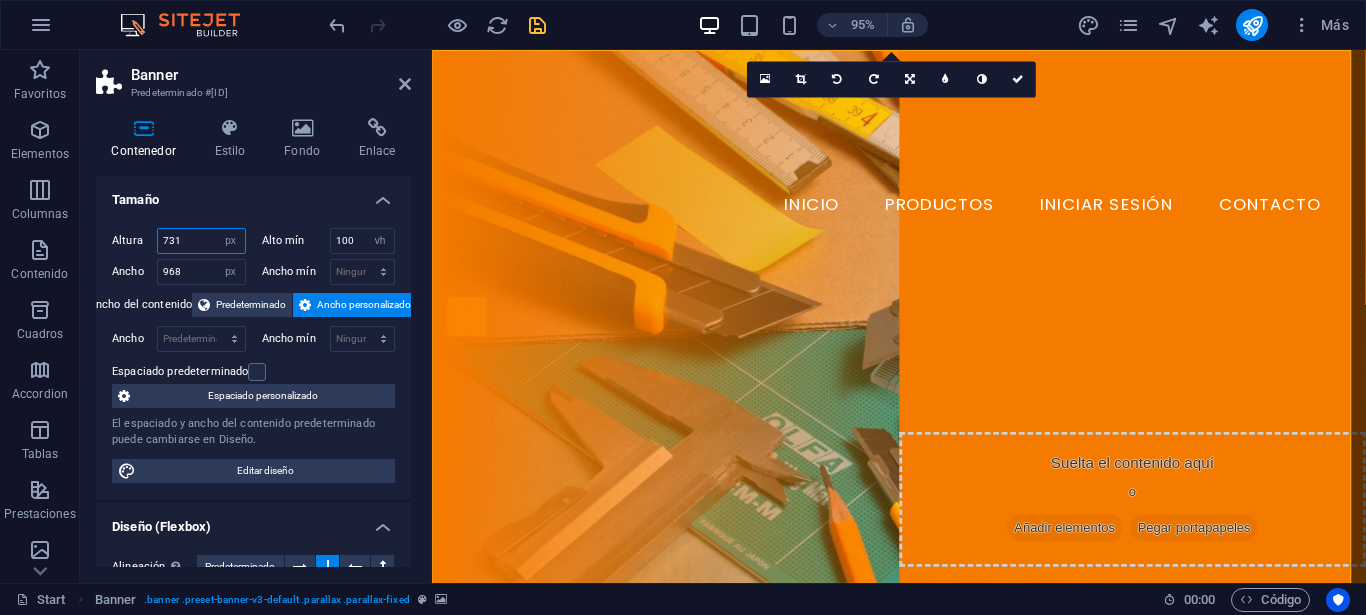 drag, startPoint x: 194, startPoint y: 237, endPoint x: 137, endPoint y: 225, distance: 58.249462 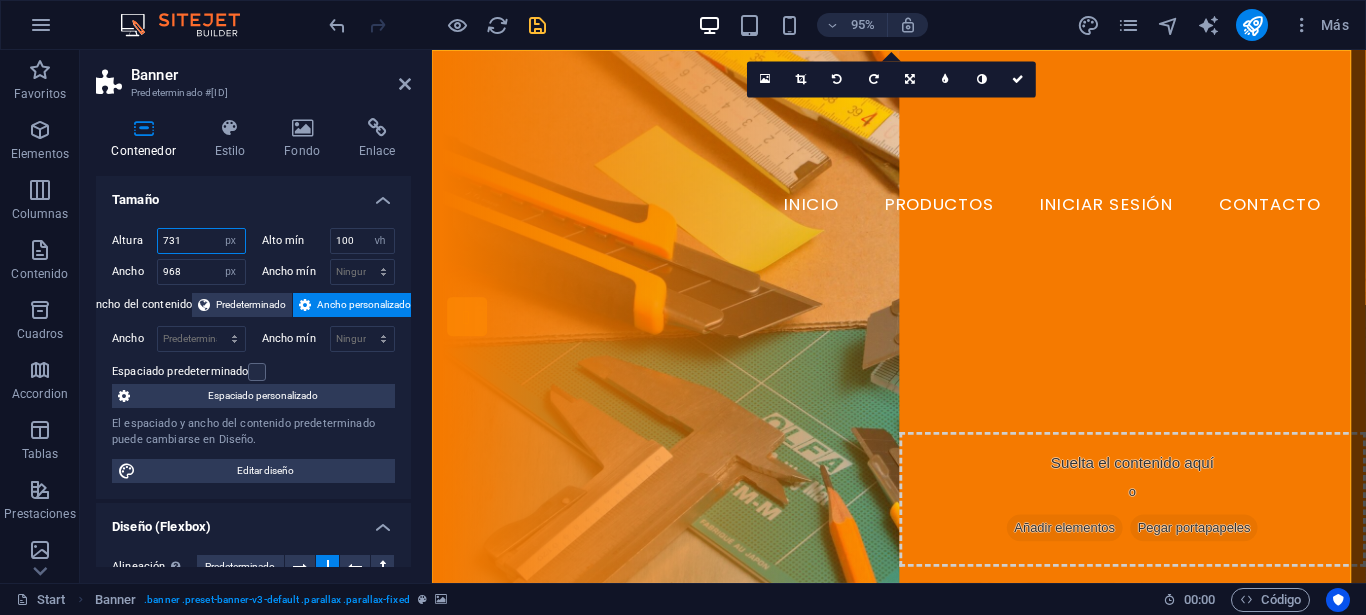 click on "Altura 731 Predeterminado px rem % vh vw Alto mín 100 Ninguno px rem % vh vw Ancho 968 Predeterminado px rem % em vh vw Ancho mín Ninguno px rem % vh vw Ancho del contenido Predeterminado Ancho personalizado Ancho Predeterminado px rem % em vh vw Ancho mín Ninguno px rem % vh vw Espaciado predeterminado Espaciado personalizado El espaciado y ancho del contenido predeterminado puede cambiarse en Diseño. Editar diseño" at bounding box center [253, 355] 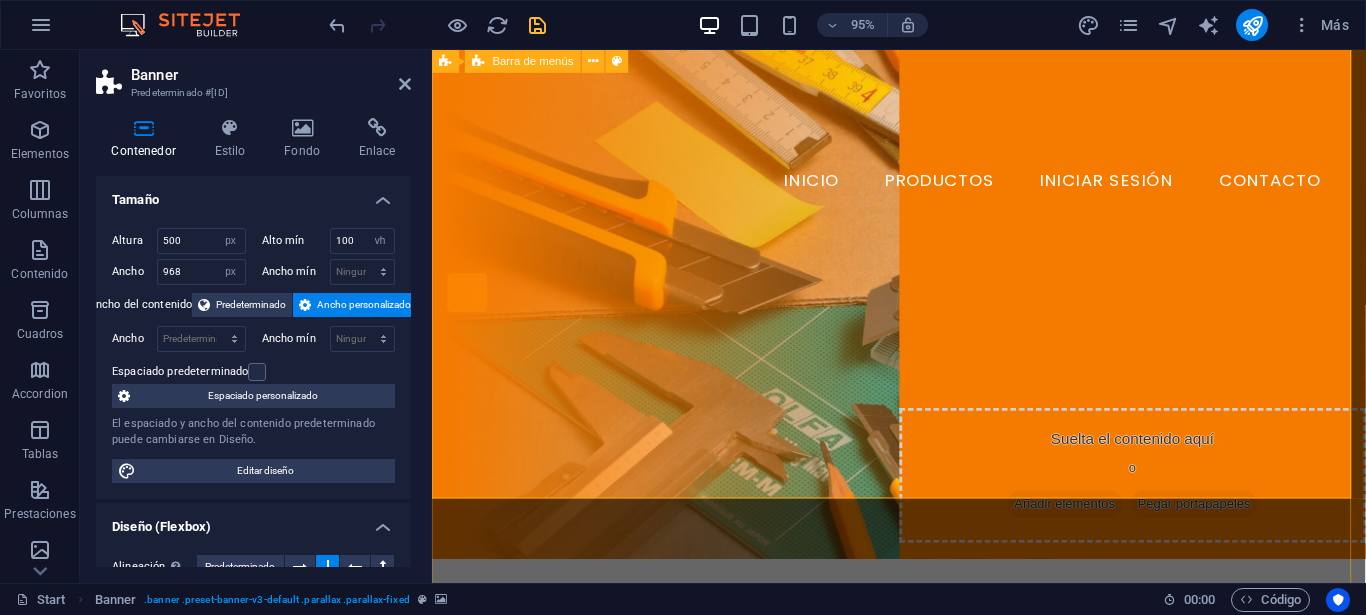 scroll, scrollTop: 0, scrollLeft: 0, axis: both 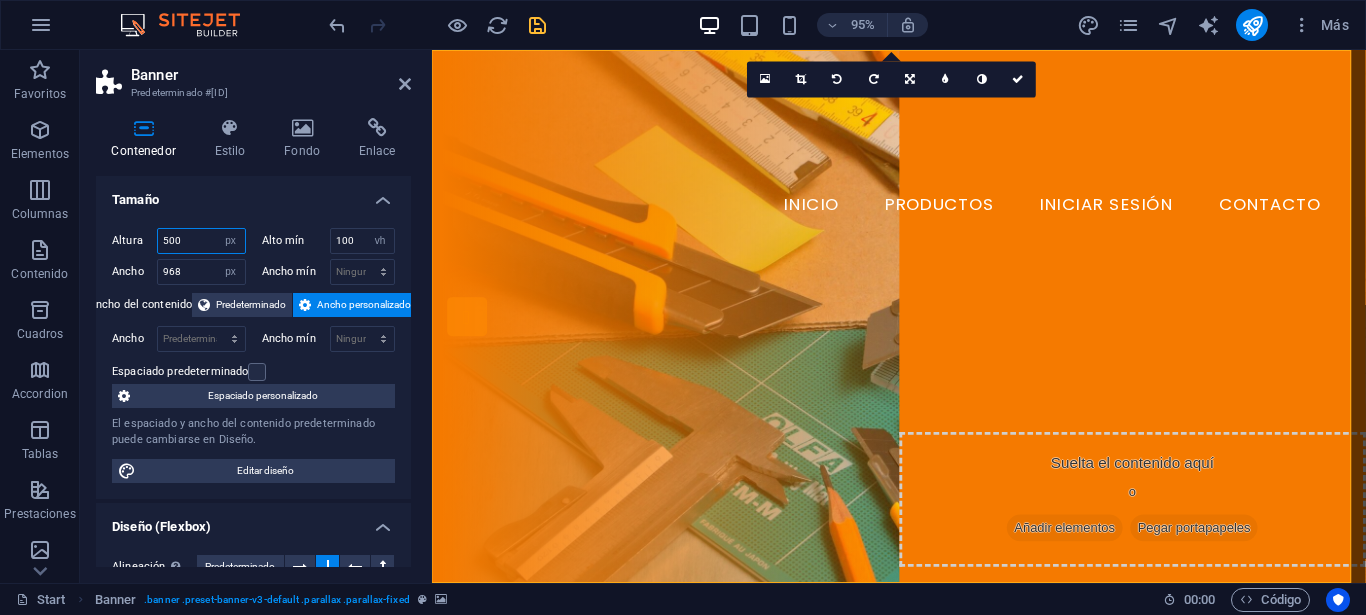 drag, startPoint x: 203, startPoint y: 242, endPoint x: 152, endPoint y: 249, distance: 51.47815 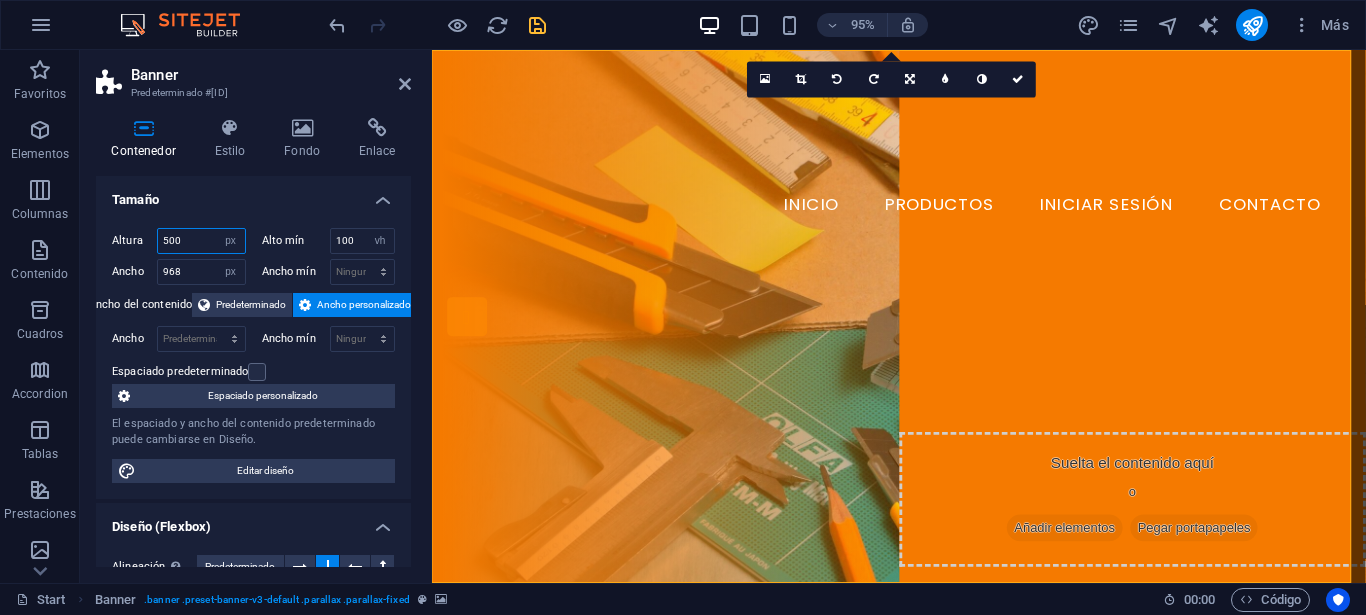 click on "Altura 500 Predeterminado px rem % vh vw" at bounding box center [179, 241] 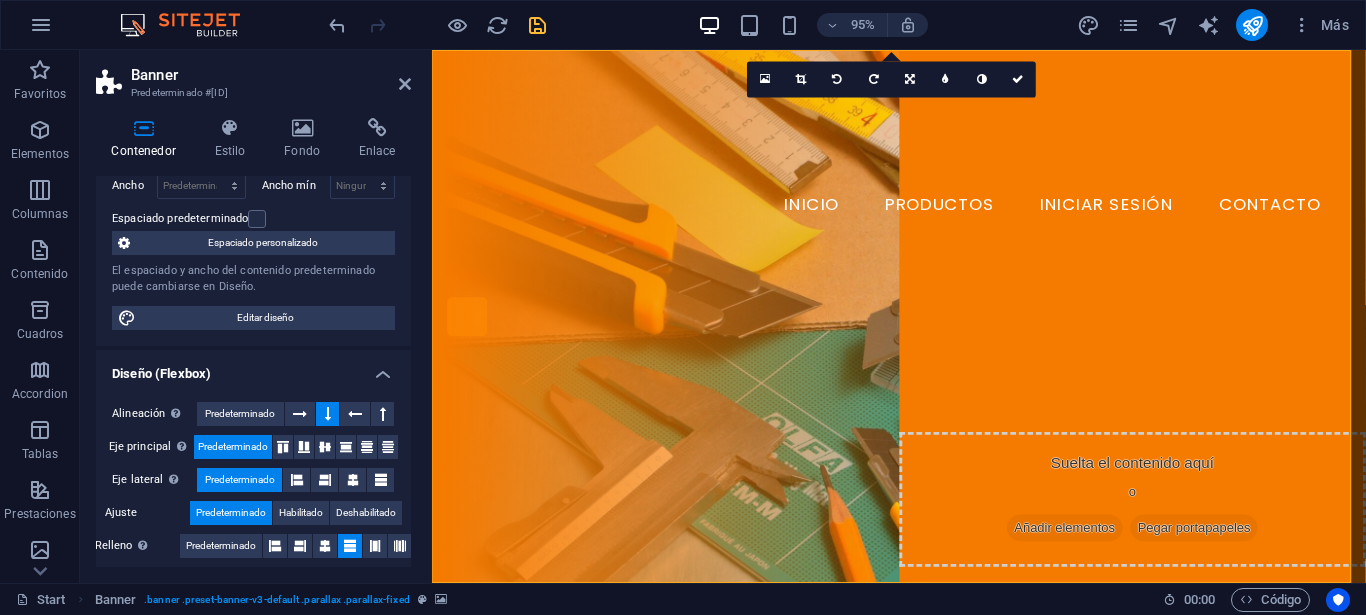 scroll, scrollTop: 0, scrollLeft: 0, axis: both 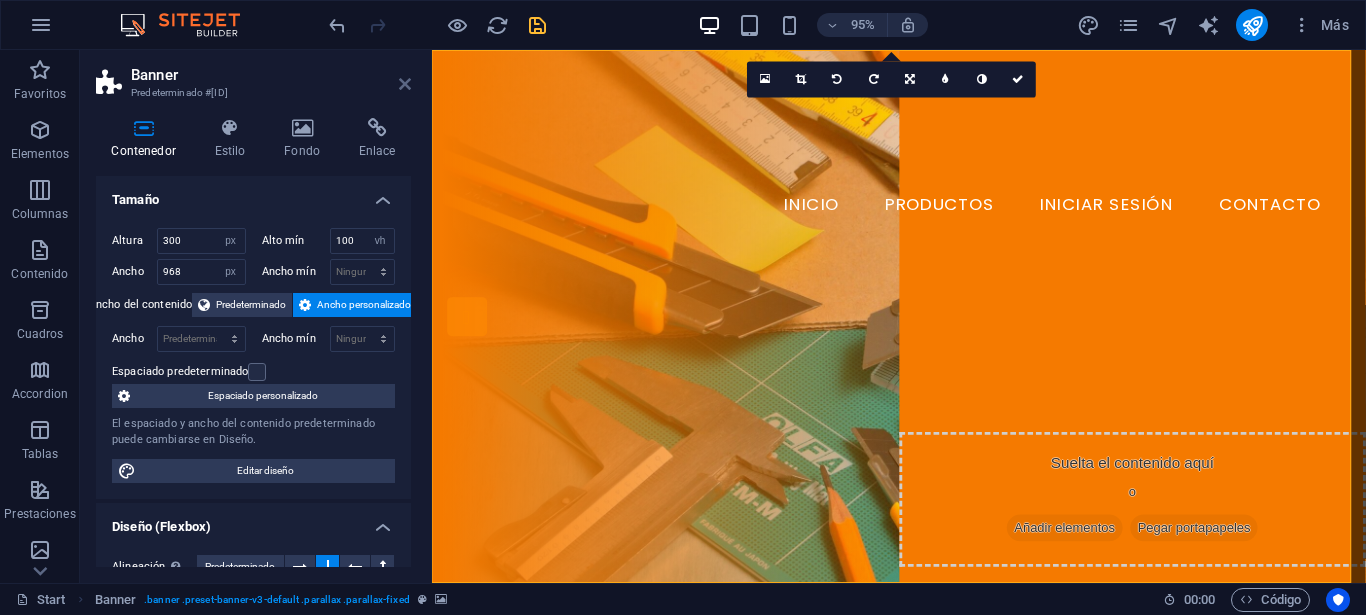 click at bounding box center [405, 84] 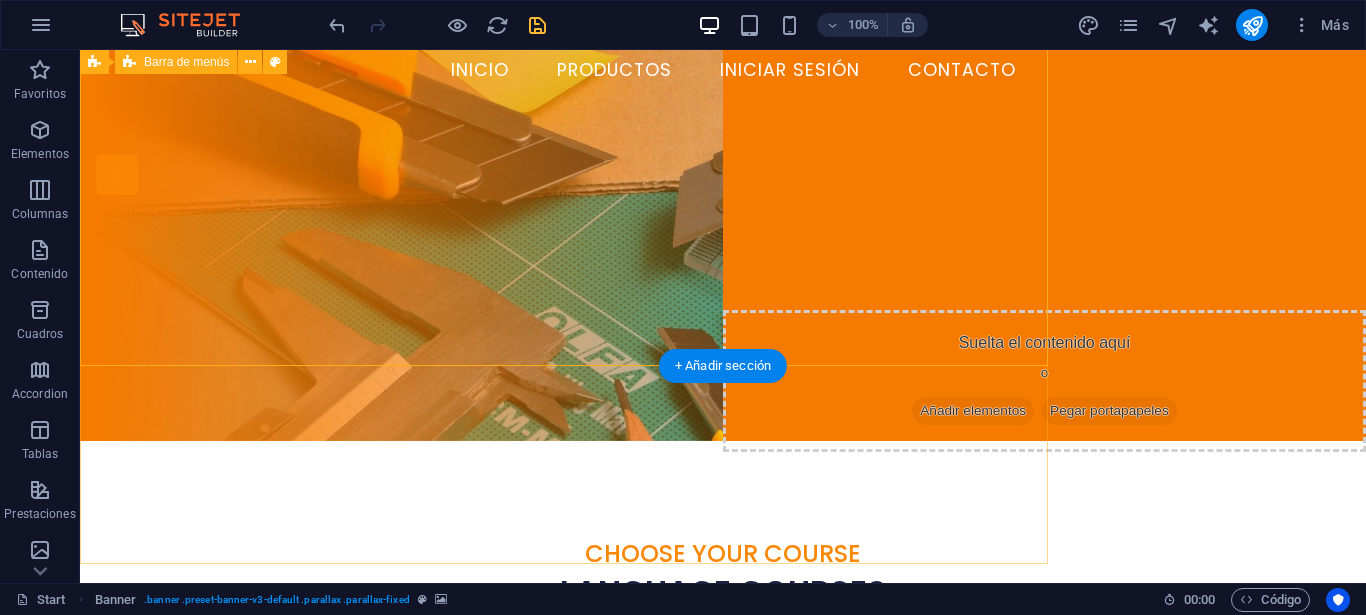 scroll, scrollTop: 0, scrollLeft: 0, axis: both 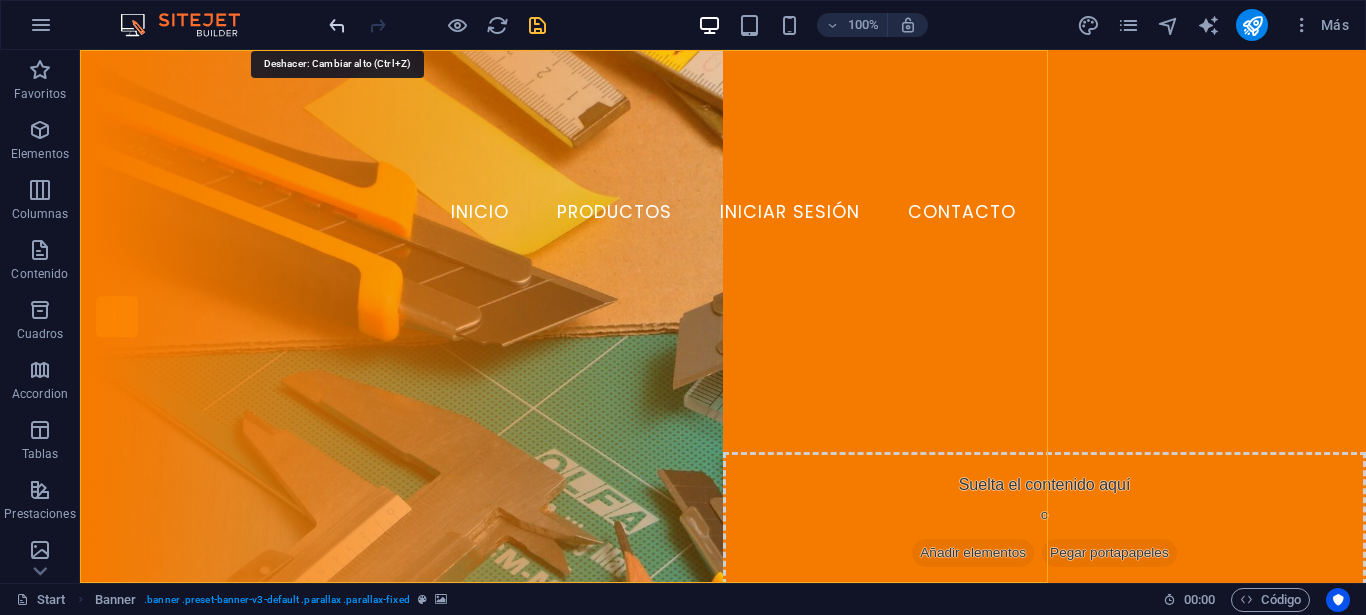 click at bounding box center [337, 25] 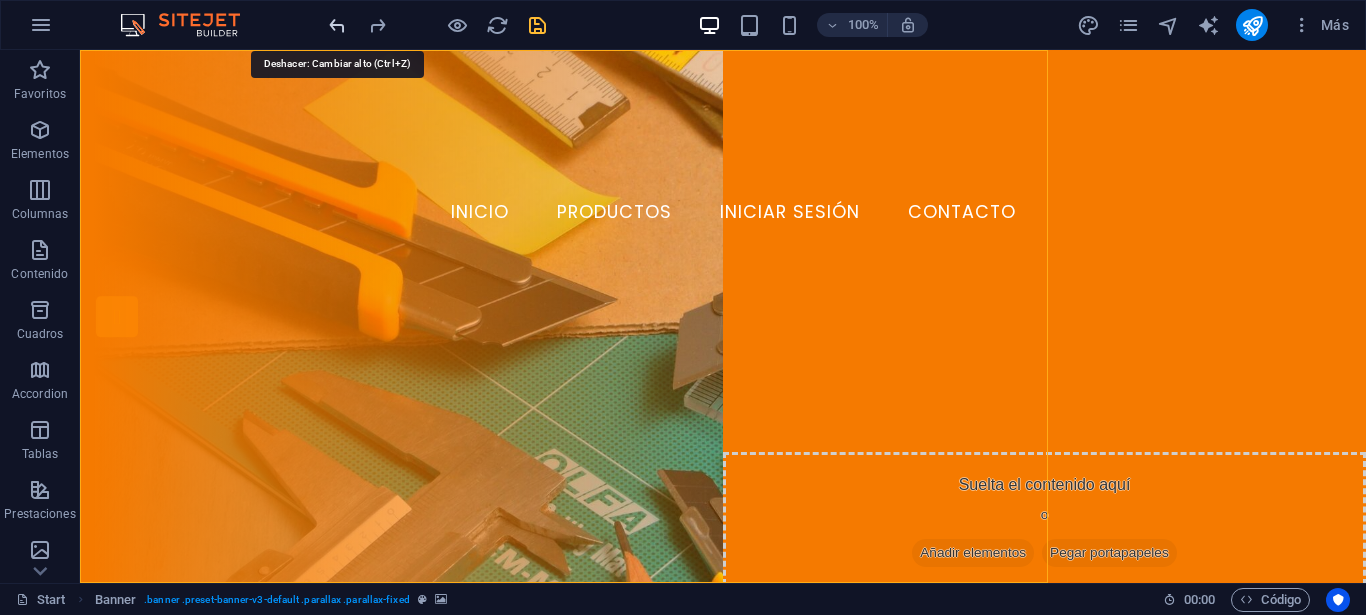 click at bounding box center (337, 25) 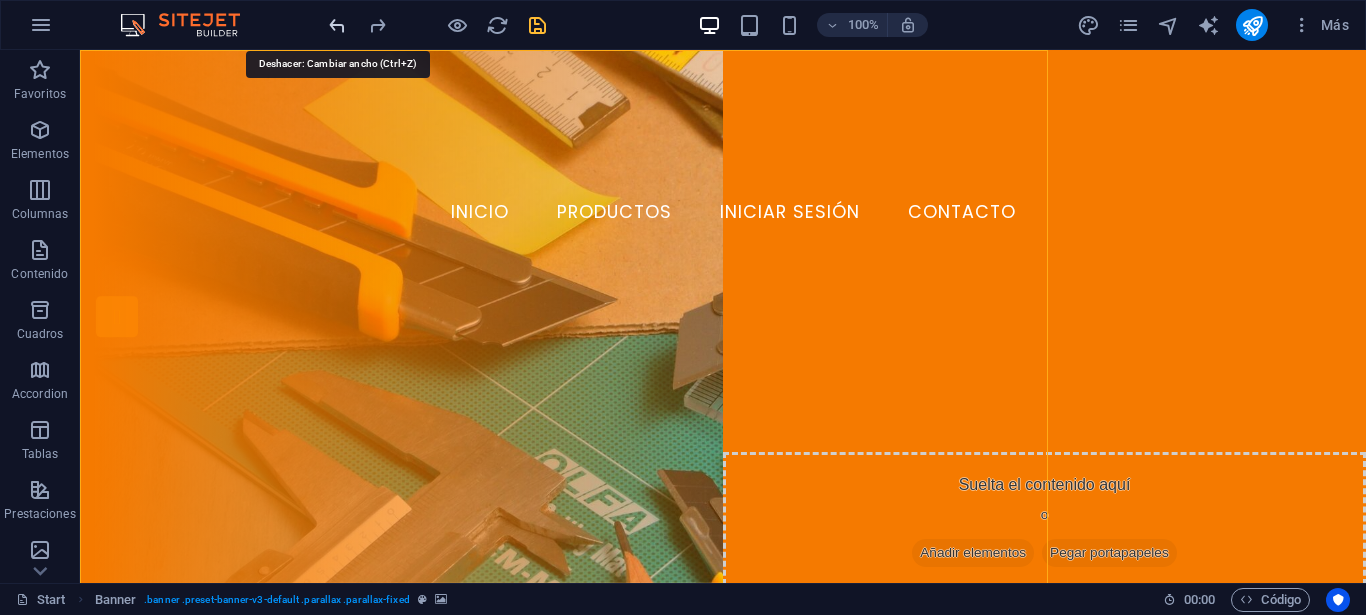 click at bounding box center [337, 25] 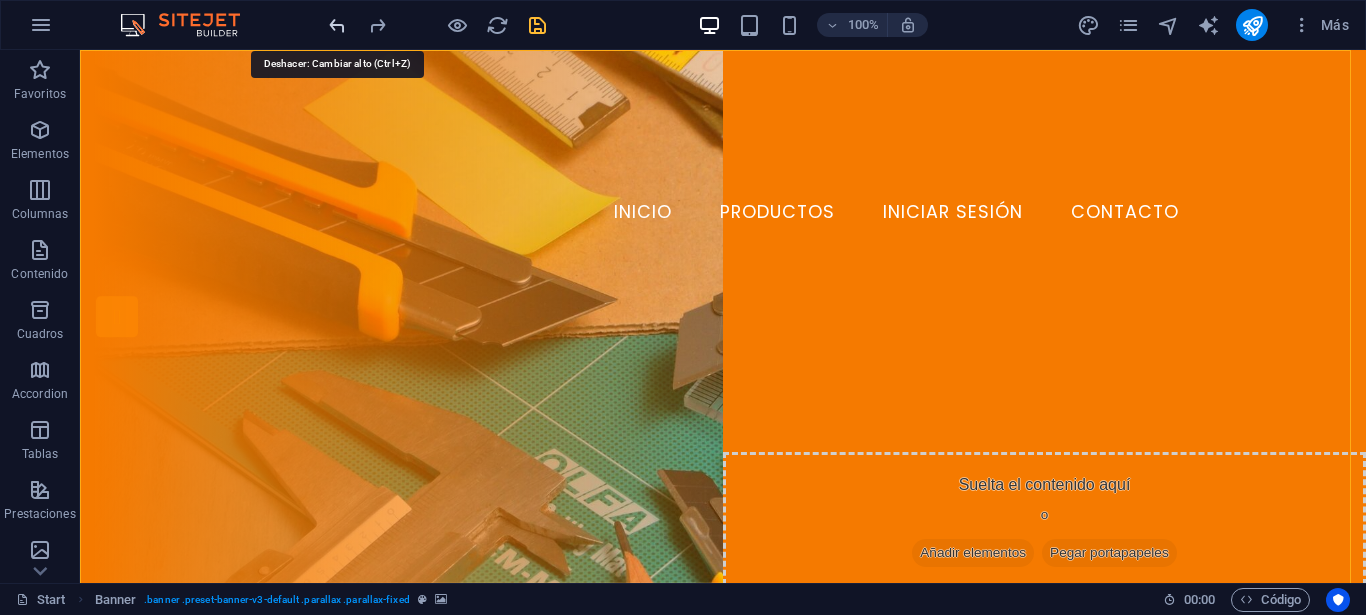 click at bounding box center (337, 25) 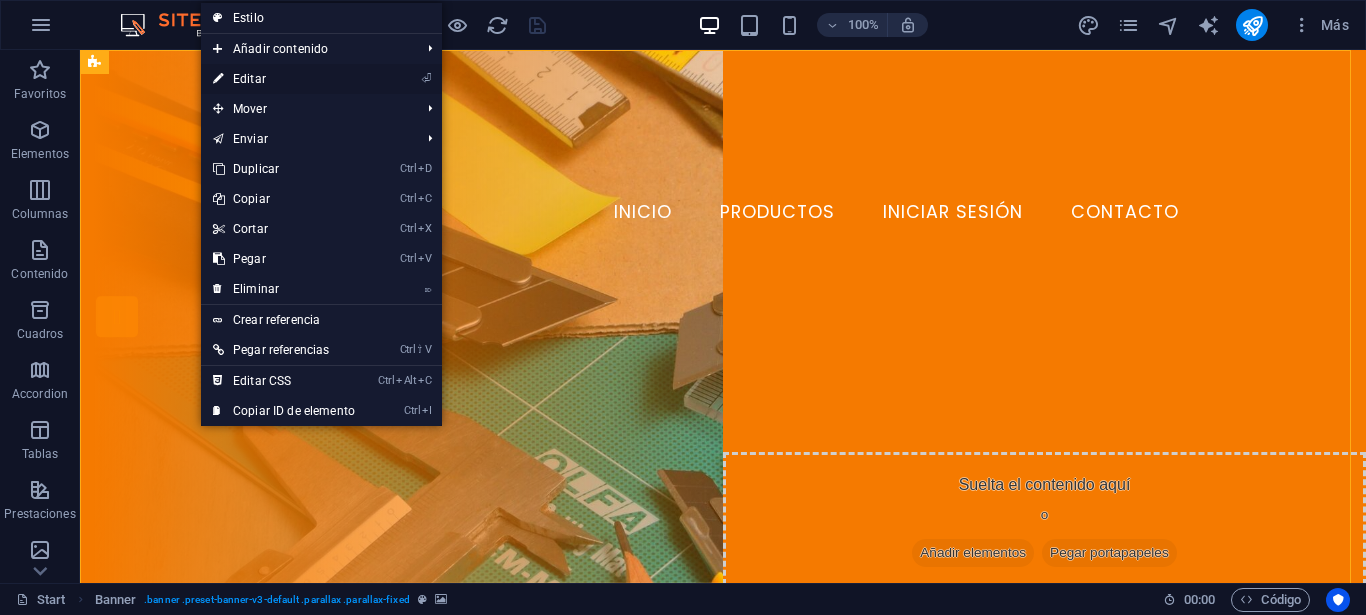 click on "⏎  Editar" at bounding box center (321, 79) 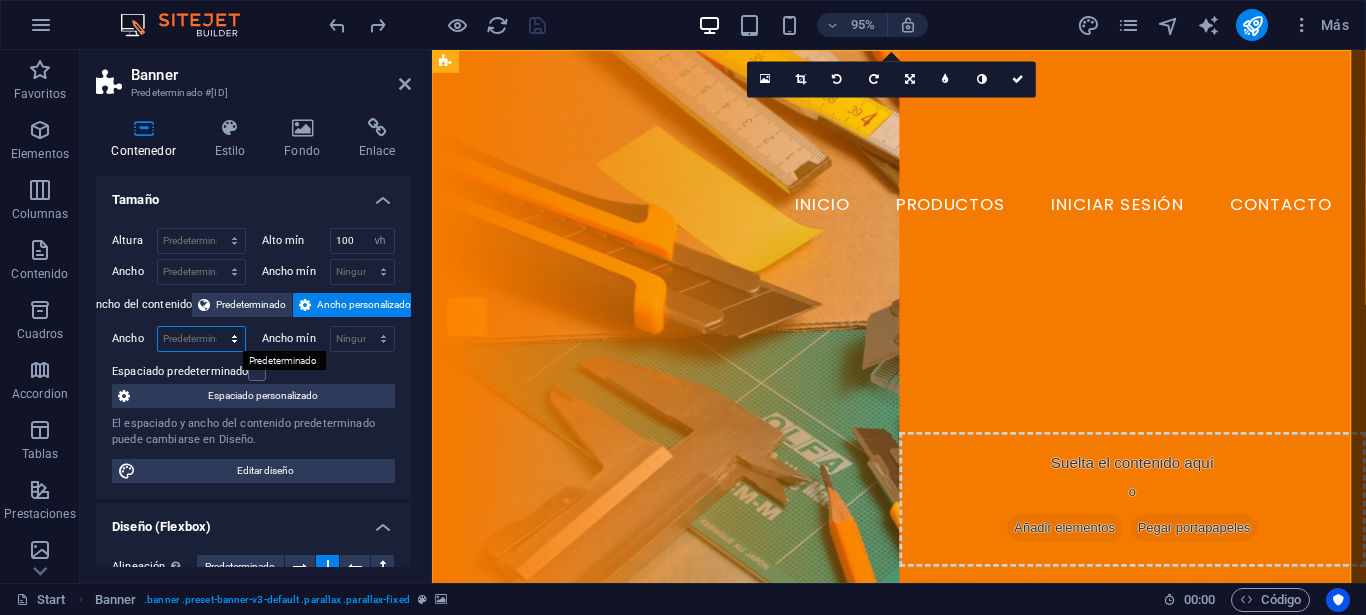 click on "Predeterminado px rem % em vh vw" at bounding box center (201, 339) 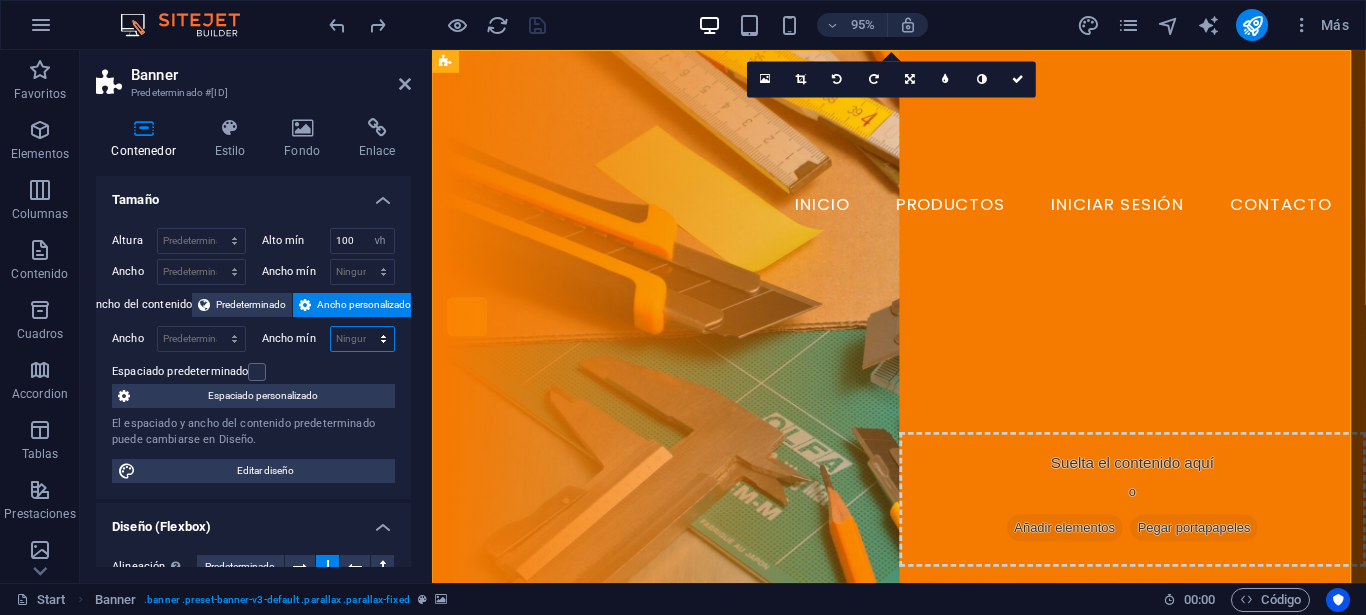 click on "Ninguno px rem % vh vw" at bounding box center [363, 339] 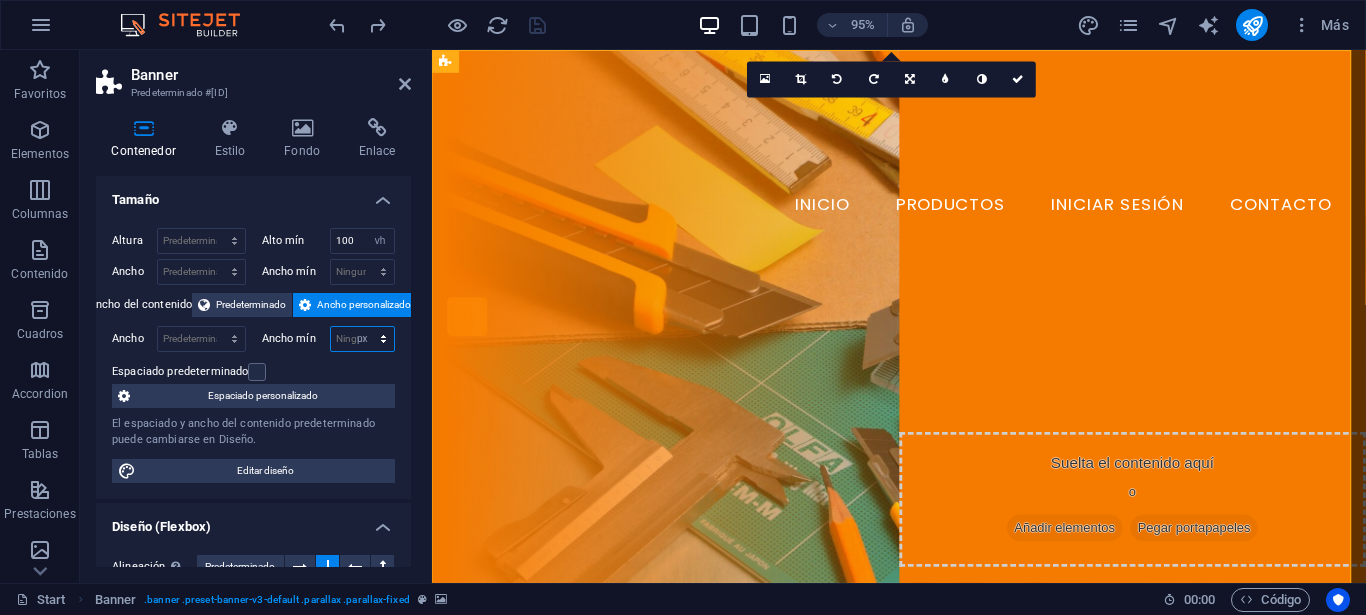 click on "Ninguno px rem % vh vw" at bounding box center (363, 339) 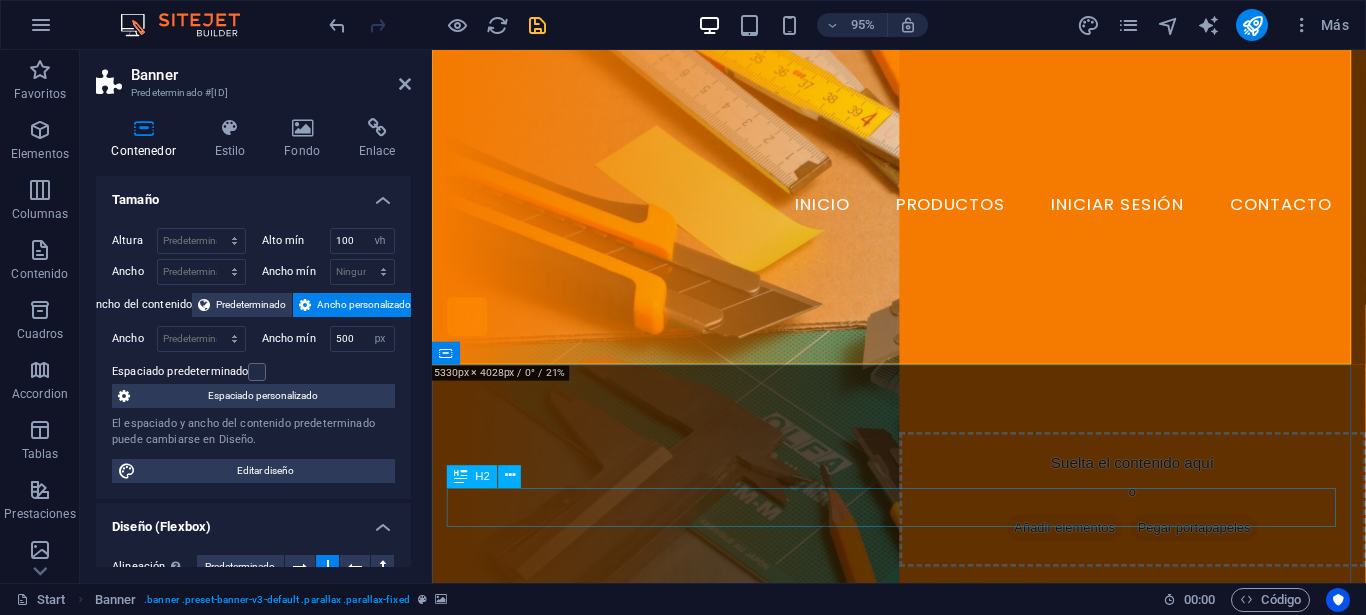 scroll, scrollTop: 400, scrollLeft: 0, axis: vertical 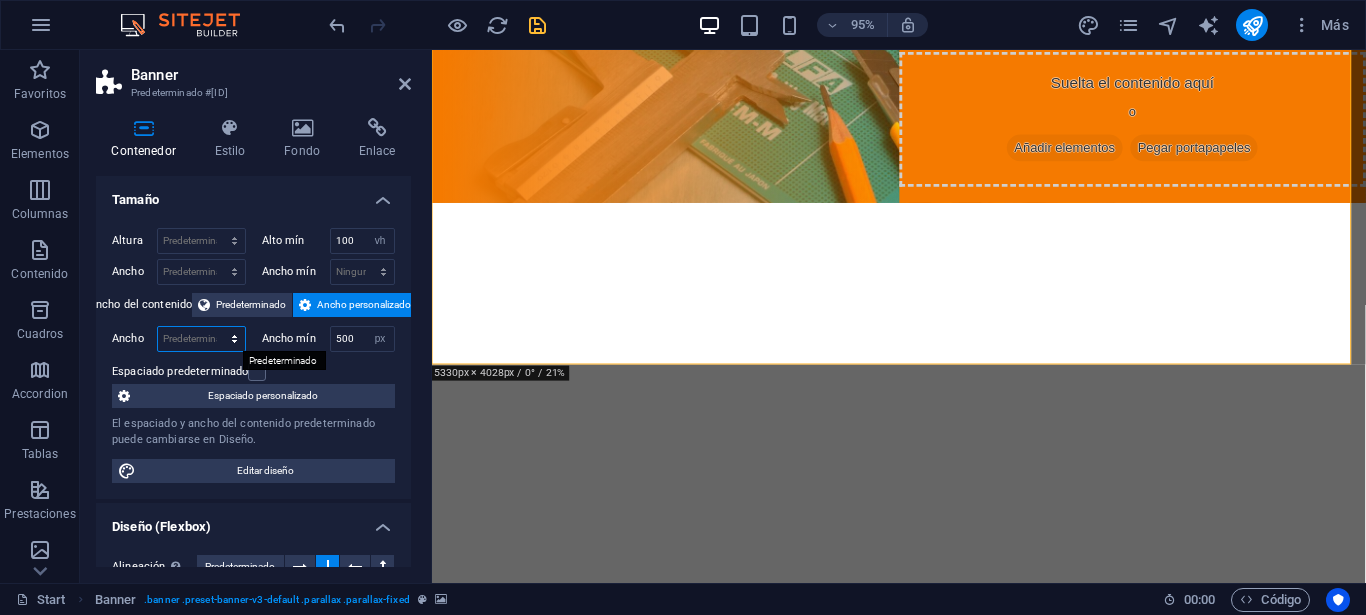 click on "Predeterminado px rem % em vh vw" at bounding box center (201, 339) 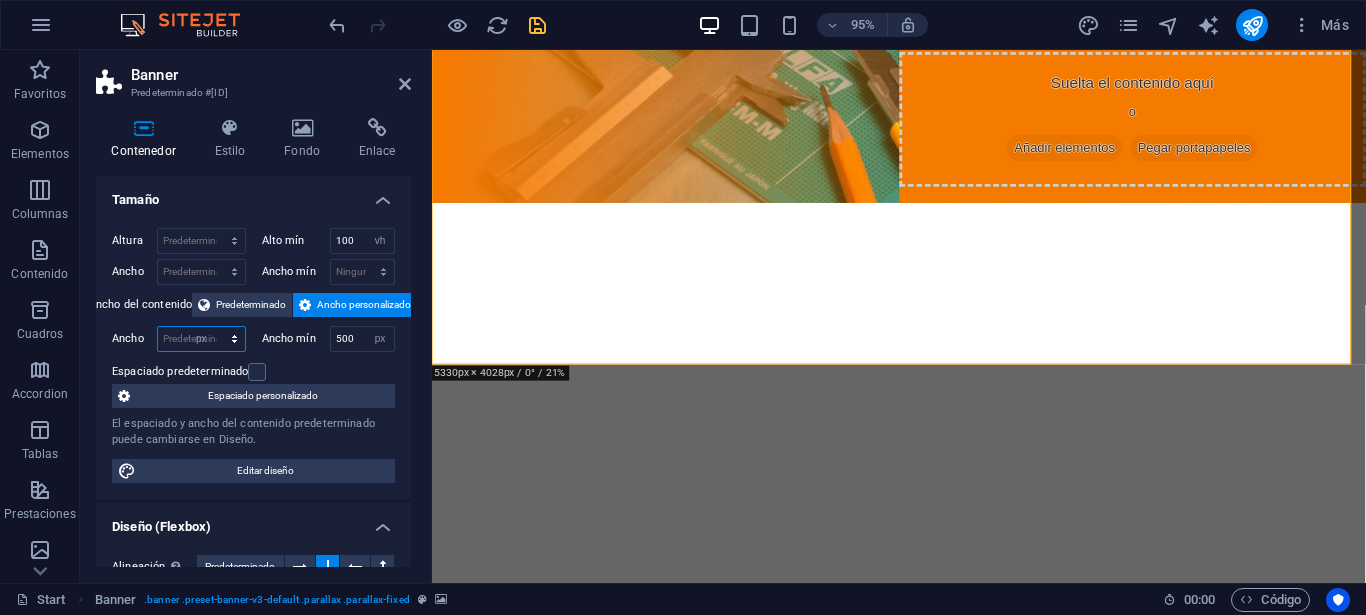 click on "Predeterminado px rem % em vh vw" at bounding box center (201, 339) 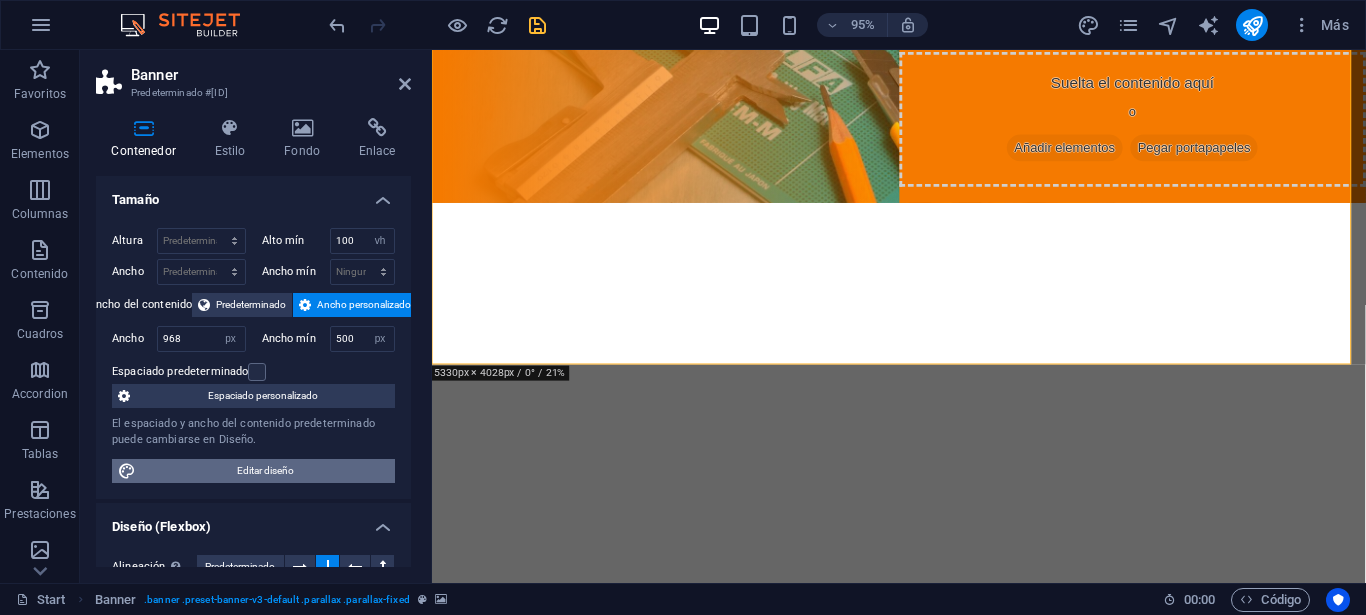 click on "Editar diseño" at bounding box center (265, 471) 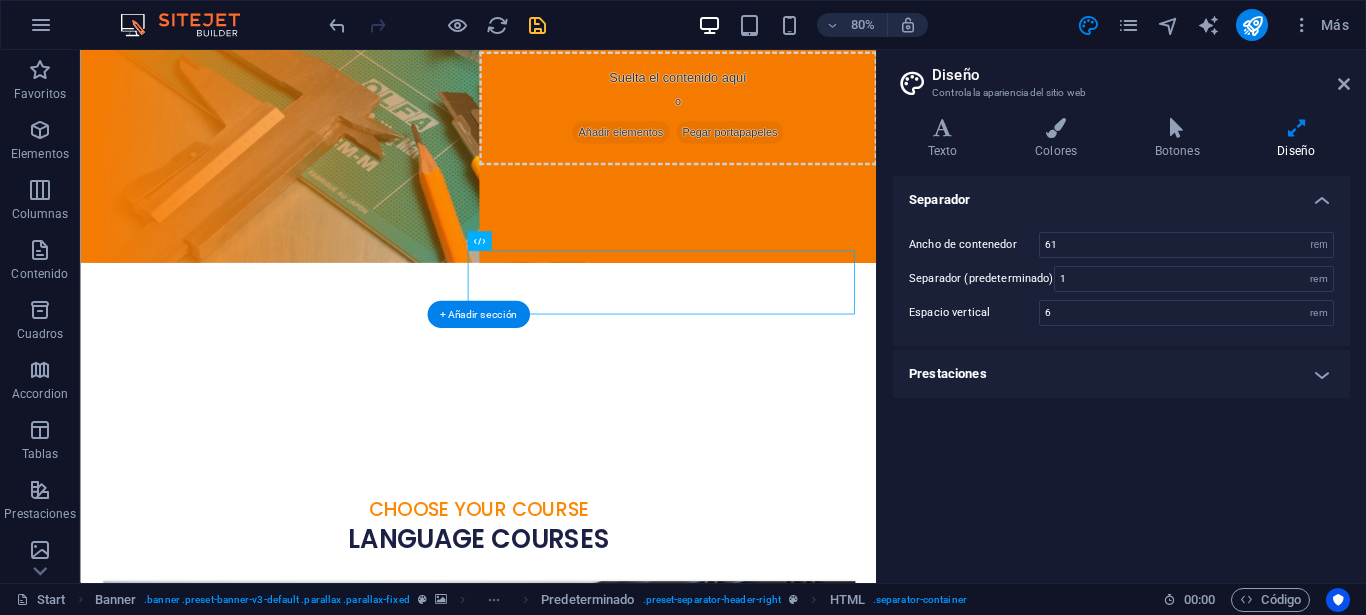 drag, startPoint x: 968, startPoint y: 818, endPoint x: 1022, endPoint y: 316, distance: 504.89603 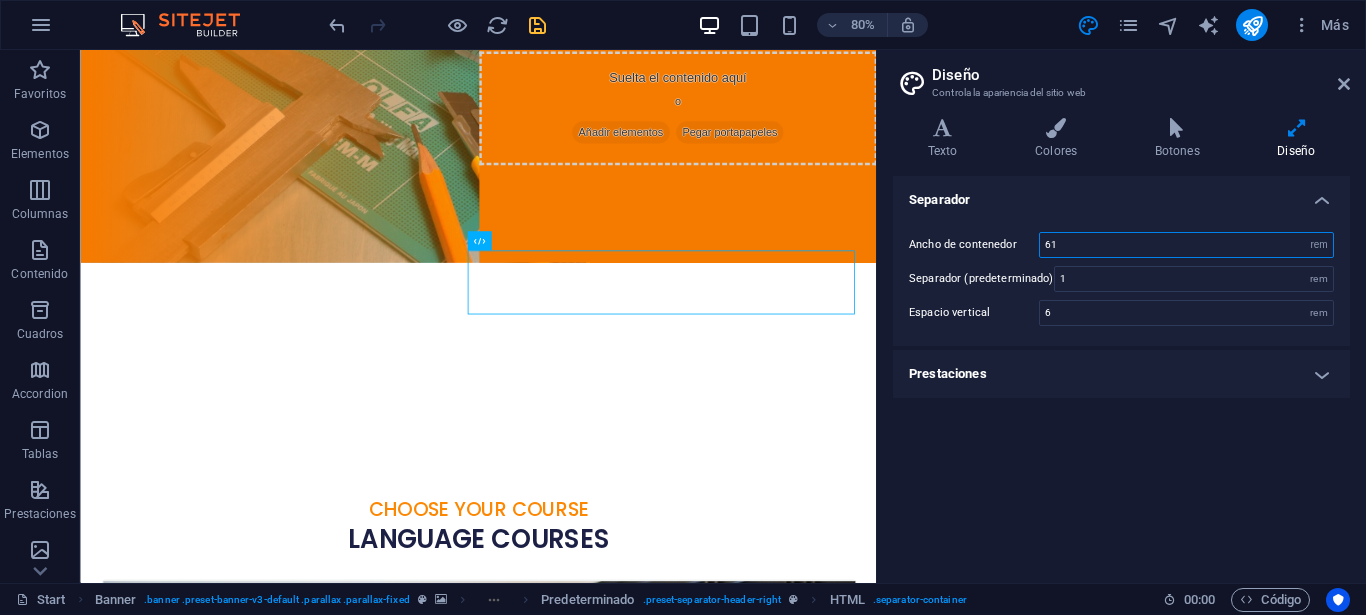 click on "61" at bounding box center [1186, 245] 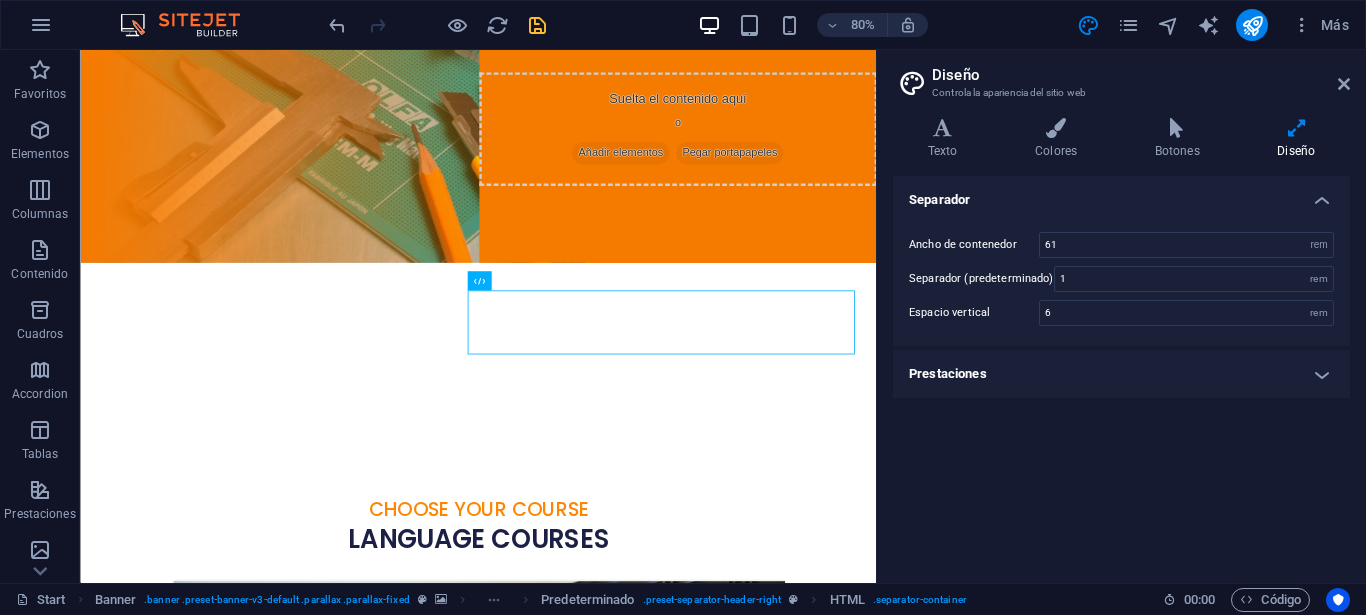 click on "Separador Ancho de contenedor 61 rem px Separador (predeterminado) 1 rem Espacio vertical 6 rem Prestaciones Duración de la transición 0.3 s Función de la transición Lentitud Entrada lenta Salida lenta Entrada/salida lenta Lineal" at bounding box center (1121, 371) 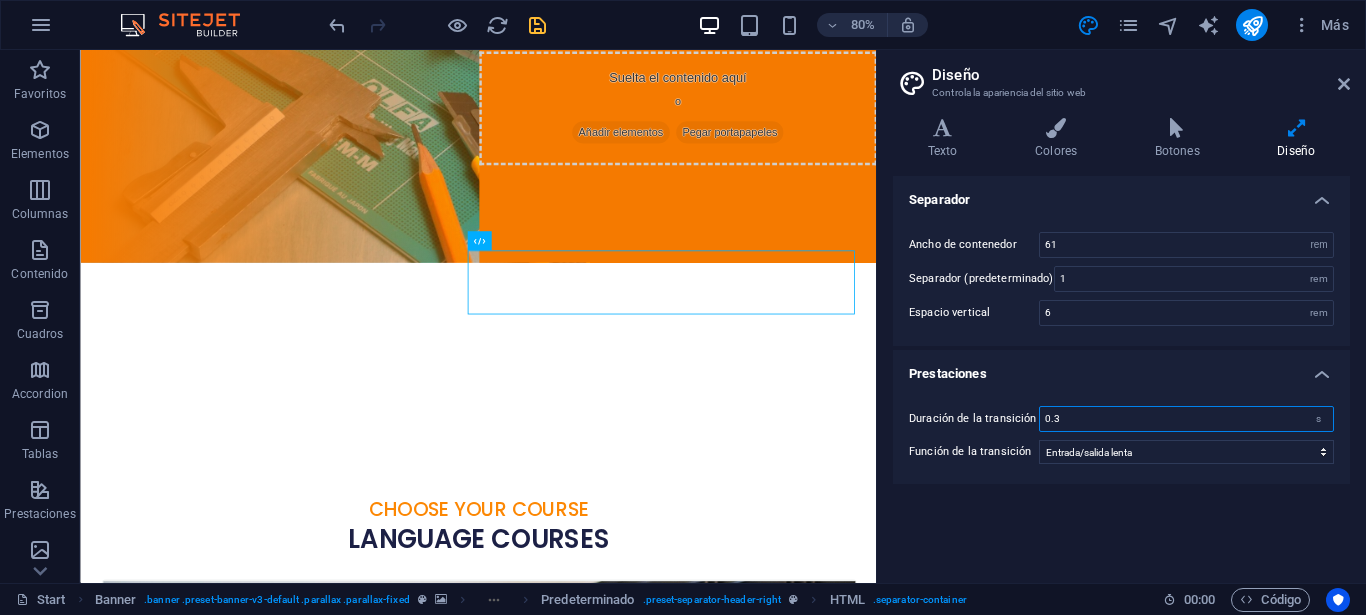 drag, startPoint x: 1071, startPoint y: 424, endPoint x: 1051, endPoint y: 421, distance: 20.22375 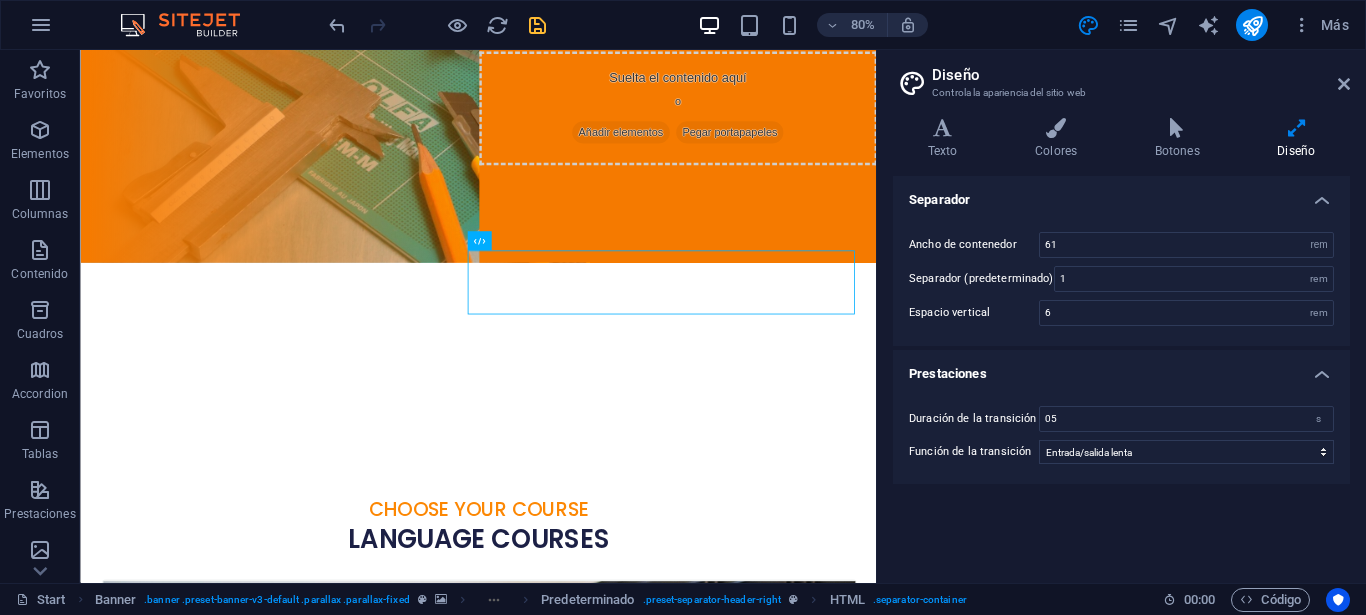 click on "Separador Ancho de contenedor 61 rem px Separador (predeterminado) 1 rem Espacio vertical 6 rem Prestaciones Duración de la transición 05 s Función de la transición Lentitud Entrada lenta Salida lenta Entrada/salida lenta Lineal" at bounding box center [1121, 371] 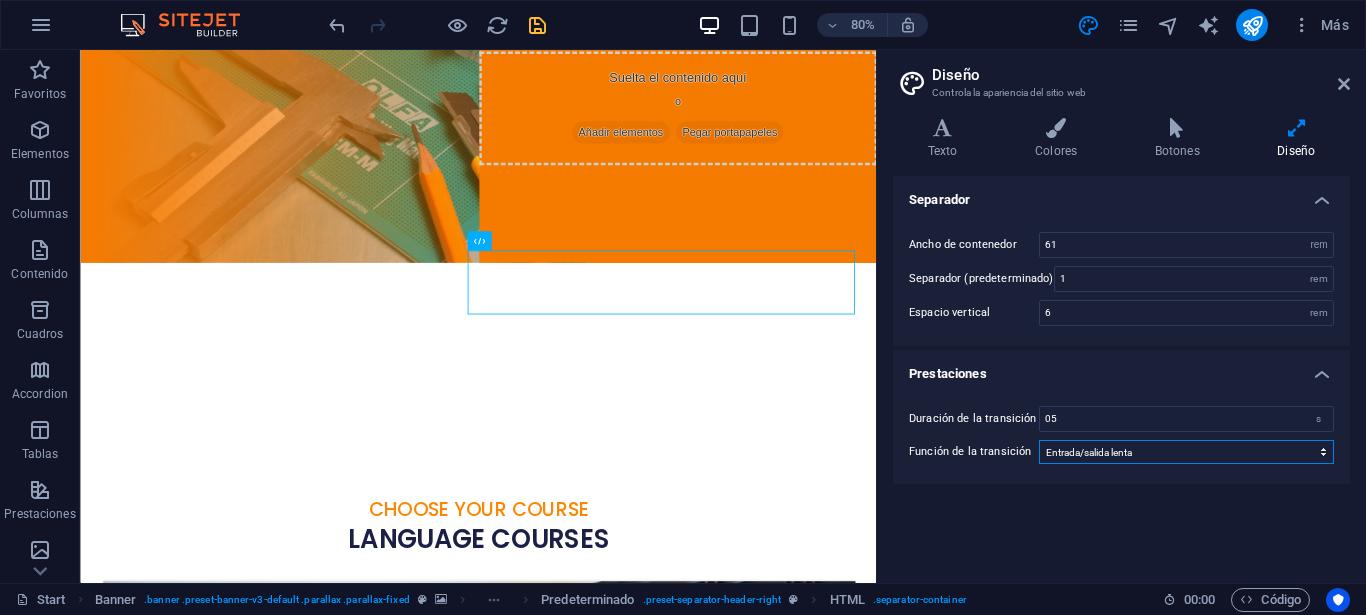 click on "Lentitud Entrada lenta Salida lenta Entrada/salida lenta Lineal" at bounding box center [1186, 452] 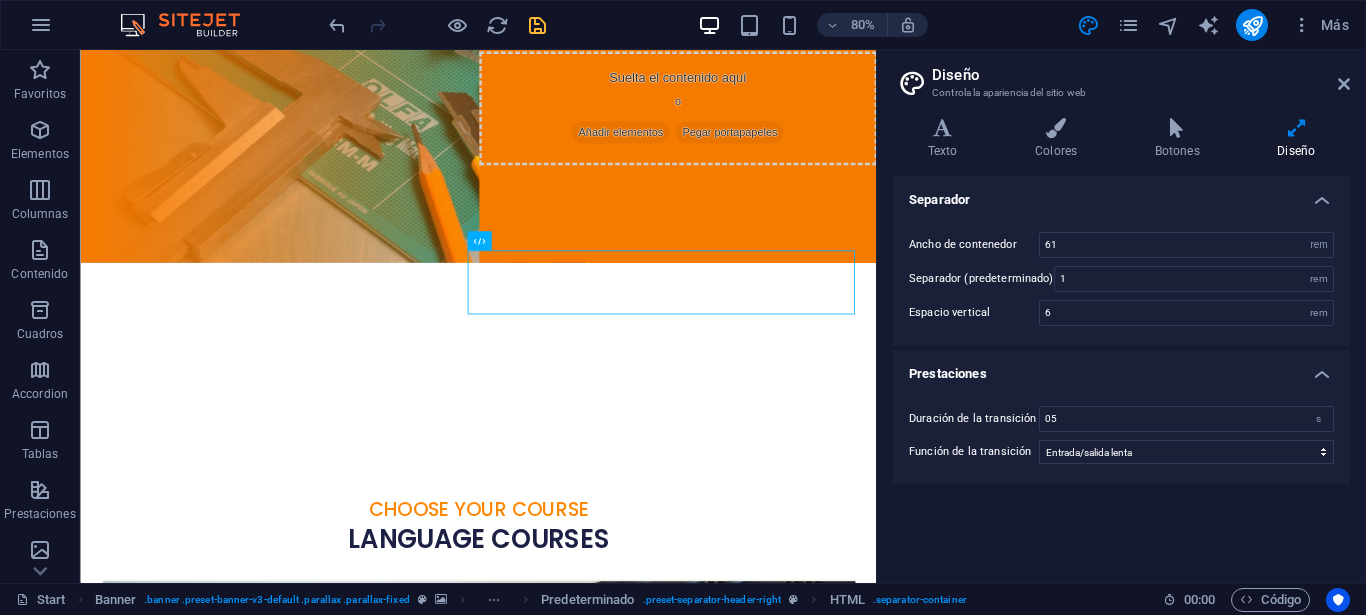 click on "Separador Ancho de contenedor 61 rem px Separador (predeterminado) 1 rem Espacio vertical 6 rem Prestaciones Duración de la transición 05 s Función de la transición Lentitud Entrada lenta Salida lenta Entrada/salida lenta Lineal" at bounding box center (1121, 371) 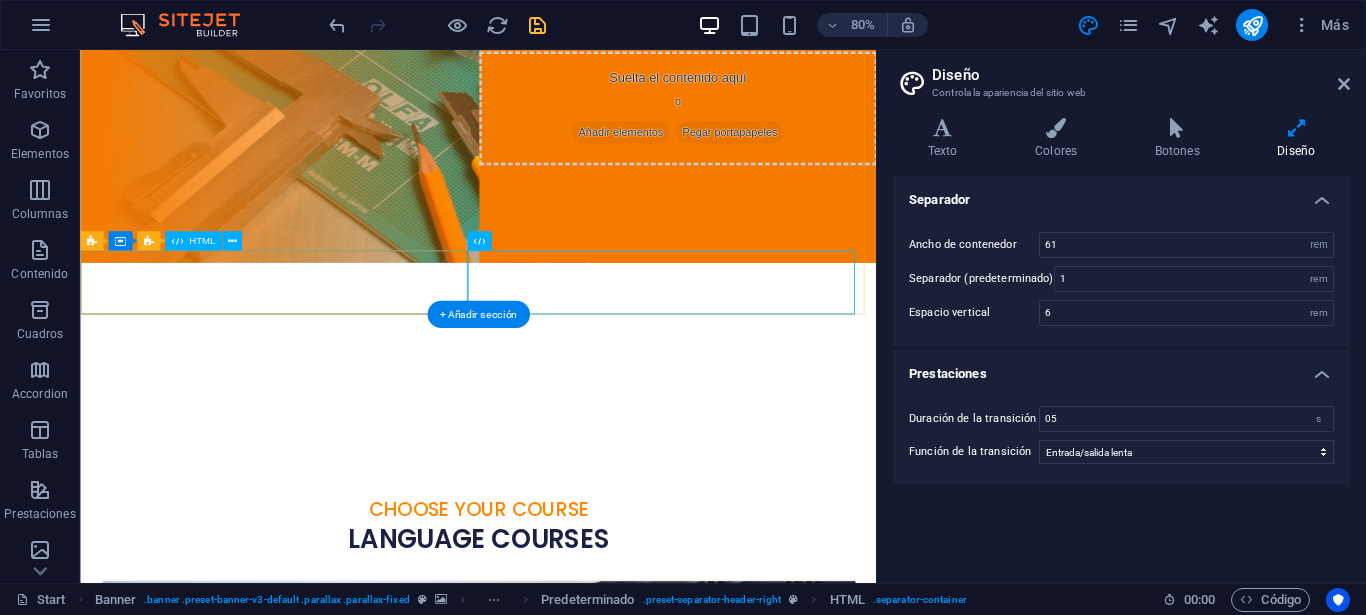 click at bounding box center [564, 391] 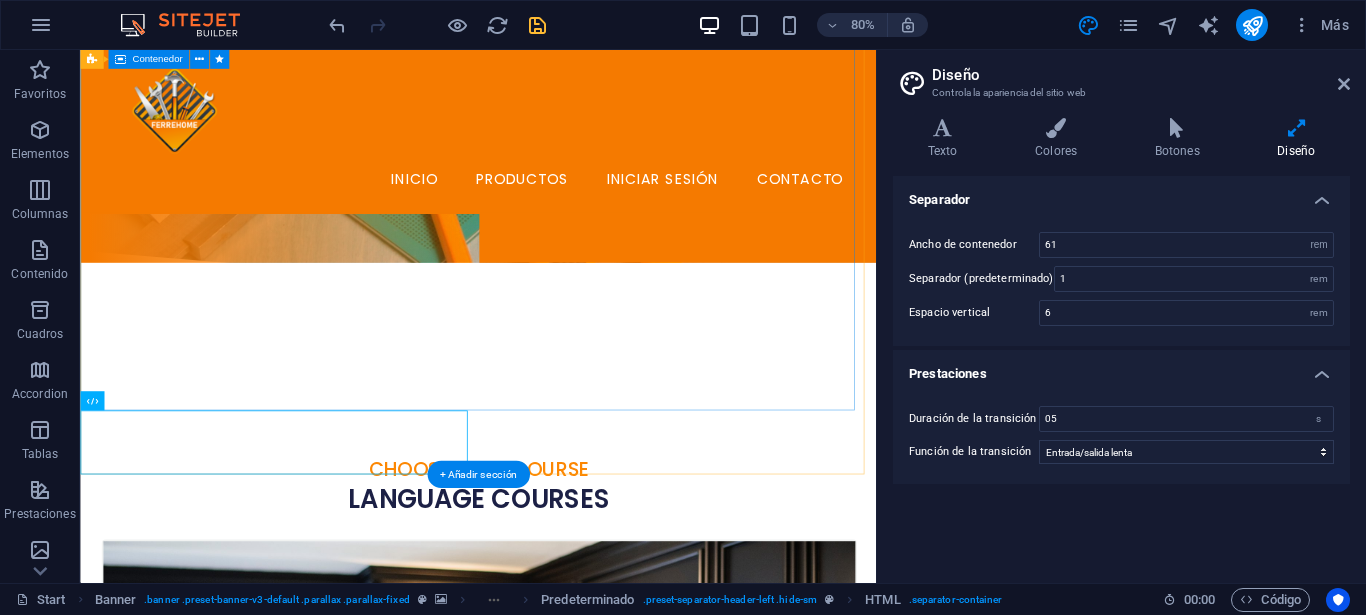 scroll, scrollTop: 200, scrollLeft: 0, axis: vertical 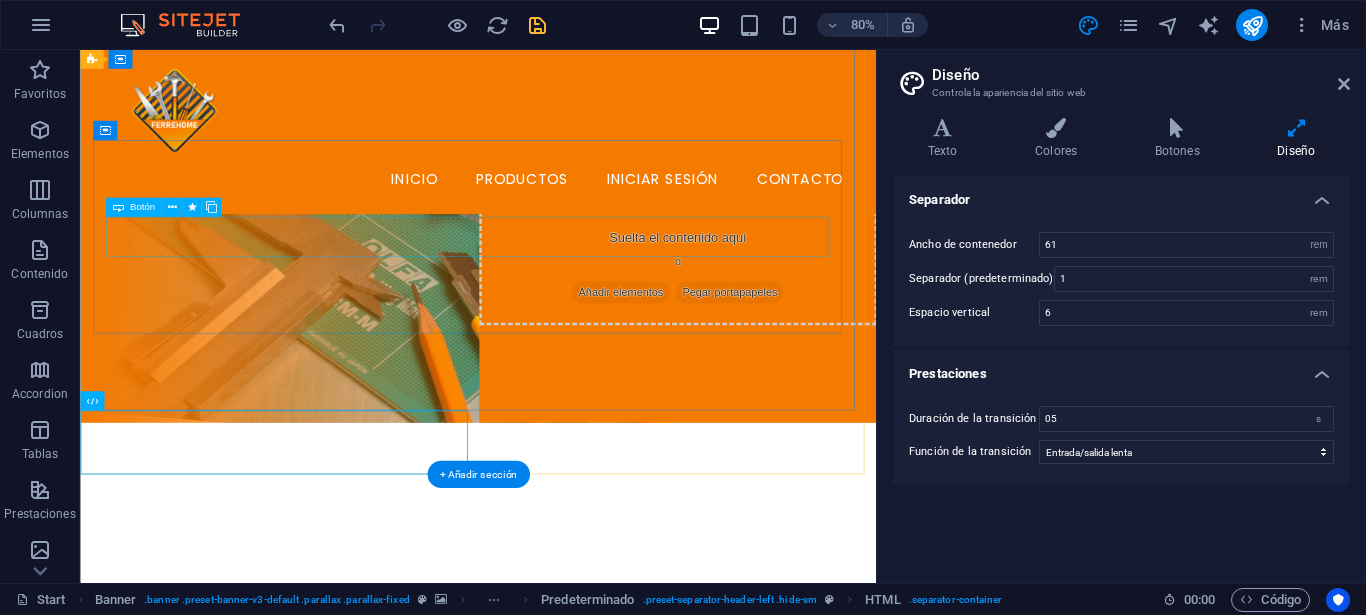 click on "ver productos" at bounding box center [564, 284] 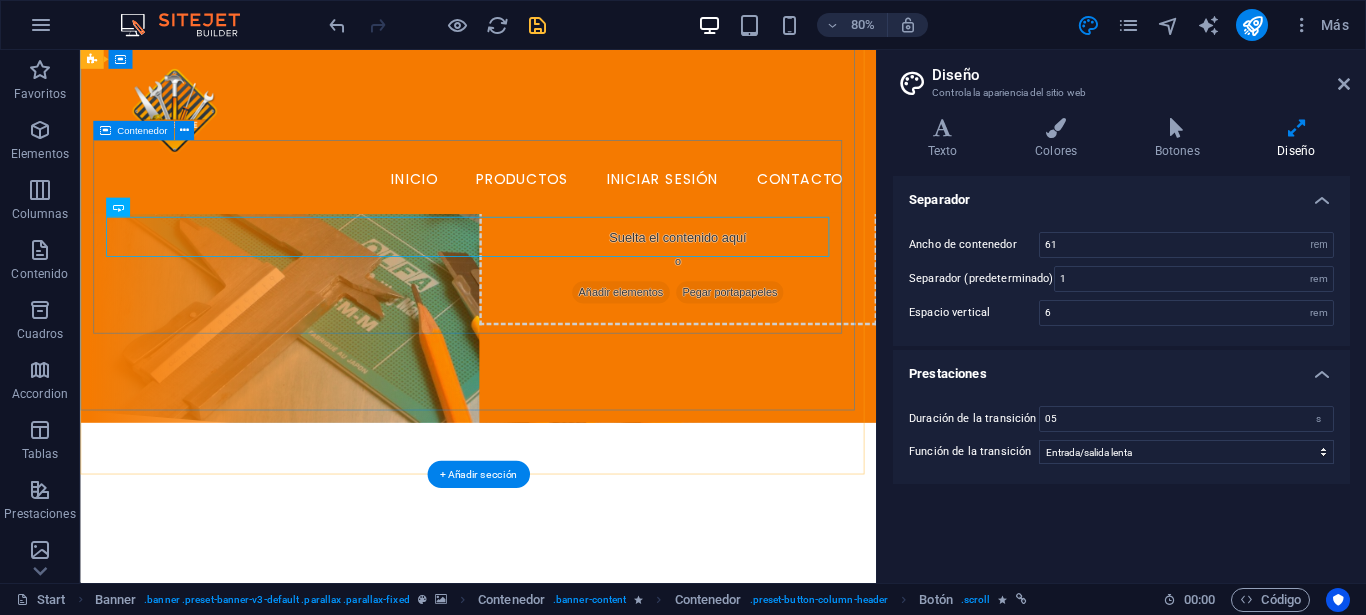 click on "ver productos" at bounding box center [564, 284] 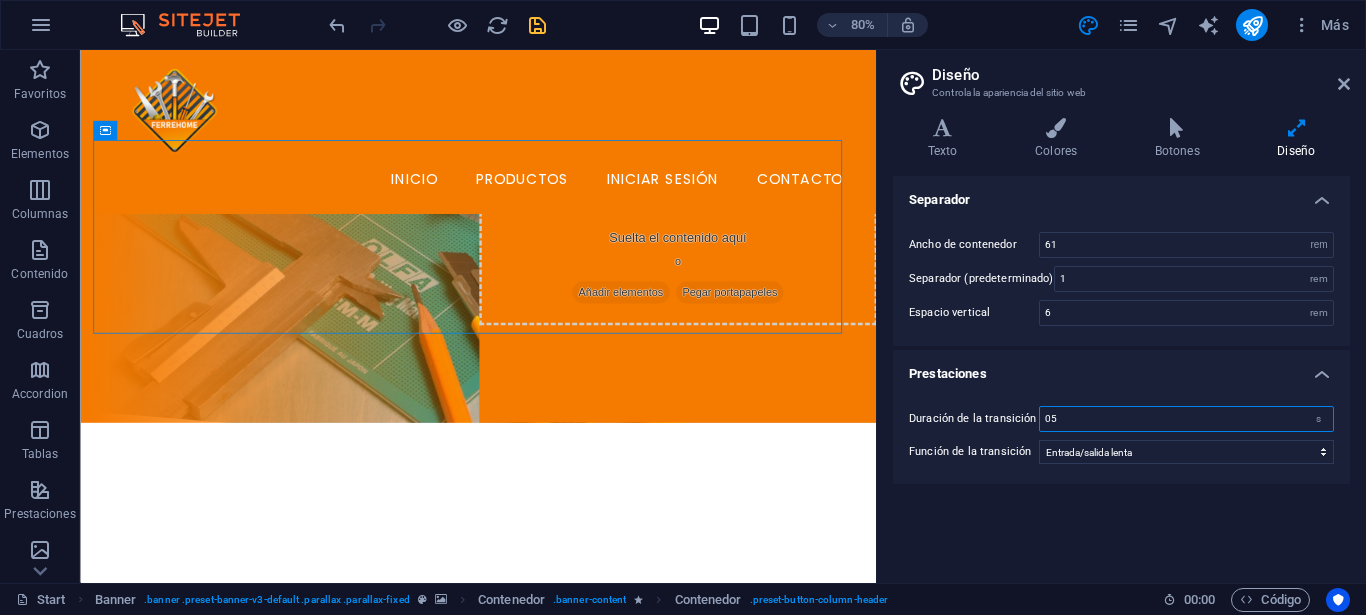 click on "05" at bounding box center (1186, 419) 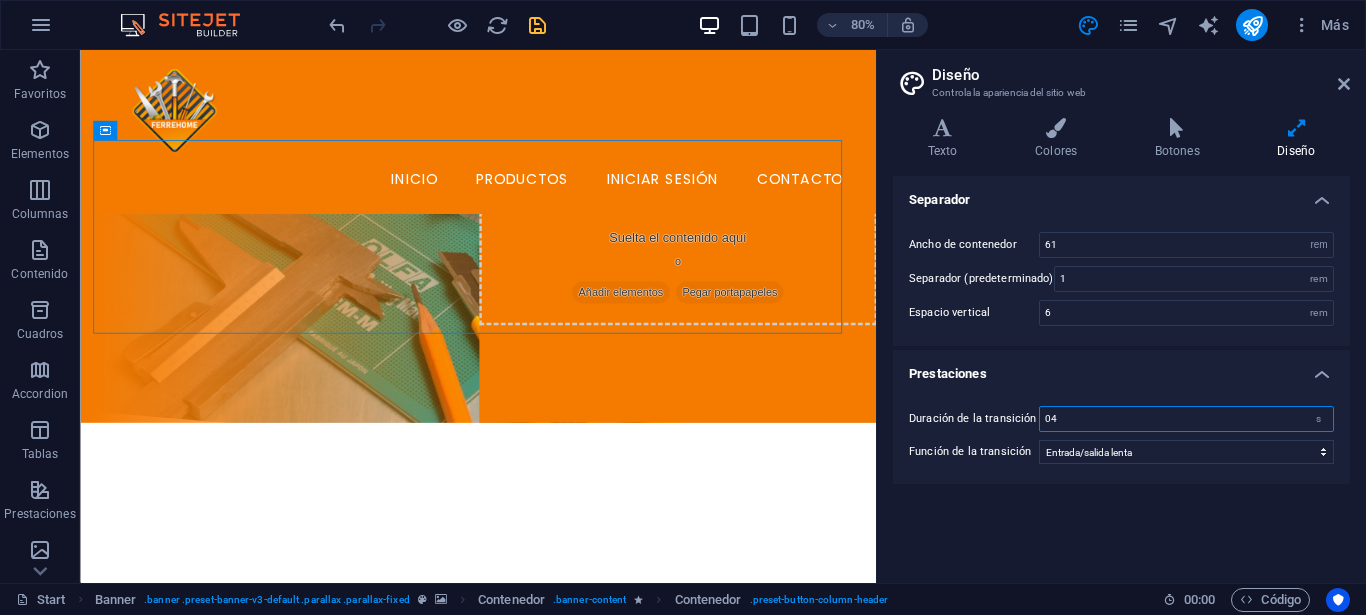 click on "04" at bounding box center (1186, 419) 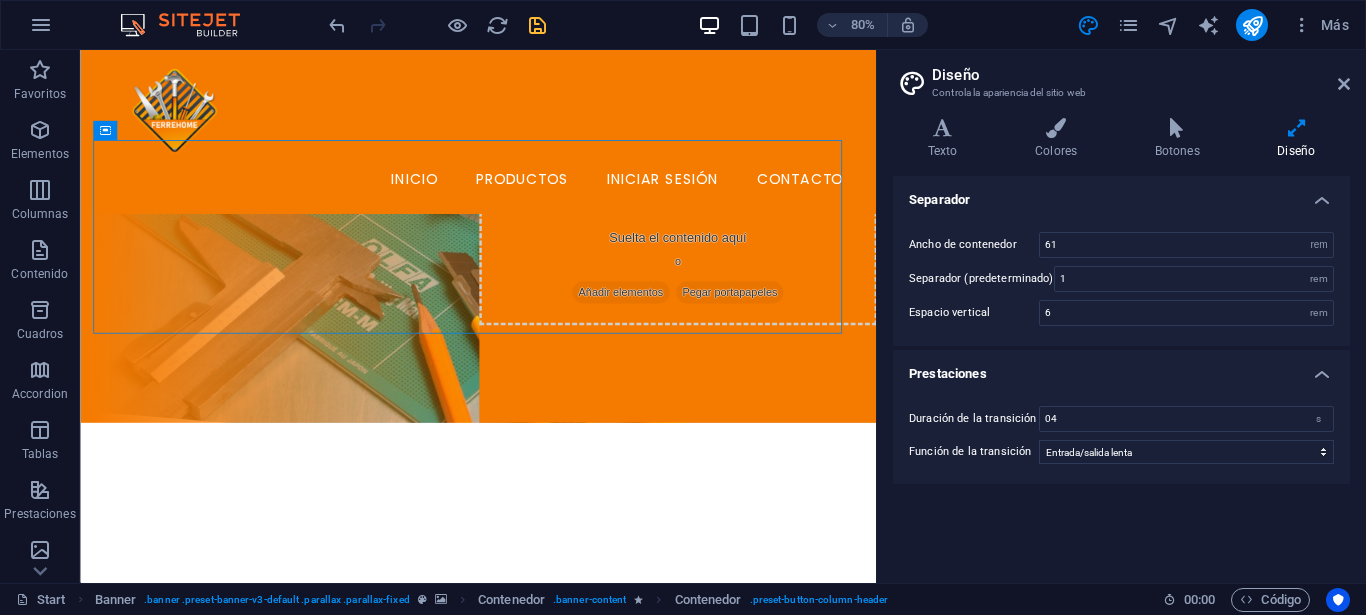 click on "Separador Ancho de contenedor 61 rem px Separador (predeterminado) 1 rem Espacio vertical 6 rem Prestaciones Duración de la transición 04 s Función de la transición Lentitud Entrada lenta Salida lenta Entrada/salida lenta Lineal" at bounding box center (1121, 371) 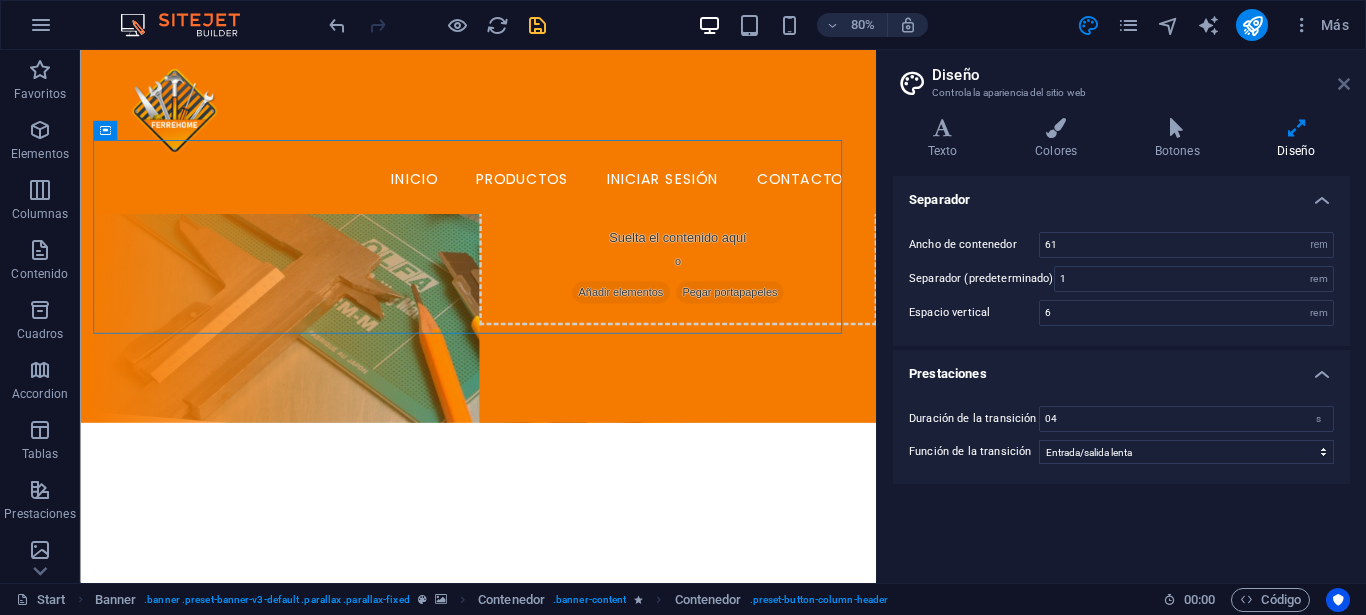 click at bounding box center [1344, 84] 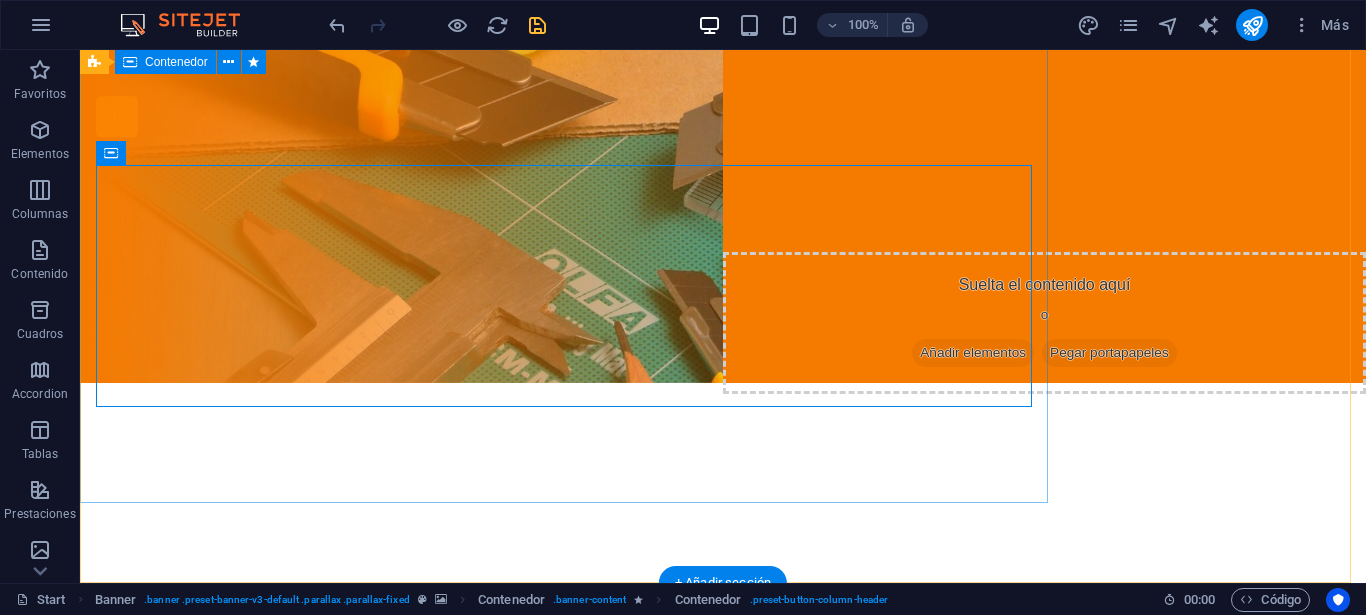 scroll, scrollTop: 0, scrollLeft: 0, axis: both 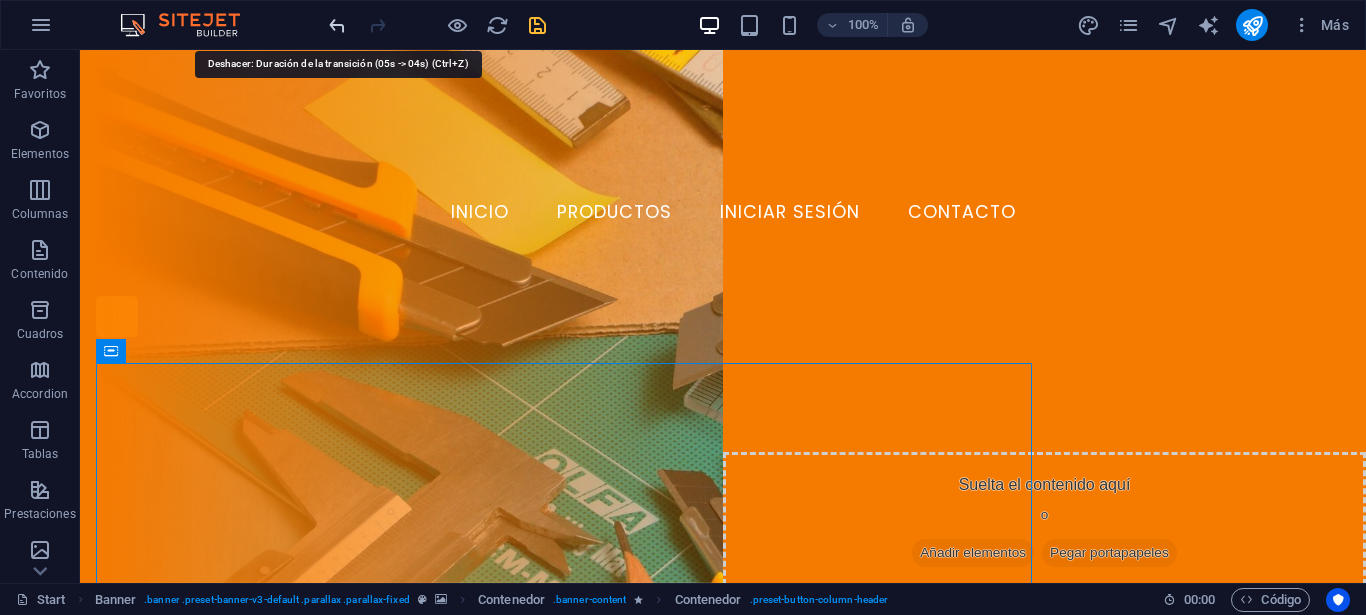 click at bounding box center (337, 25) 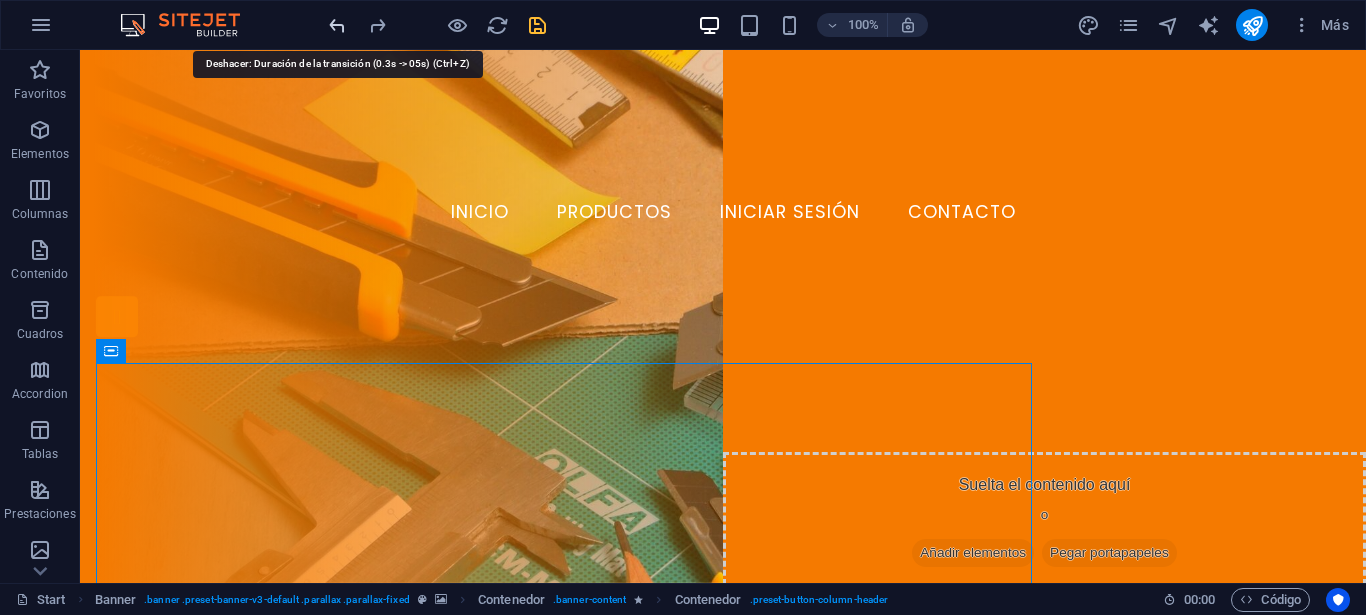 click at bounding box center (337, 25) 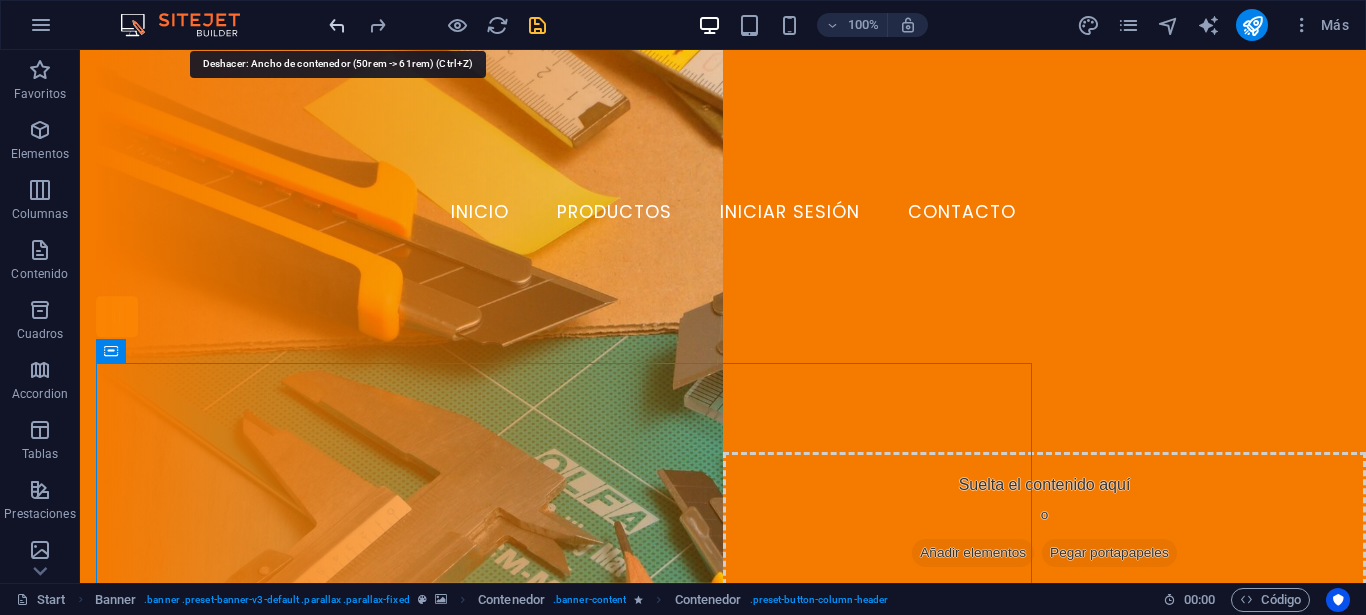 click at bounding box center (337, 25) 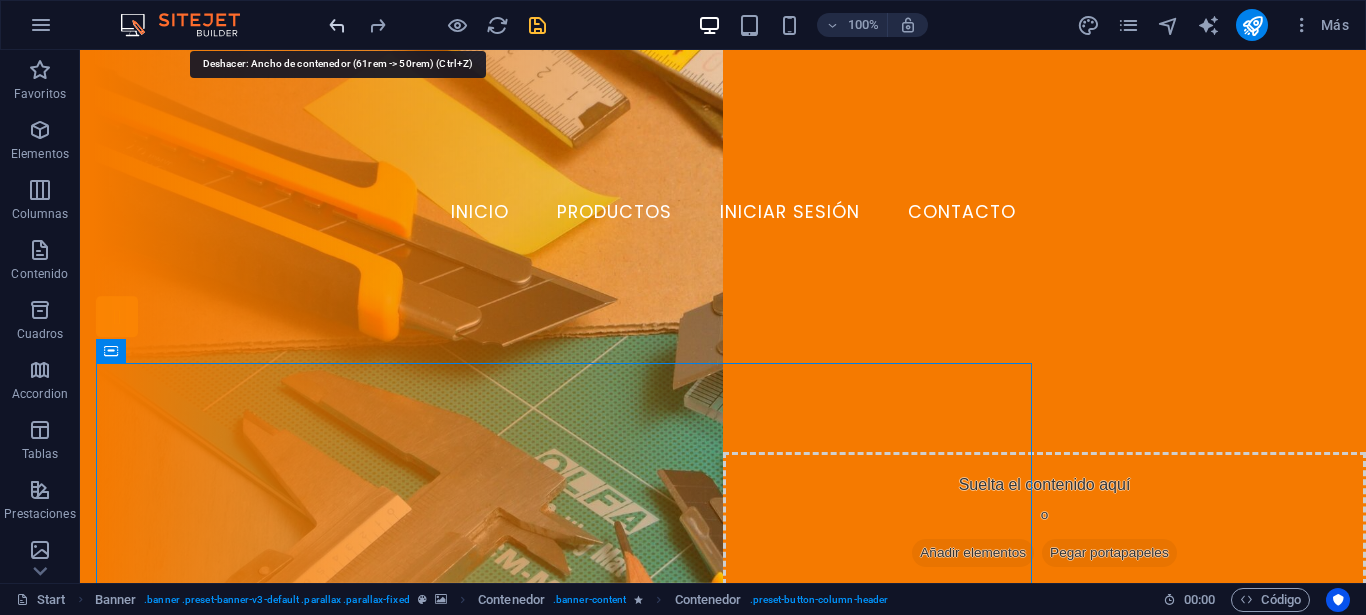 click at bounding box center [337, 25] 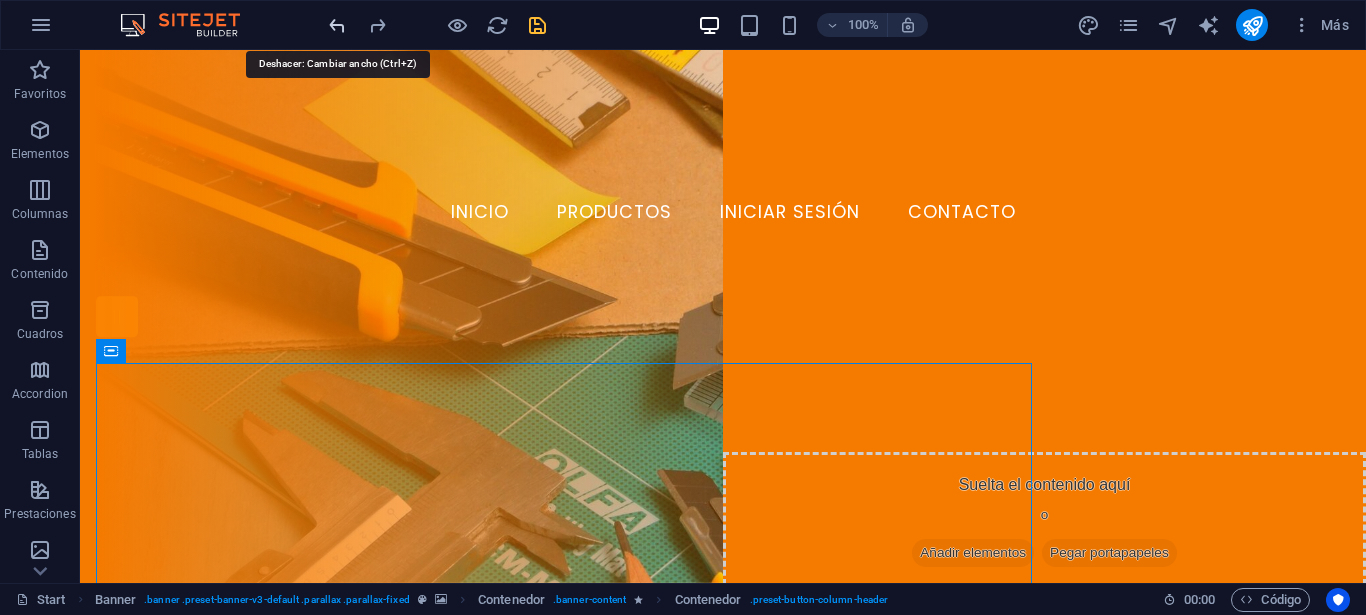 click at bounding box center (337, 25) 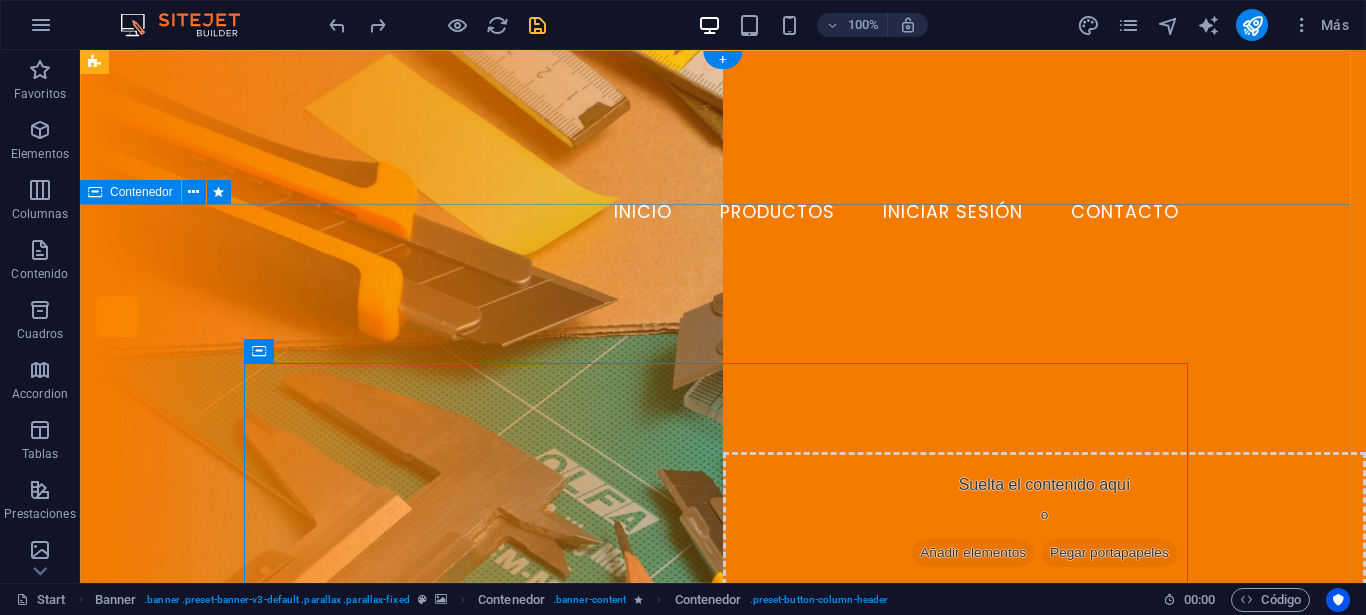 click on "Tu ferreteria de confianza ver productos" at bounding box center (723, 502) 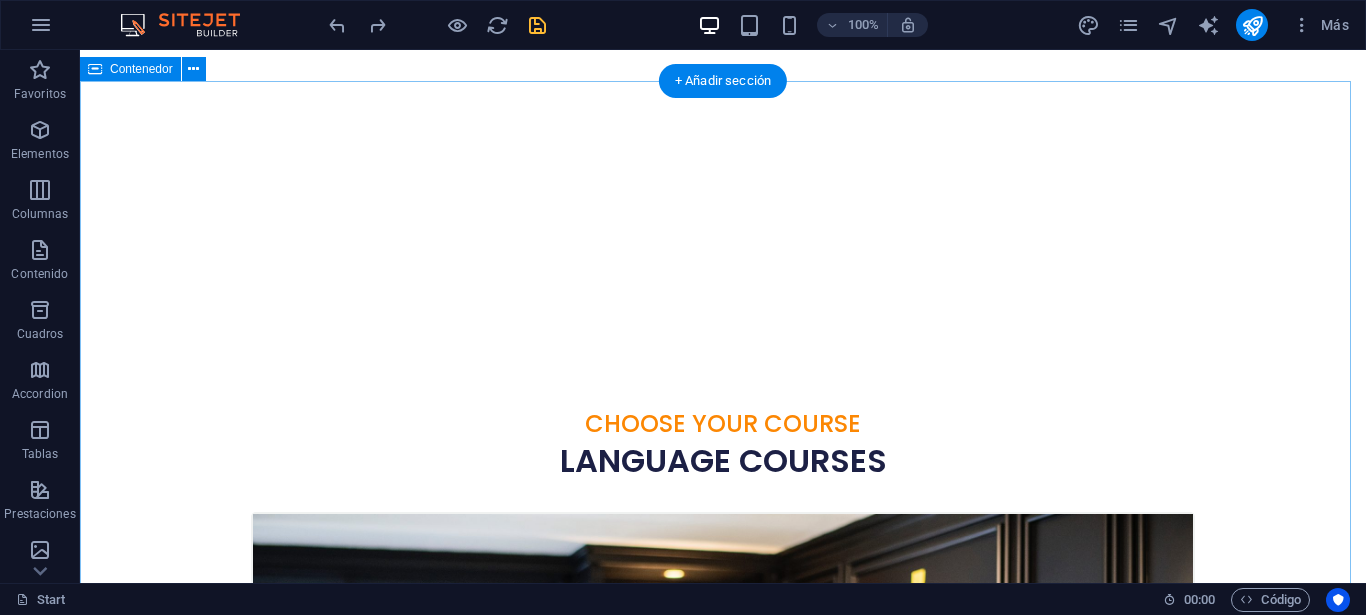 scroll, scrollTop: 700, scrollLeft: 0, axis: vertical 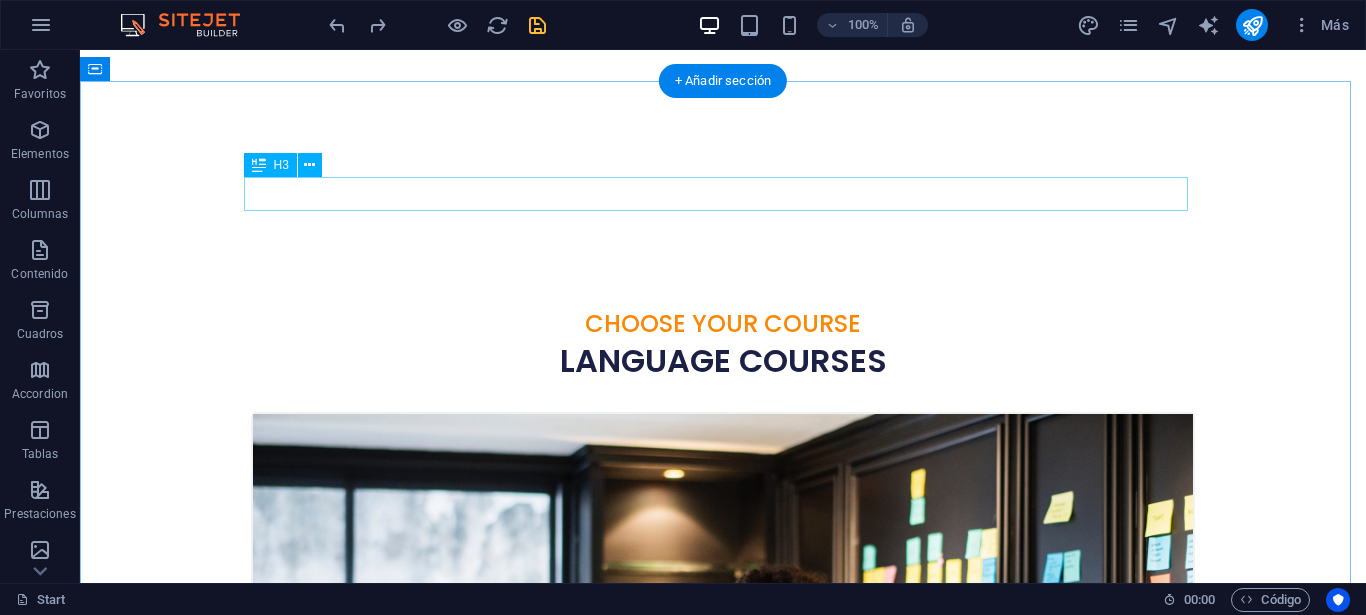 click on "Choose Your Course" at bounding box center [723, 324] 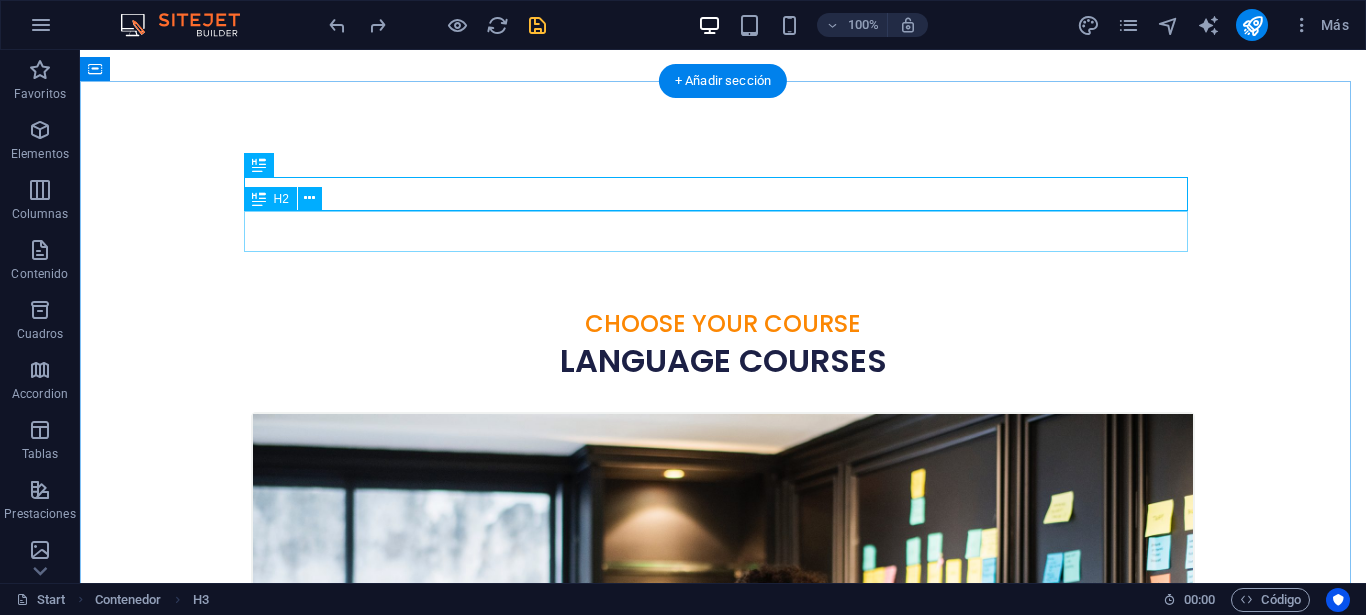 click on "Language Courses" at bounding box center (723, 361) 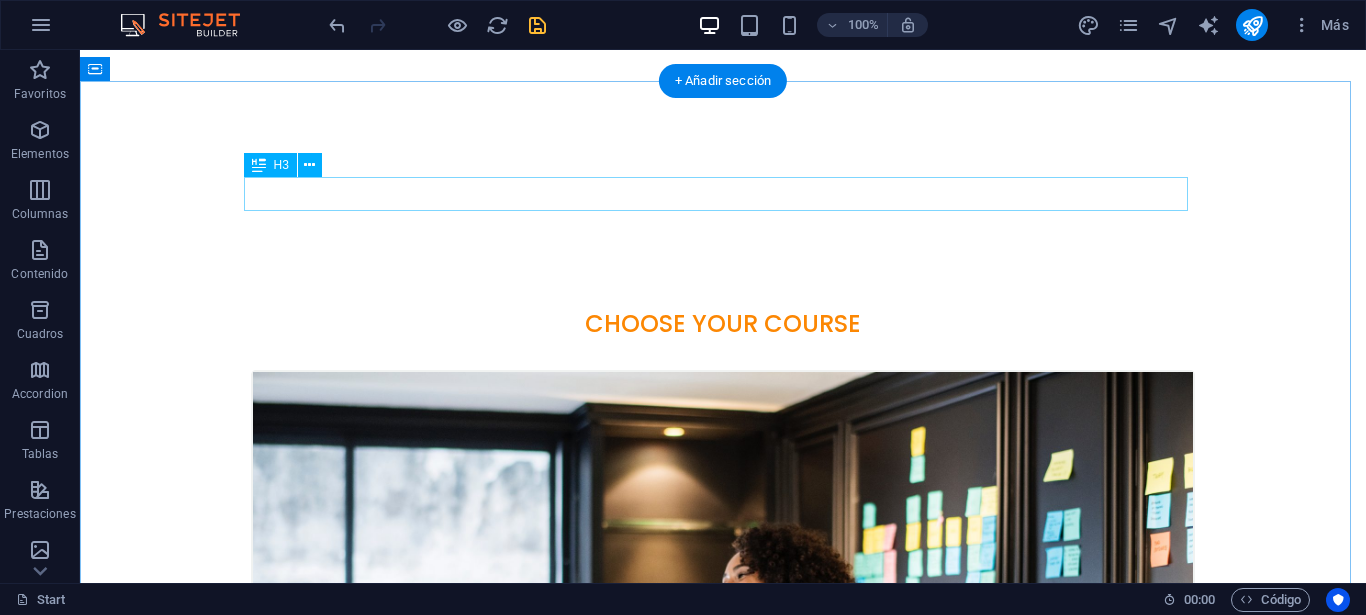 click on "Choose Your Course" at bounding box center (723, 324) 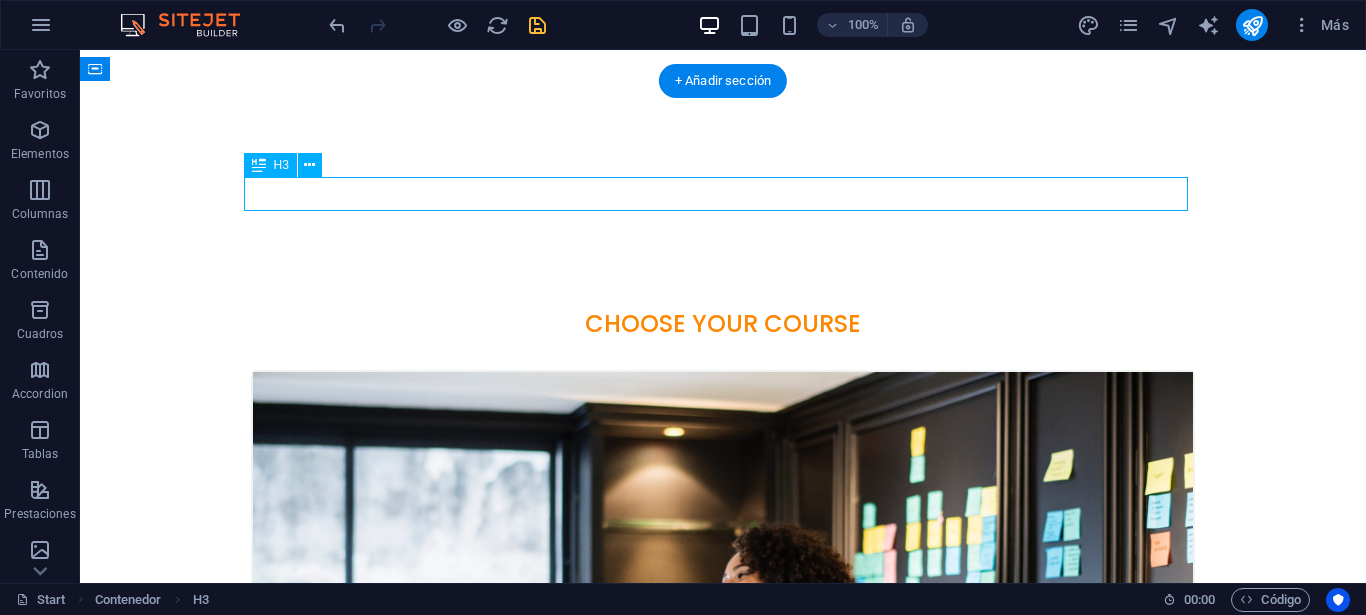 click on "Choose Your Course" at bounding box center (723, 324) 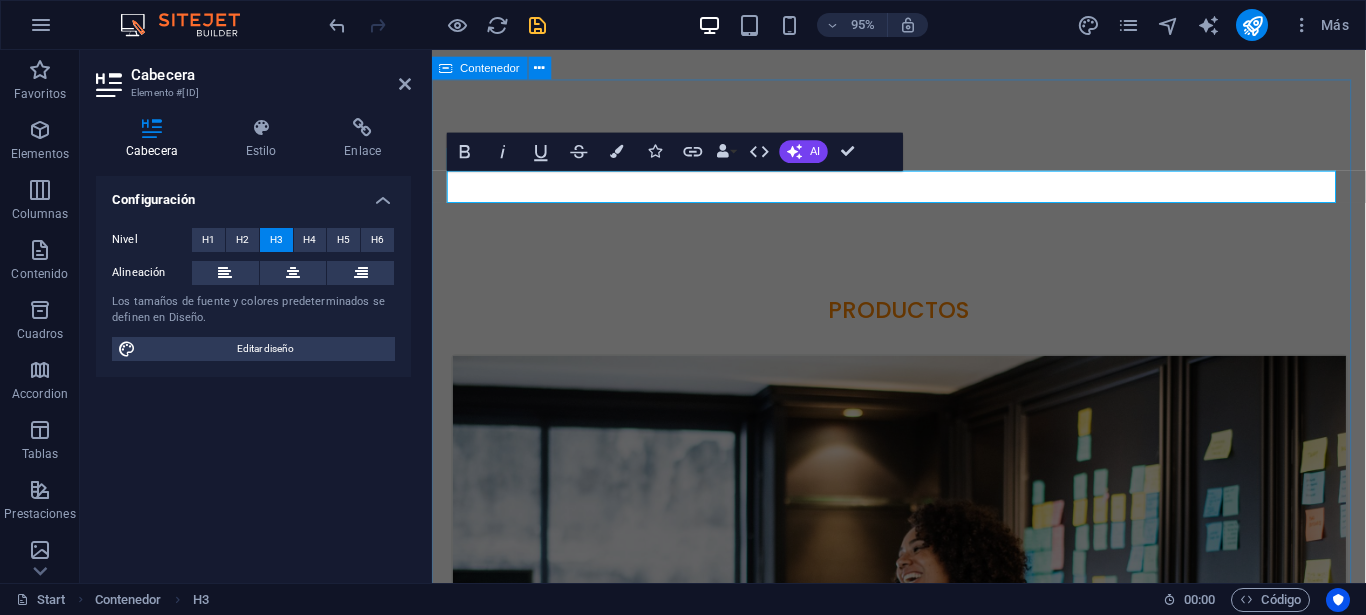 click on "PRODUCTOS Spanish [DATE] [TIME] Lorem ipsum dolor sit amet, consectetur adipisicing elit. Veritatis, dolorem! Swedish [DATE] [TIME] Lorem ipsum dolor sit amet, consectetur adipisicing elit. Veritatis, dolorem! German [DATE] [TIME] Lorem ipsum dolor sit amet, consectetur adipisicing elit. Veritatis, dolorem! Italian [DATE] [TIME] Lorem ipsum dolor sit amet, consectetur adipisicing elit. Veritatis, dolorem! French [DATE] [TIME] Lorem ipsum dolor sit amet, consectetur adipisicing elit. Veritatis, dolorem! Danish [DATE] [TIME] Lorem ipsum dolor sit amet, consectetur adipisicing elit. Veritatis, dolorem!" at bounding box center [923, 2811] 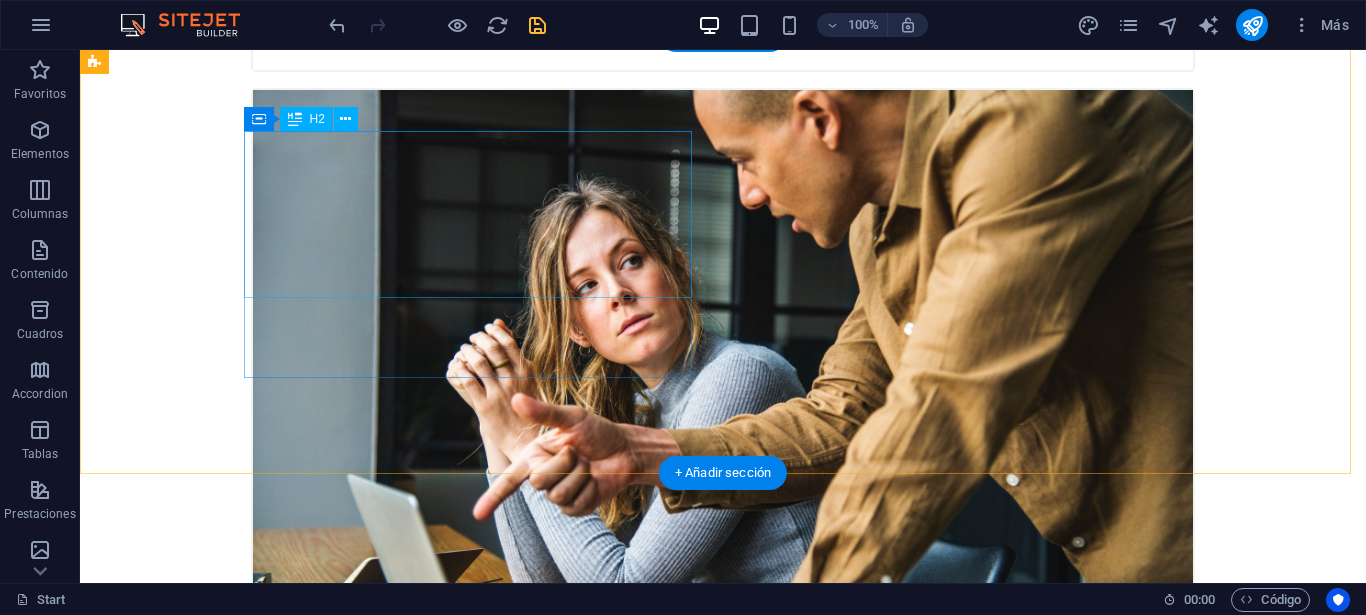 scroll, scrollTop: 1900, scrollLeft: 0, axis: vertical 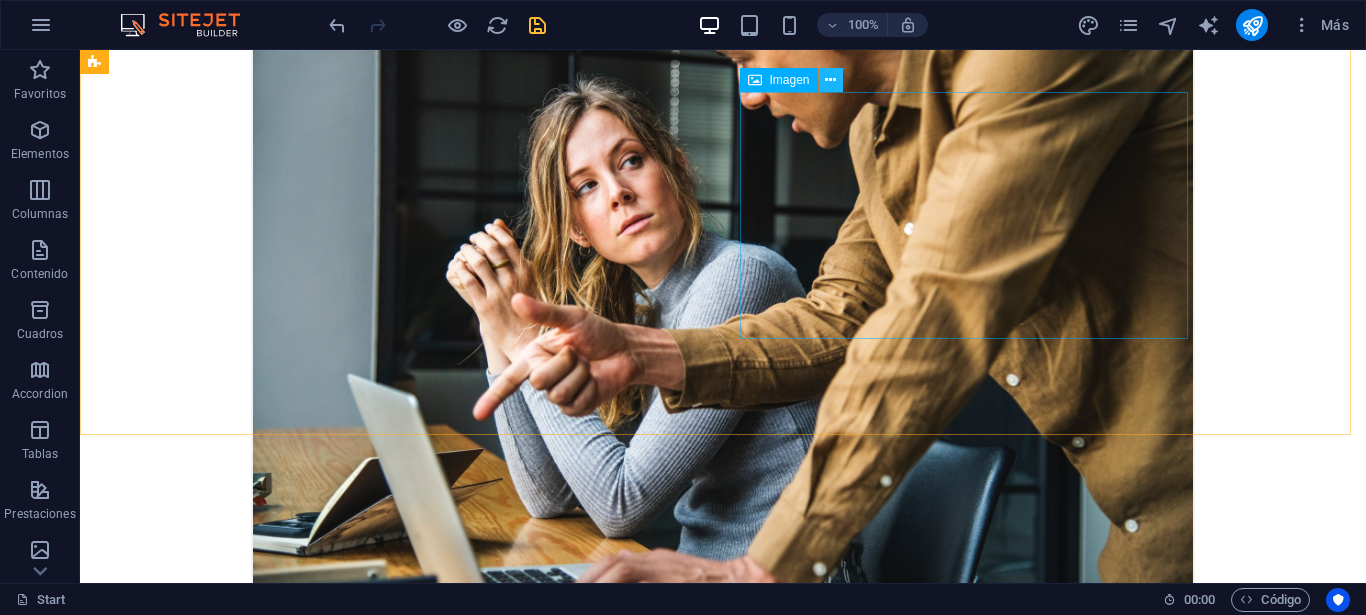 click at bounding box center [830, 80] 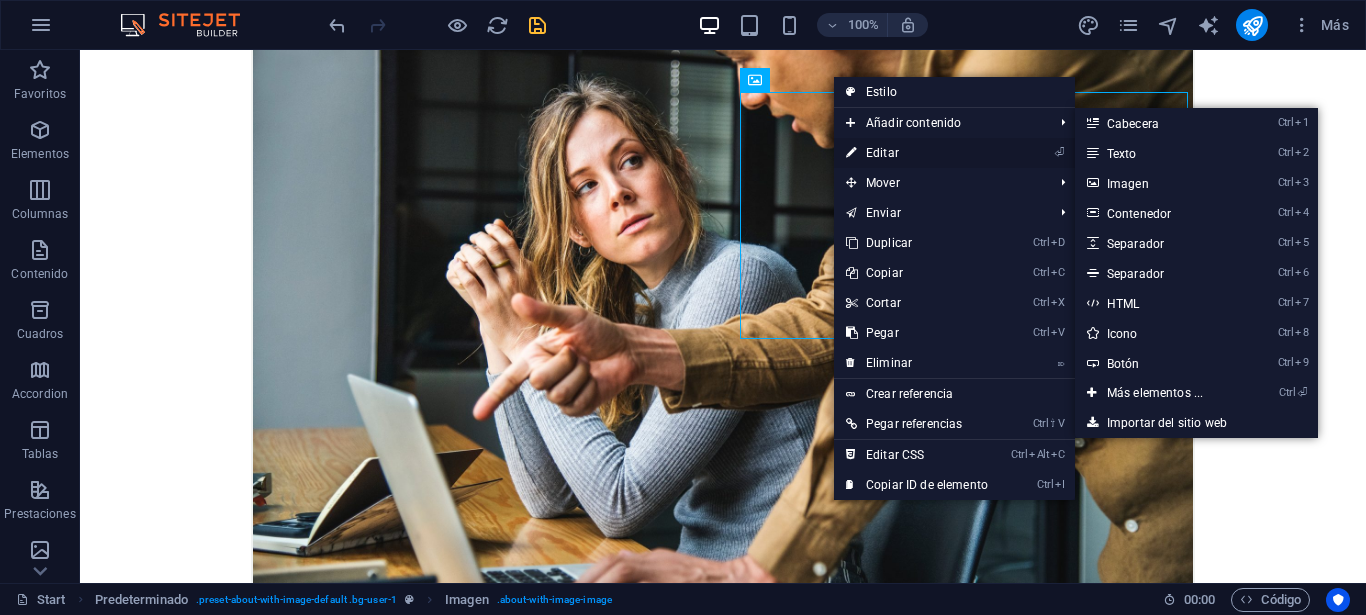 click on "⏎  Editar" at bounding box center [917, 153] 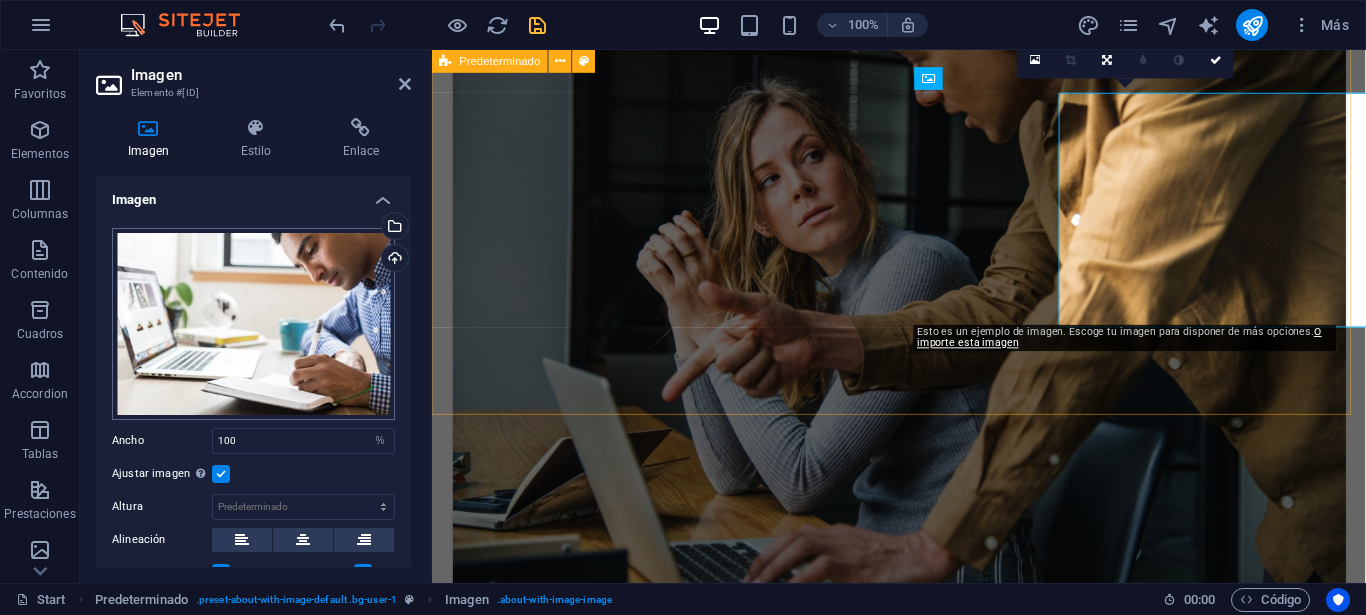 scroll, scrollTop: 1897, scrollLeft: 0, axis: vertical 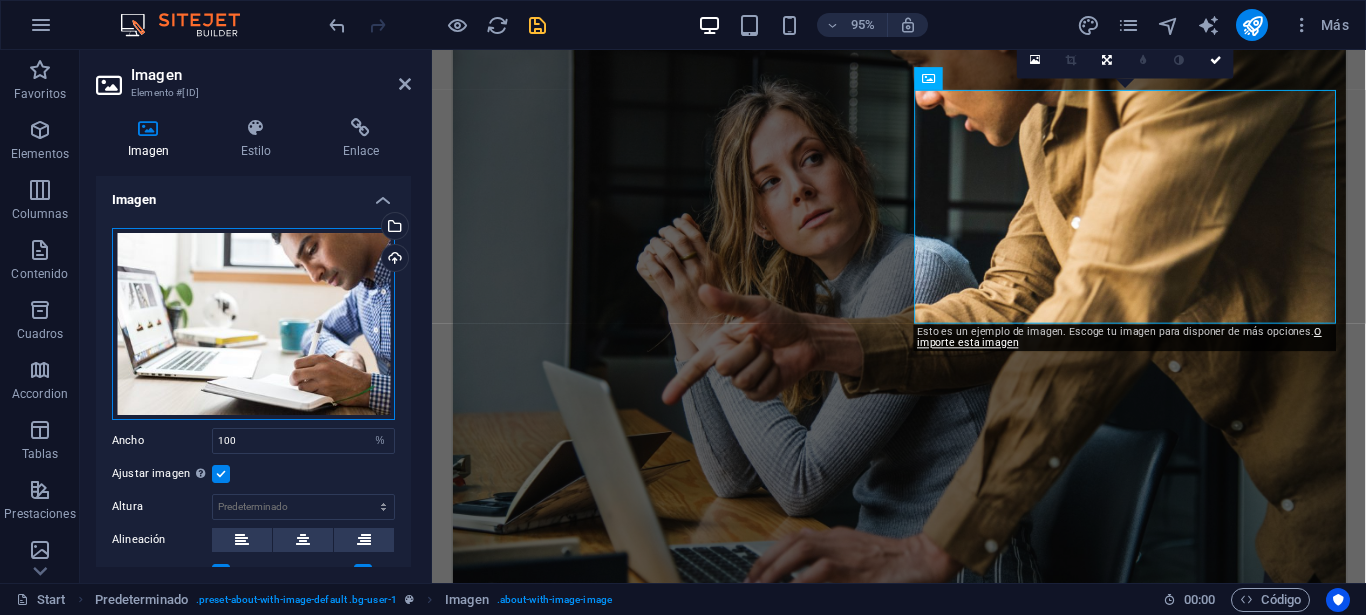 click on "Arrastra archivos aquí, haz clic para escoger archivos o  selecciona archivos de Archivos o de nuestra galería gratuita de fotos y vídeos" at bounding box center [253, 324] 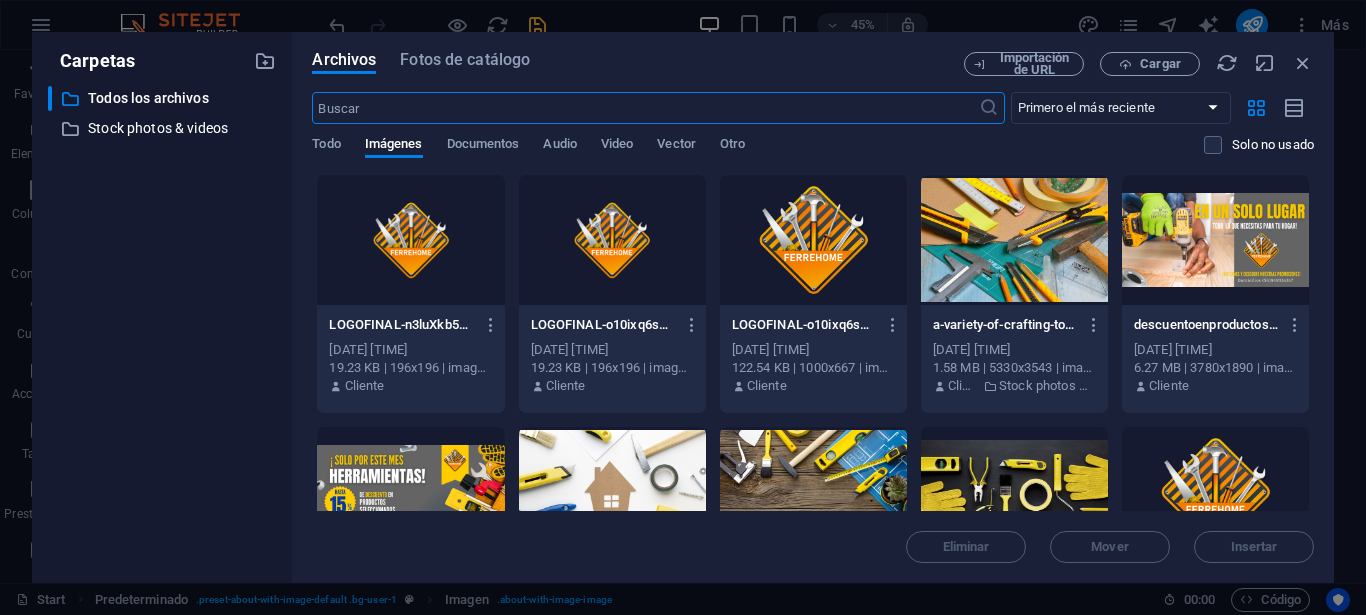 scroll, scrollTop: 2352, scrollLeft: 0, axis: vertical 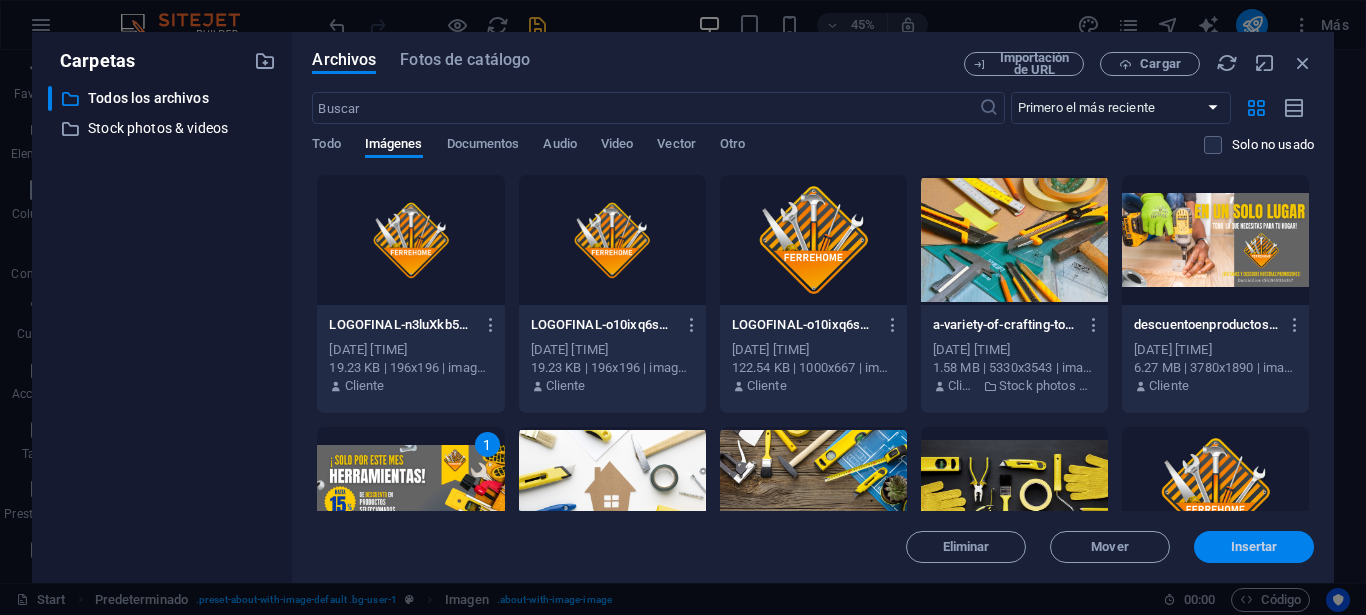 click on "Insertar" at bounding box center (1254, 547) 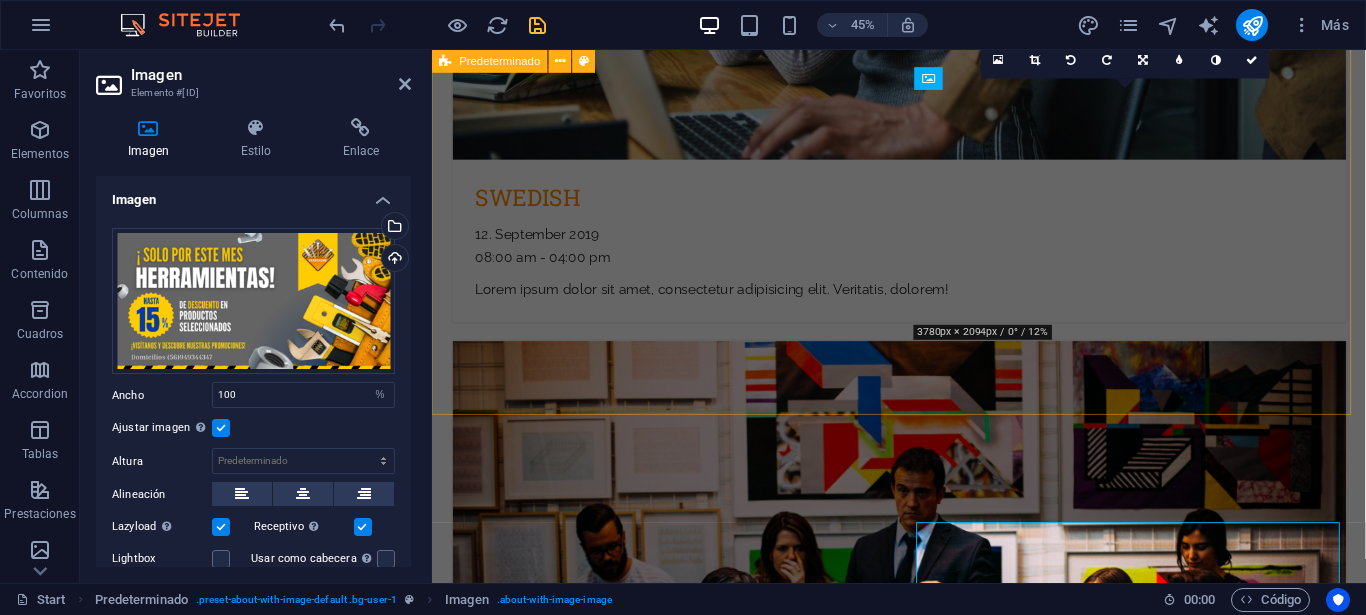 scroll, scrollTop: 1897, scrollLeft: 0, axis: vertical 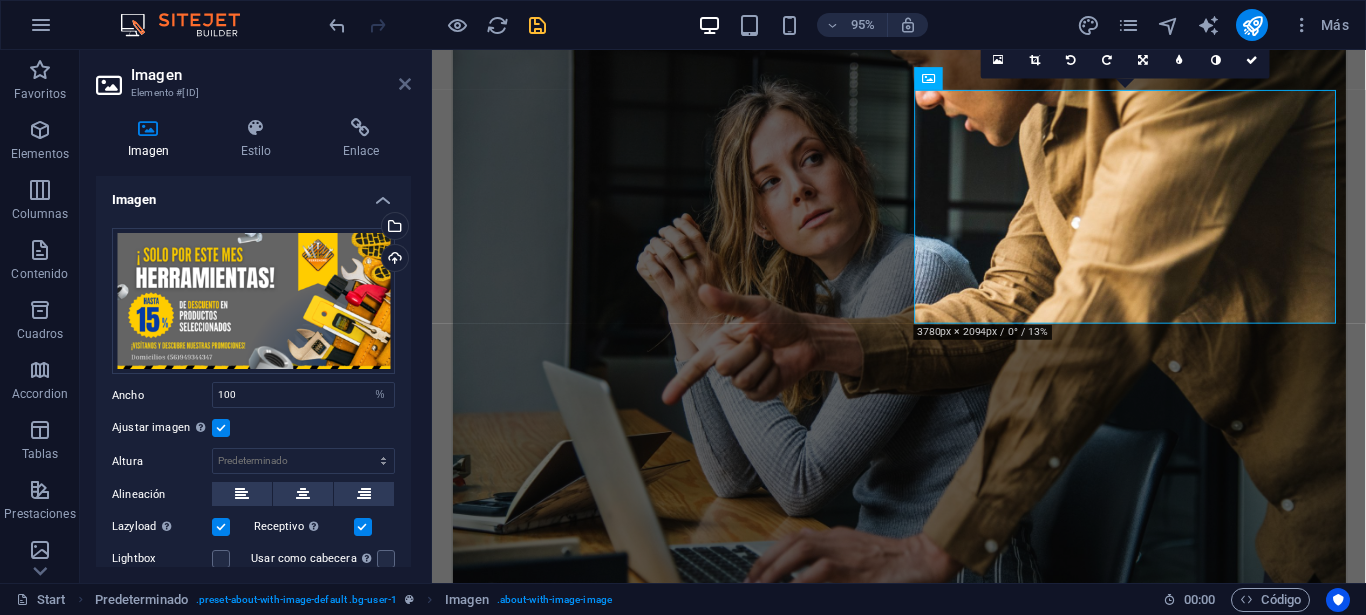 click at bounding box center [405, 84] 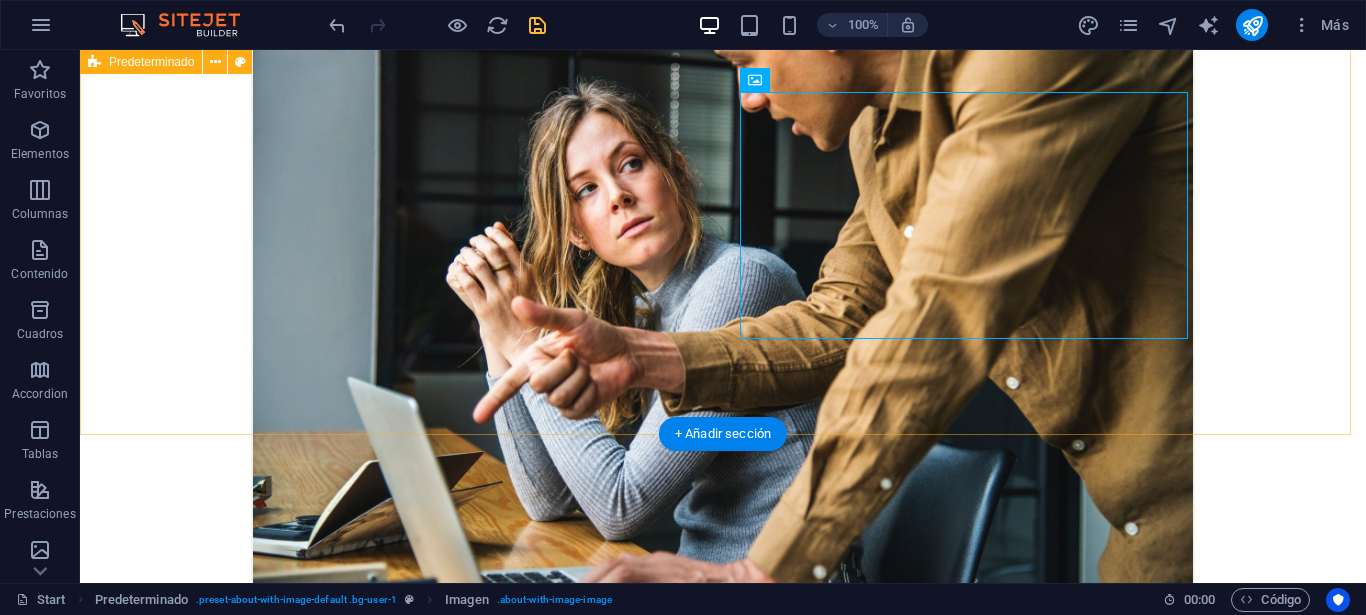 scroll, scrollTop: 1900, scrollLeft: 0, axis: vertical 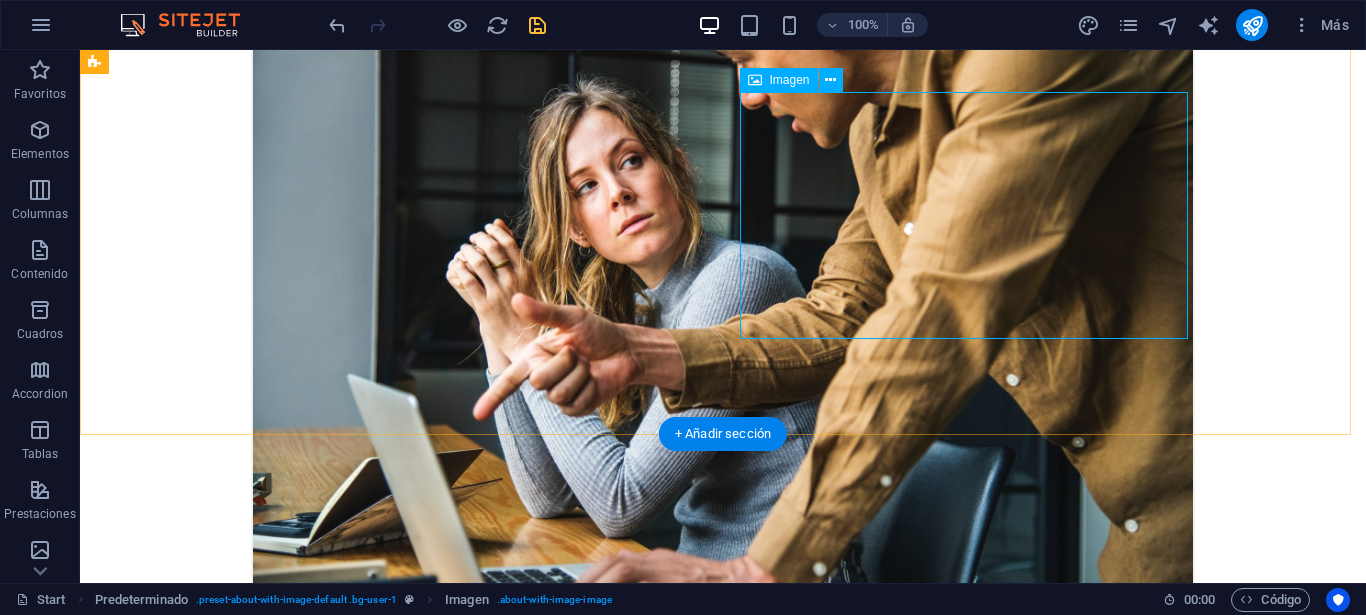 click at bounding box center (245, 4545) 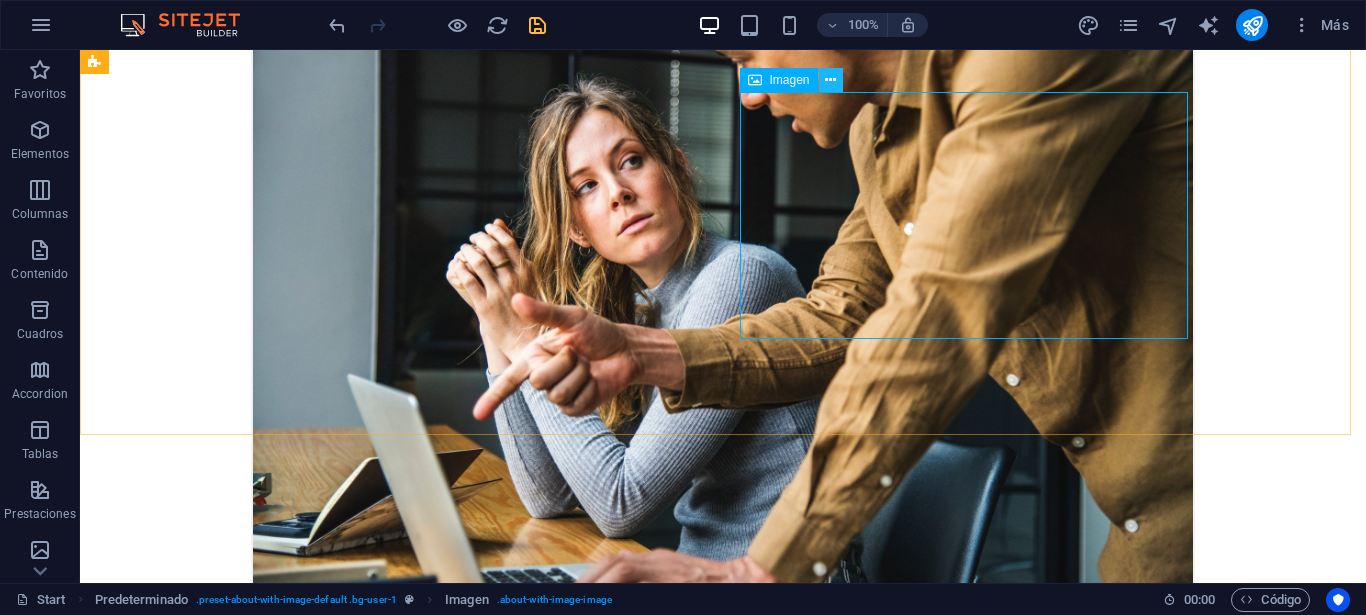 click at bounding box center (830, 80) 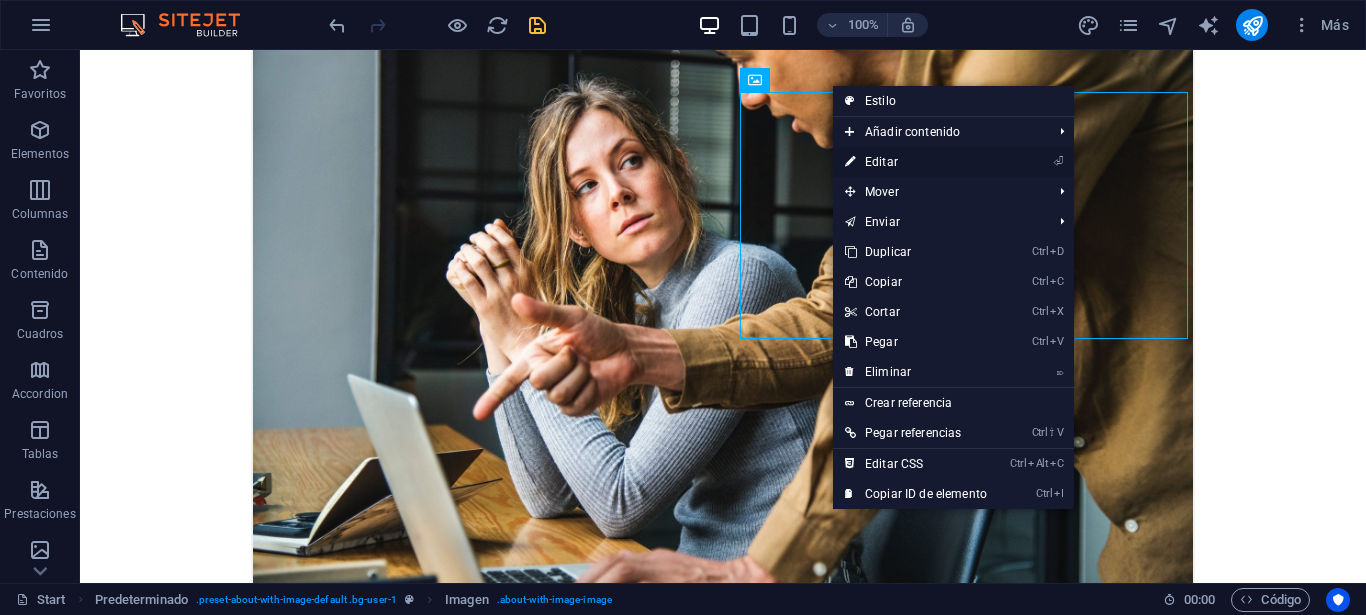 click on "⏎  Editar" at bounding box center (916, 162) 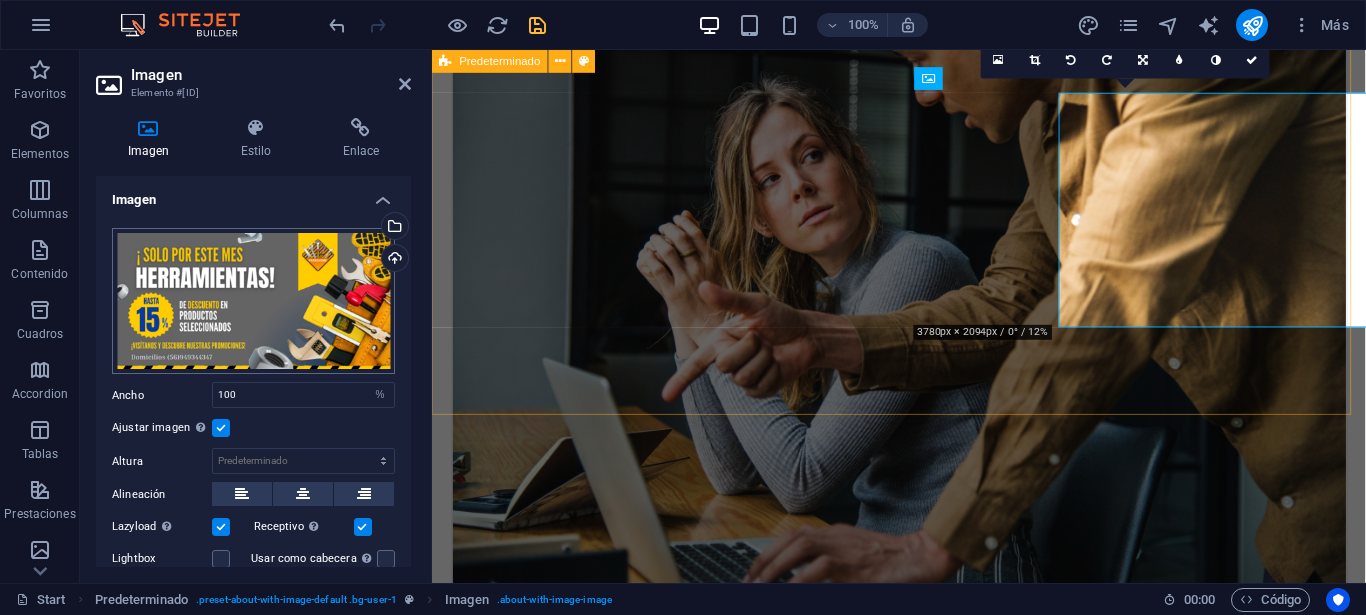 scroll, scrollTop: 1897, scrollLeft: 0, axis: vertical 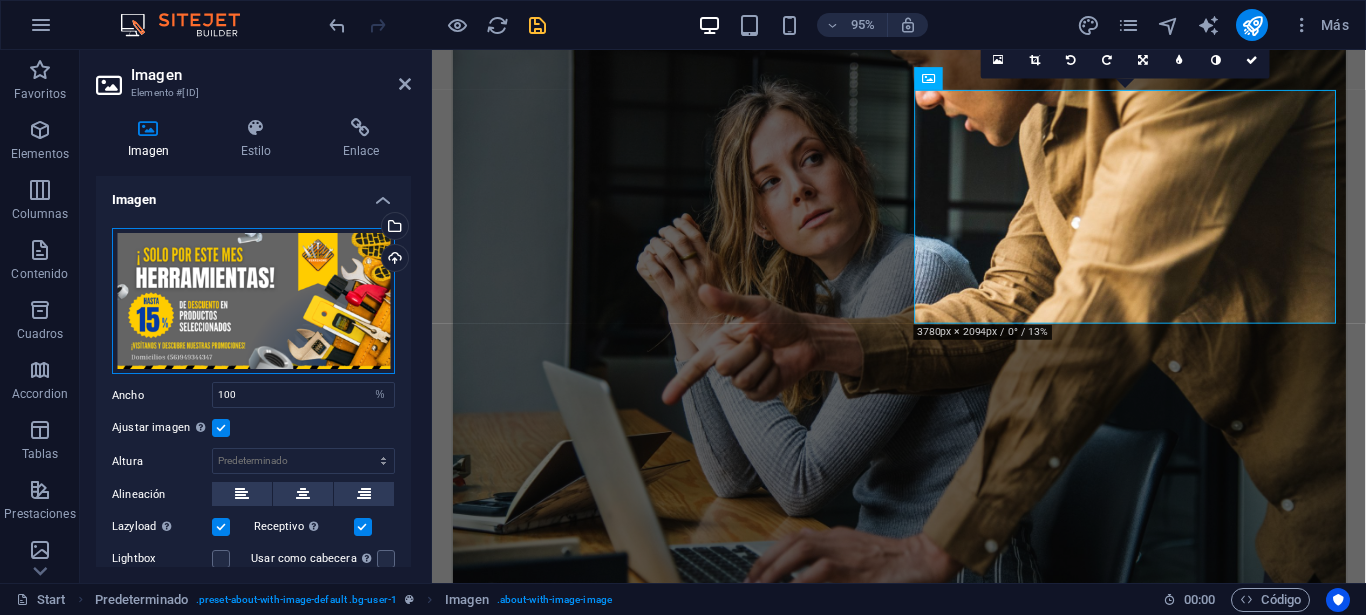 click on "Arrastra archivos aquí, haz clic para escoger archivos o  selecciona archivos de Archivos o de nuestra galería gratuita de fotos y vídeos" at bounding box center (253, 301) 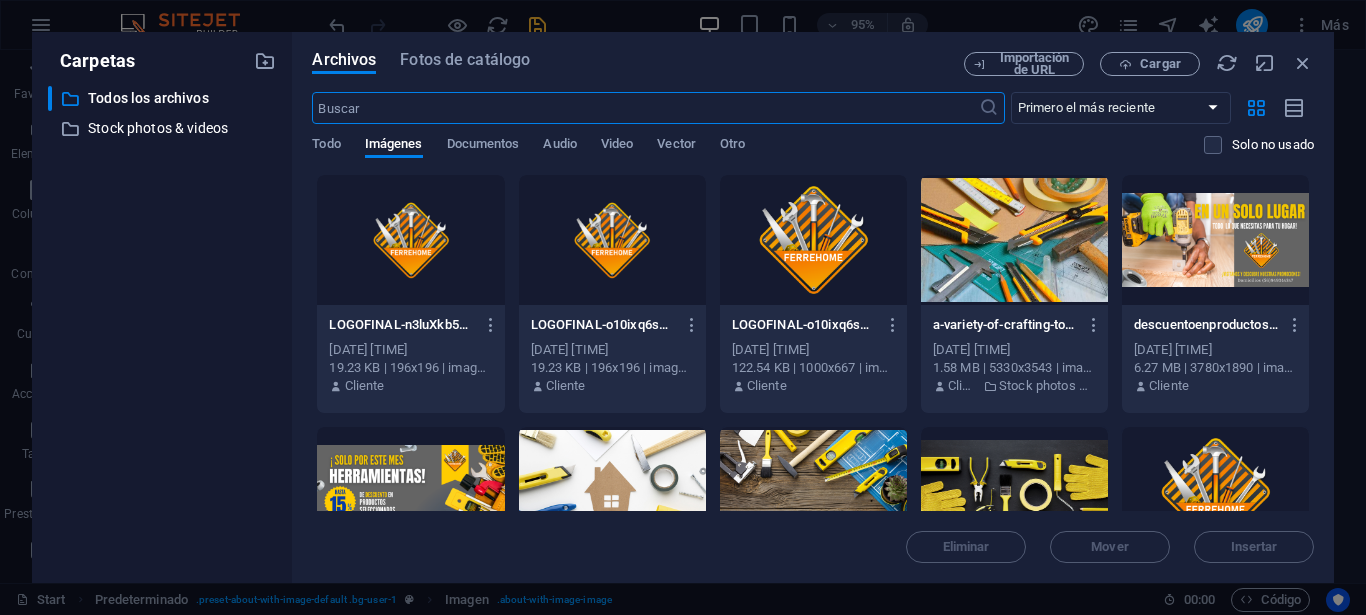 scroll, scrollTop: 2352, scrollLeft: 0, axis: vertical 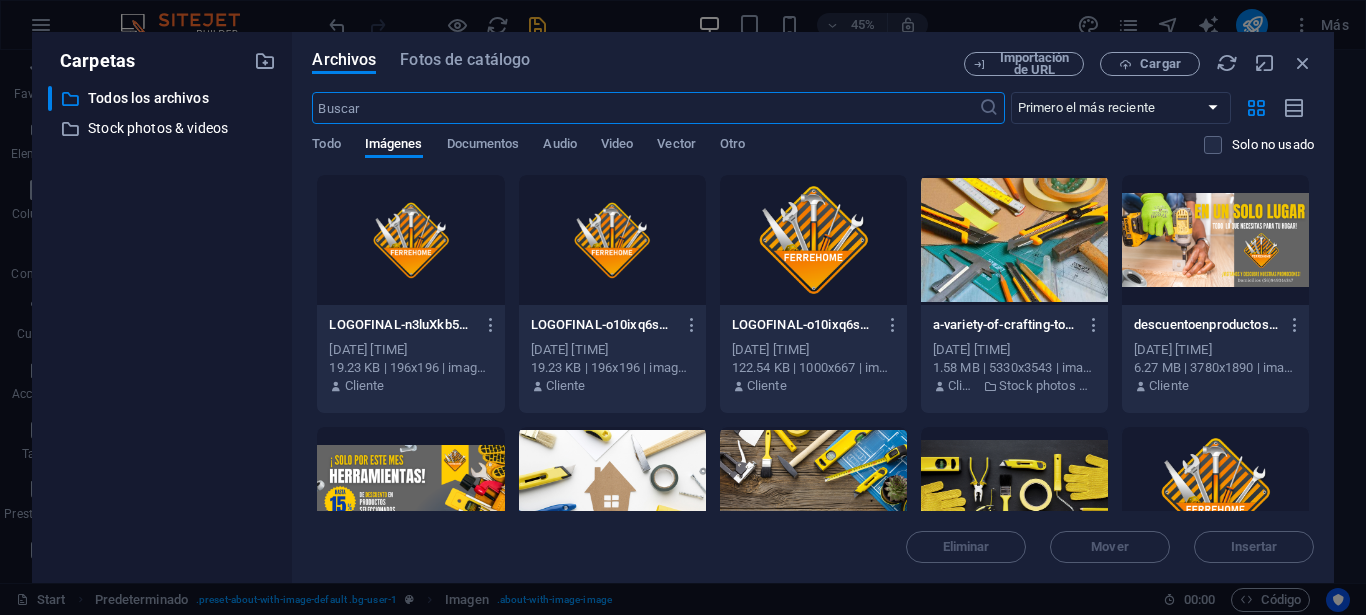 click at bounding box center (1215, 240) 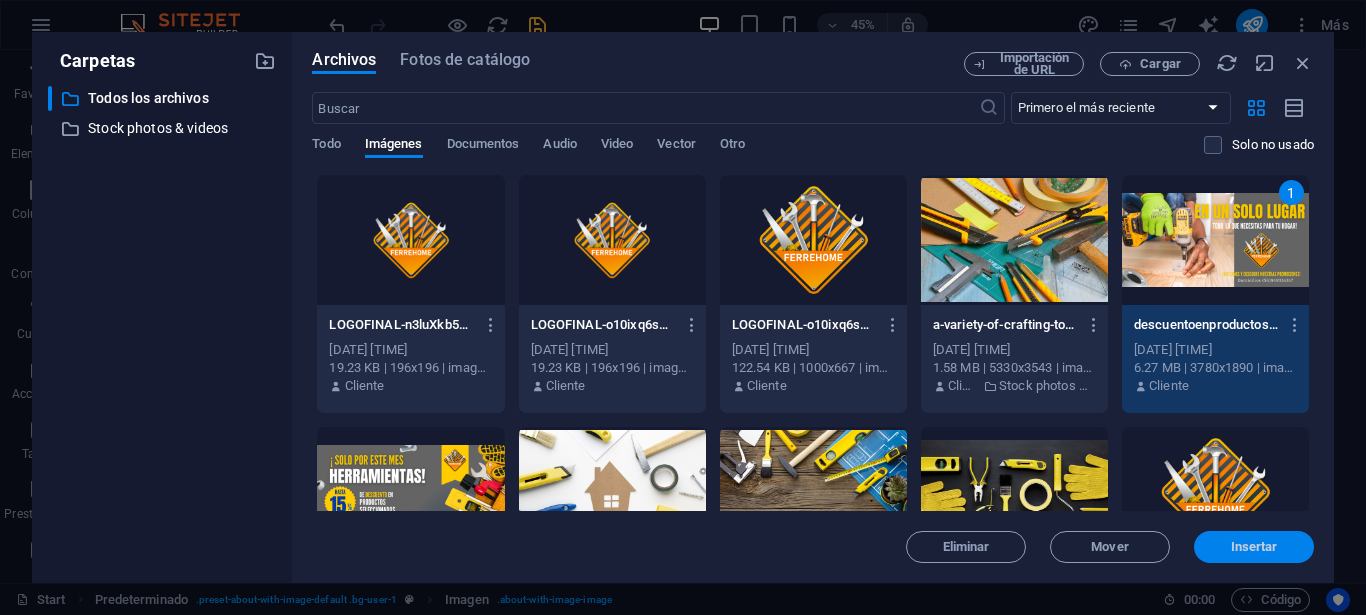 drag, startPoint x: 1255, startPoint y: 553, endPoint x: 801, endPoint y: 512, distance: 455.84756 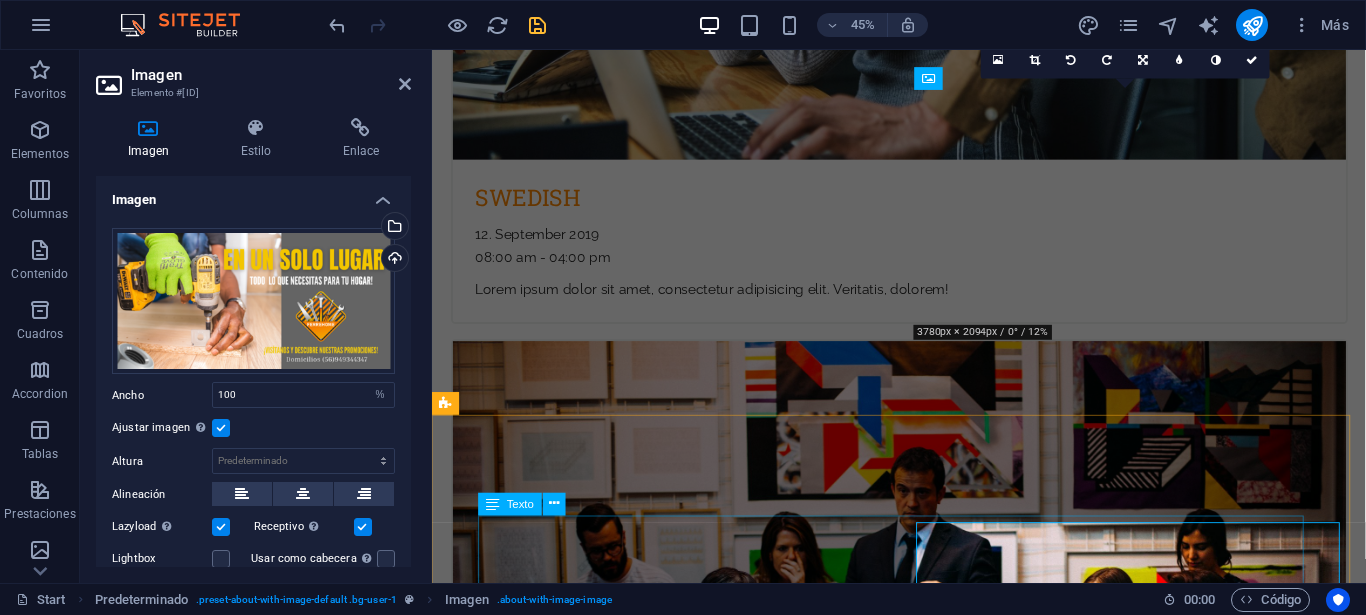 scroll, scrollTop: 1897, scrollLeft: 0, axis: vertical 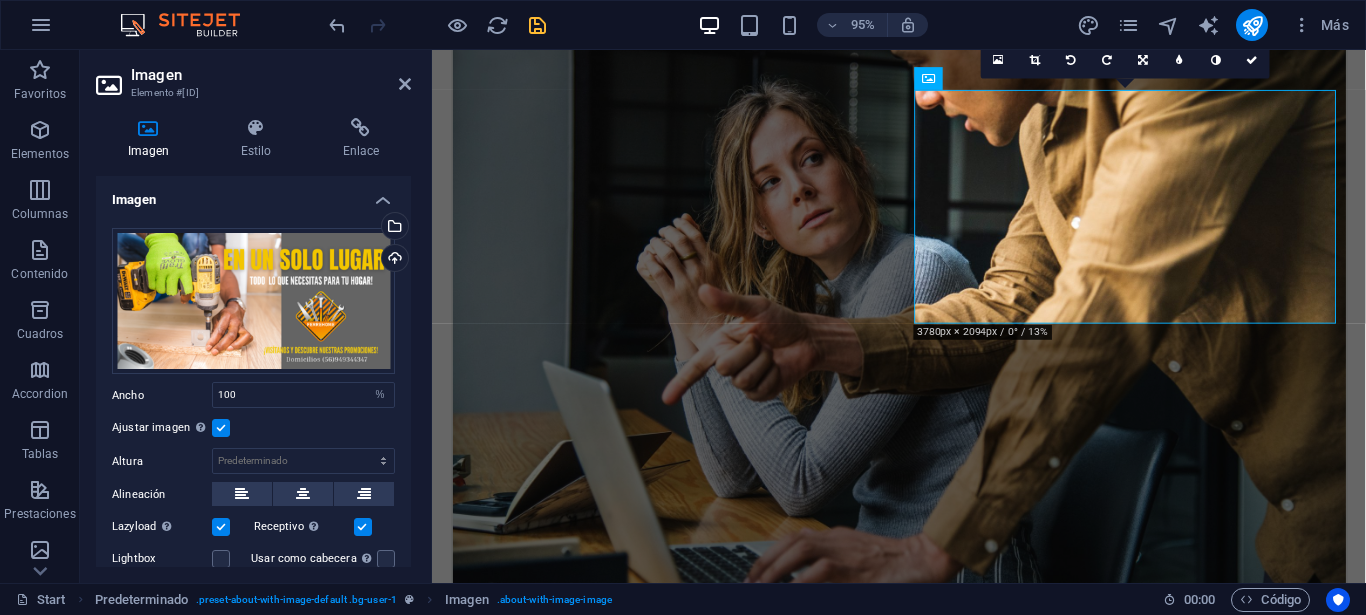 click on "Imagen" at bounding box center (271, 75) 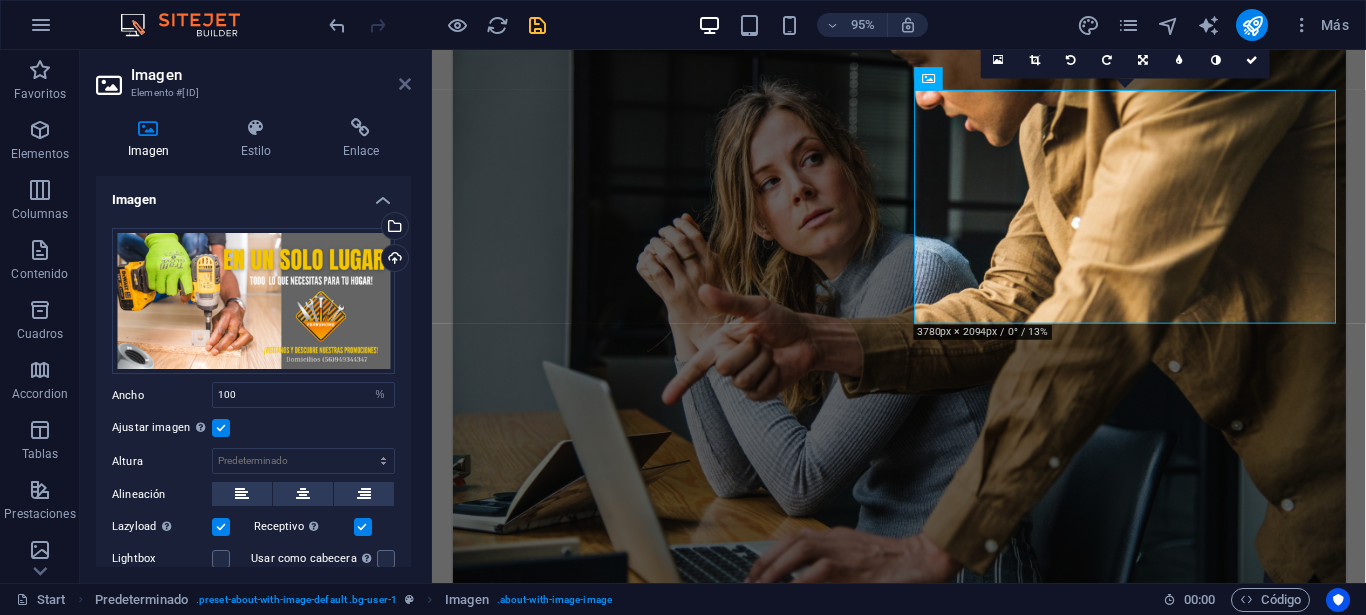 click at bounding box center [405, 84] 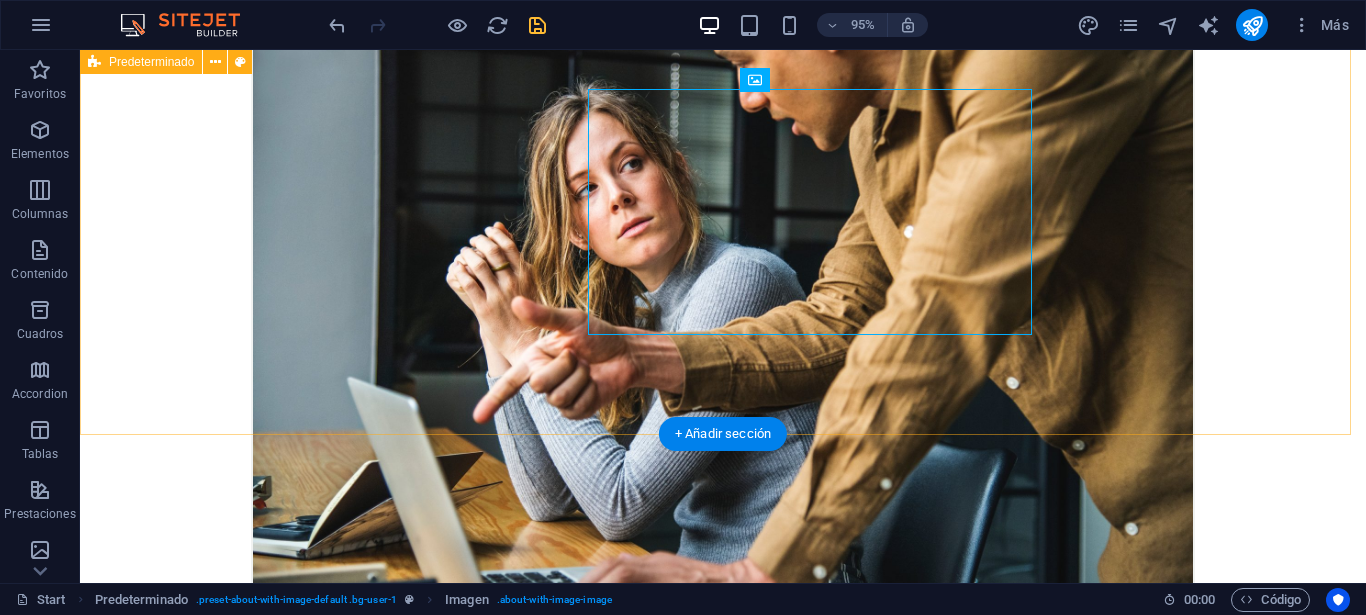 scroll, scrollTop: 1900, scrollLeft: 0, axis: vertical 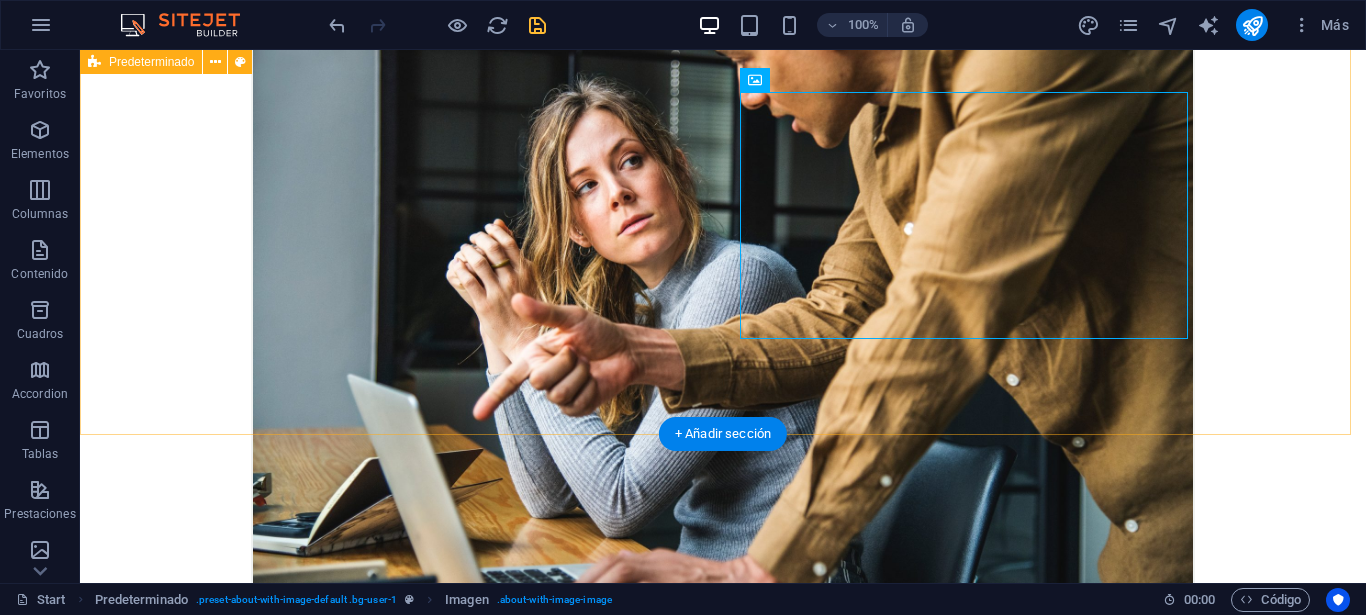 click on "Over the Rainbow with Multilingual Translation Services Learn more" at bounding box center (723, 4450) 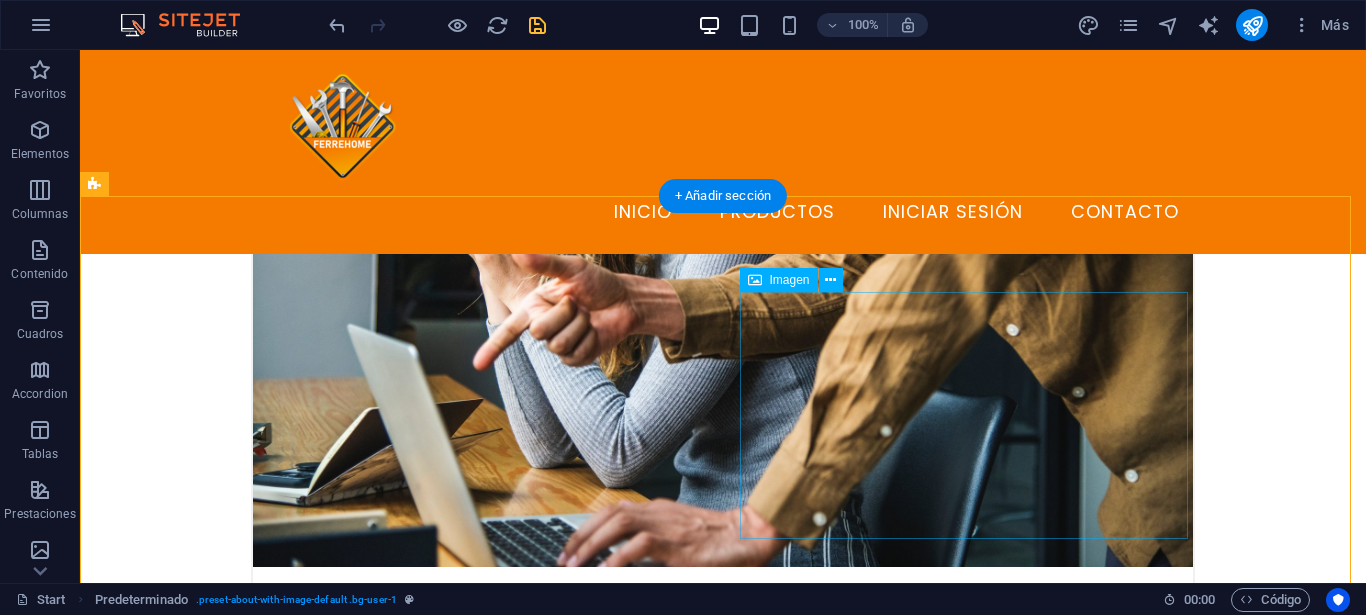 scroll, scrollTop: 1700, scrollLeft: 0, axis: vertical 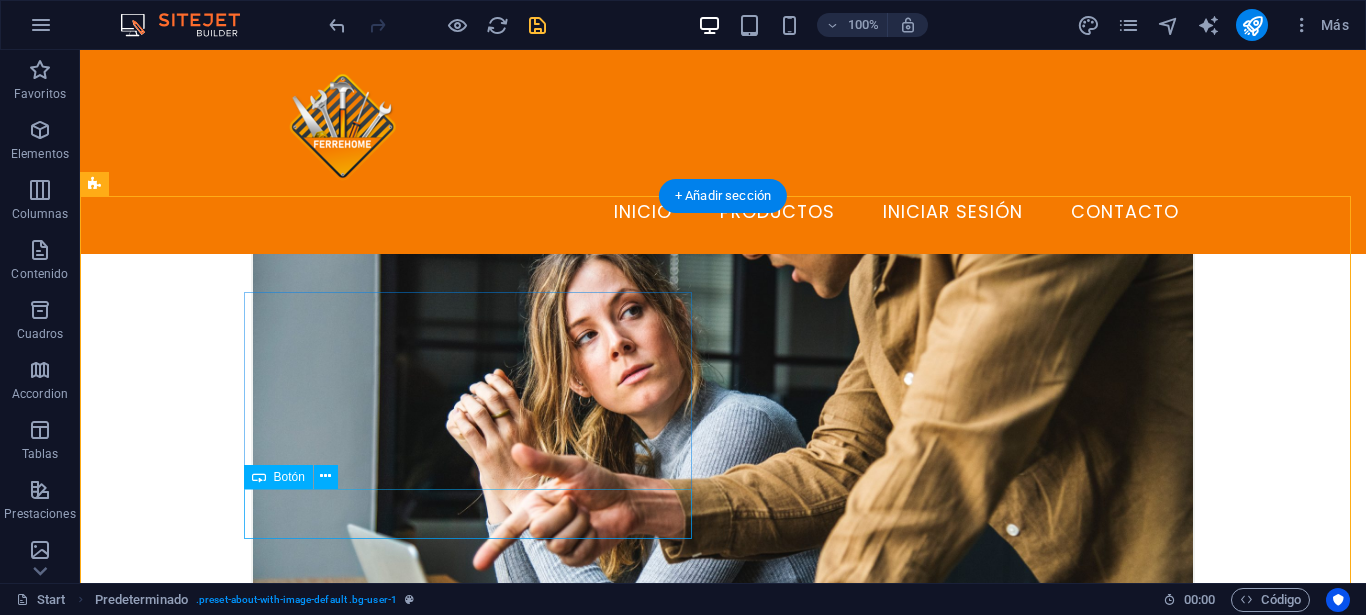 click on "Learn more" at bounding box center [568, 4596] 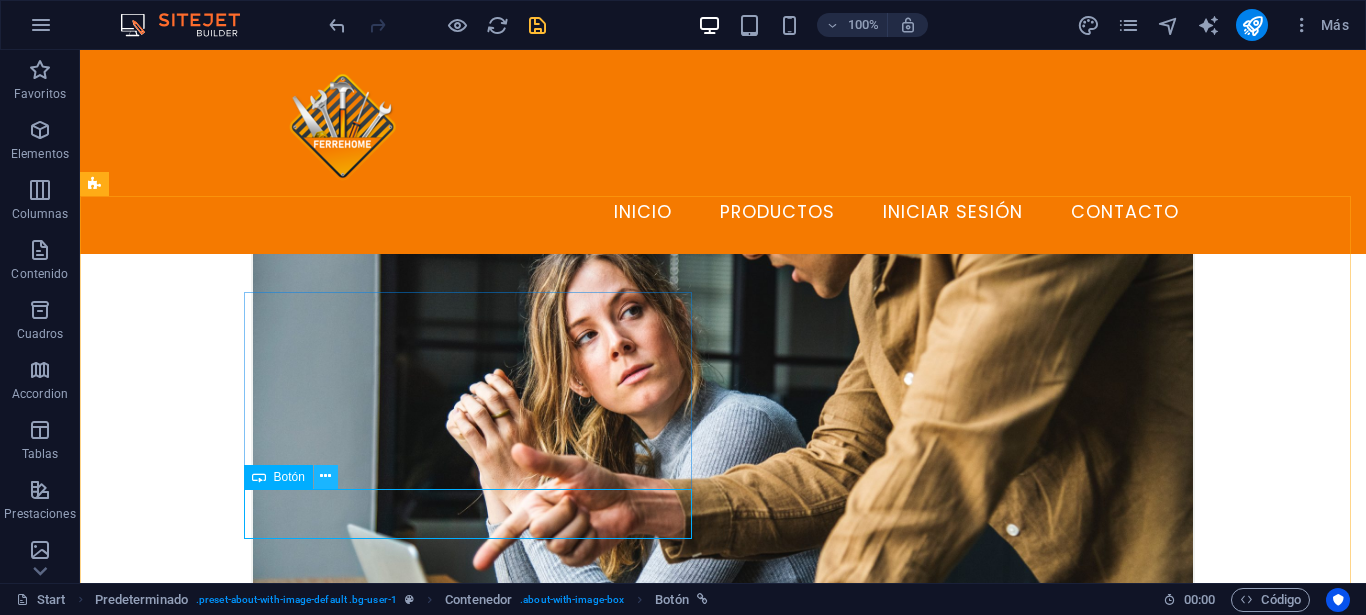 click at bounding box center [326, 477] 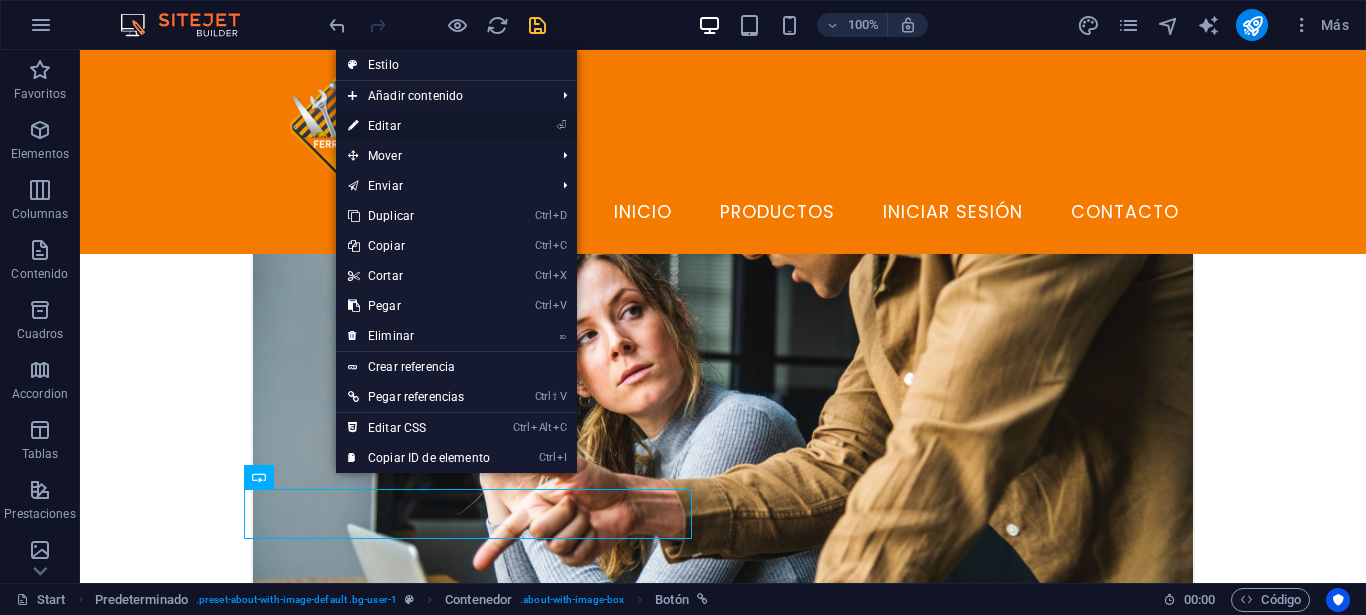 click on "⏎  Editar" at bounding box center [419, 126] 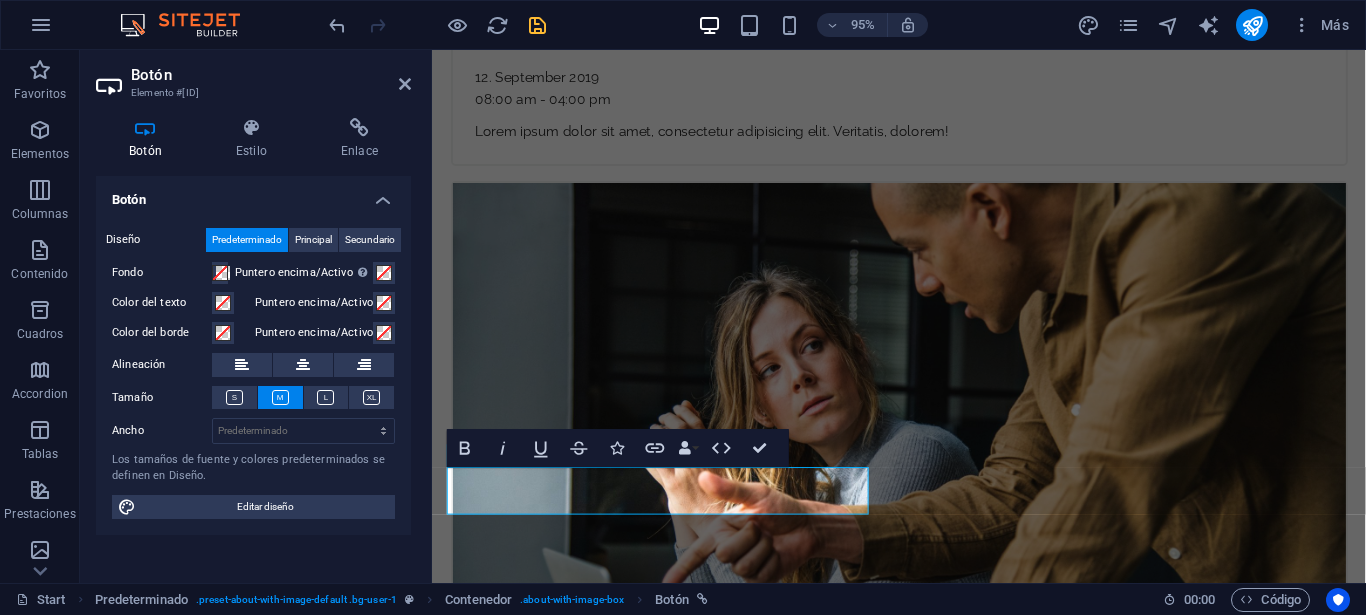 scroll, scrollTop: 1696, scrollLeft: 0, axis: vertical 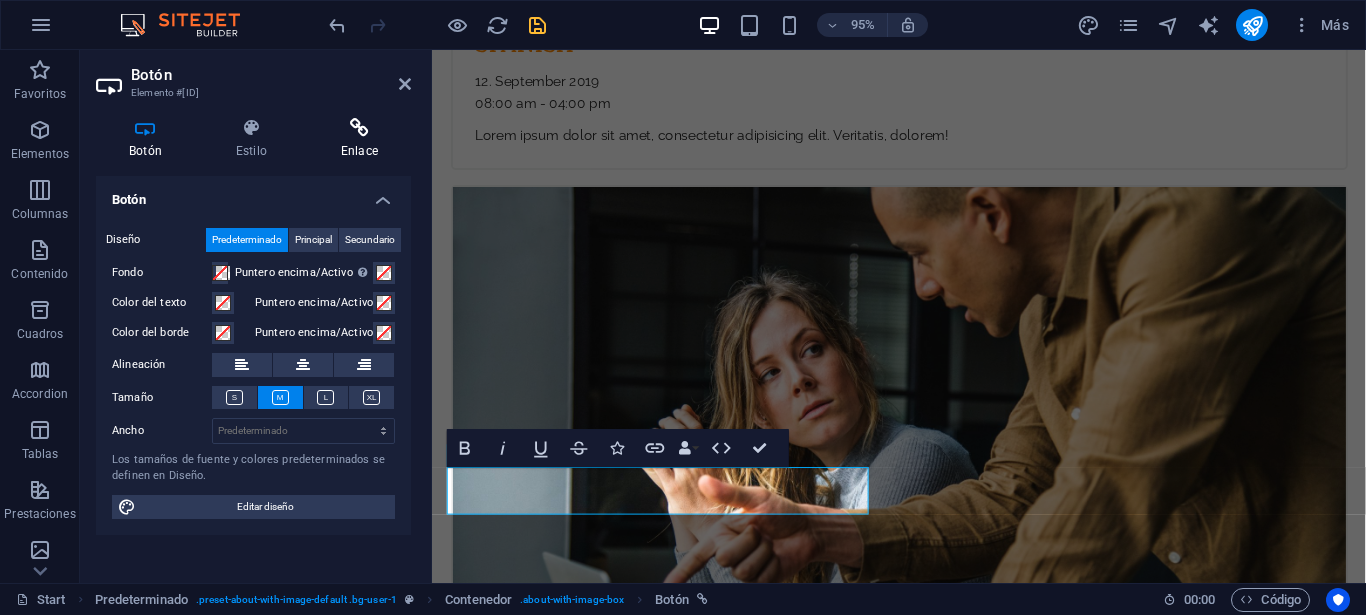 click at bounding box center (359, 128) 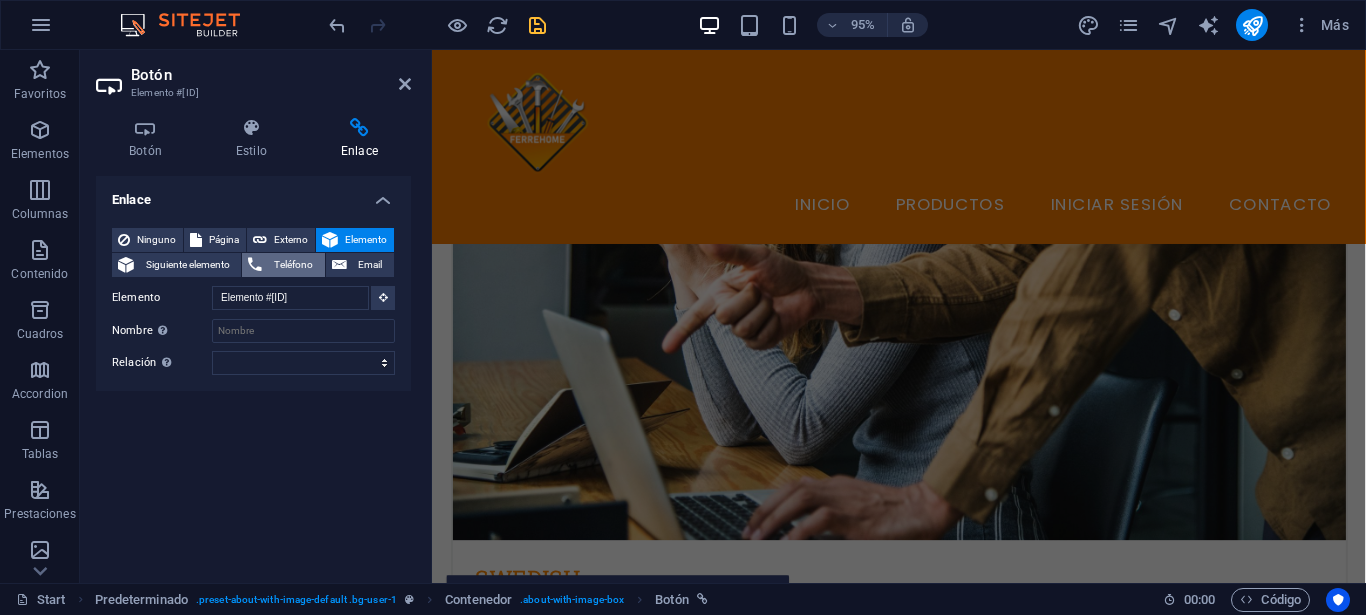 scroll, scrollTop: 1542, scrollLeft: 0, axis: vertical 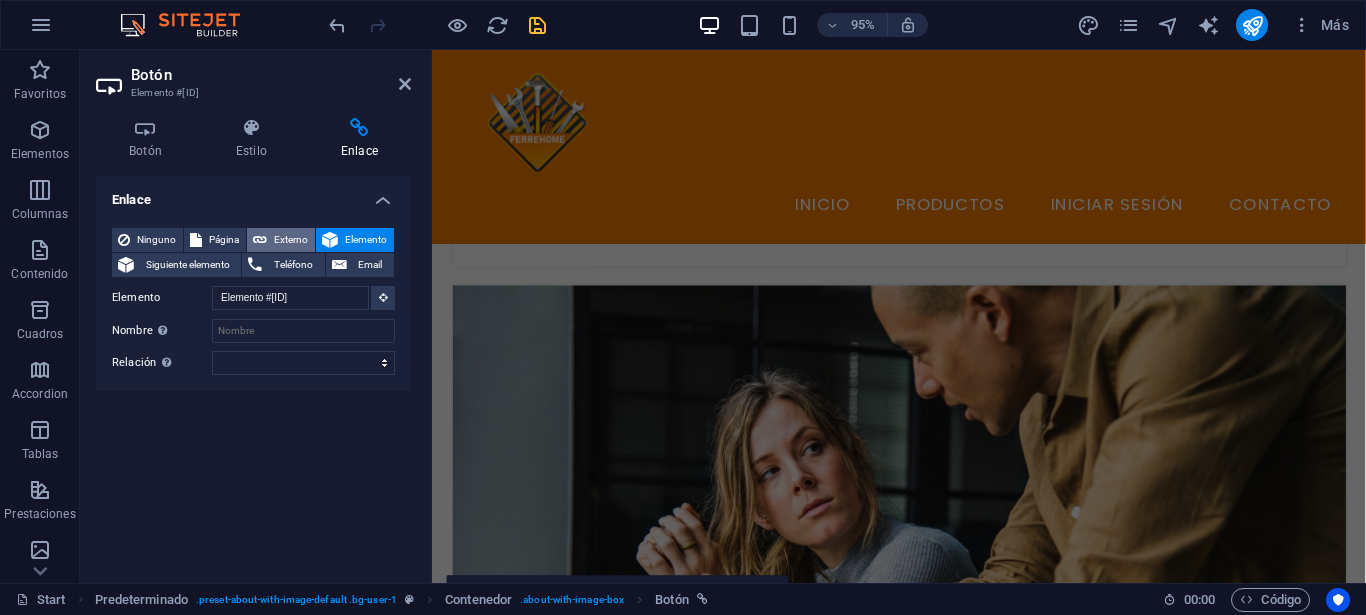 click on "Externo" at bounding box center [291, 240] 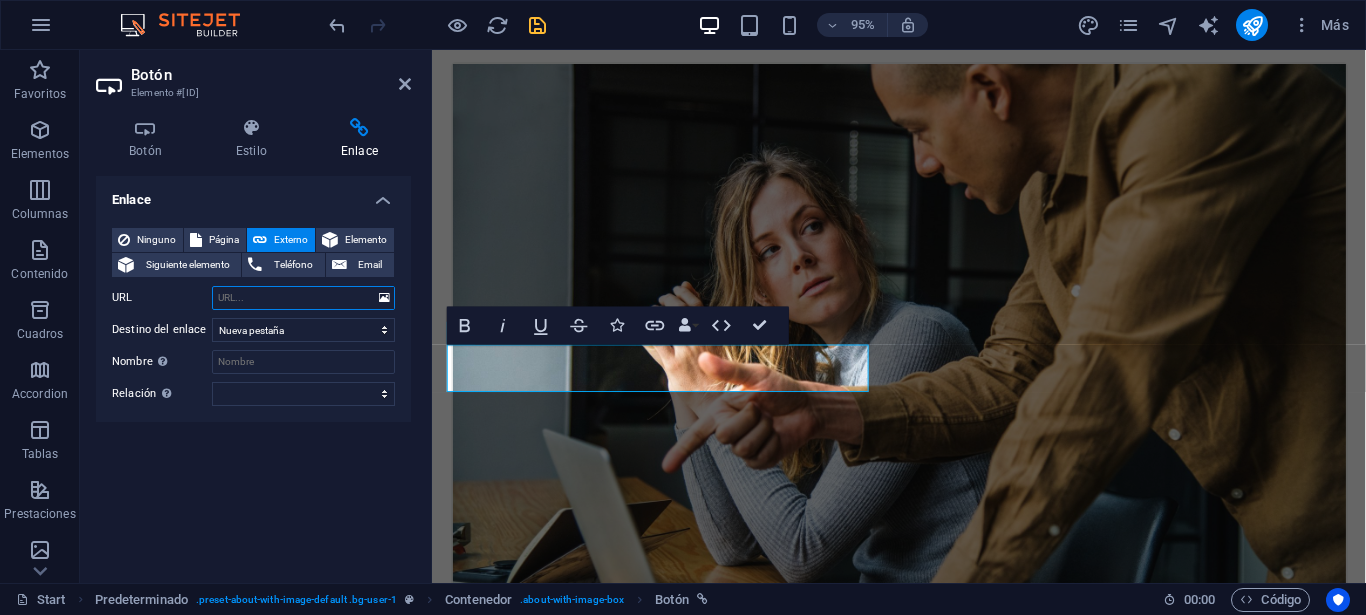 scroll, scrollTop: 1880, scrollLeft: 0, axis: vertical 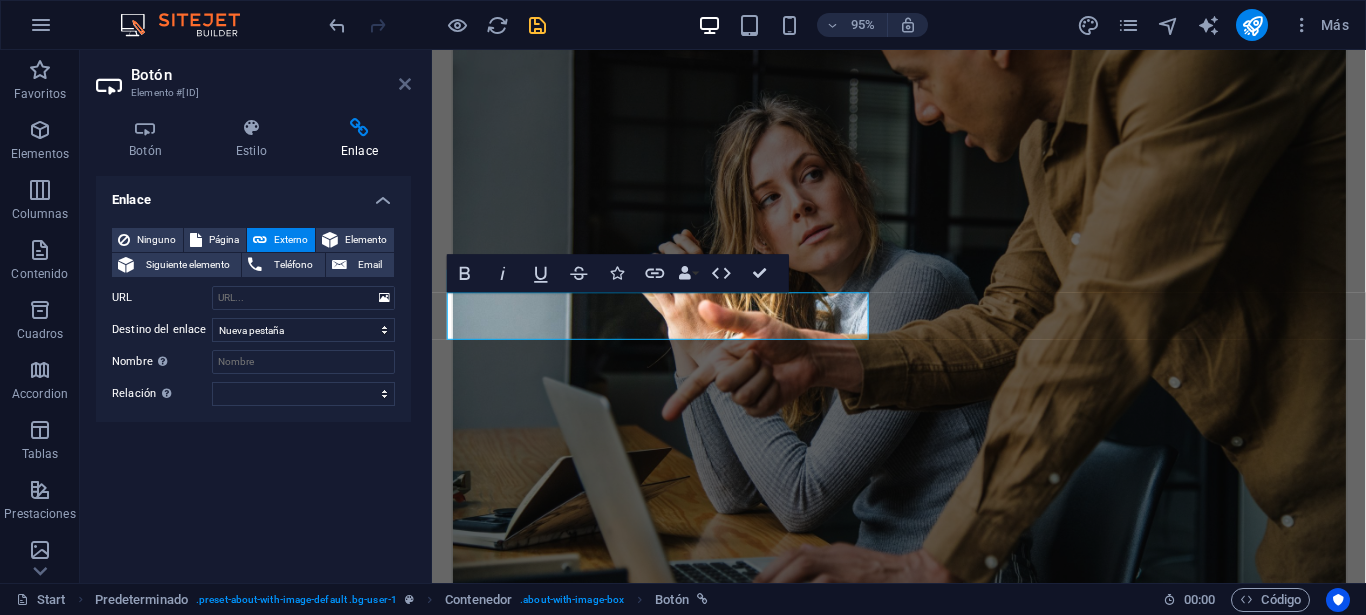 click at bounding box center (405, 84) 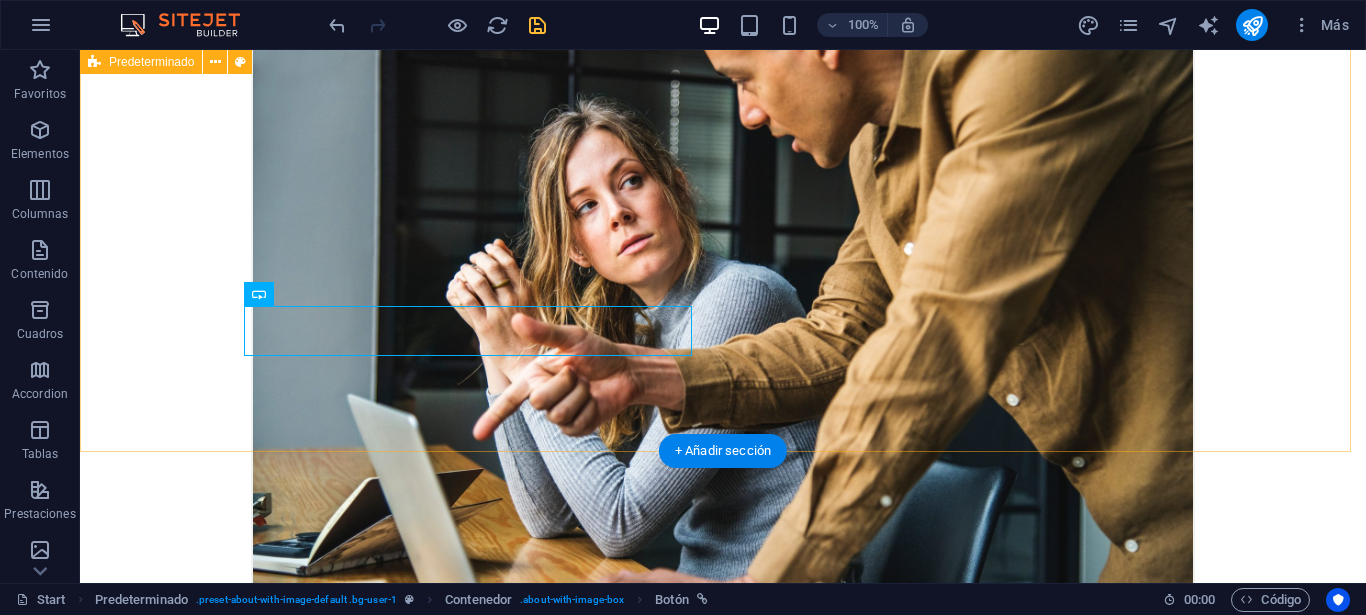 scroll, scrollTop: 1883, scrollLeft: 0, axis: vertical 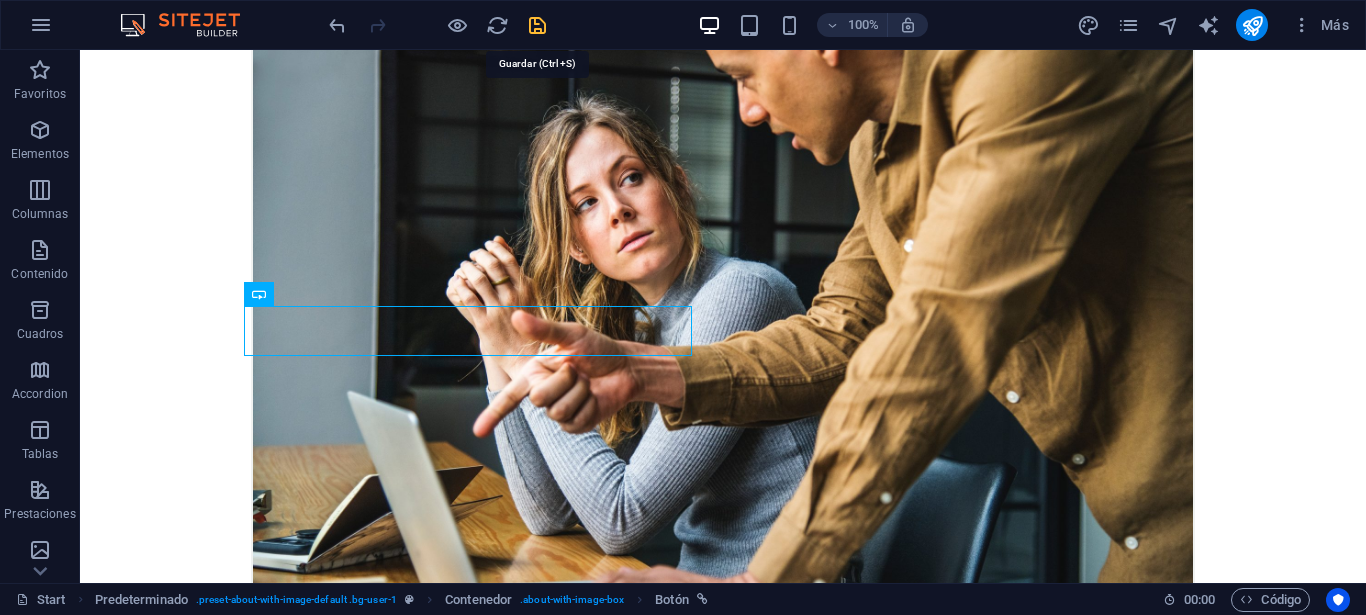 click at bounding box center [537, 25] 